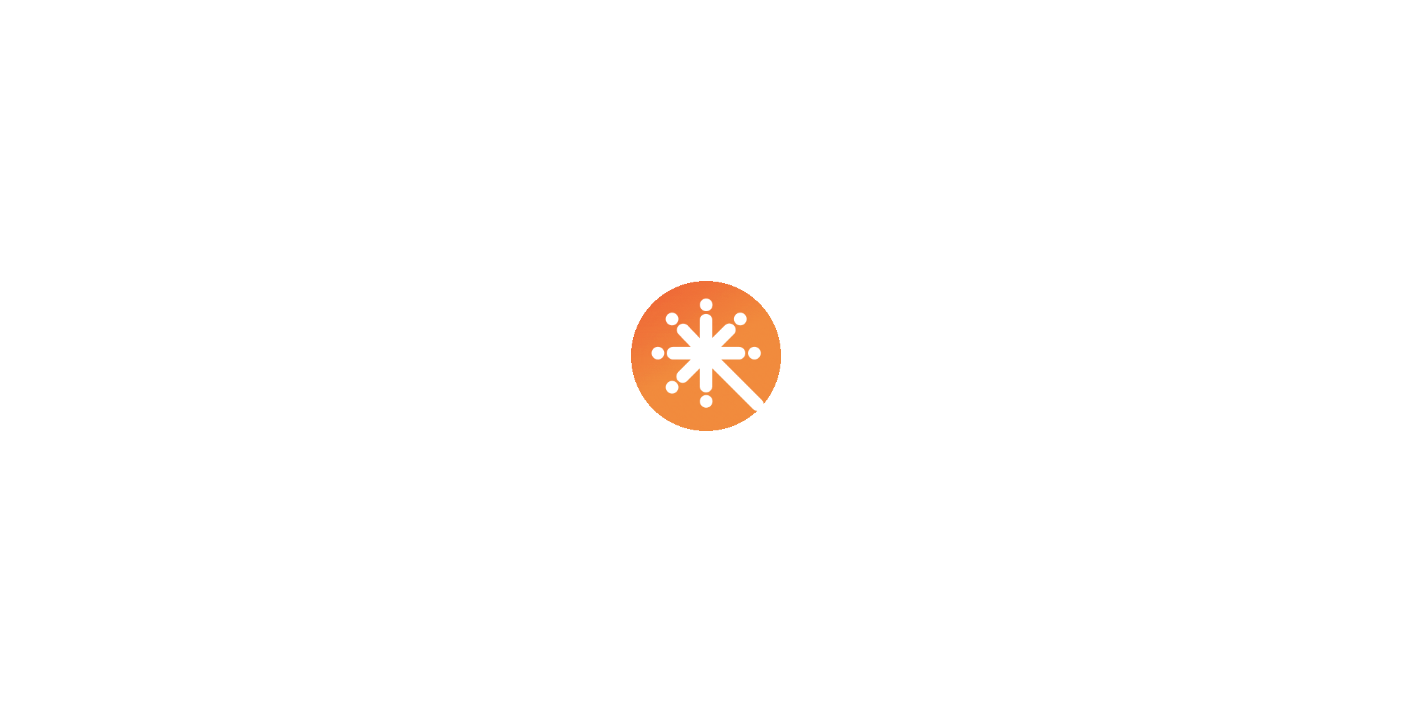 scroll, scrollTop: 0, scrollLeft: 0, axis: both 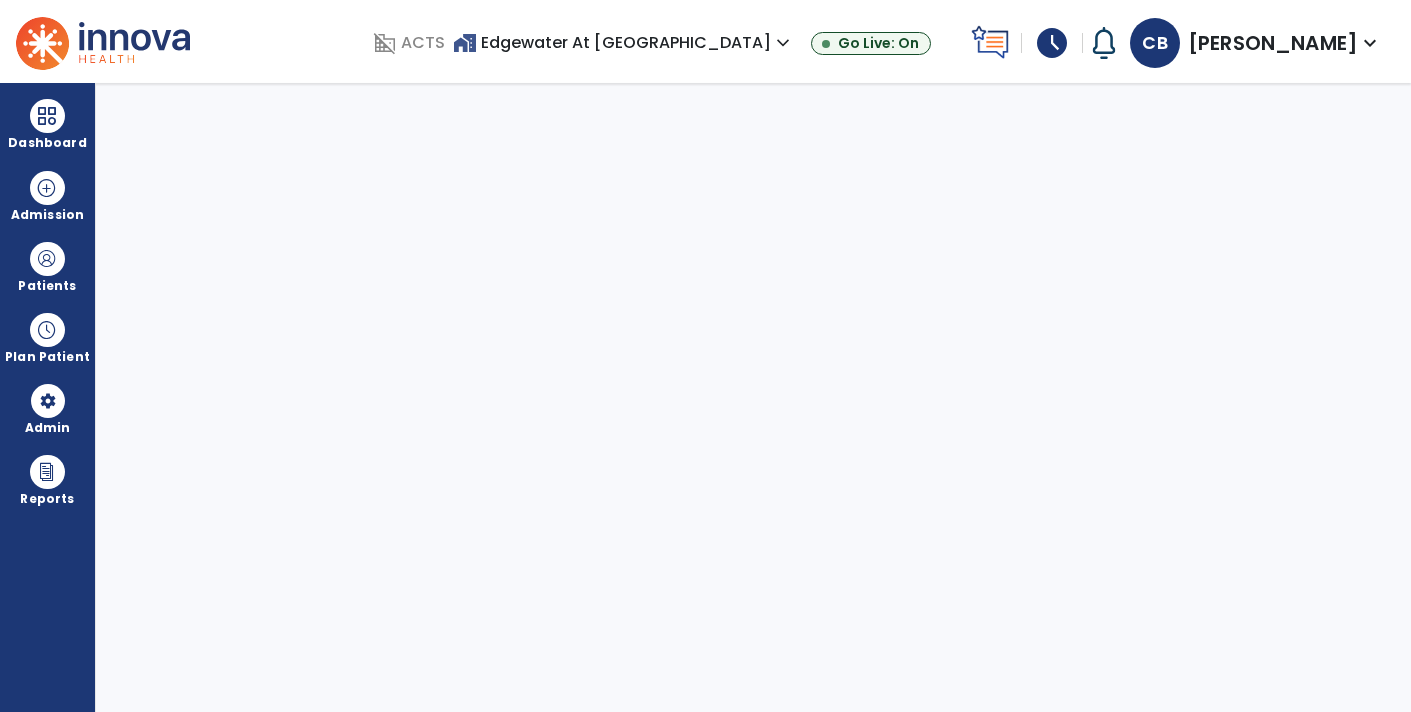 select on "****" 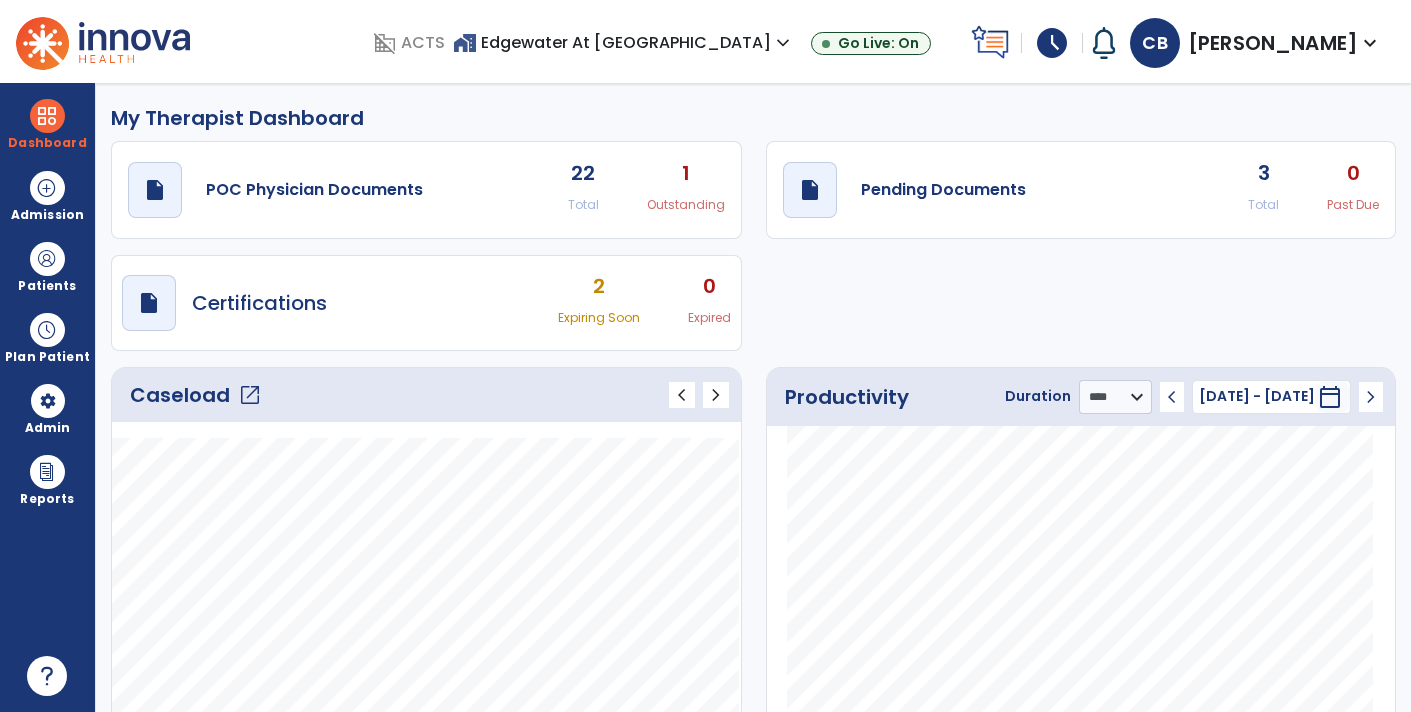 click on "draft   open_in_new  Pending Documents 3 Total 0 Past Due" 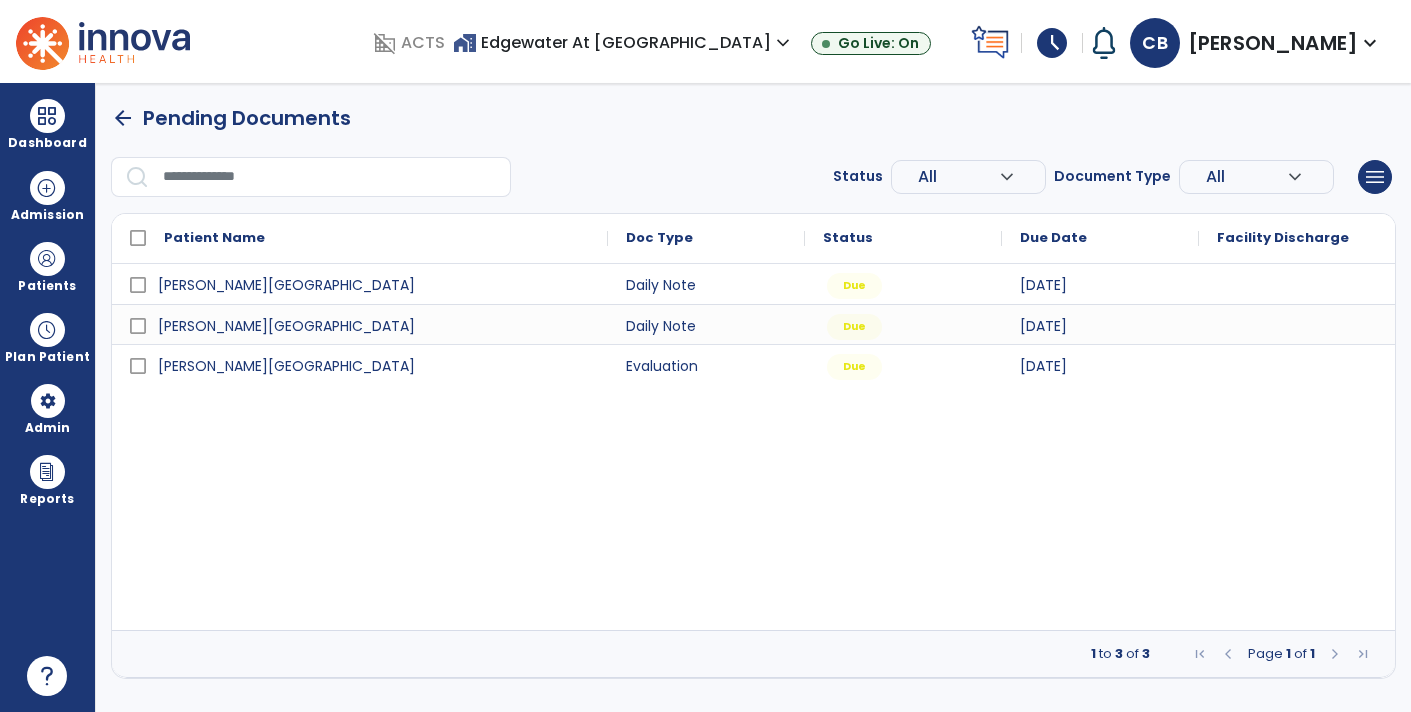 click at bounding box center (1297, 284) 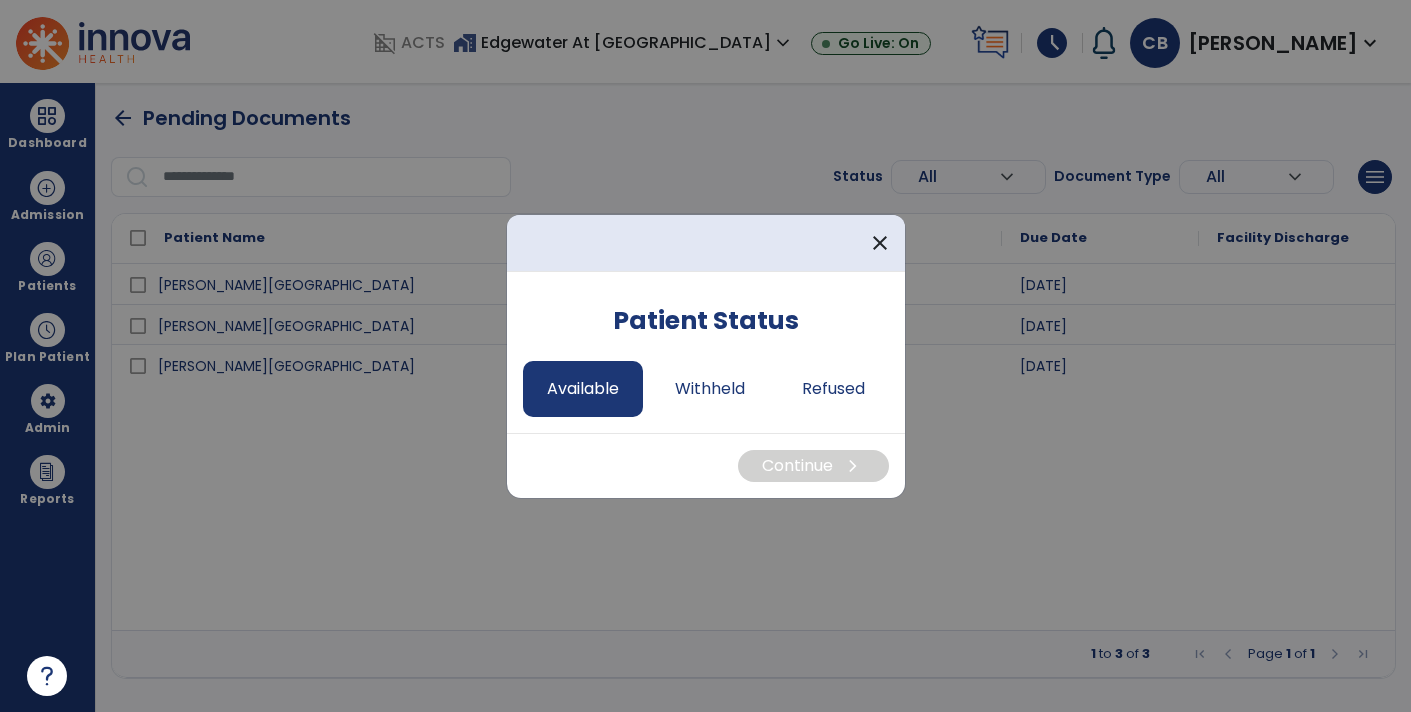 click on "Available" at bounding box center (583, 389) 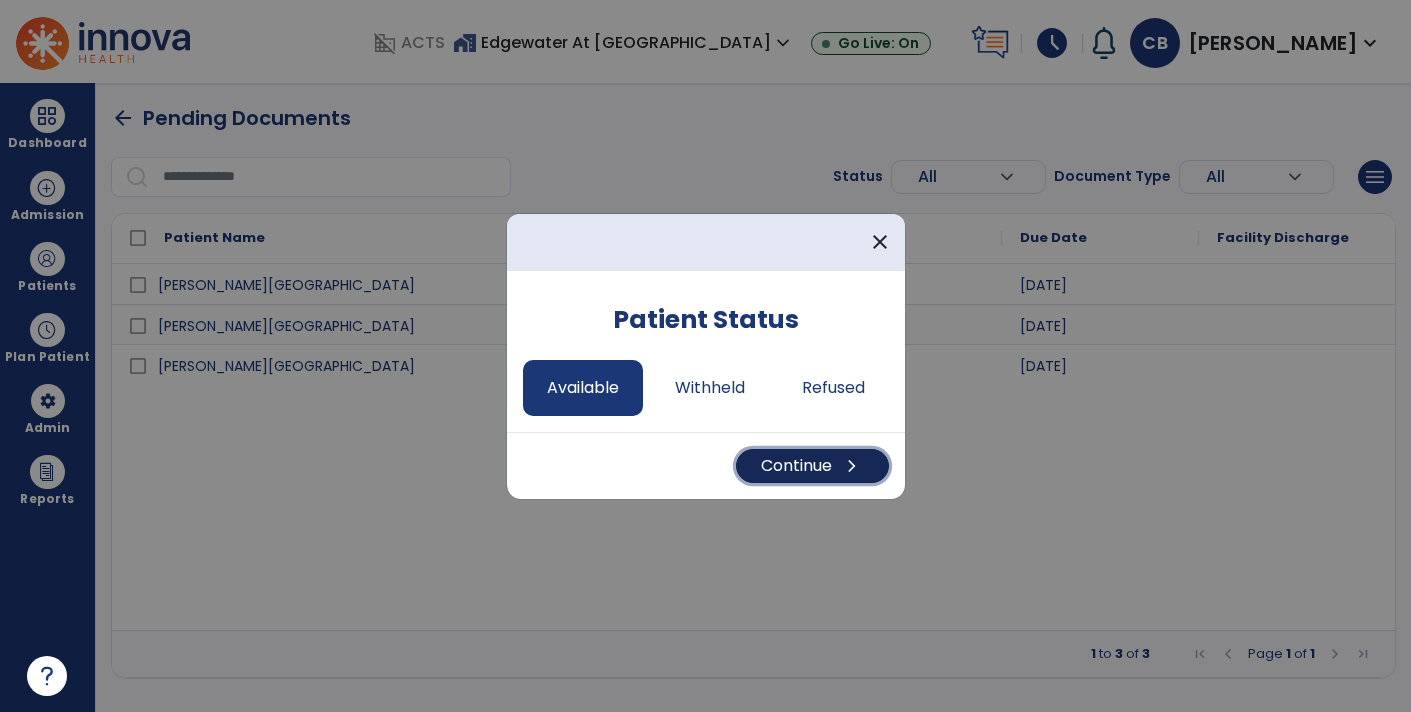 click on "Continue   chevron_right" at bounding box center (812, 466) 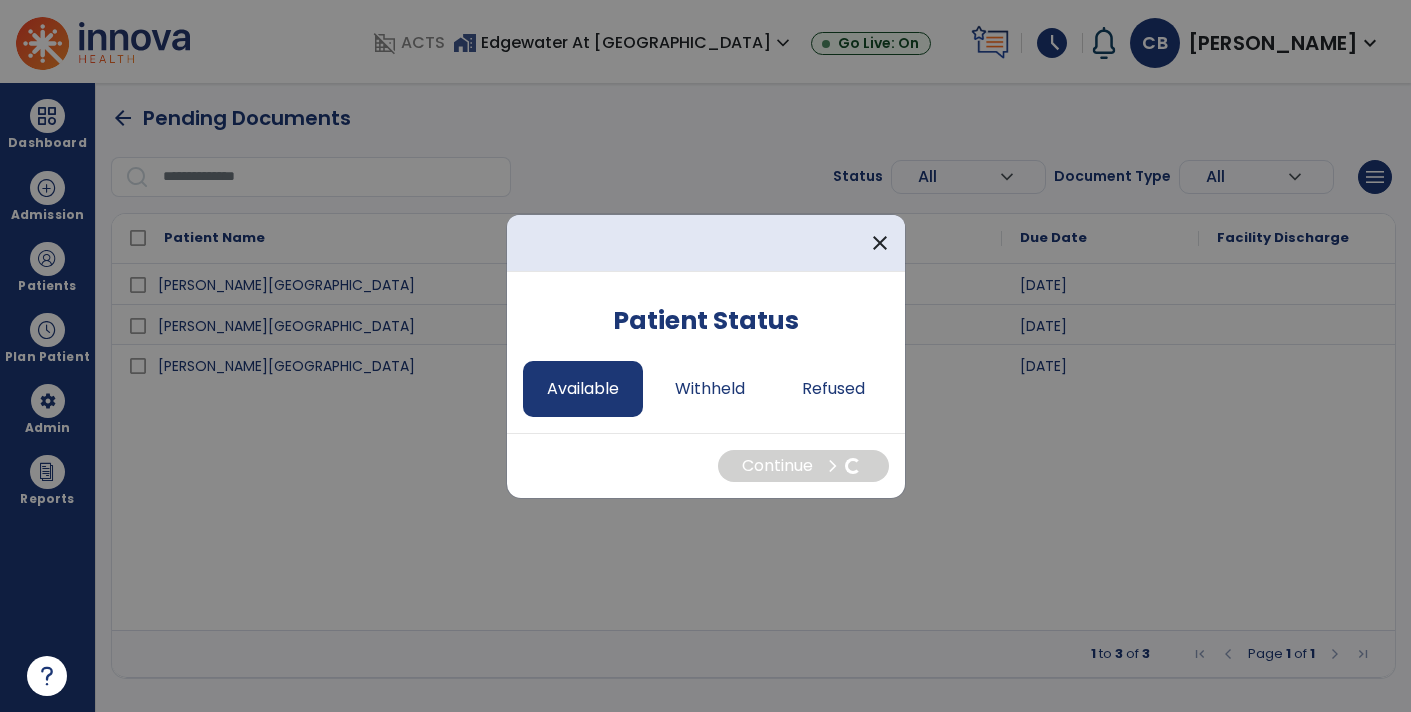 select on "*" 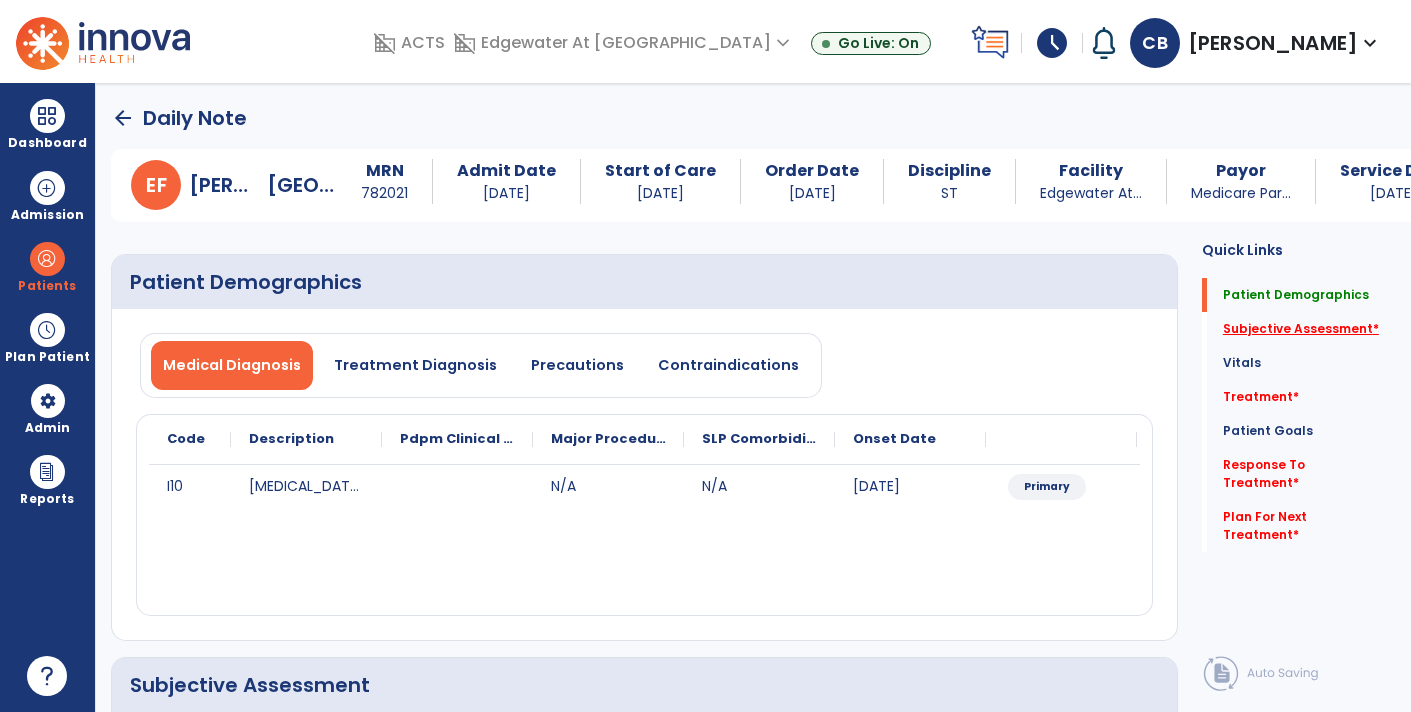 click on "Subjective Assessment   *" 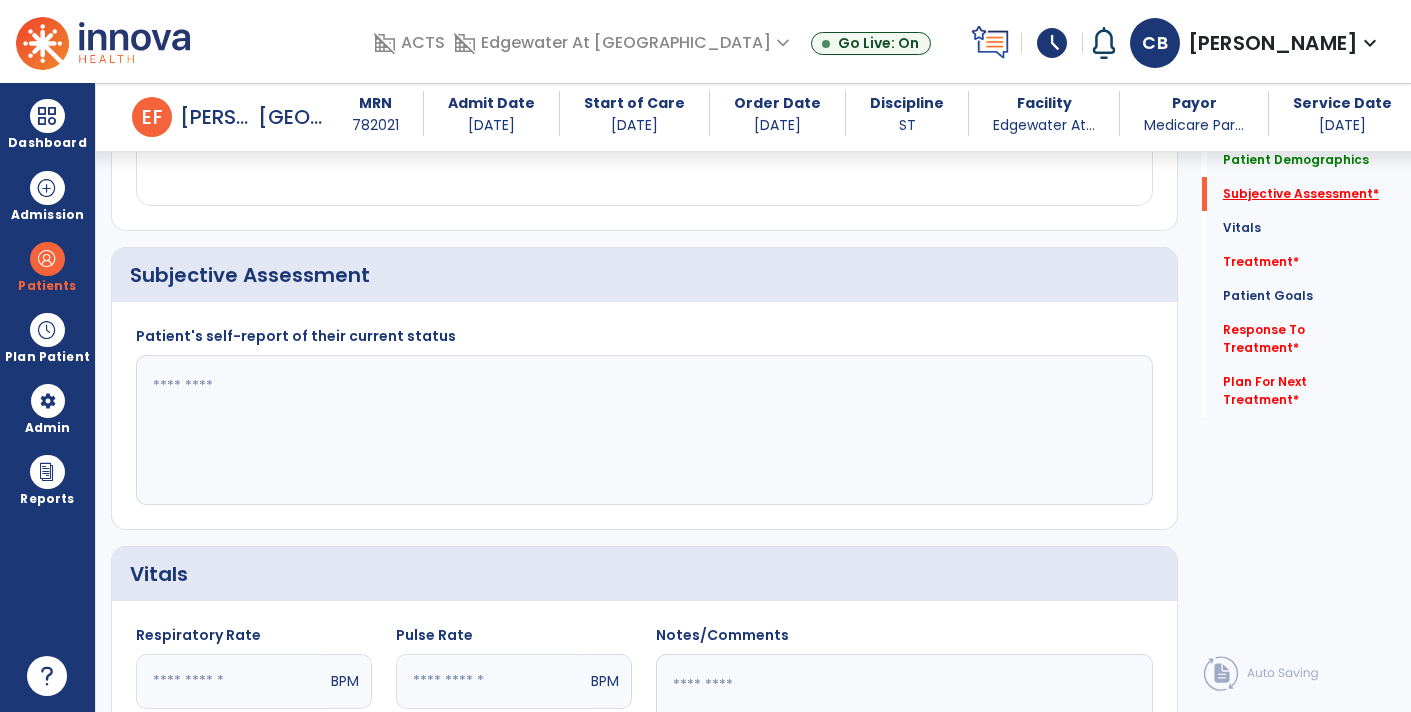 scroll, scrollTop: 399, scrollLeft: 0, axis: vertical 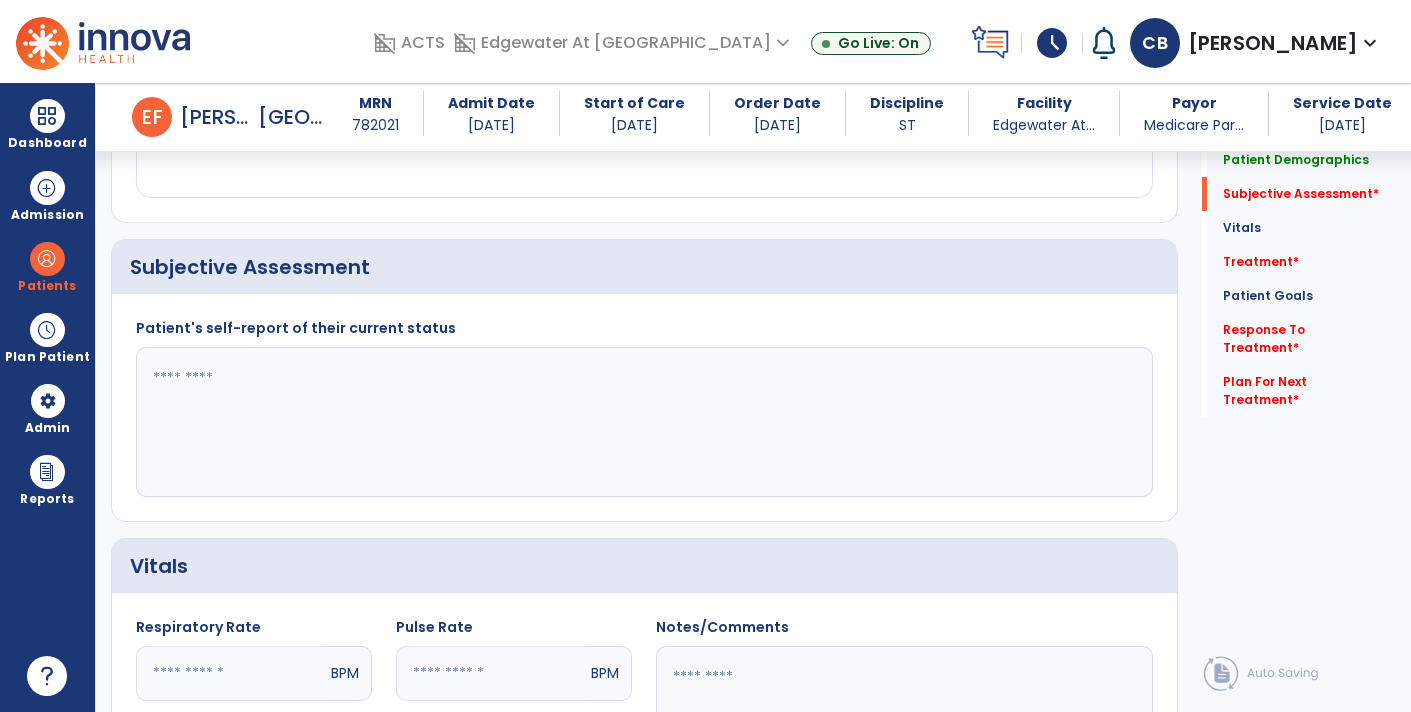 click 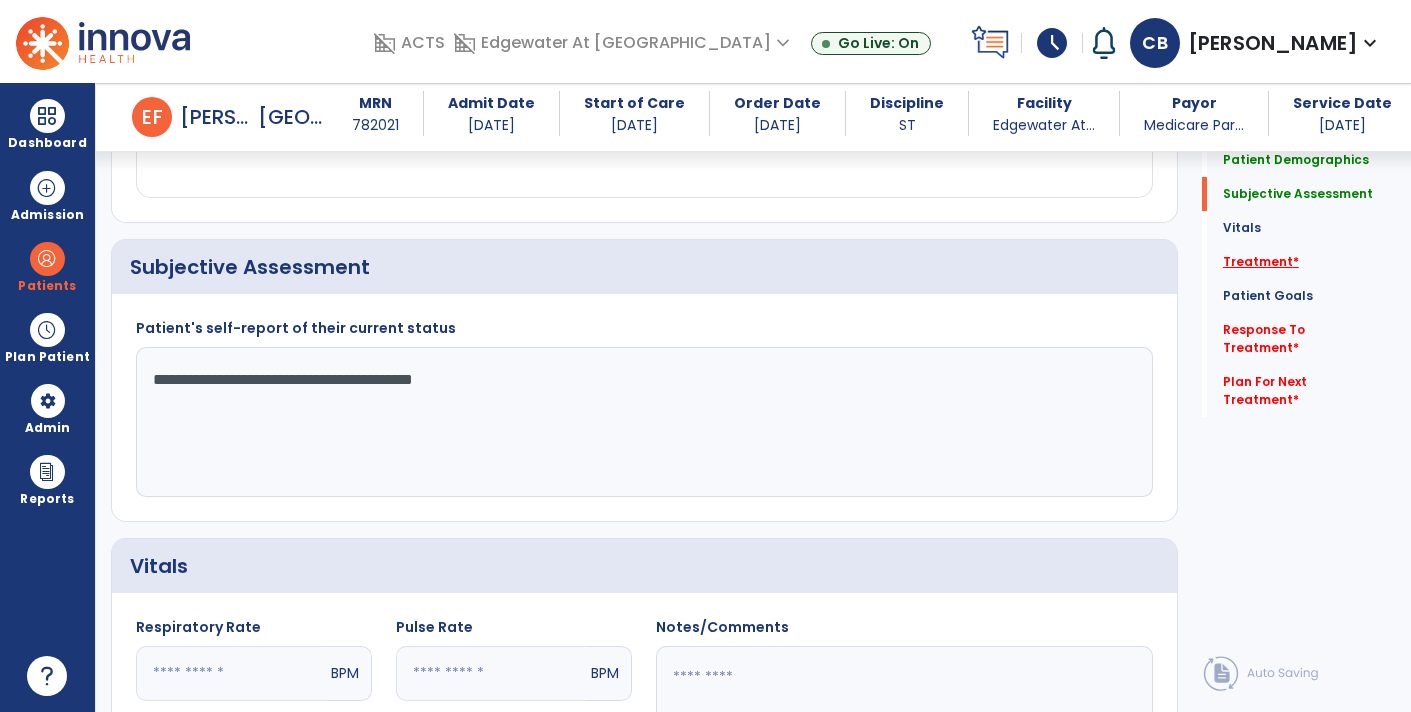 type on "**********" 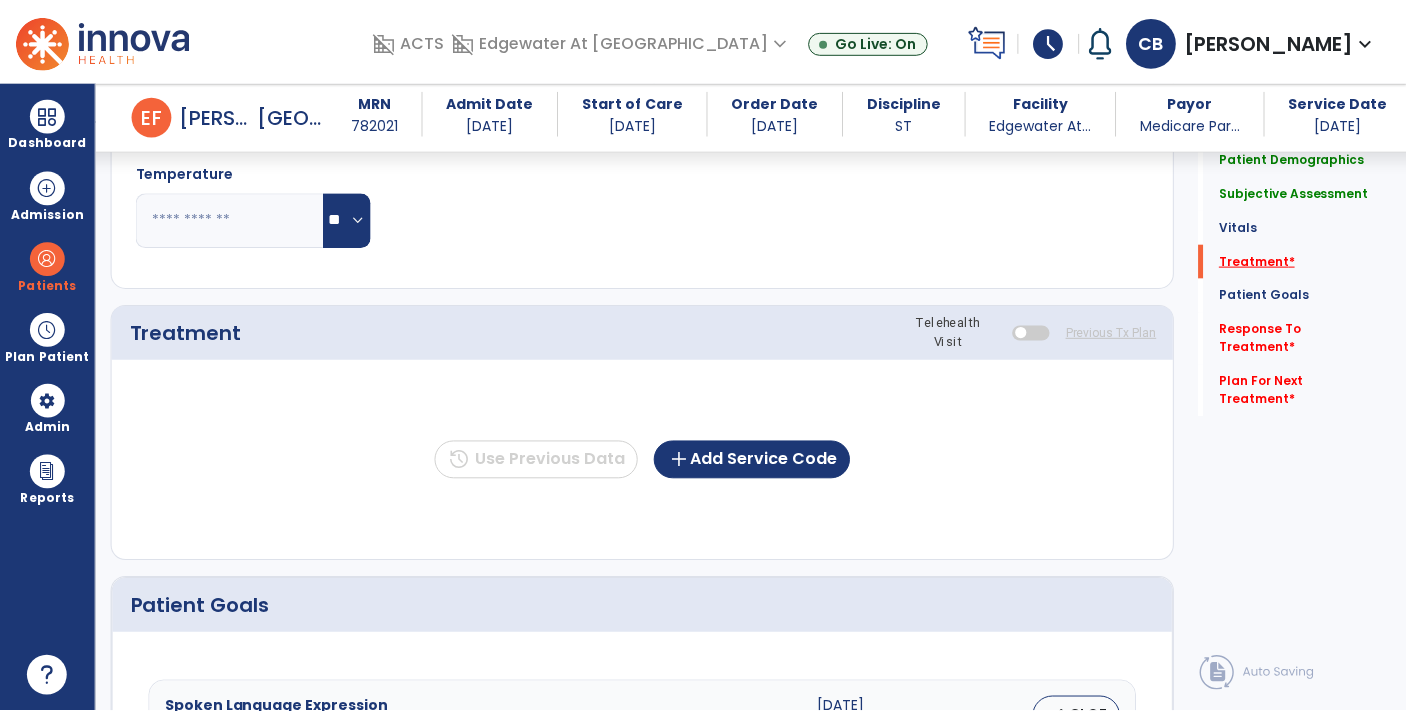 scroll, scrollTop: 1085, scrollLeft: 0, axis: vertical 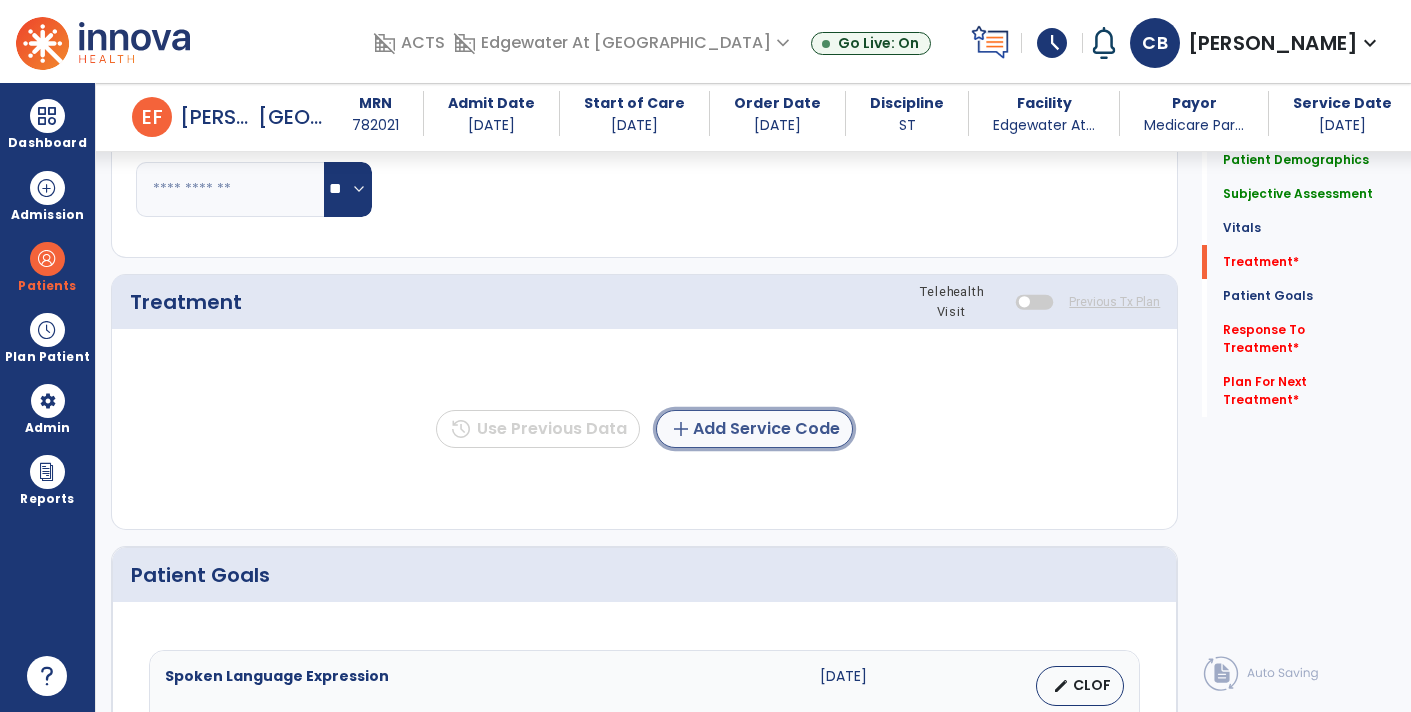 click on "add  Add Service Code" 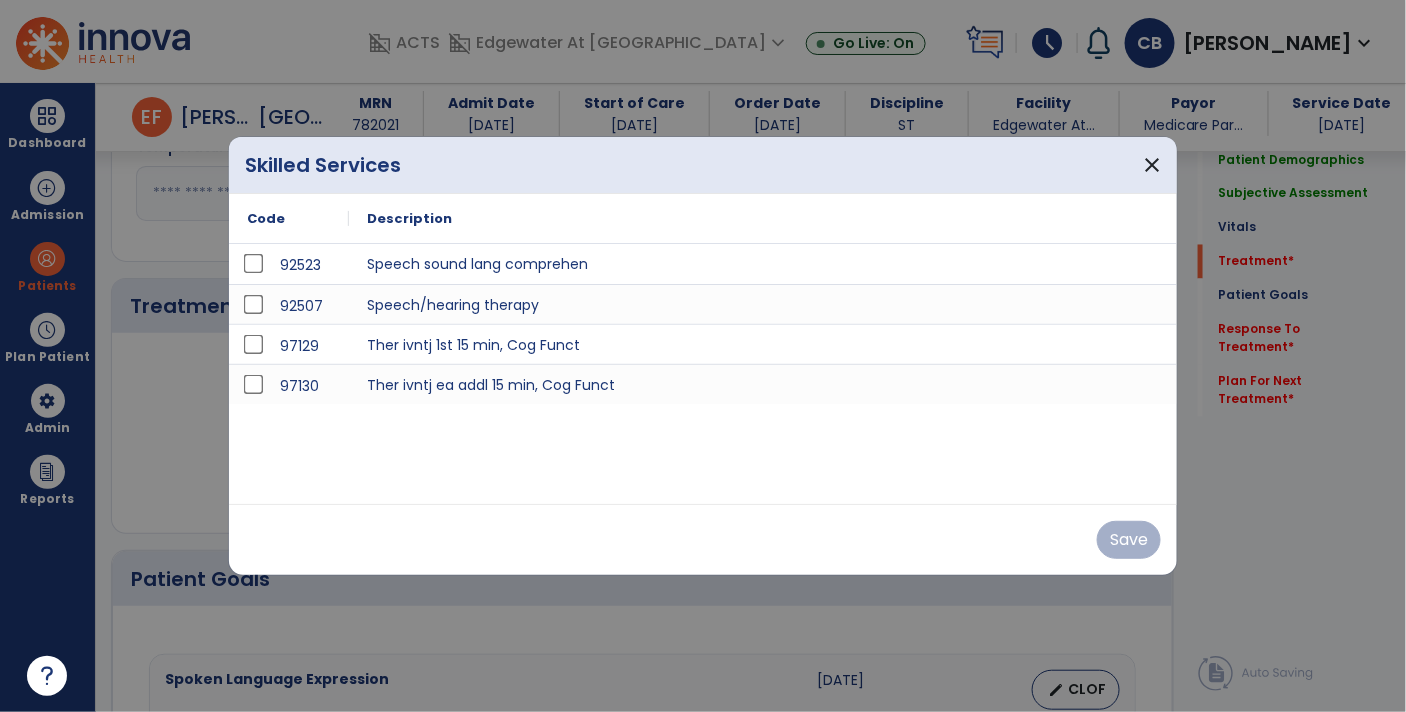 scroll, scrollTop: 1085, scrollLeft: 0, axis: vertical 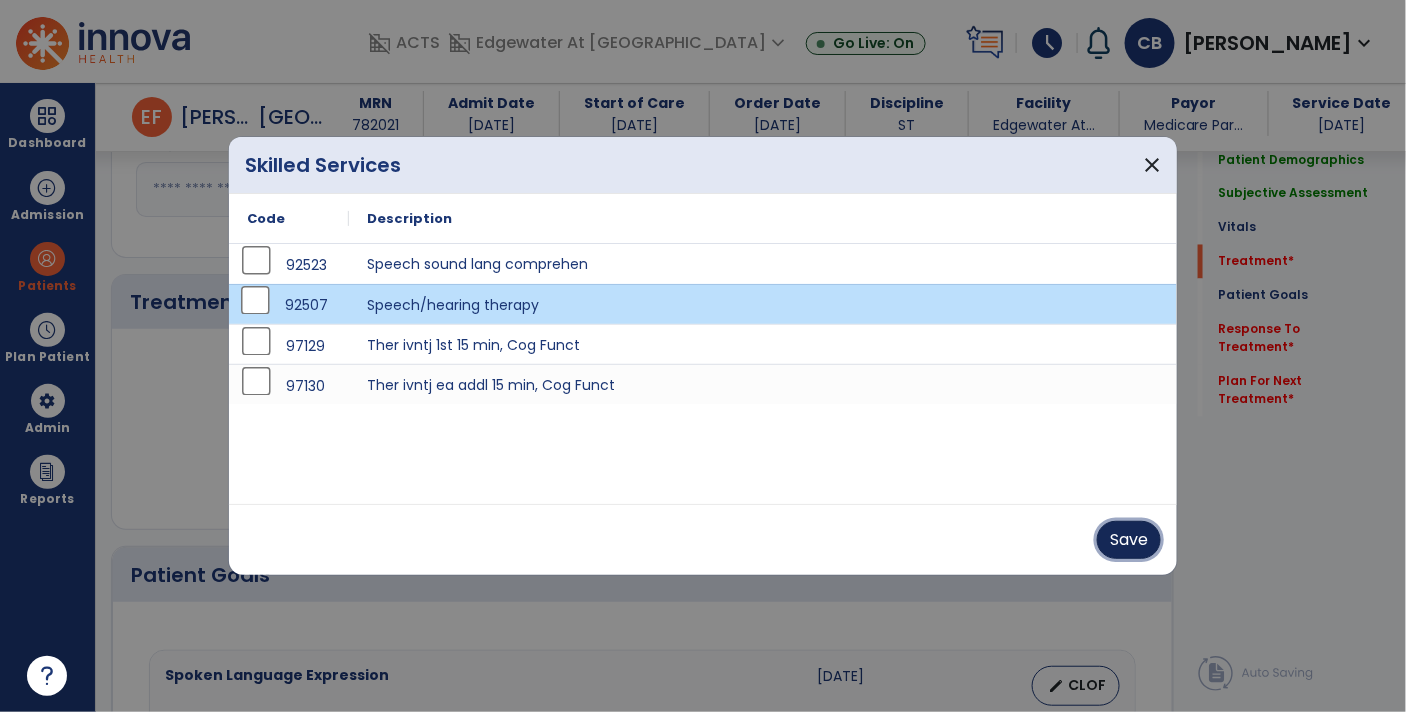 click on "Save" at bounding box center (1129, 540) 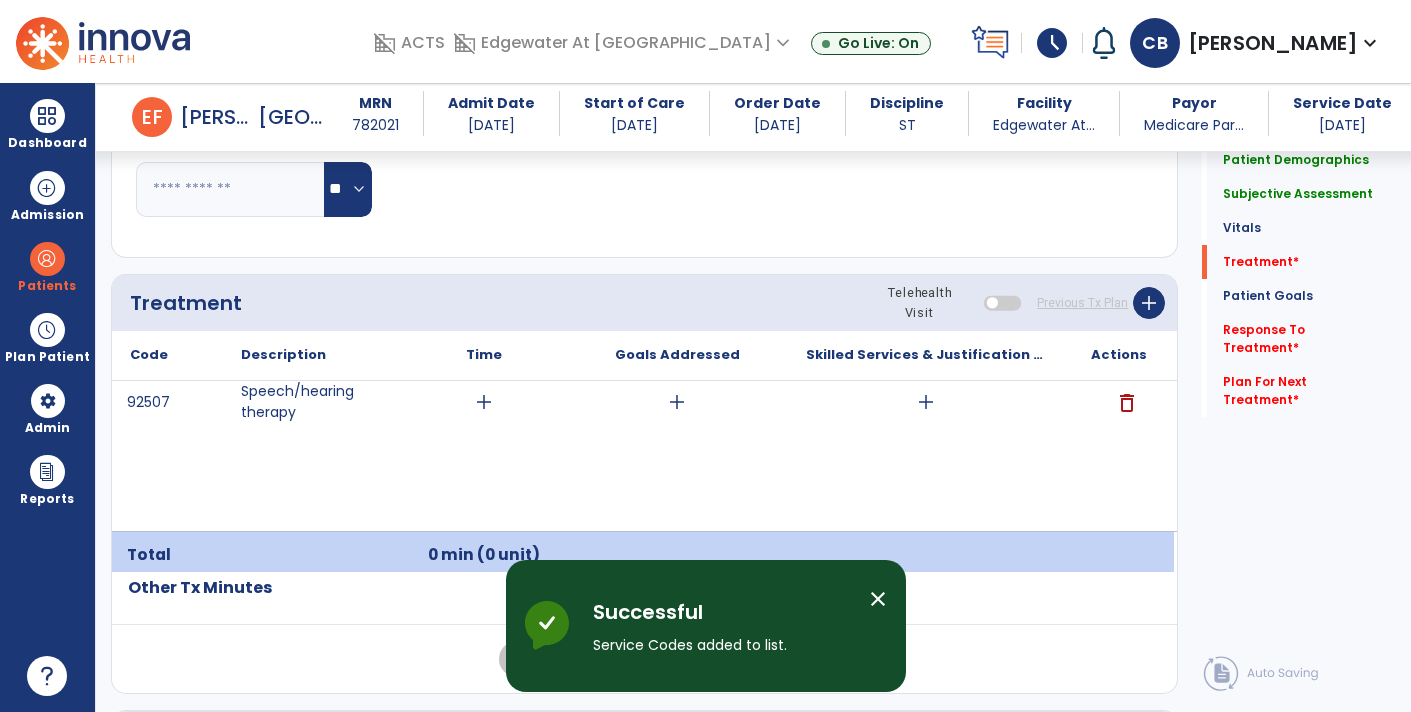 click on "add" at bounding box center [484, 402] 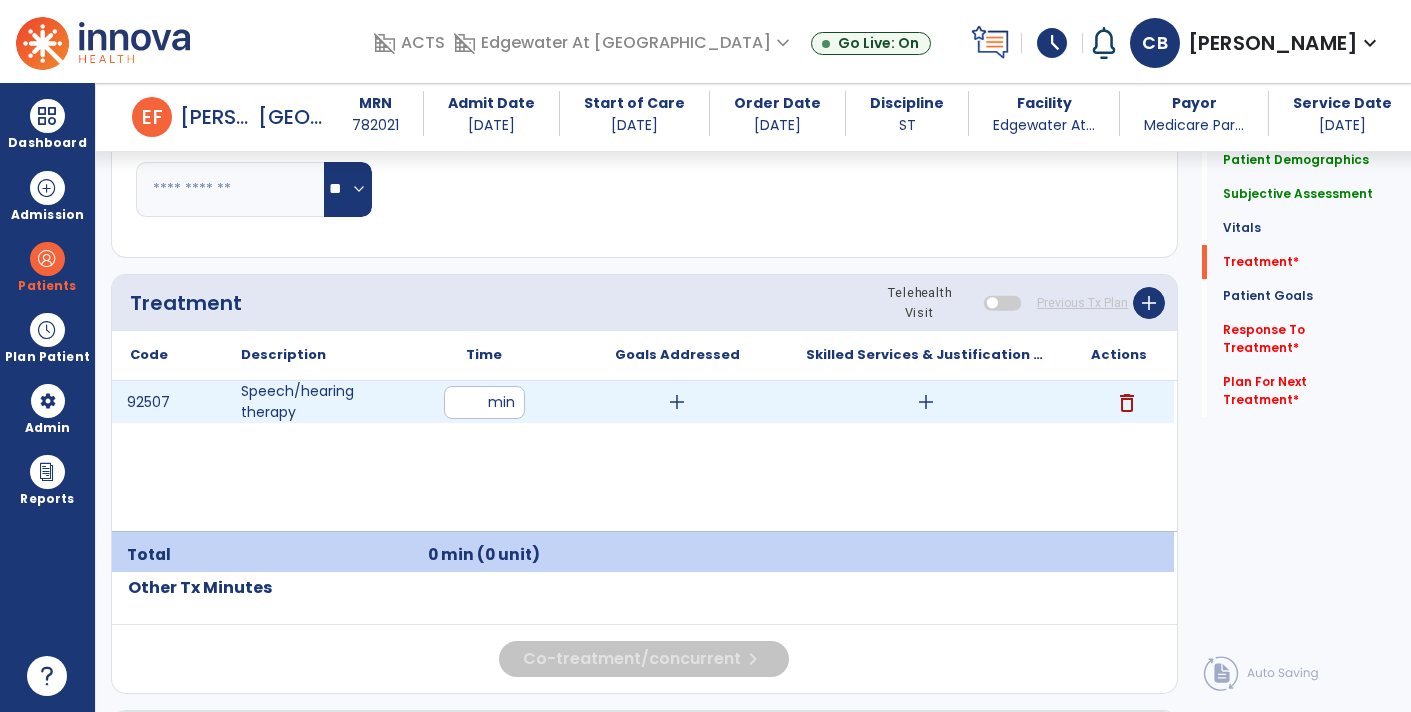 type on "**" 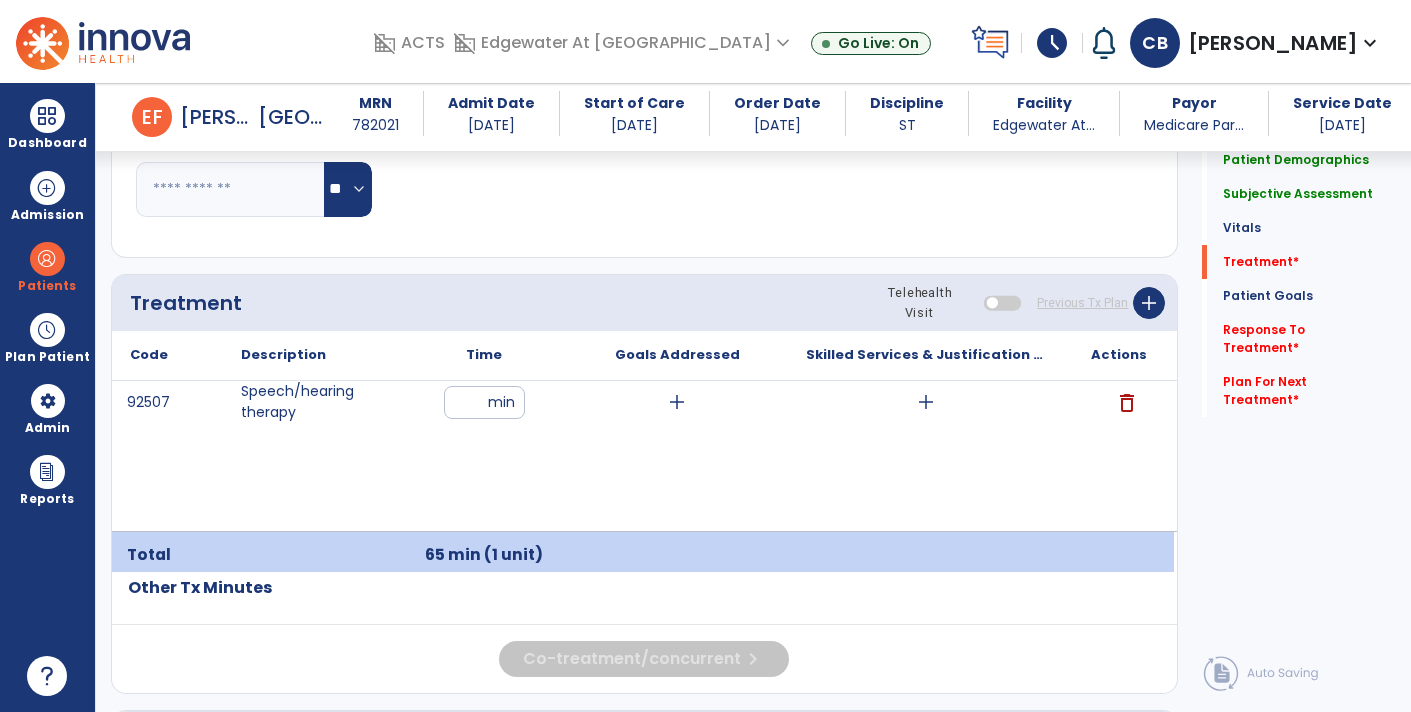 click on "add" at bounding box center [677, 402] 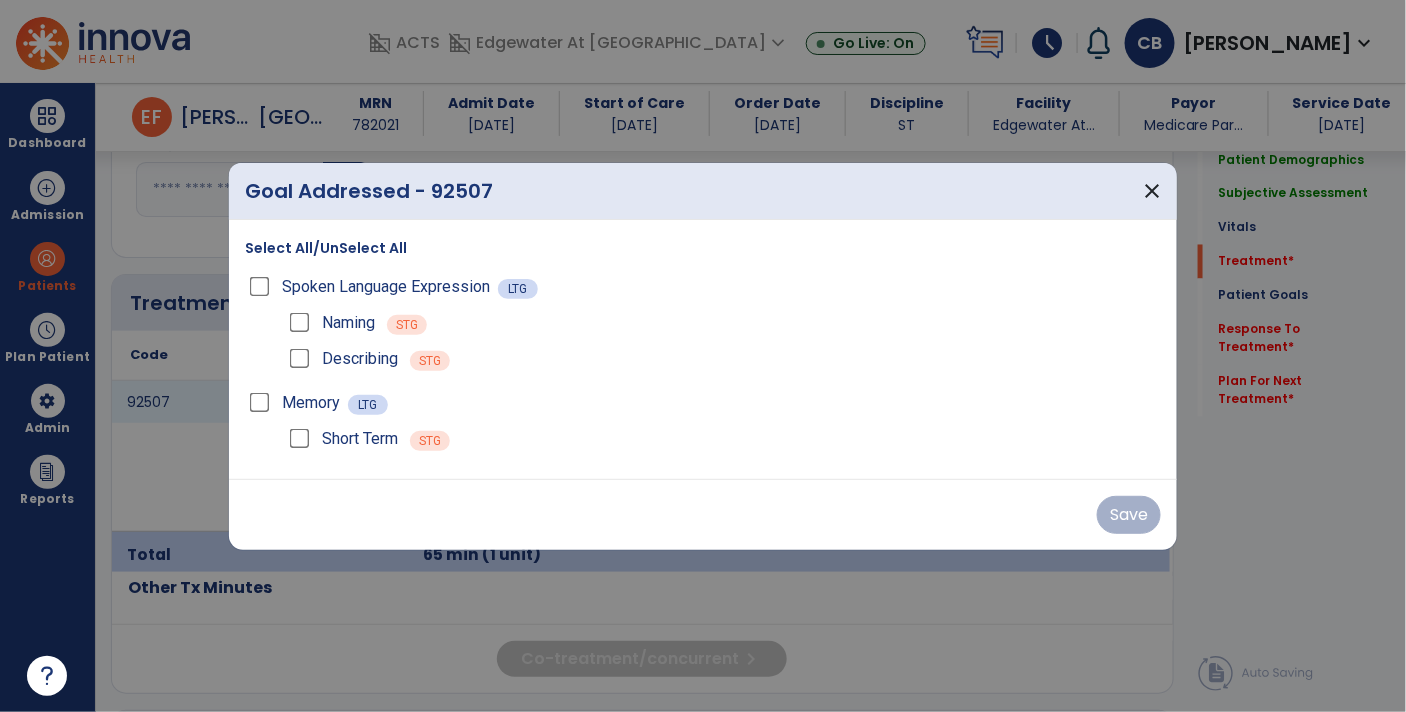 scroll, scrollTop: 1085, scrollLeft: 0, axis: vertical 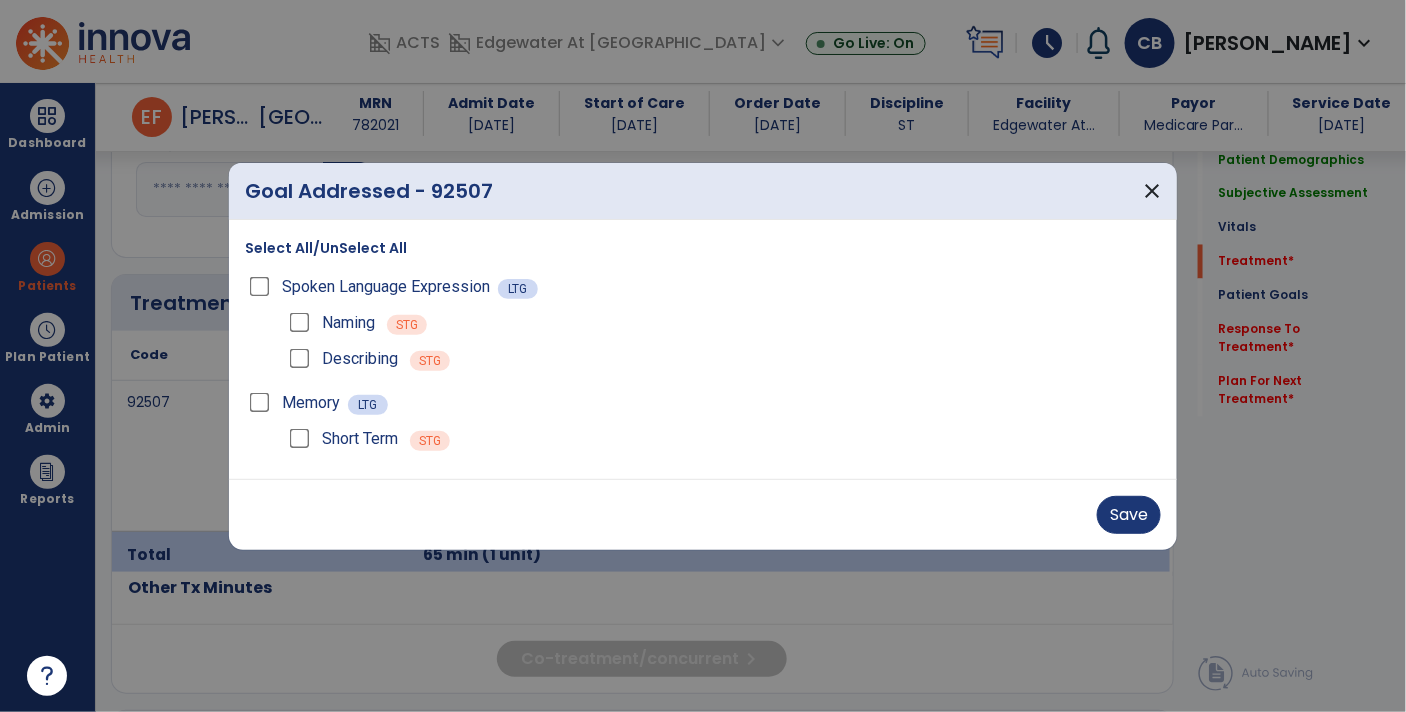 click on "Memory  LTG" at bounding box center [703, 403] 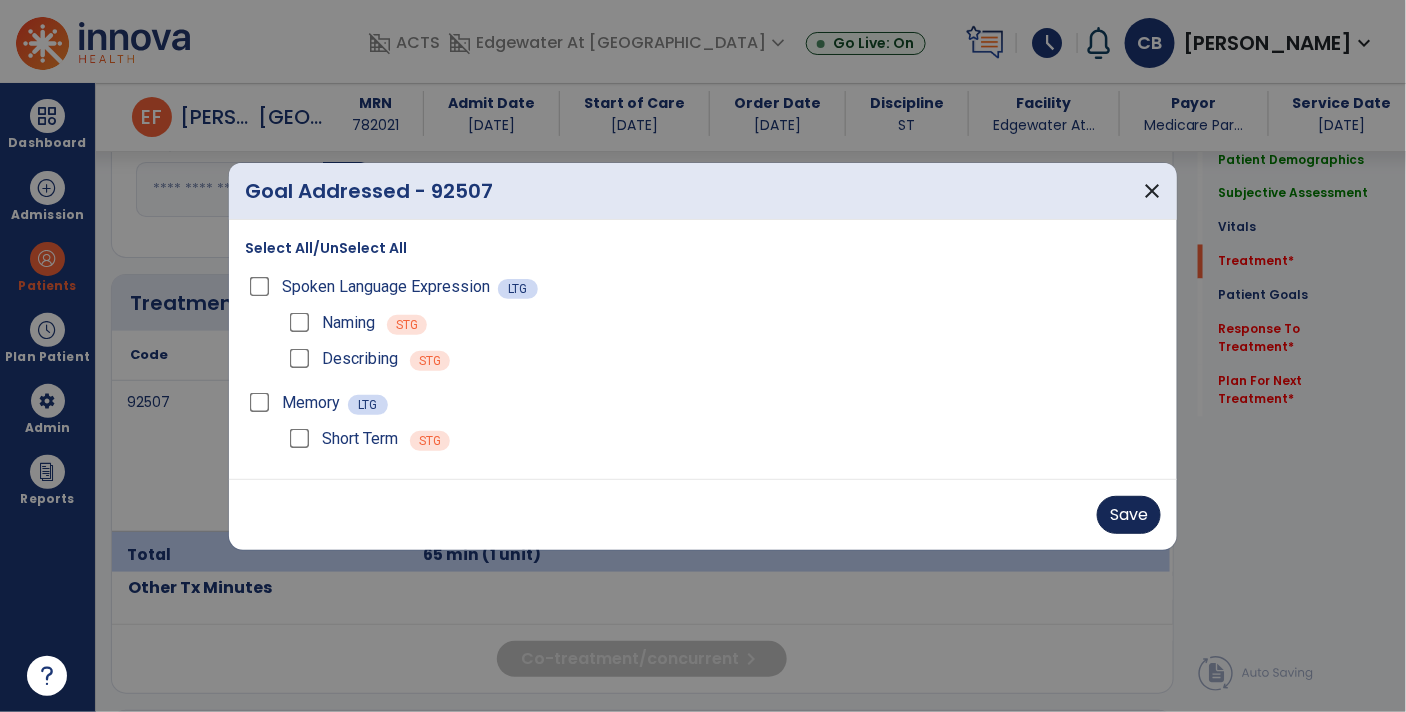 click on "Save" at bounding box center [1129, 515] 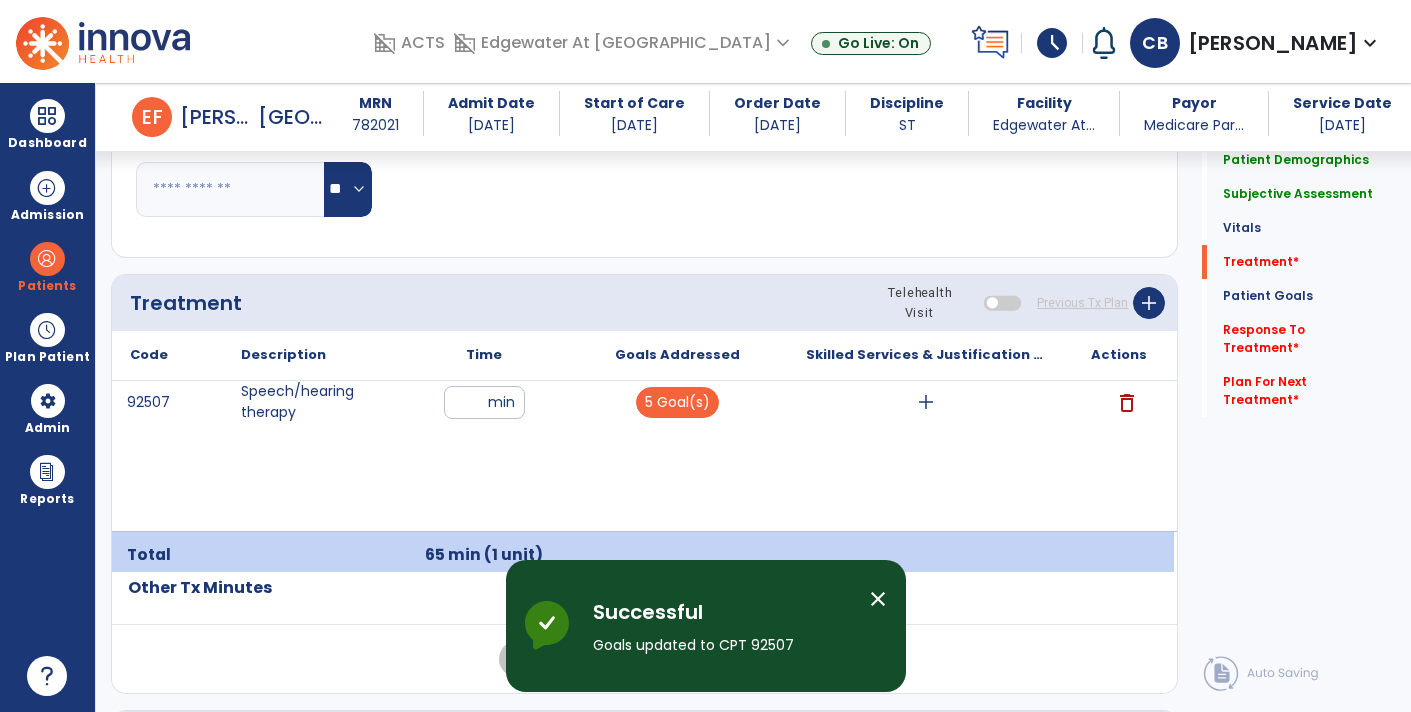 click on "add" at bounding box center (926, 402) 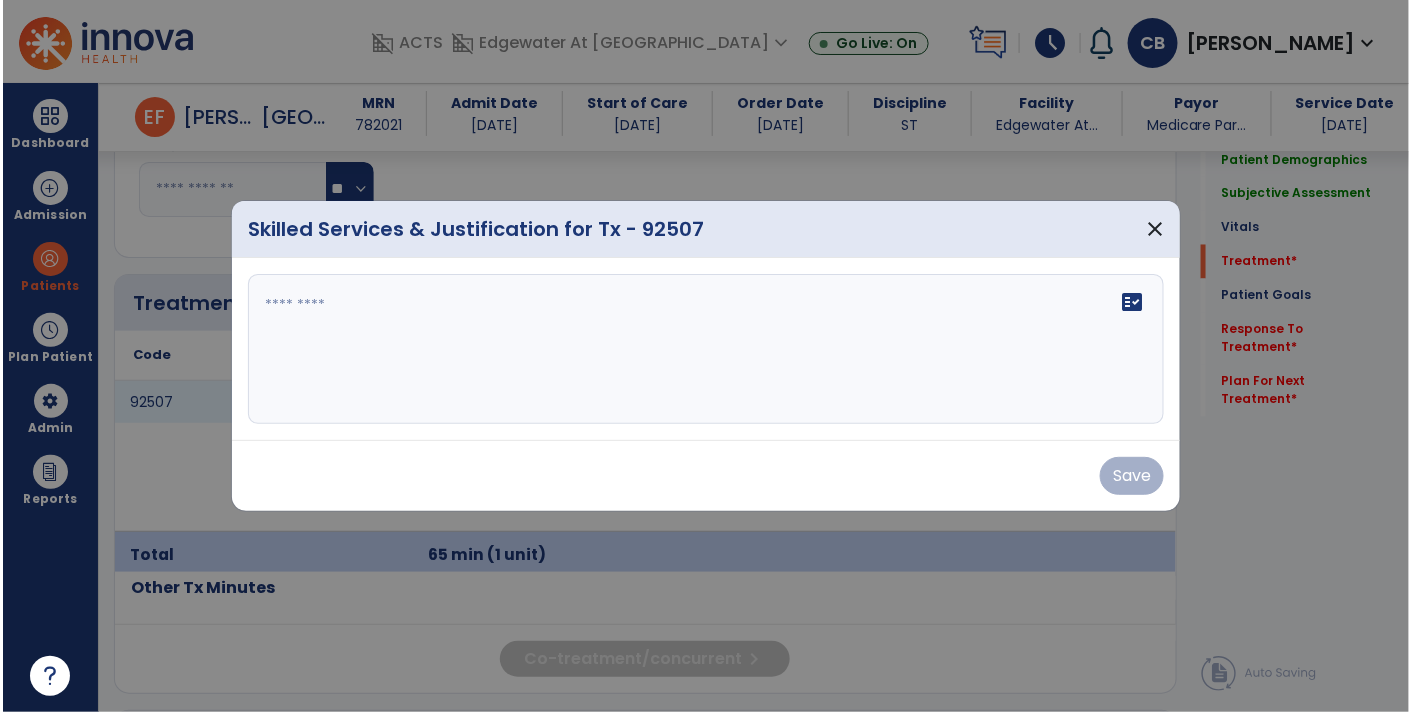 scroll, scrollTop: 1085, scrollLeft: 0, axis: vertical 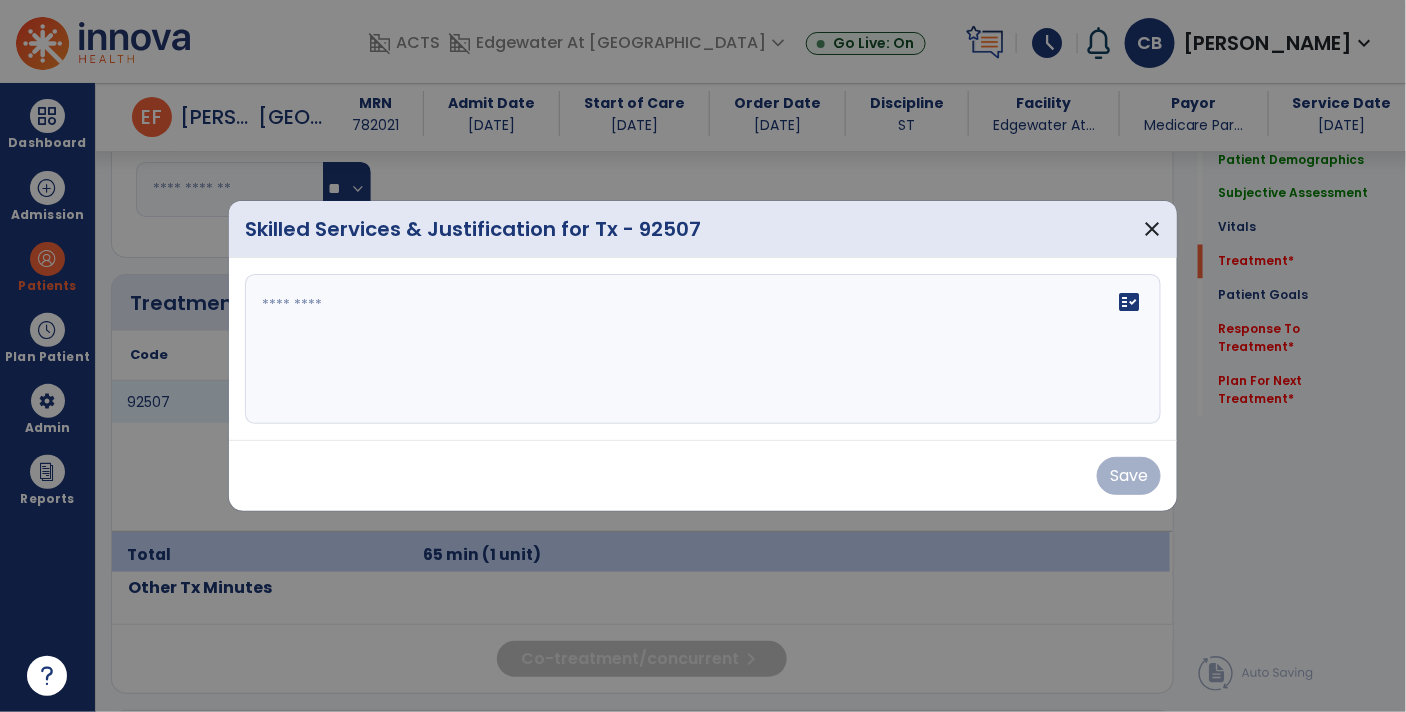click on "fact_check" at bounding box center (703, 349) 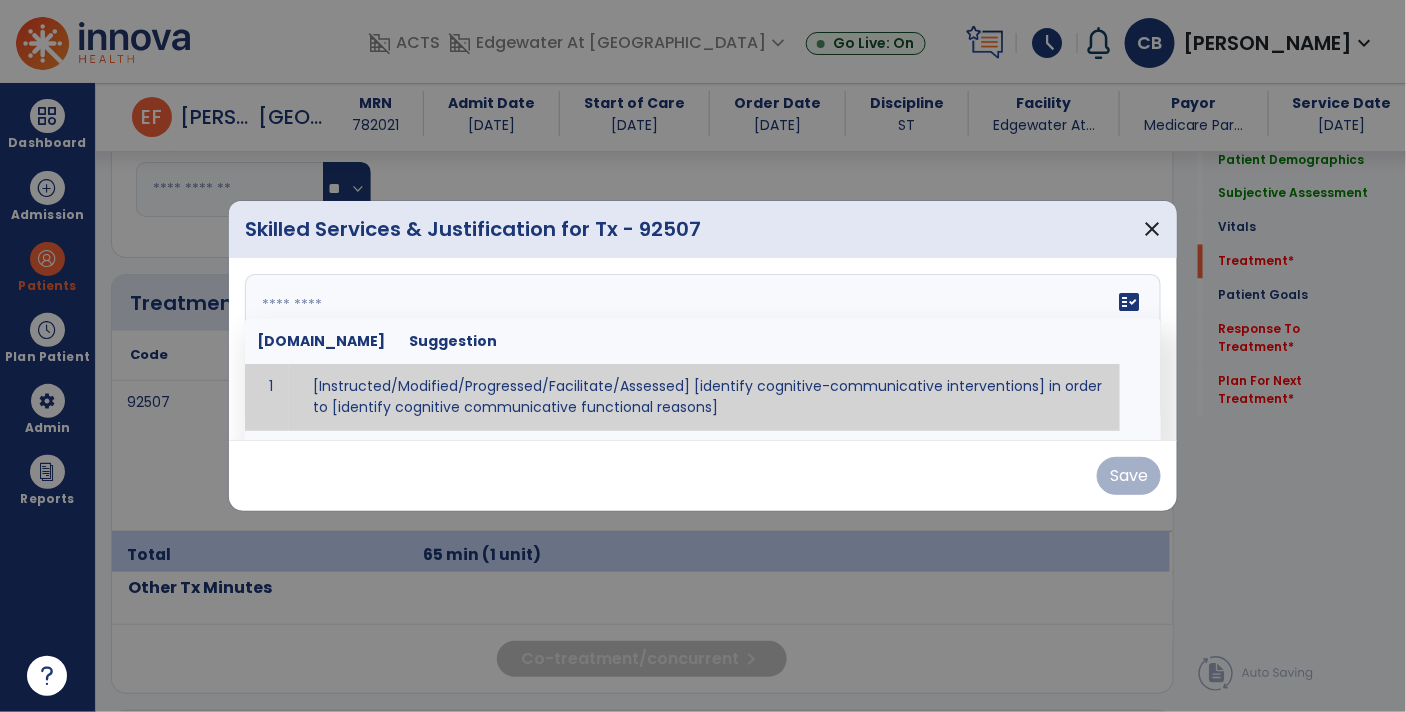 paste on "**********" 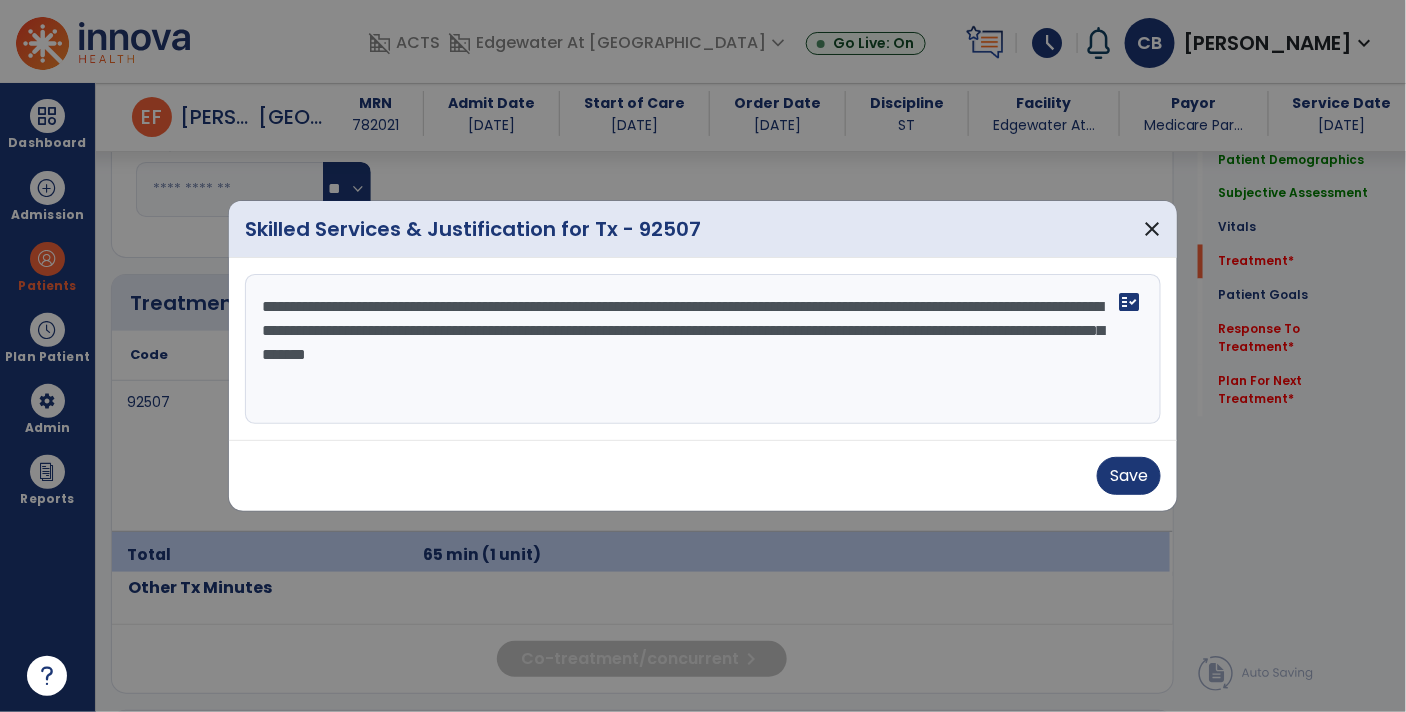 click on "**********" at bounding box center (703, 349) 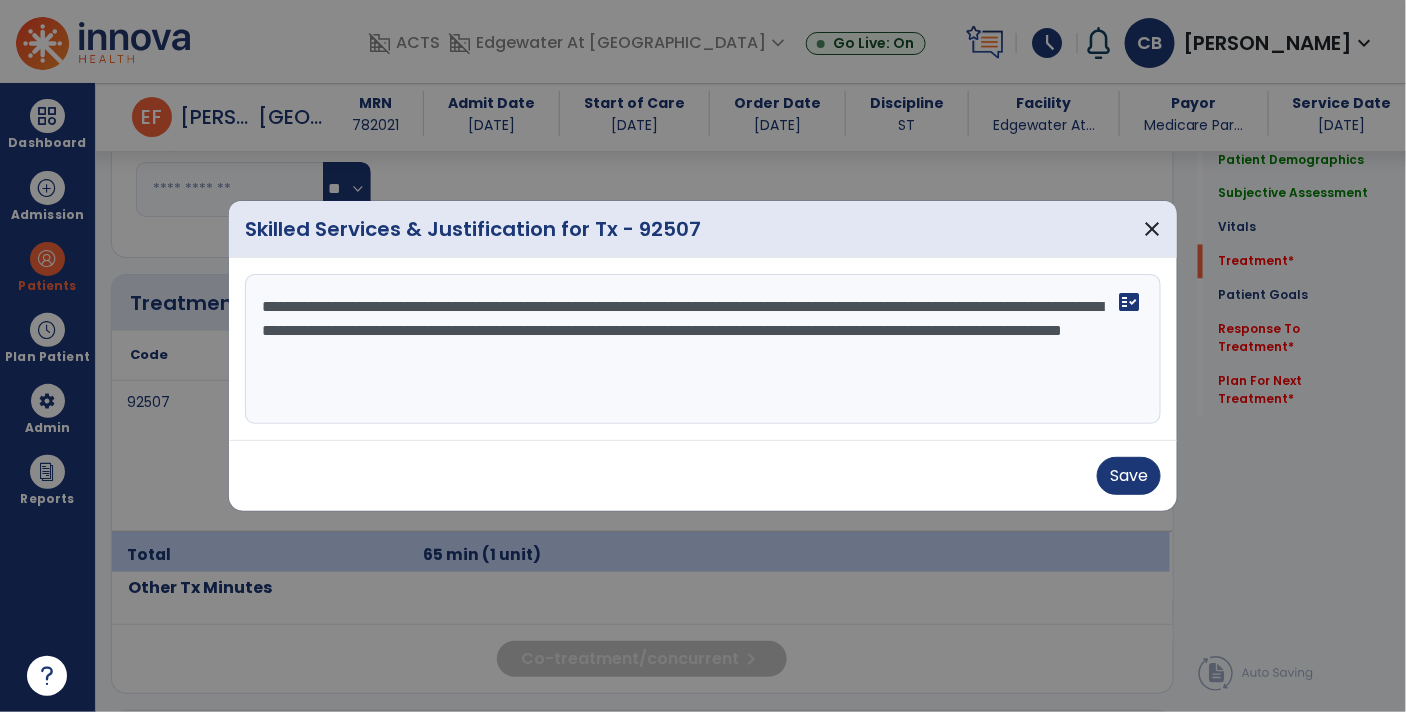 drag, startPoint x: 687, startPoint y: 306, endPoint x: 586, endPoint y: 301, distance: 101.12369 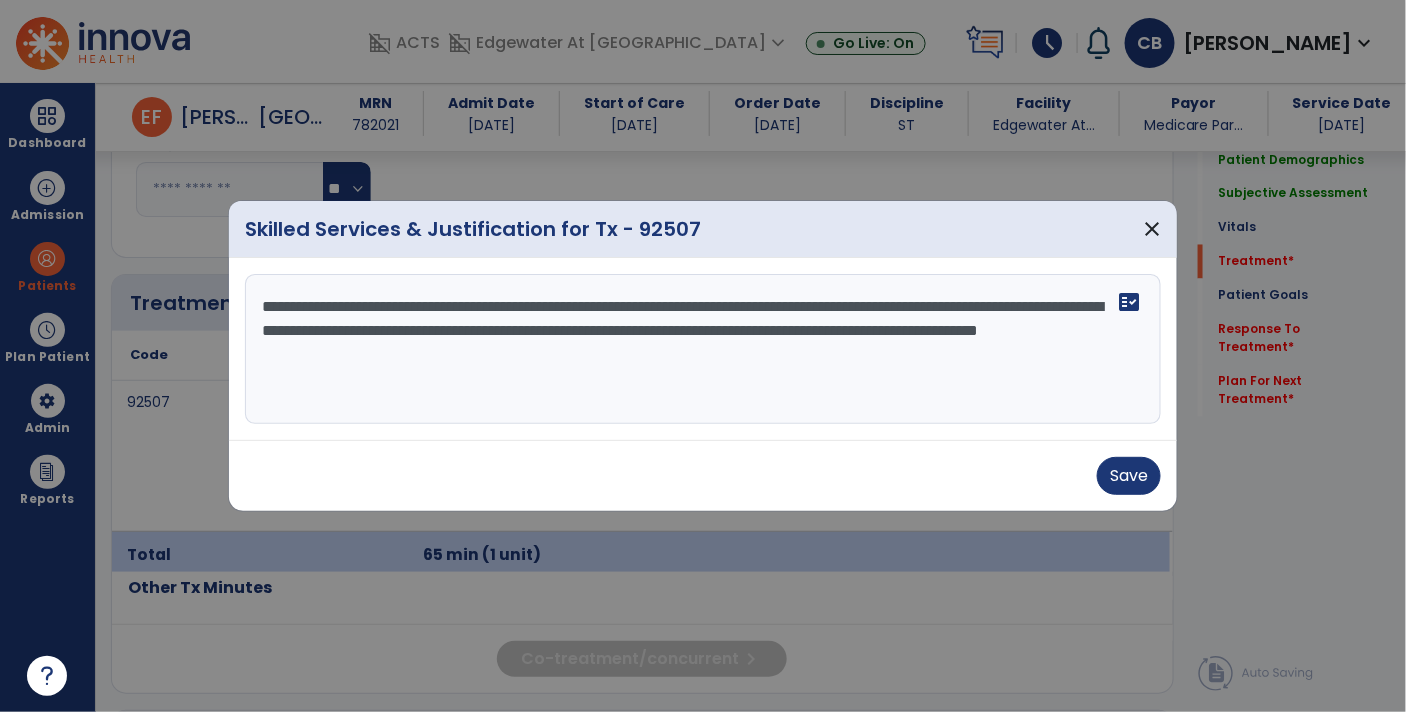 click on "**********" at bounding box center [703, 349] 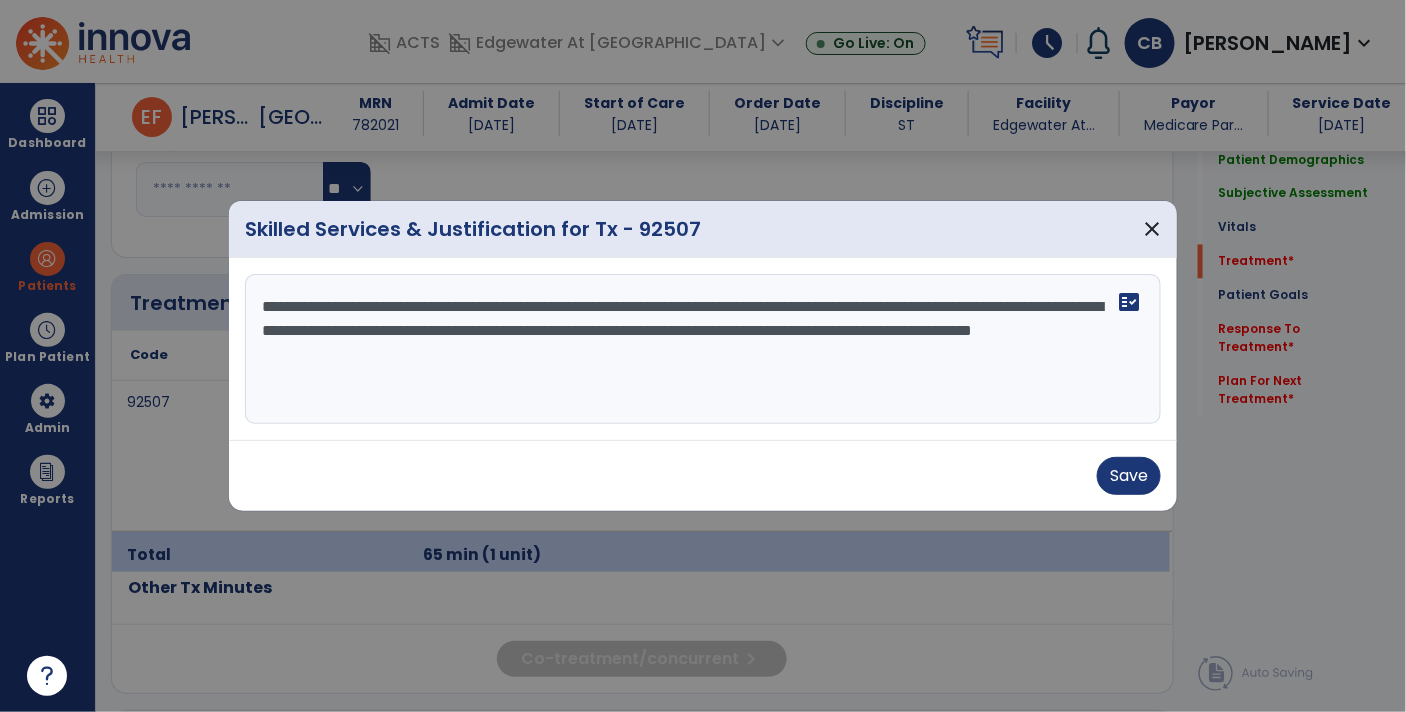 click on "**********" at bounding box center (703, 349) 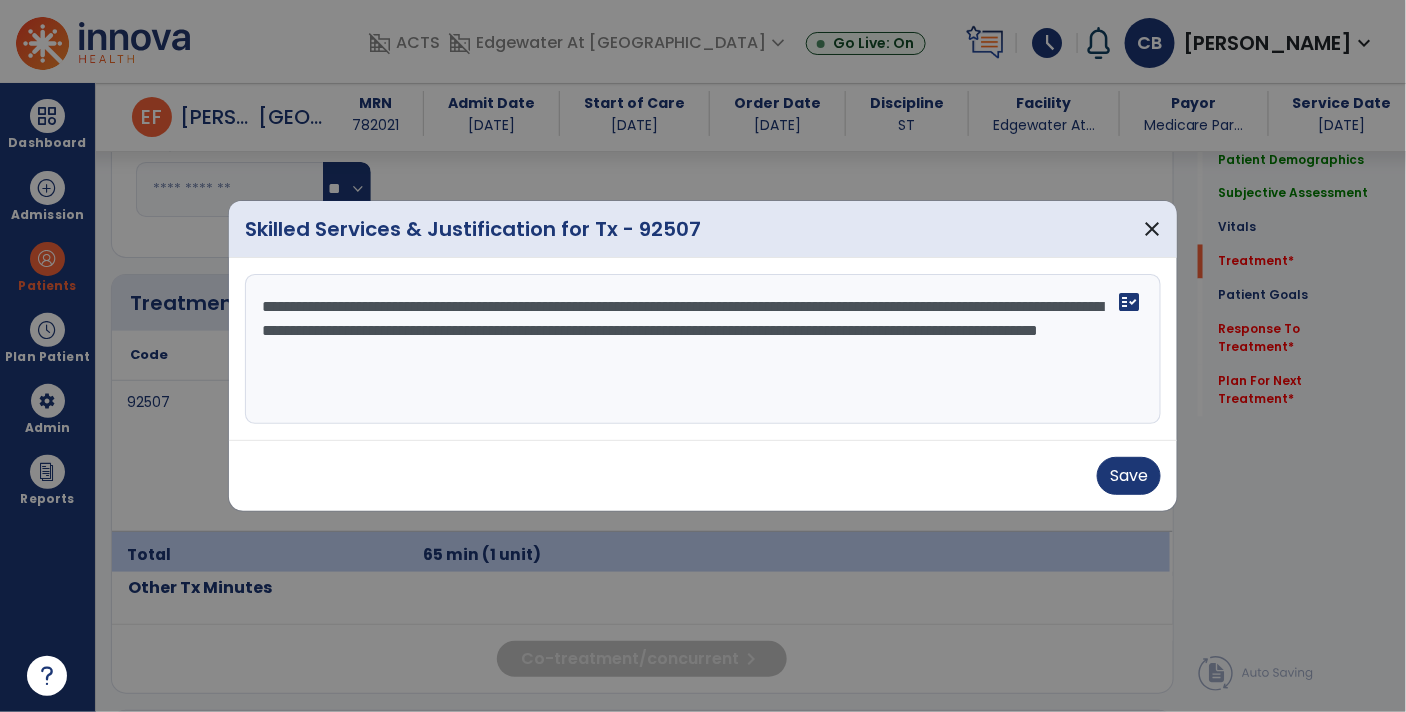 drag, startPoint x: 444, startPoint y: 325, endPoint x: 232, endPoint y: 328, distance: 212.02122 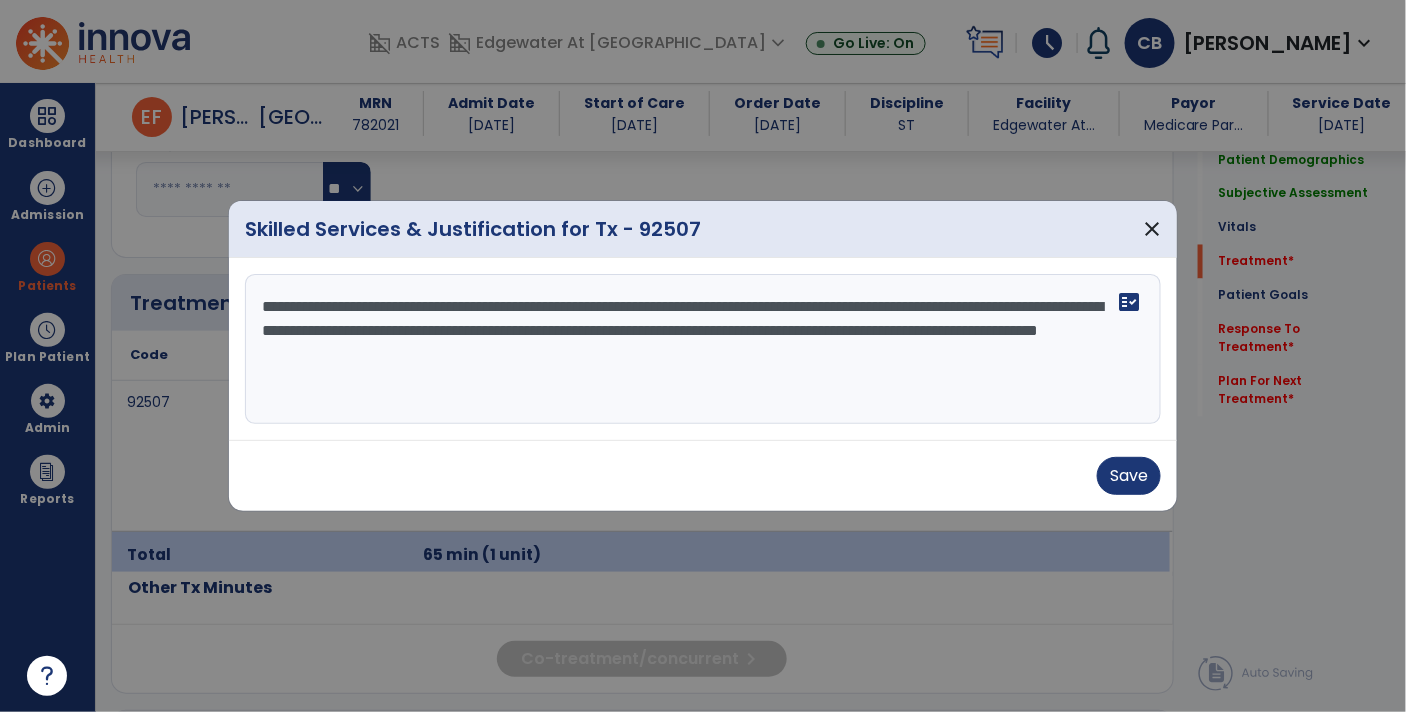 click on "**********" at bounding box center [703, 349] 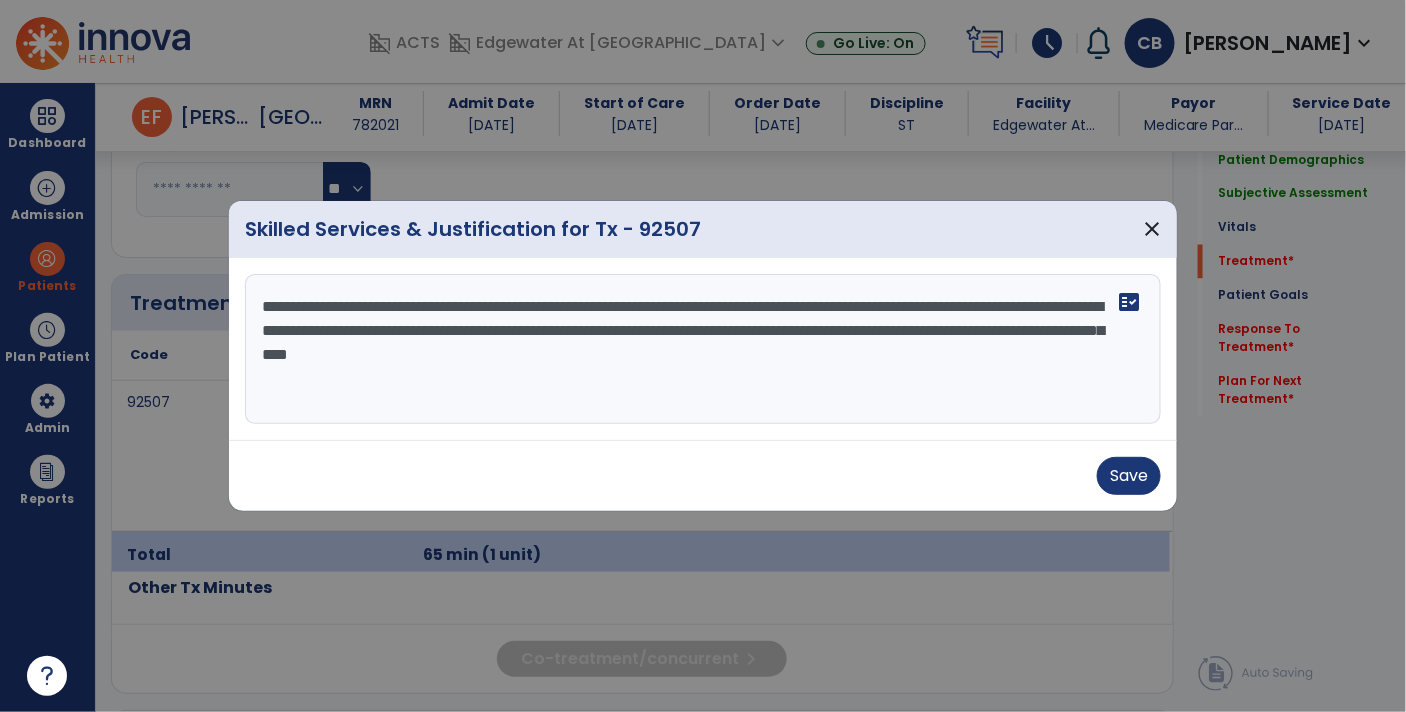 drag, startPoint x: 884, startPoint y: 365, endPoint x: 670, endPoint y: 331, distance: 216.6841 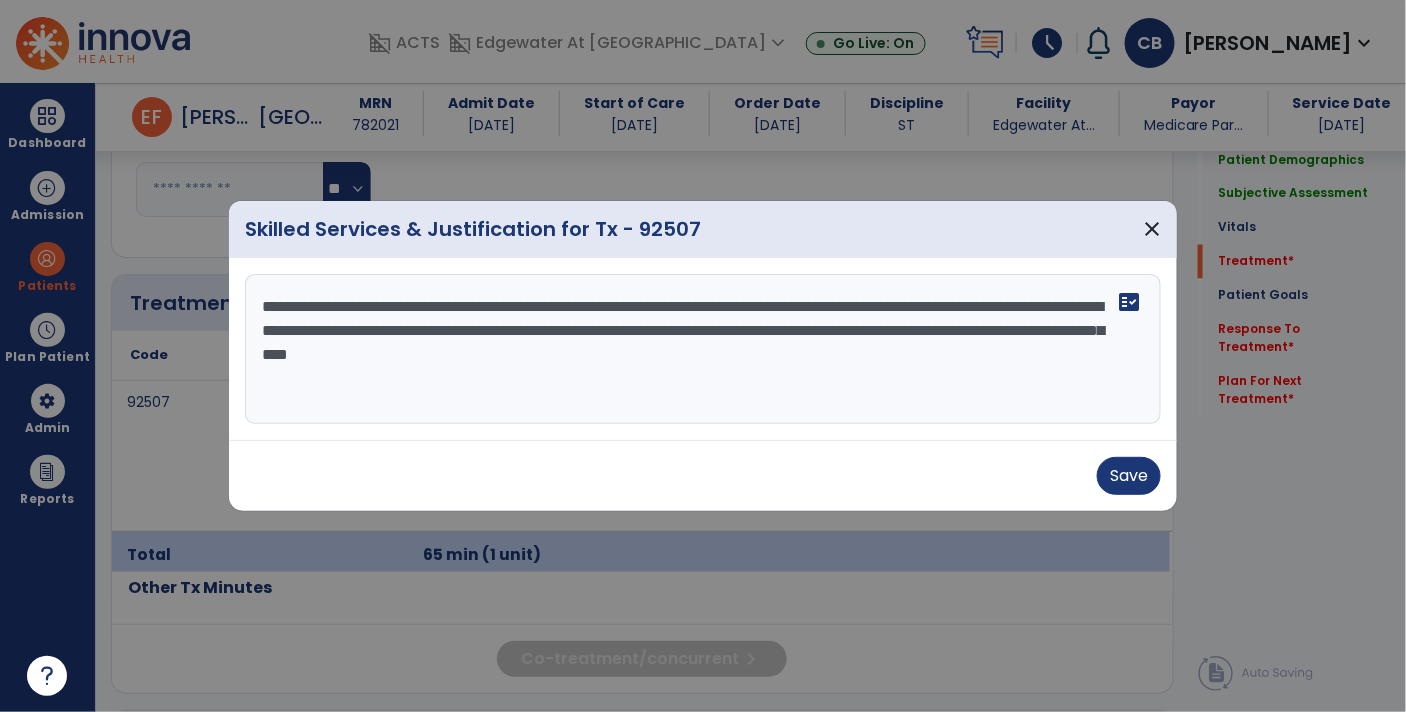 click on "**********" at bounding box center (703, 349) 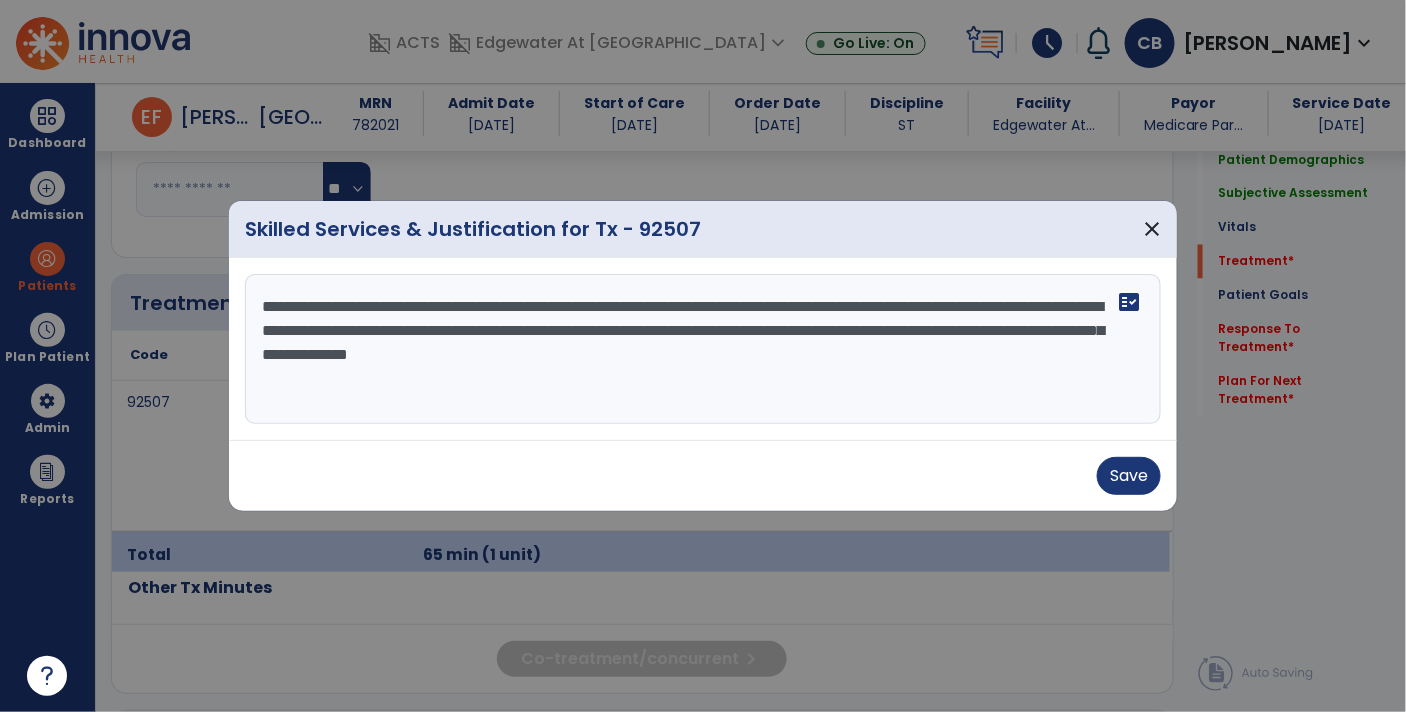 click on "**********" at bounding box center [703, 349] 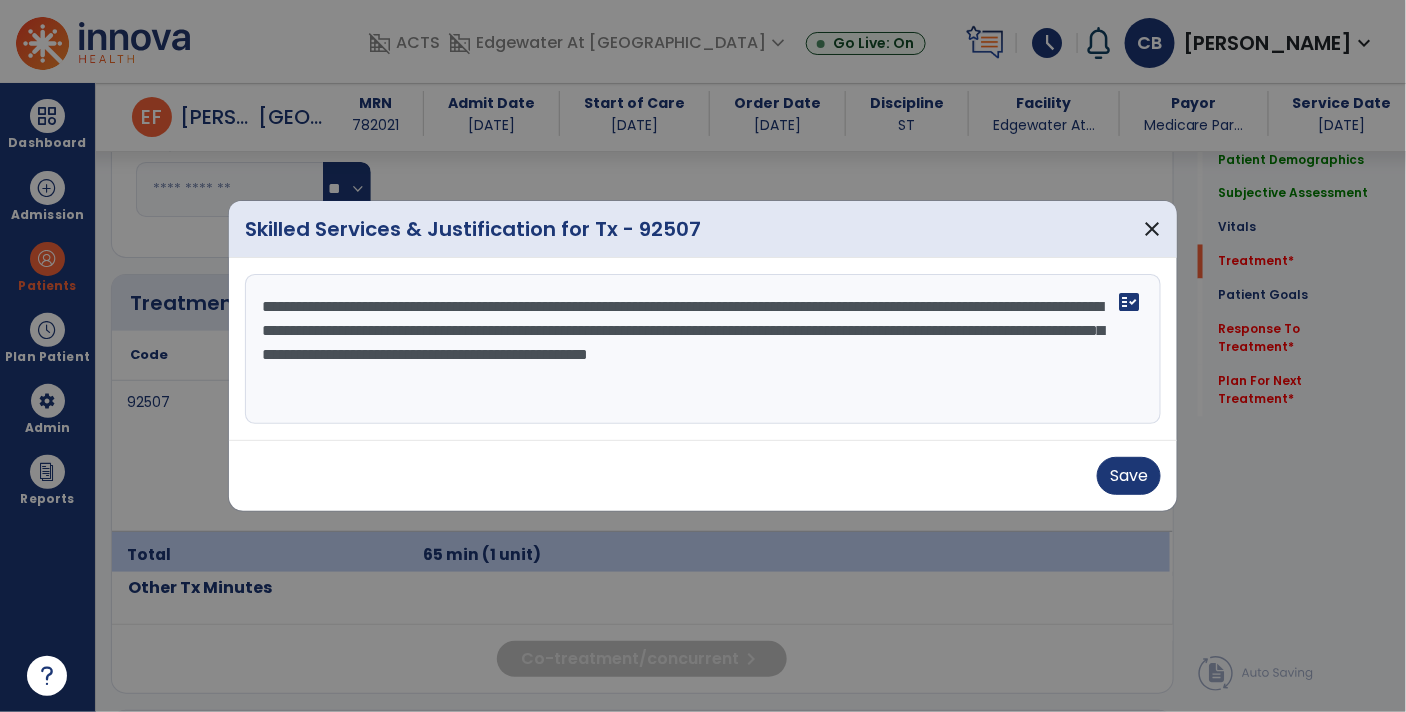 click on "**********" at bounding box center [703, 349] 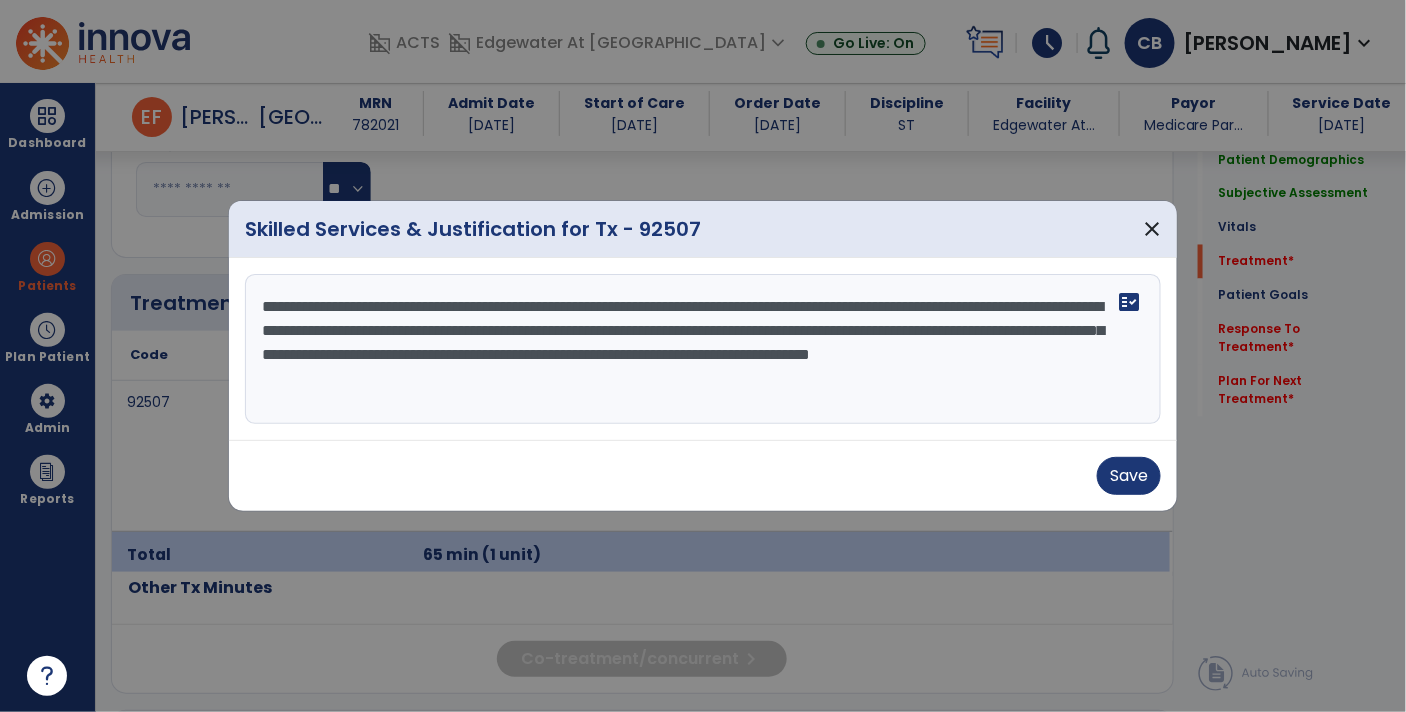click on "**********" at bounding box center [703, 349] 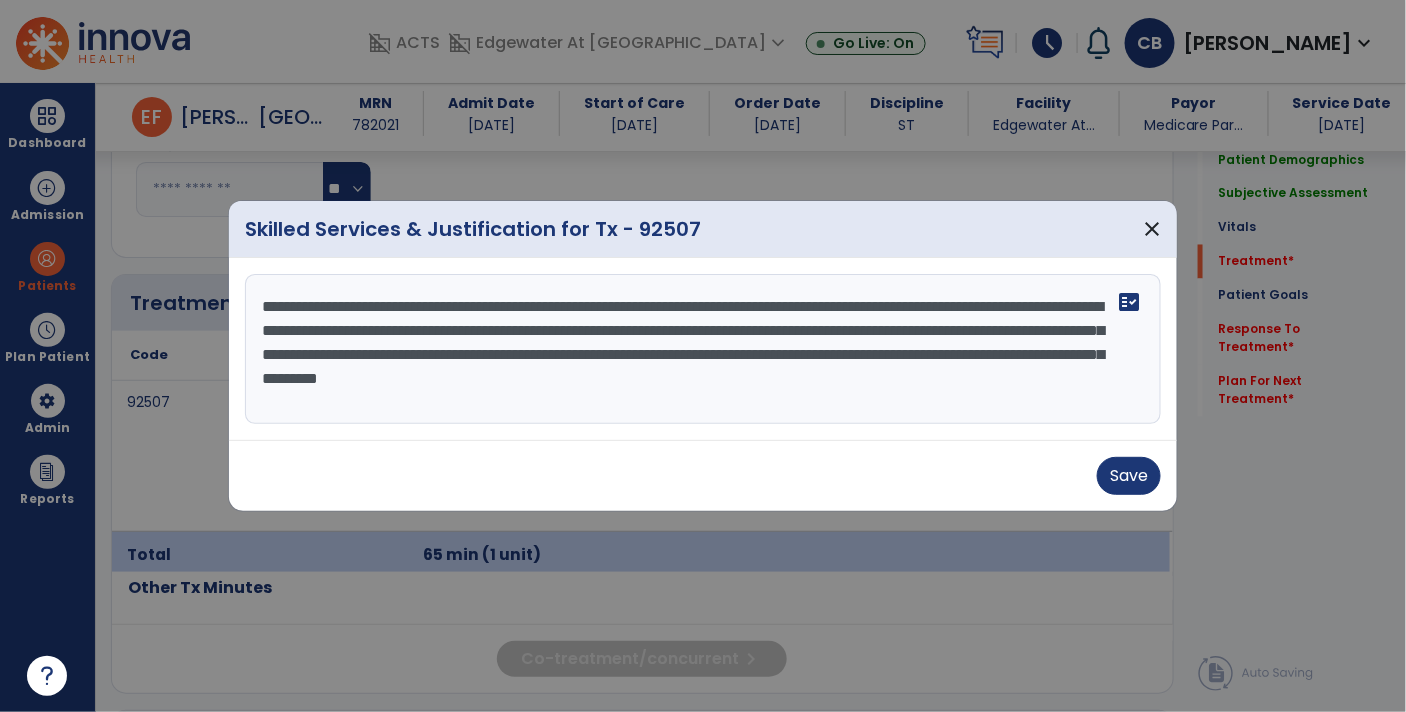 click on "**********" at bounding box center (703, 349) 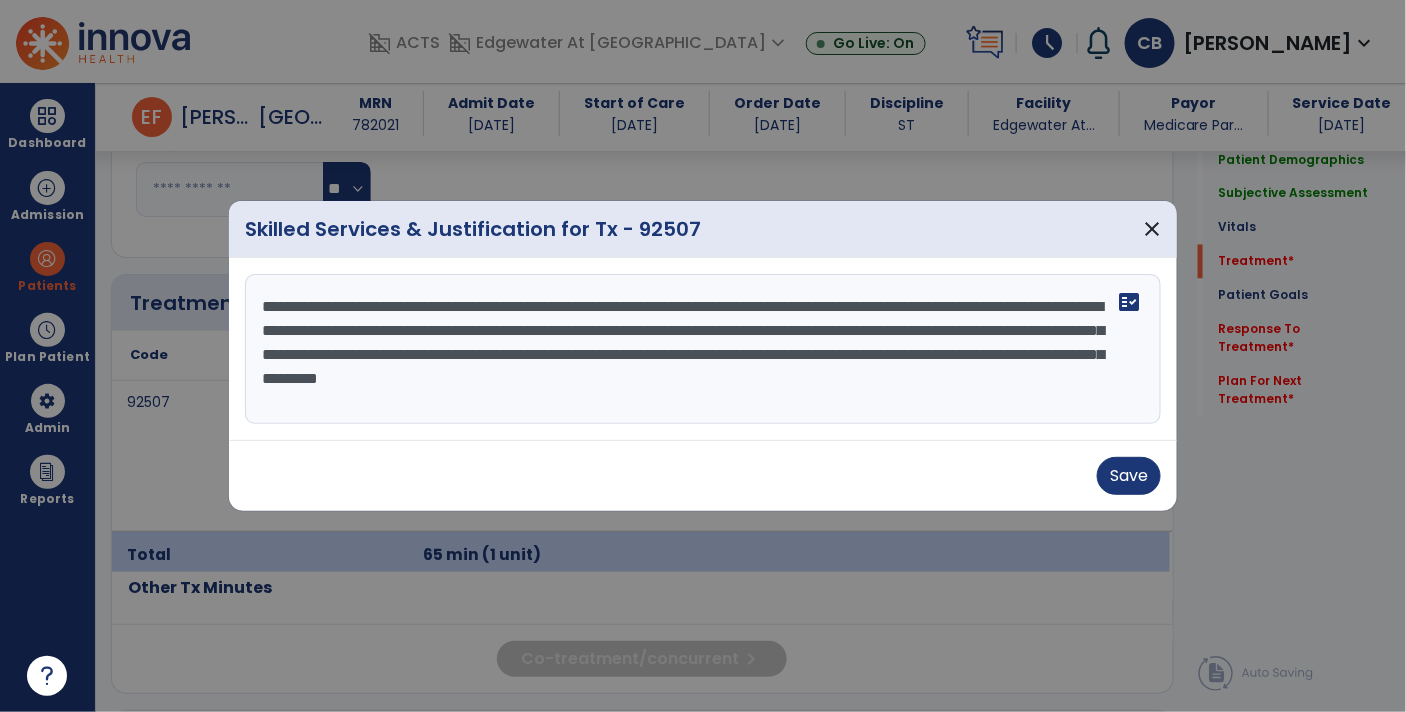 drag, startPoint x: 1049, startPoint y: 380, endPoint x: 937, endPoint y: 381, distance: 112.00446 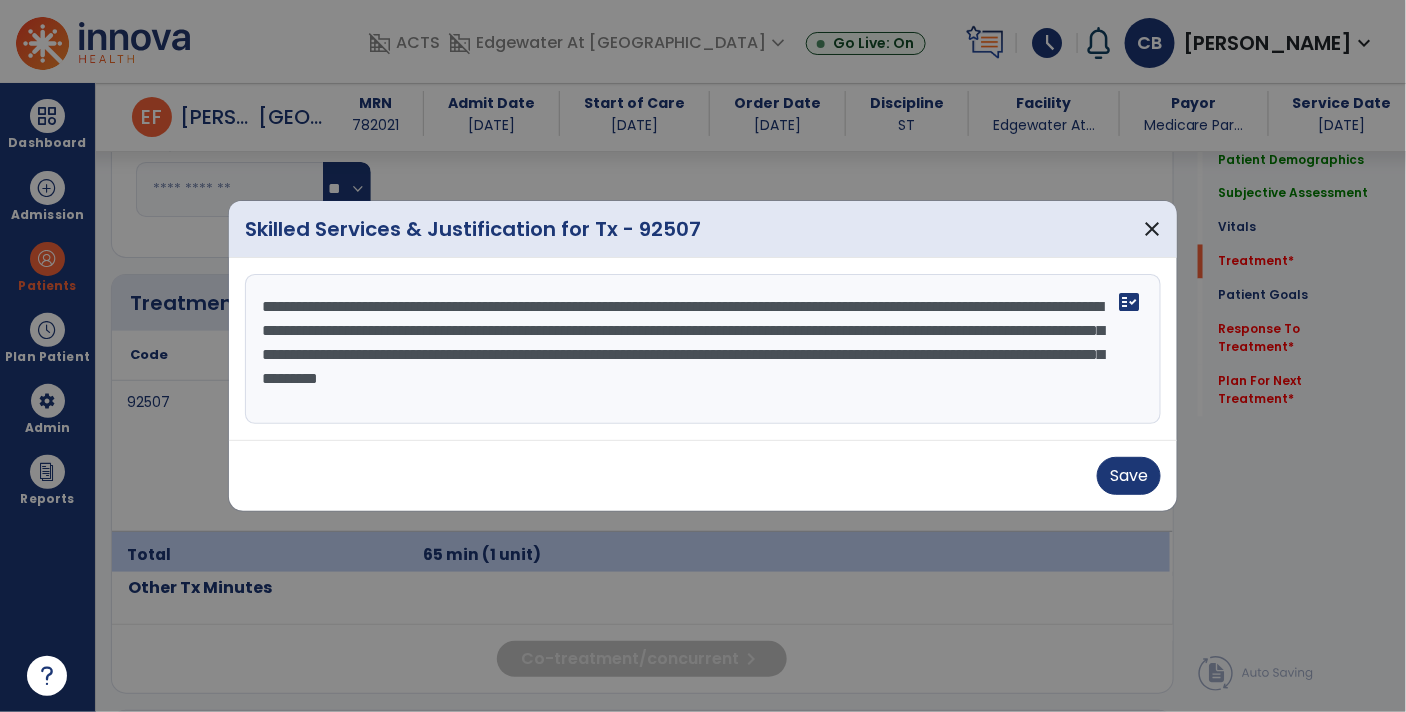 click on "**********" at bounding box center (703, 349) 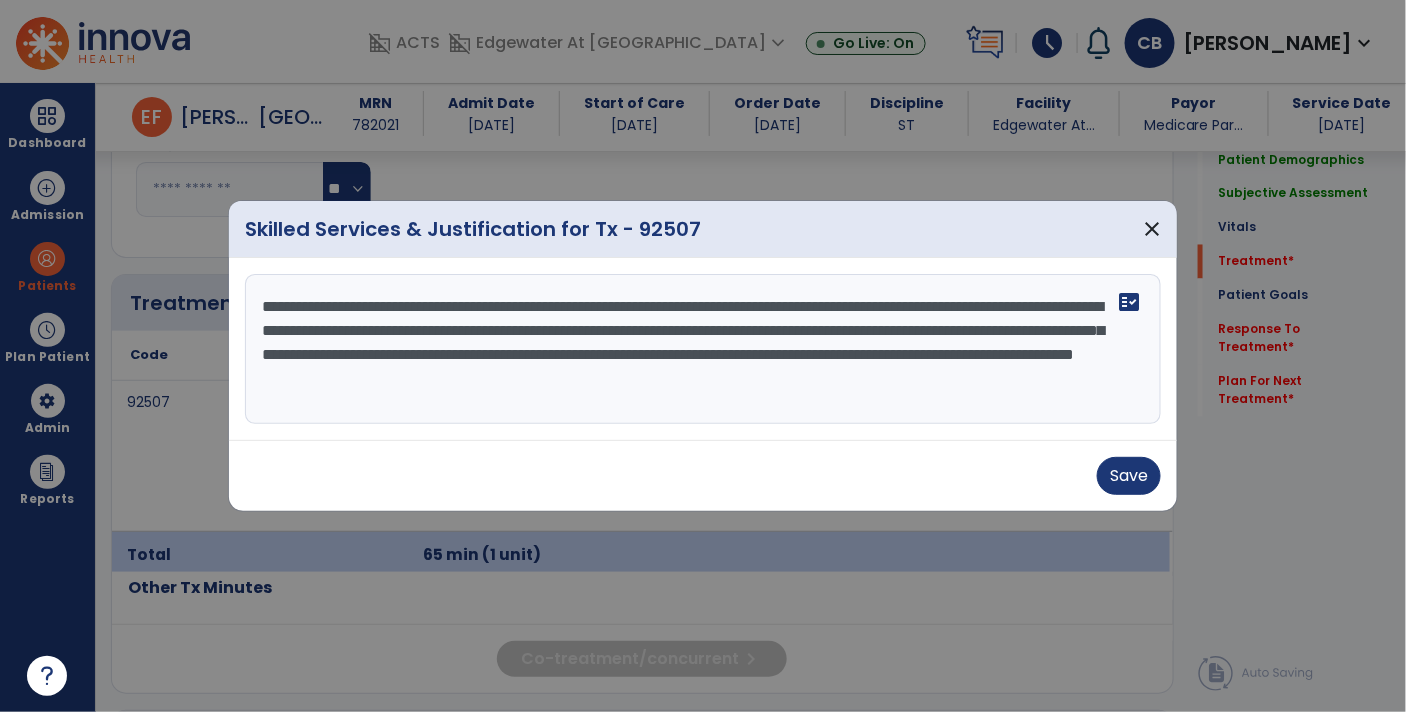 click on "**********" at bounding box center [703, 349] 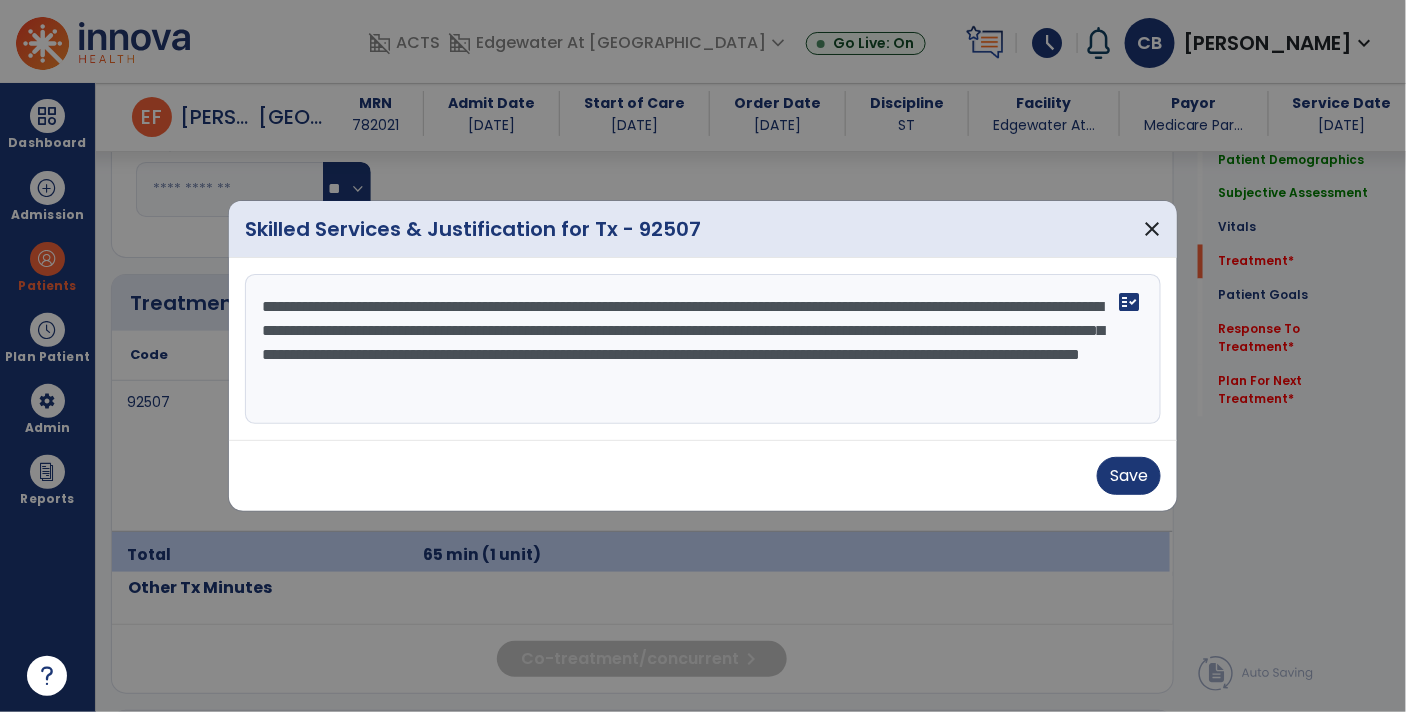 paste on "**********" 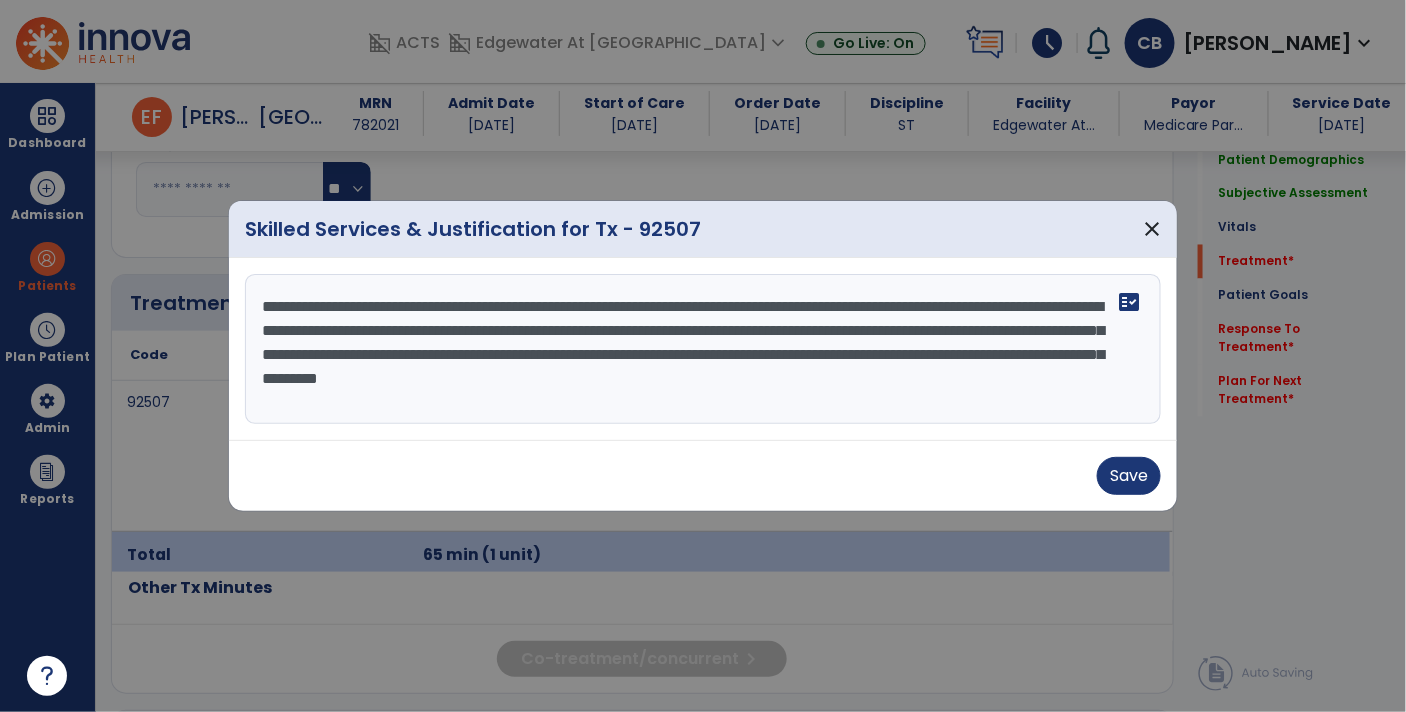 click on "**********" at bounding box center [703, 349] 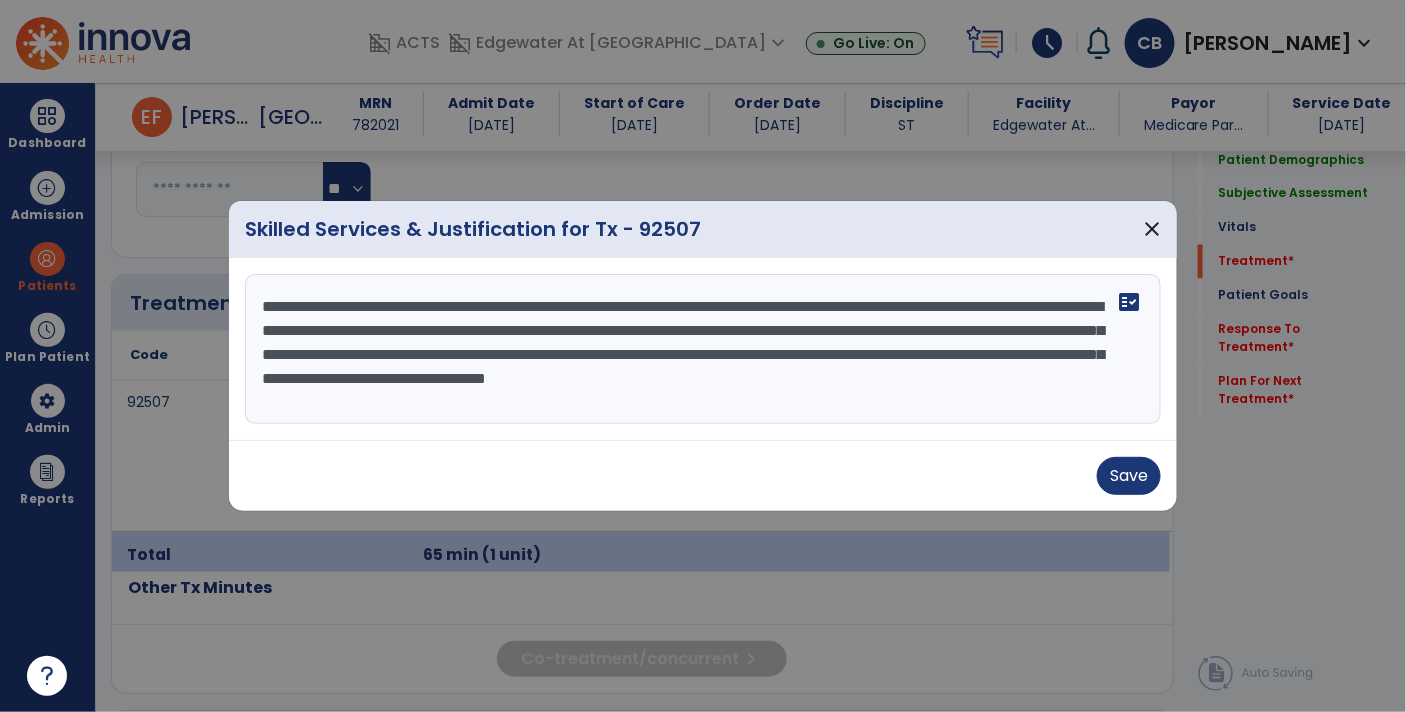 type on "**********" 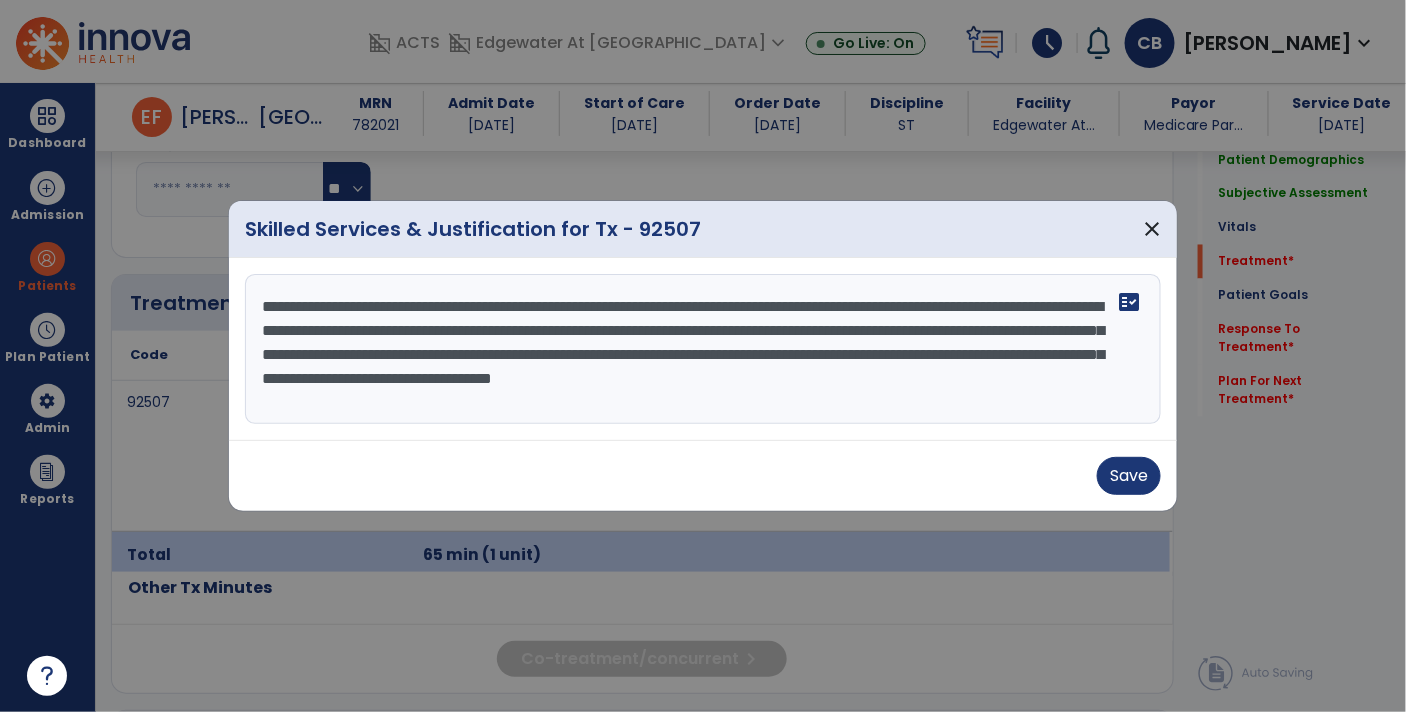 drag, startPoint x: 742, startPoint y: 403, endPoint x: 154, endPoint y: 285, distance: 599.72327 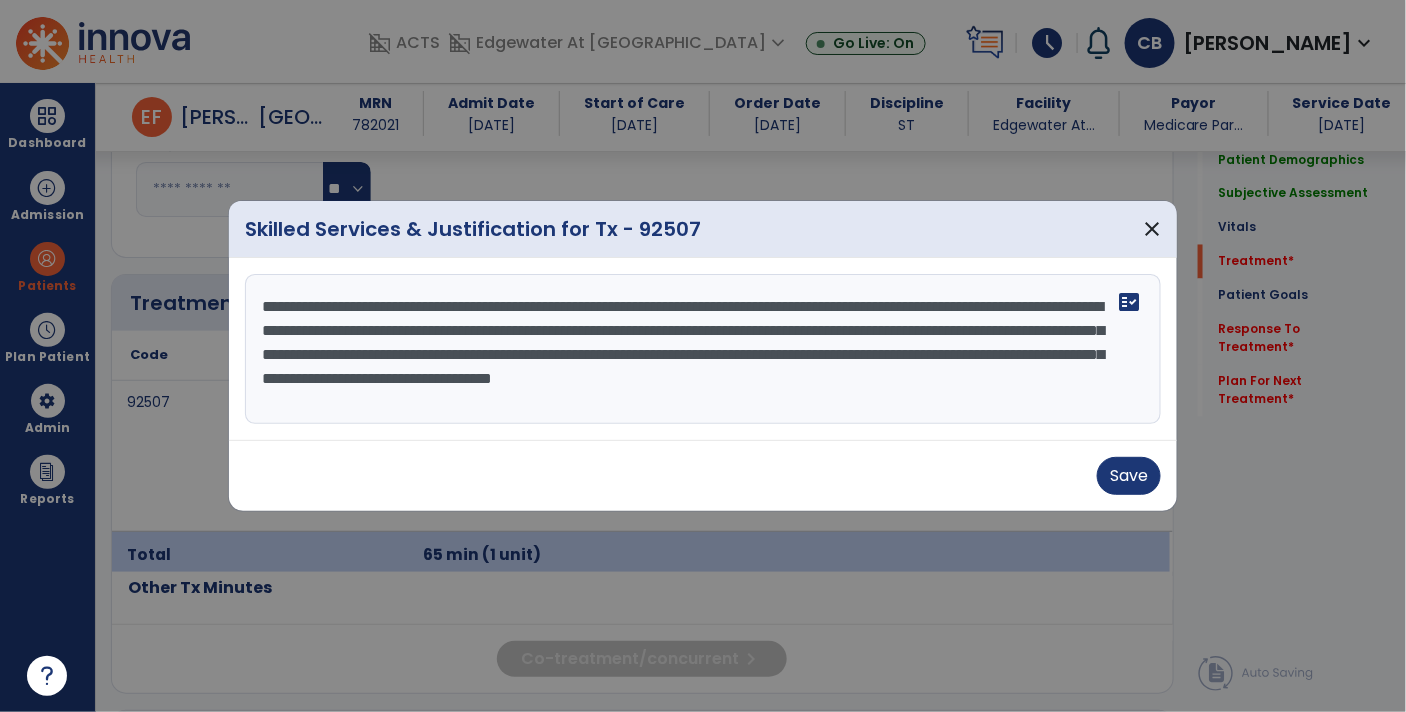click on "**********" at bounding box center (703, 356) 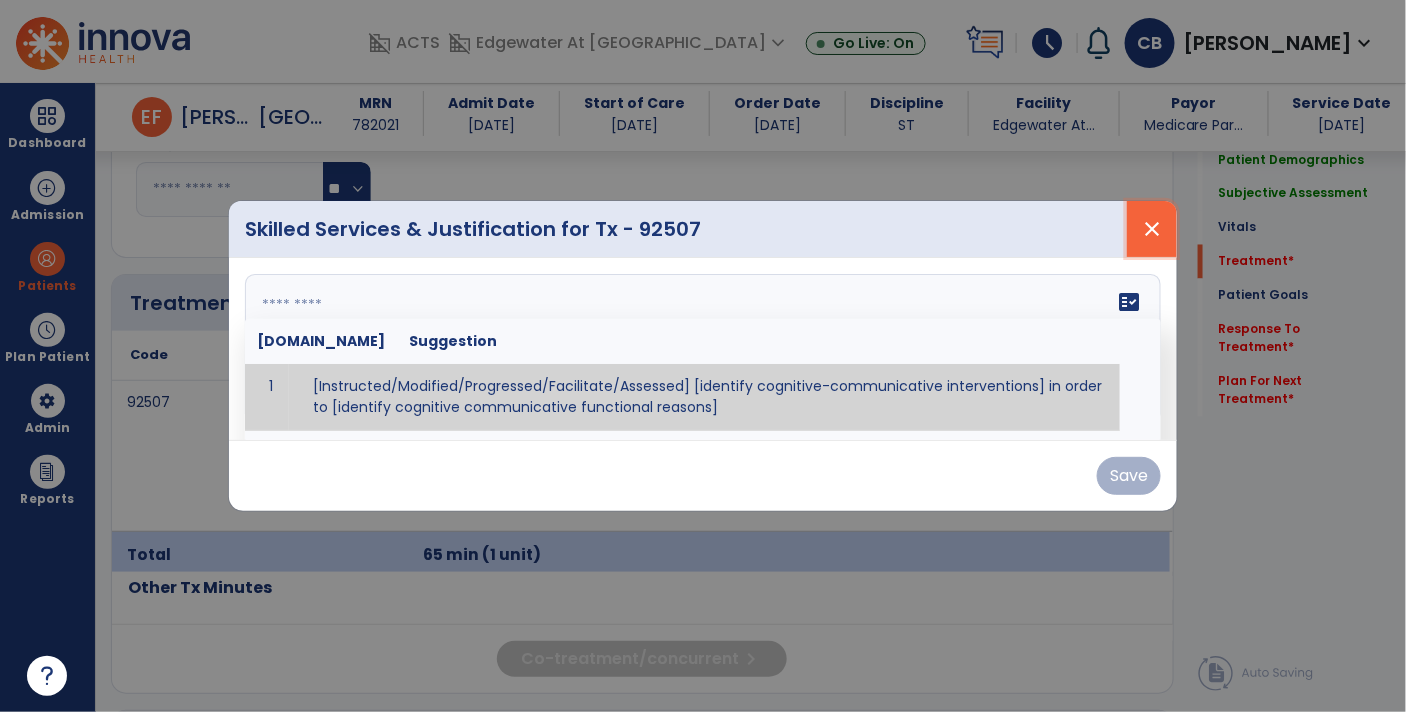 click on "close" at bounding box center (1152, 229) 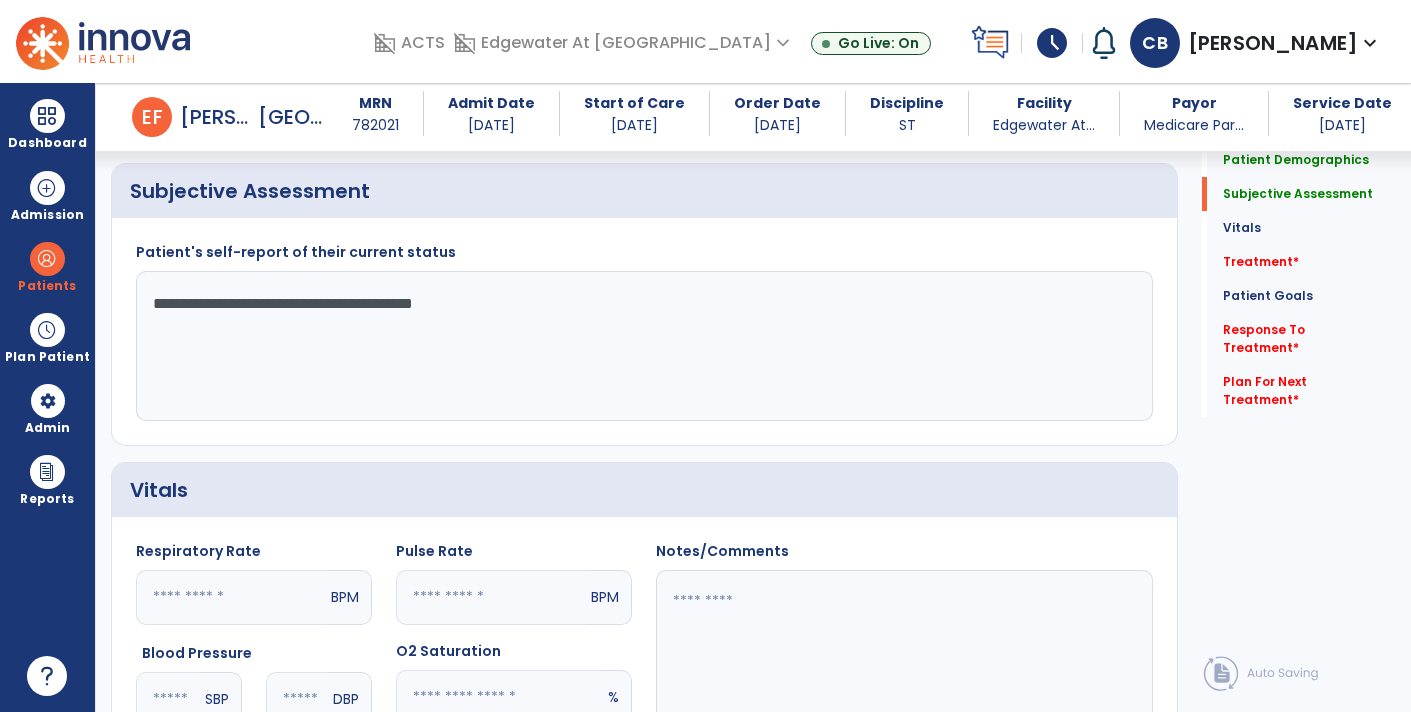 scroll, scrollTop: 0, scrollLeft: 0, axis: both 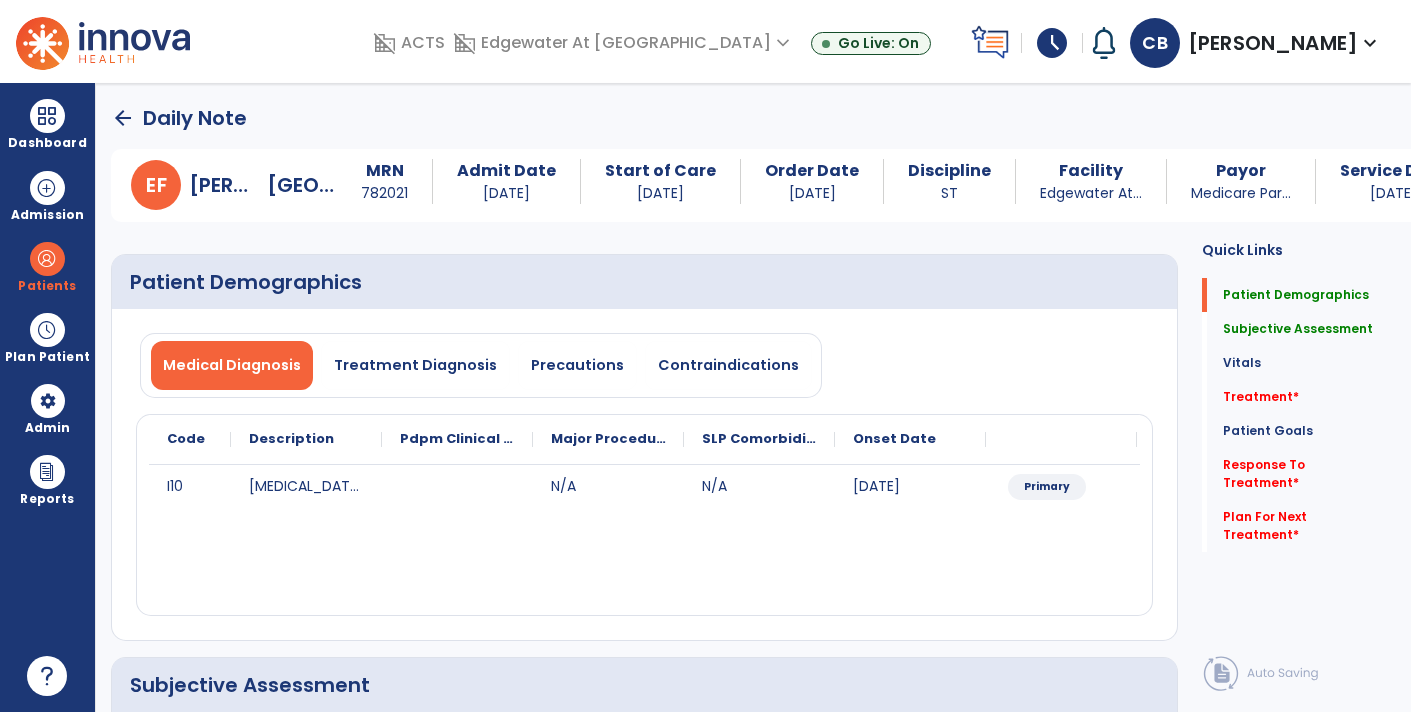 click on "arrow_back" 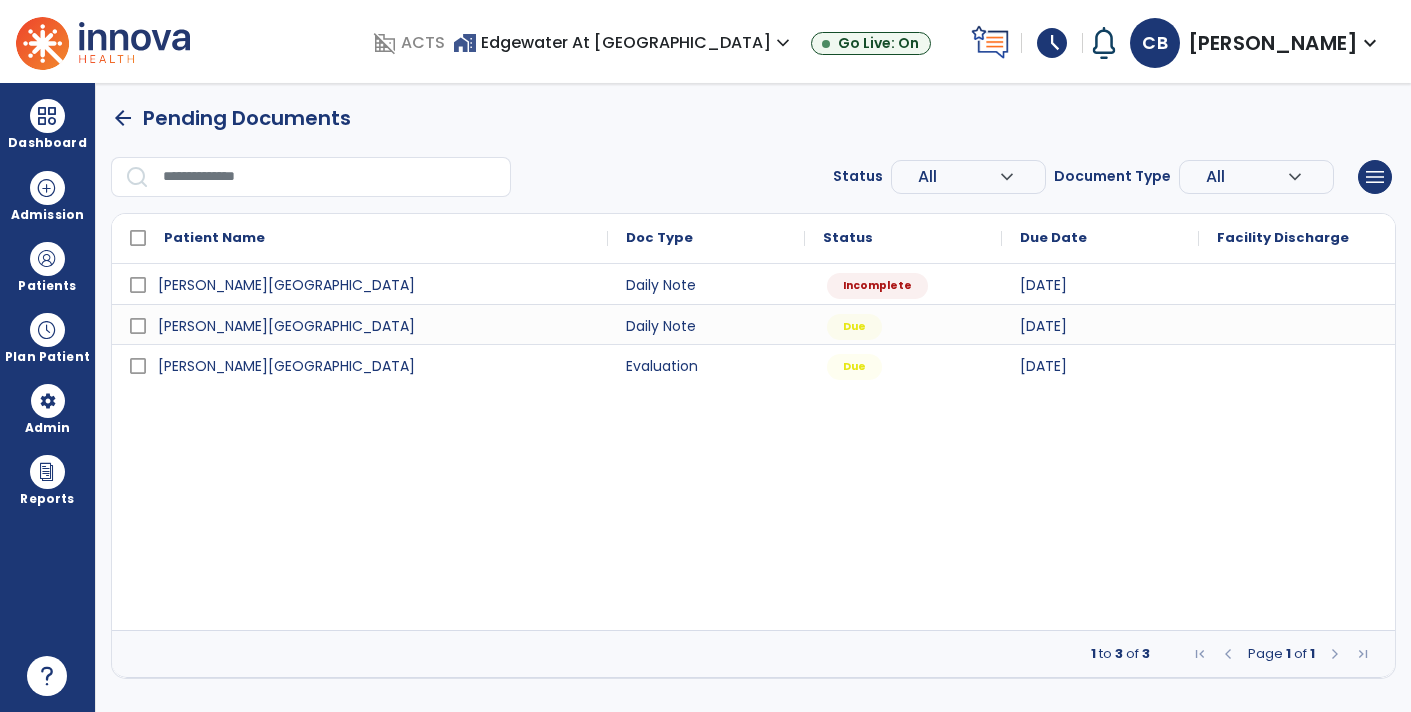 click at bounding box center (1297, 364) 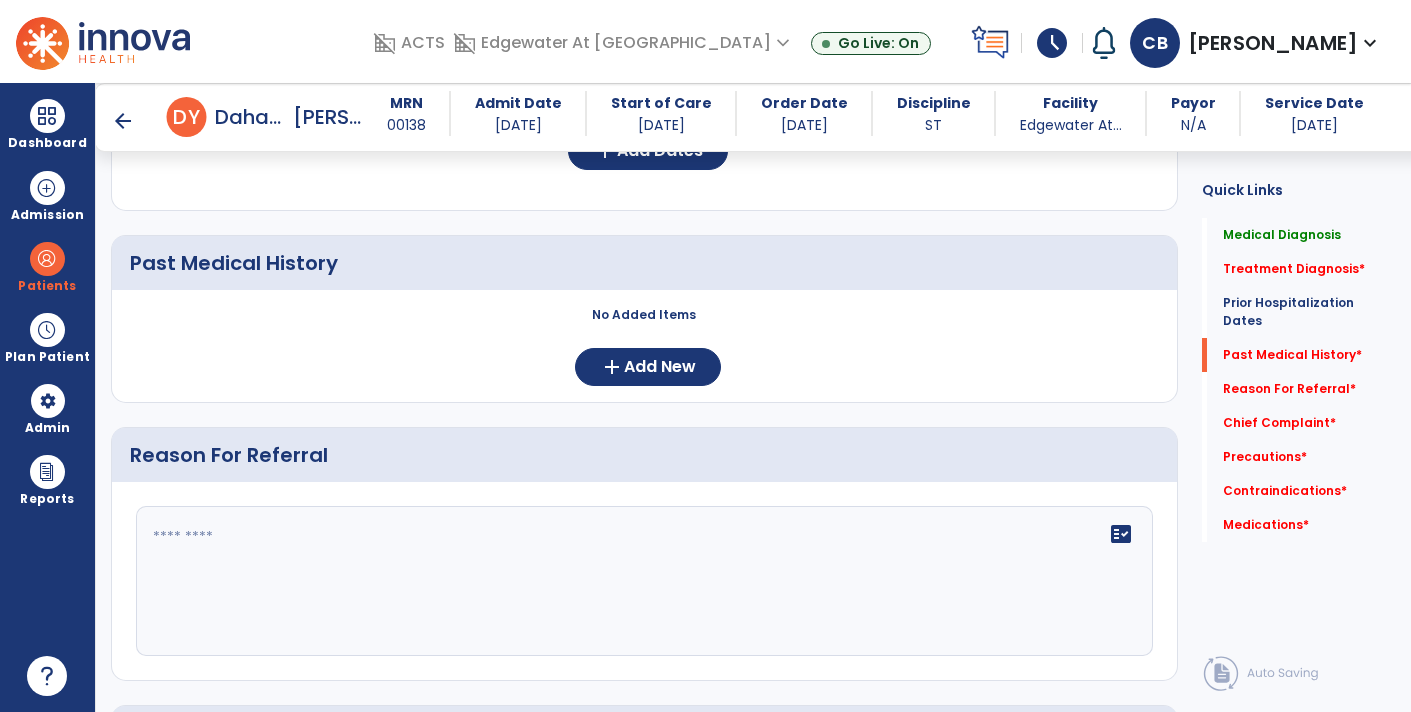 scroll, scrollTop: 899, scrollLeft: 0, axis: vertical 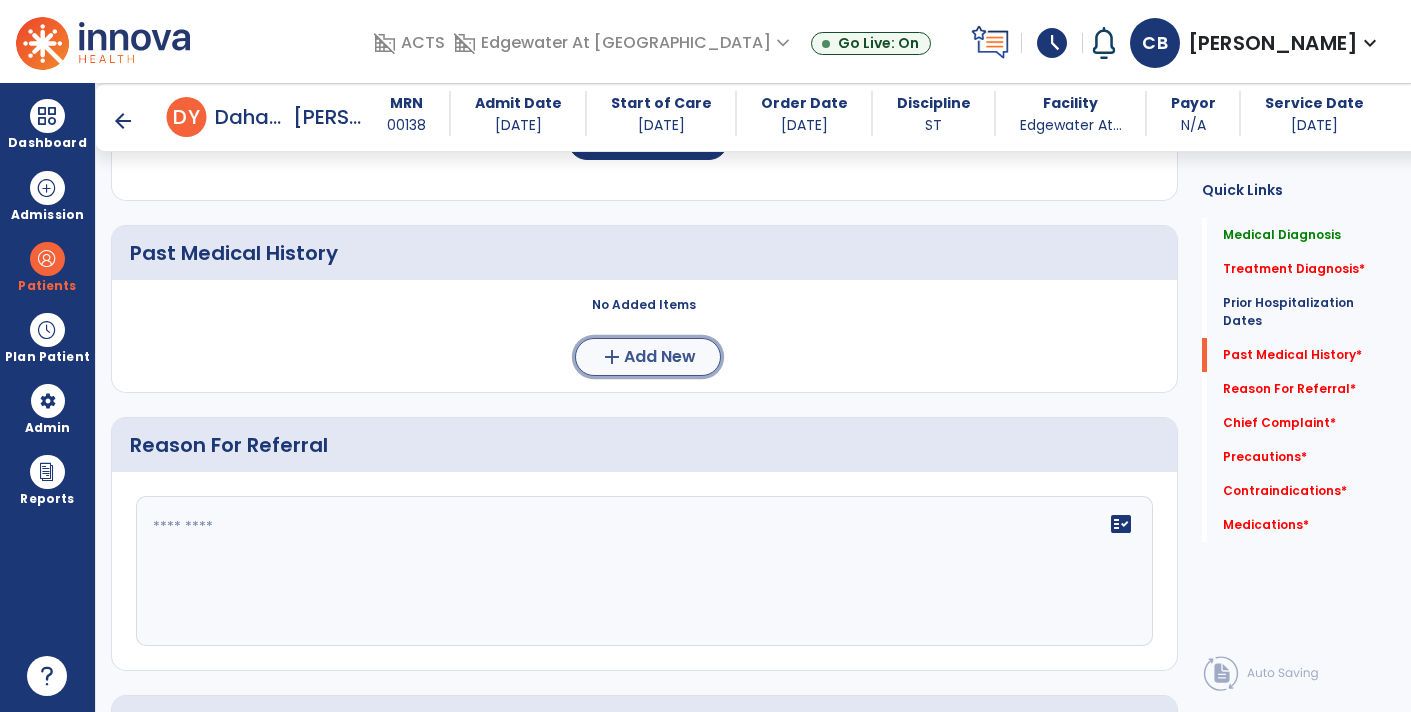 click on "add  Add New" 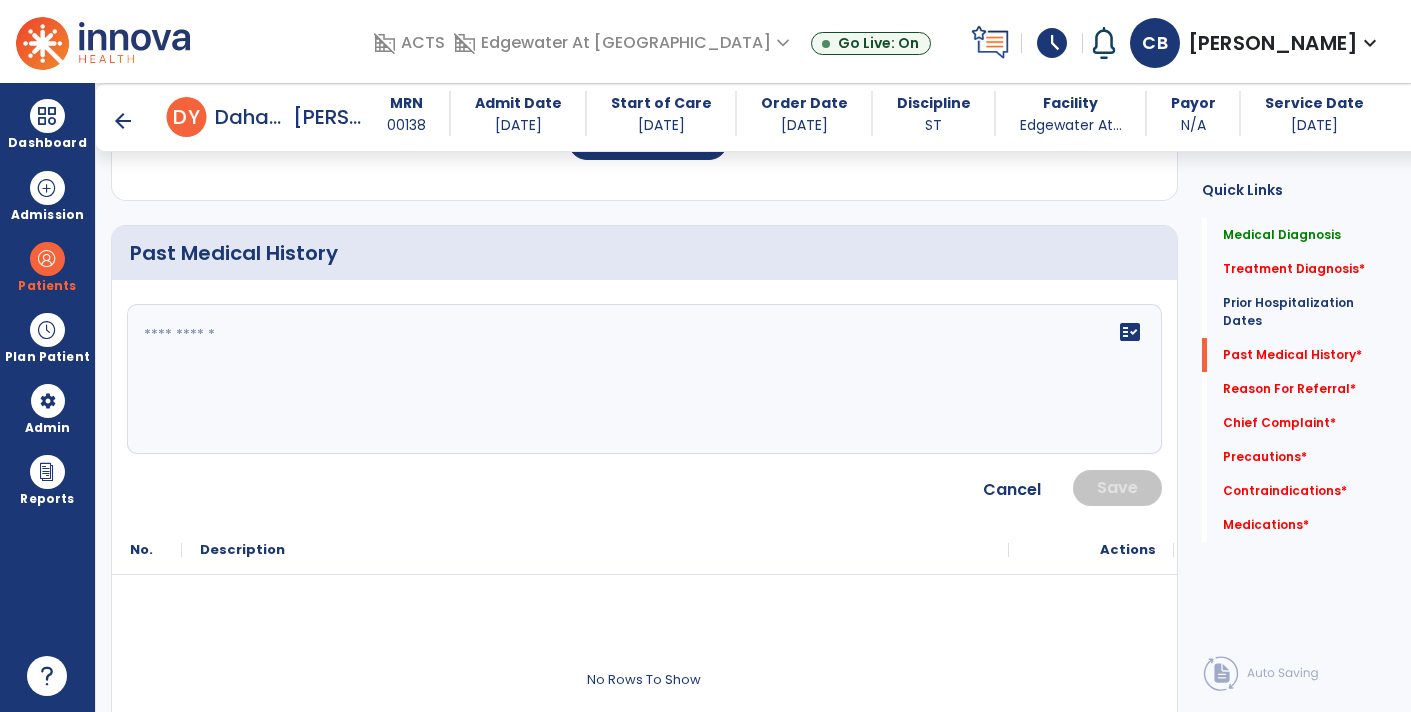 click on "fact_check" 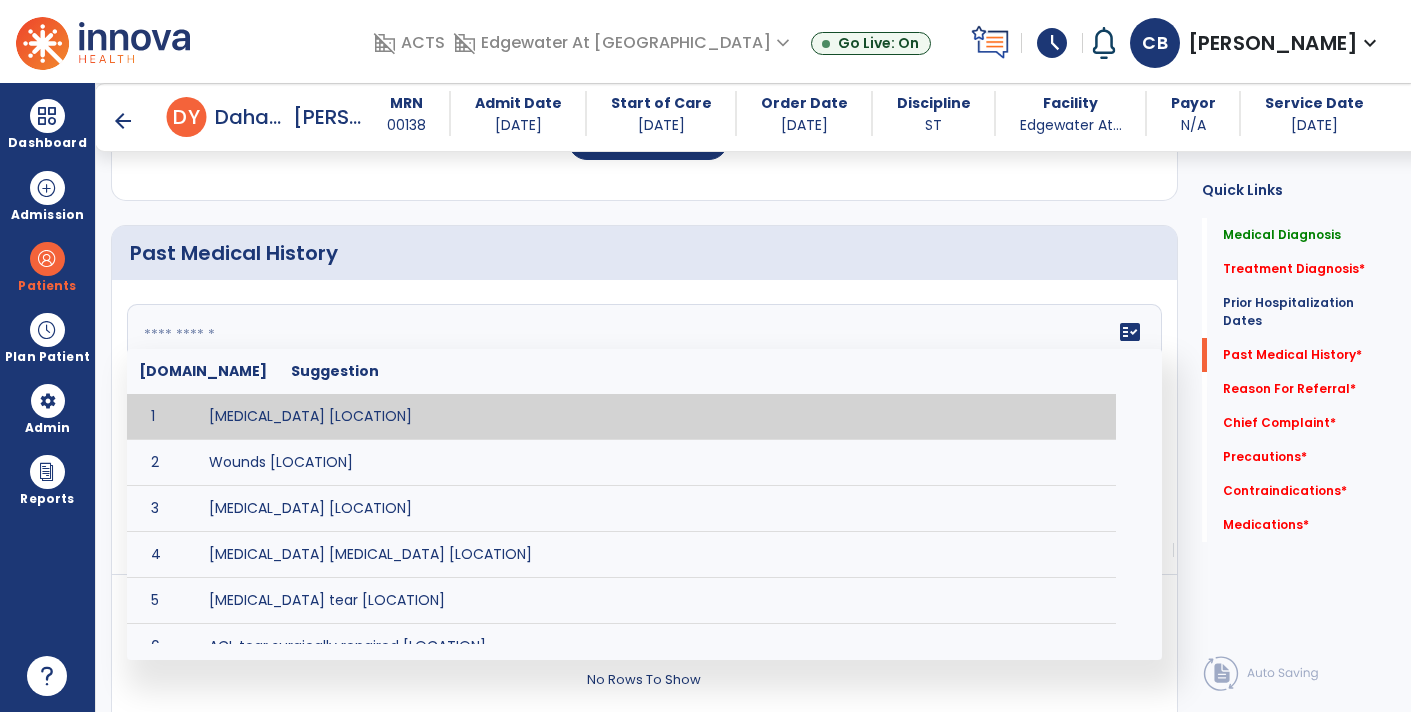 paste on "**********" 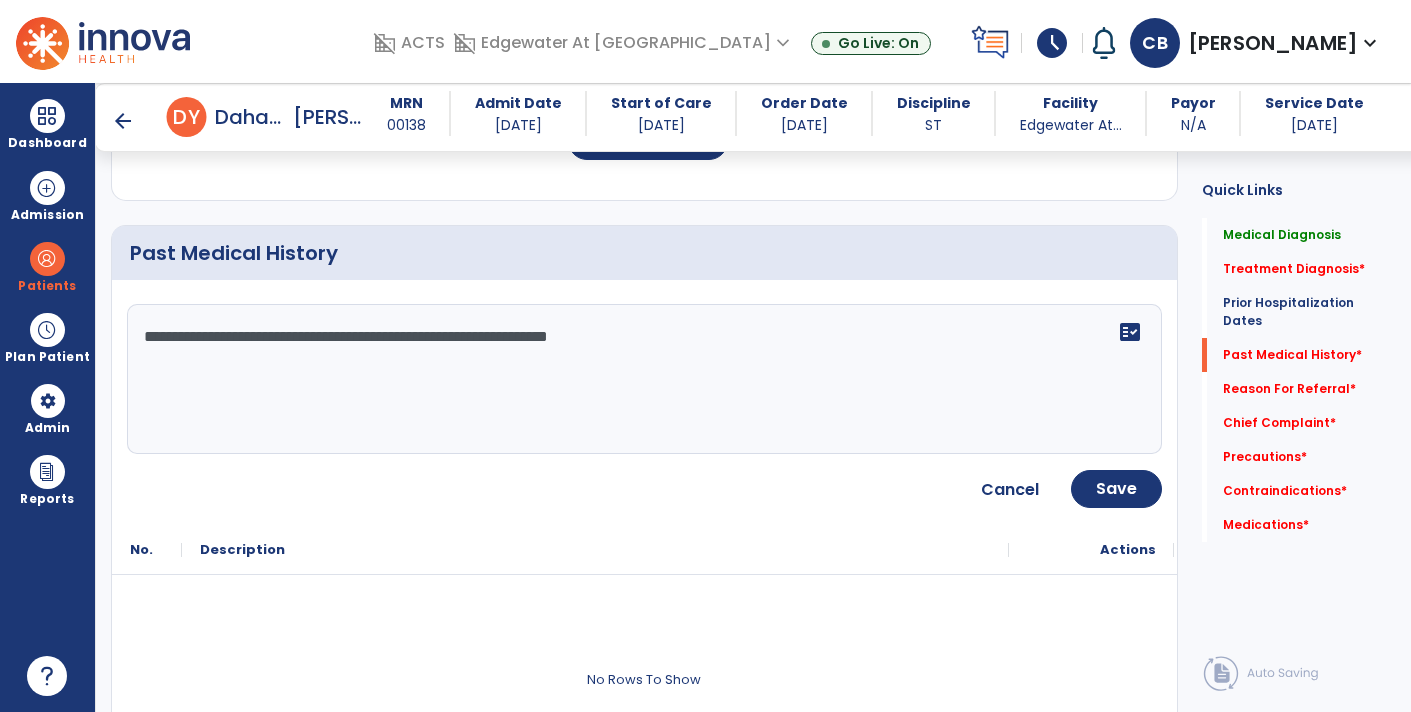 click on "**********" 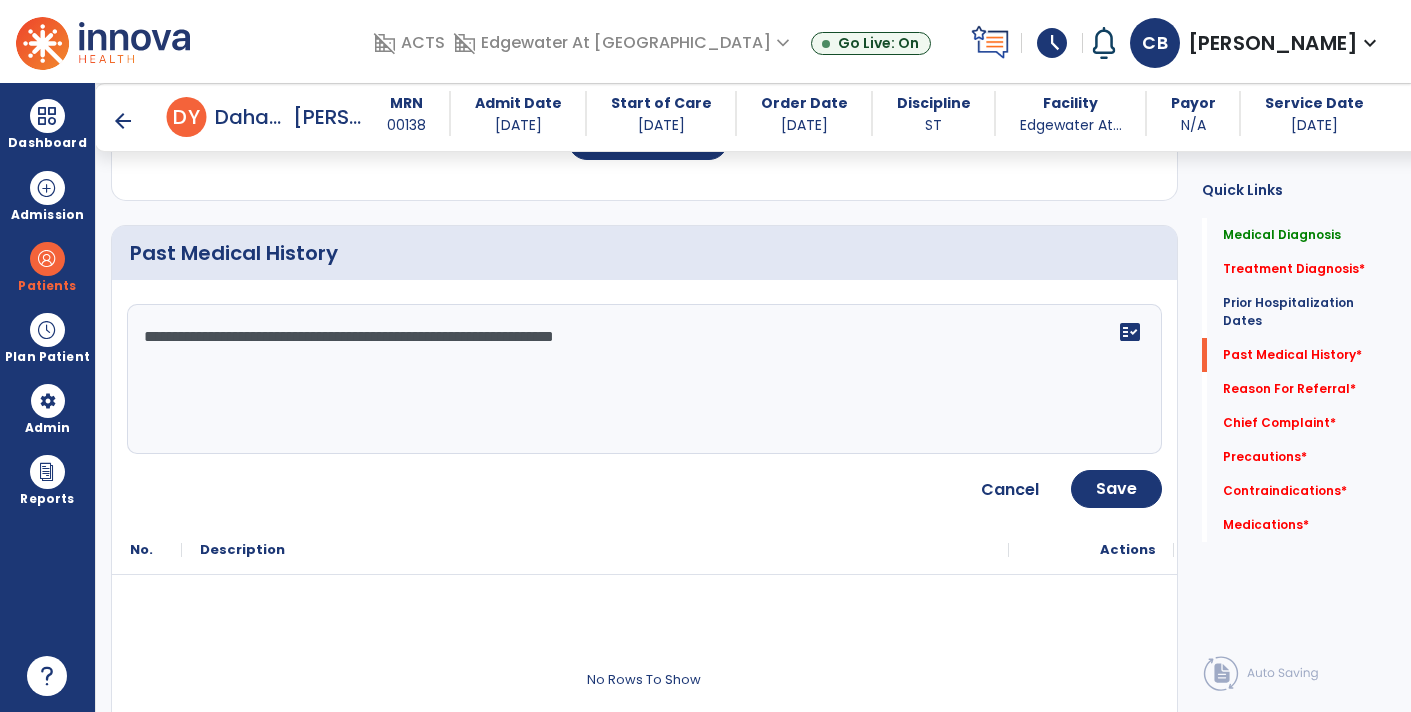 click on "**********" 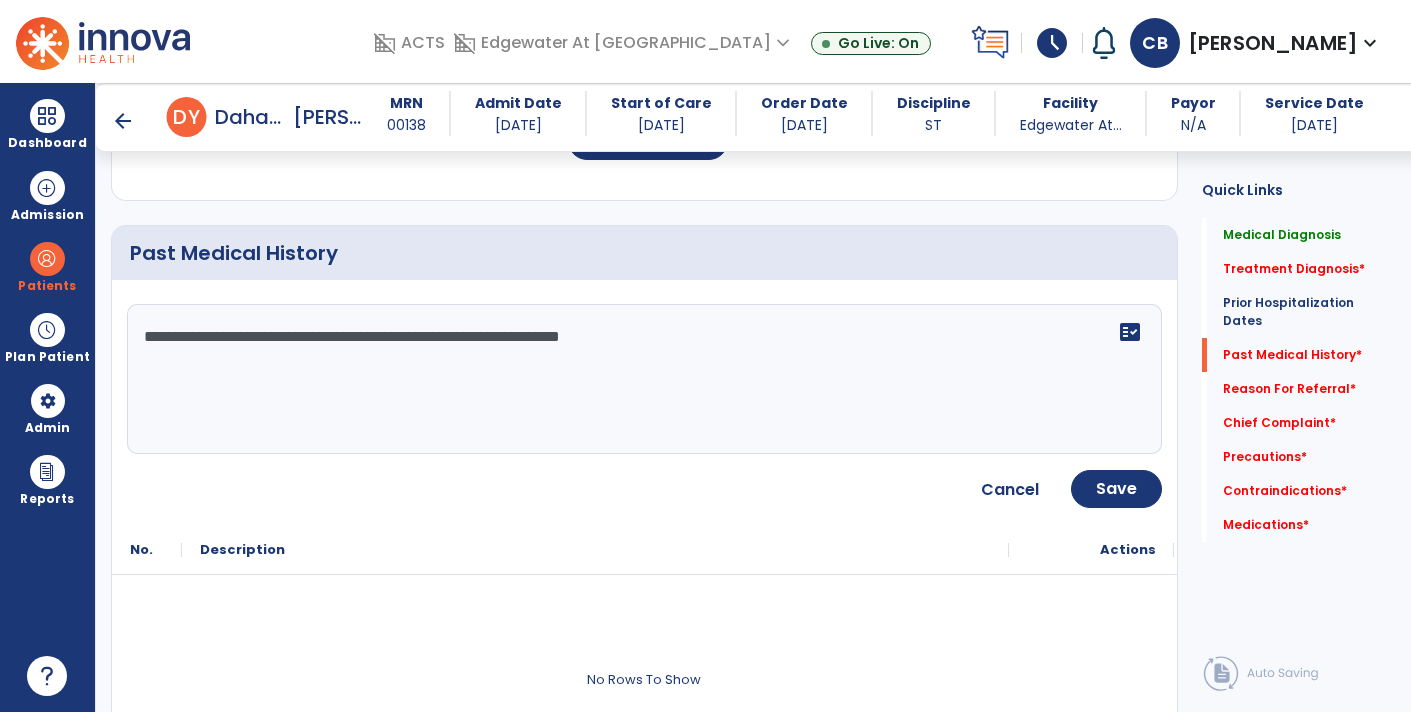 click on "**********" 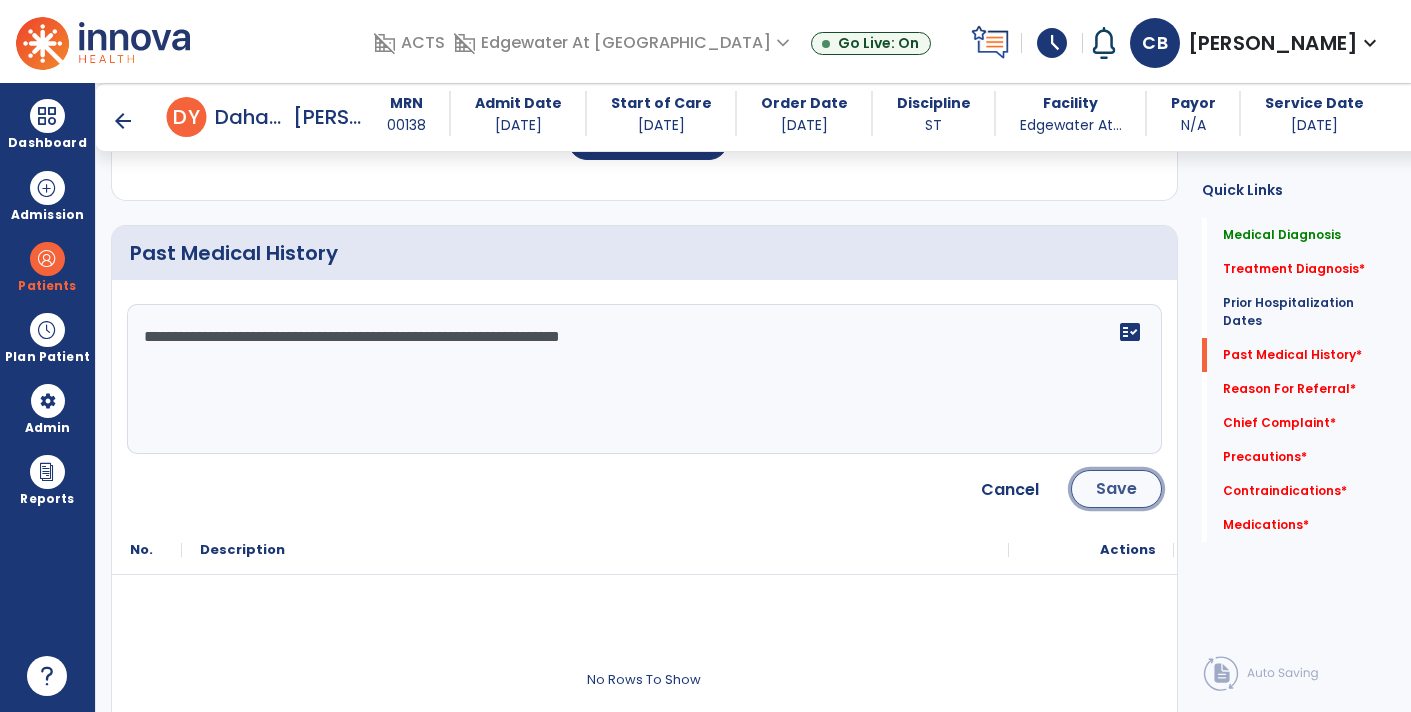 click on "Save" 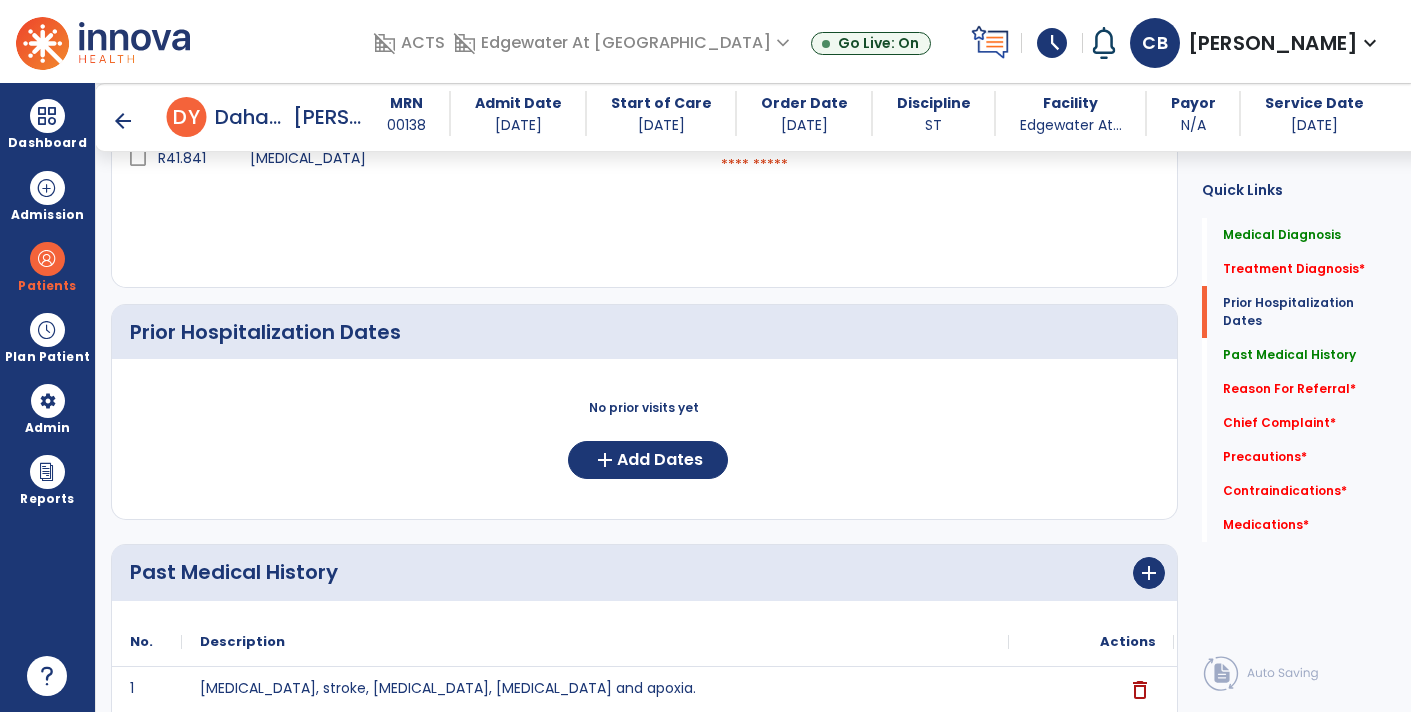 scroll, scrollTop: 567, scrollLeft: 0, axis: vertical 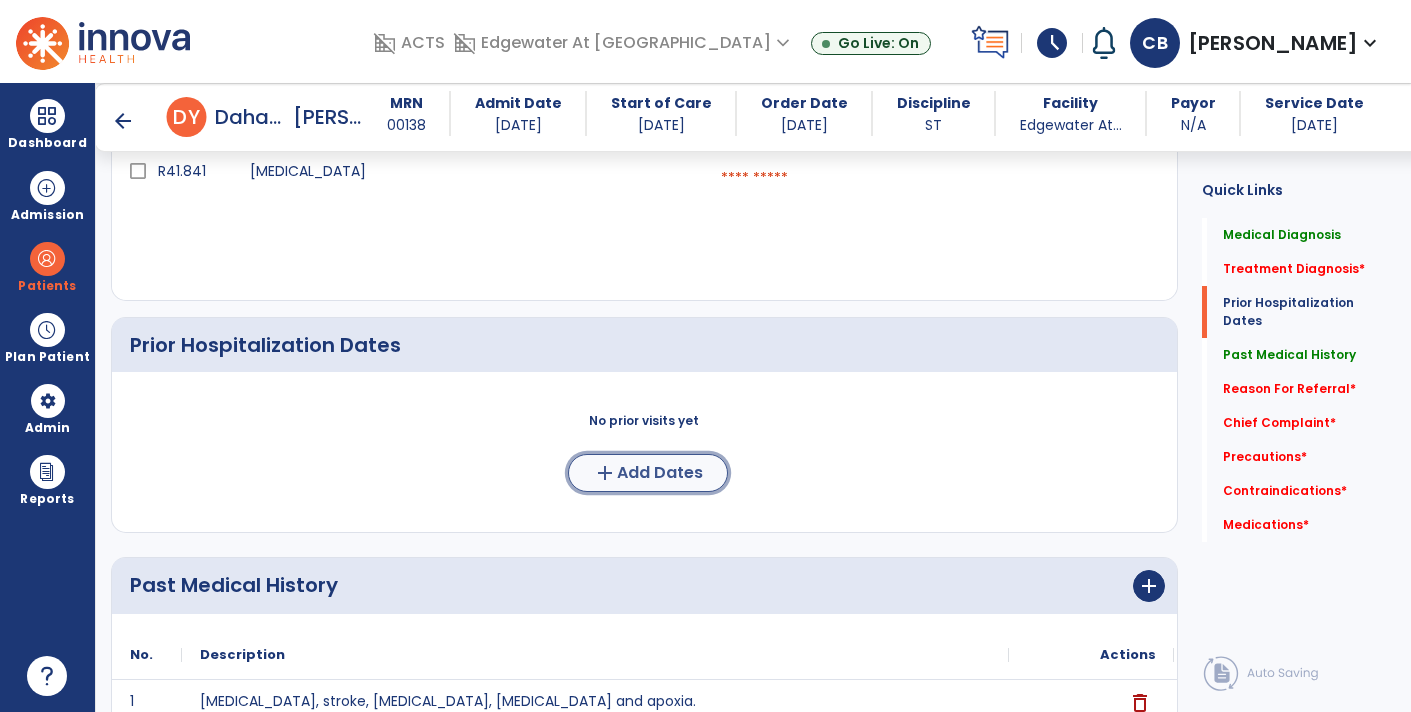 click on "Add Dates" 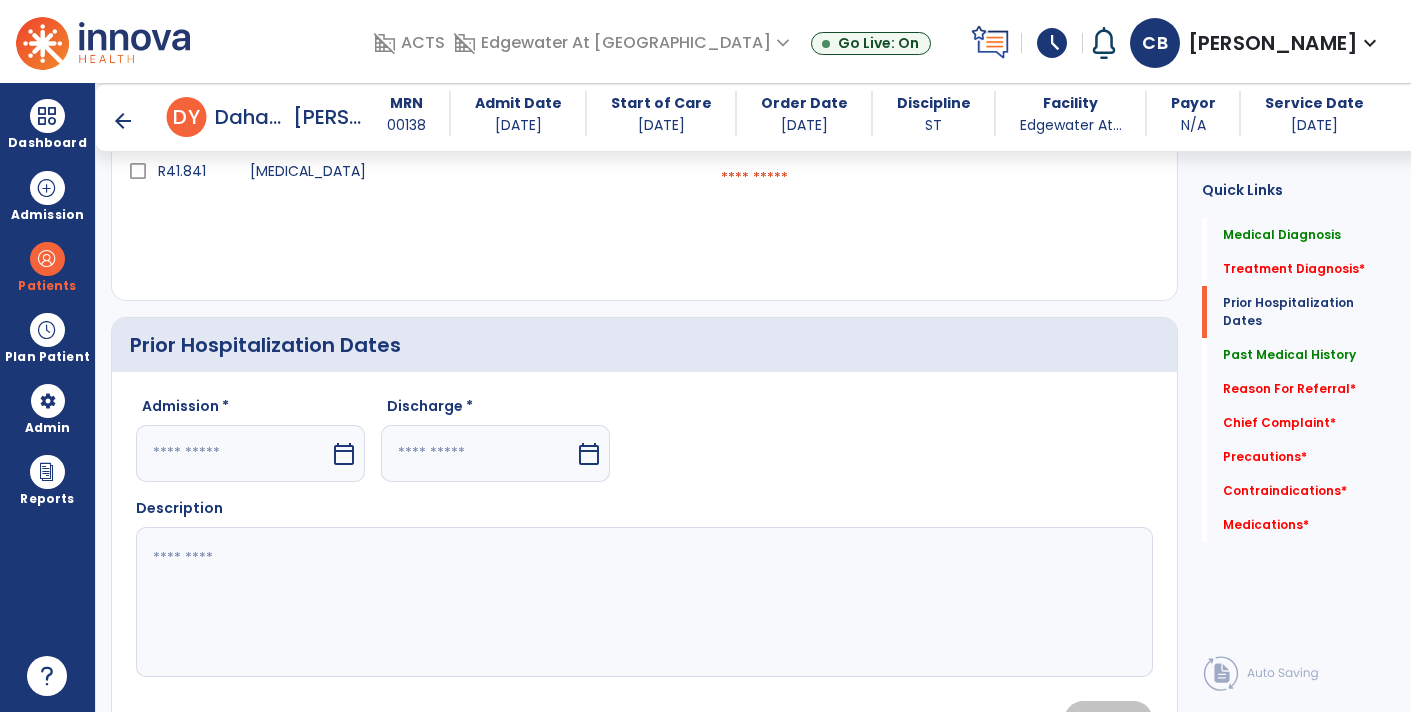 click on "calendar_today" at bounding box center (344, 454) 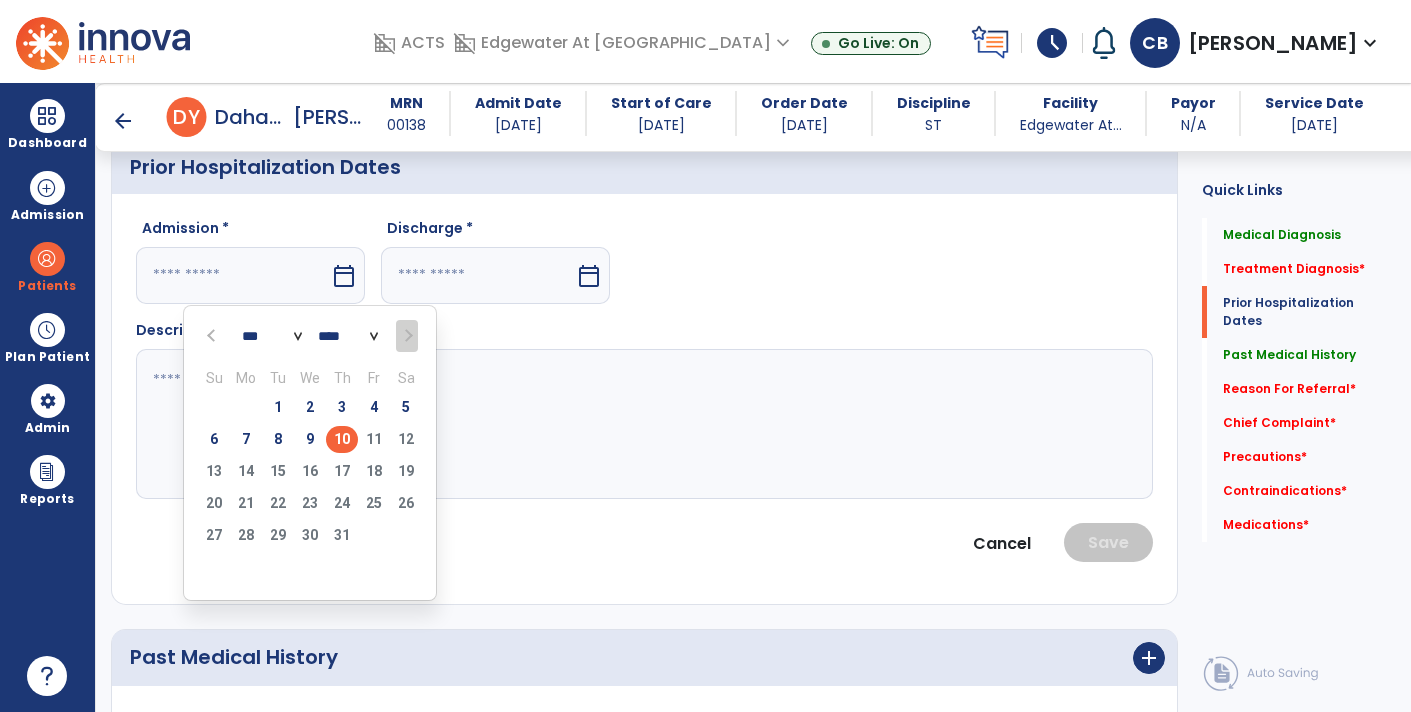 scroll, scrollTop: 756, scrollLeft: 0, axis: vertical 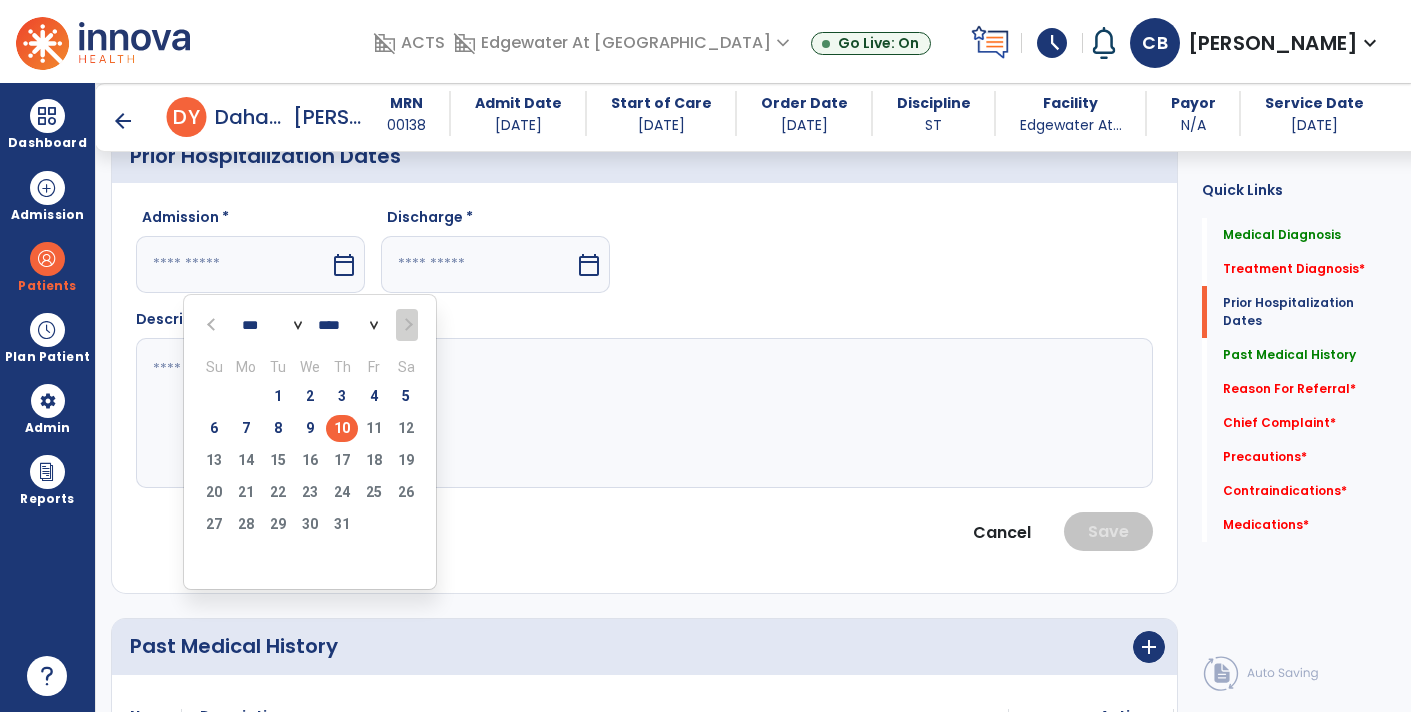 click on "*** *** *** *** *** *** ***" at bounding box center (272, 326) 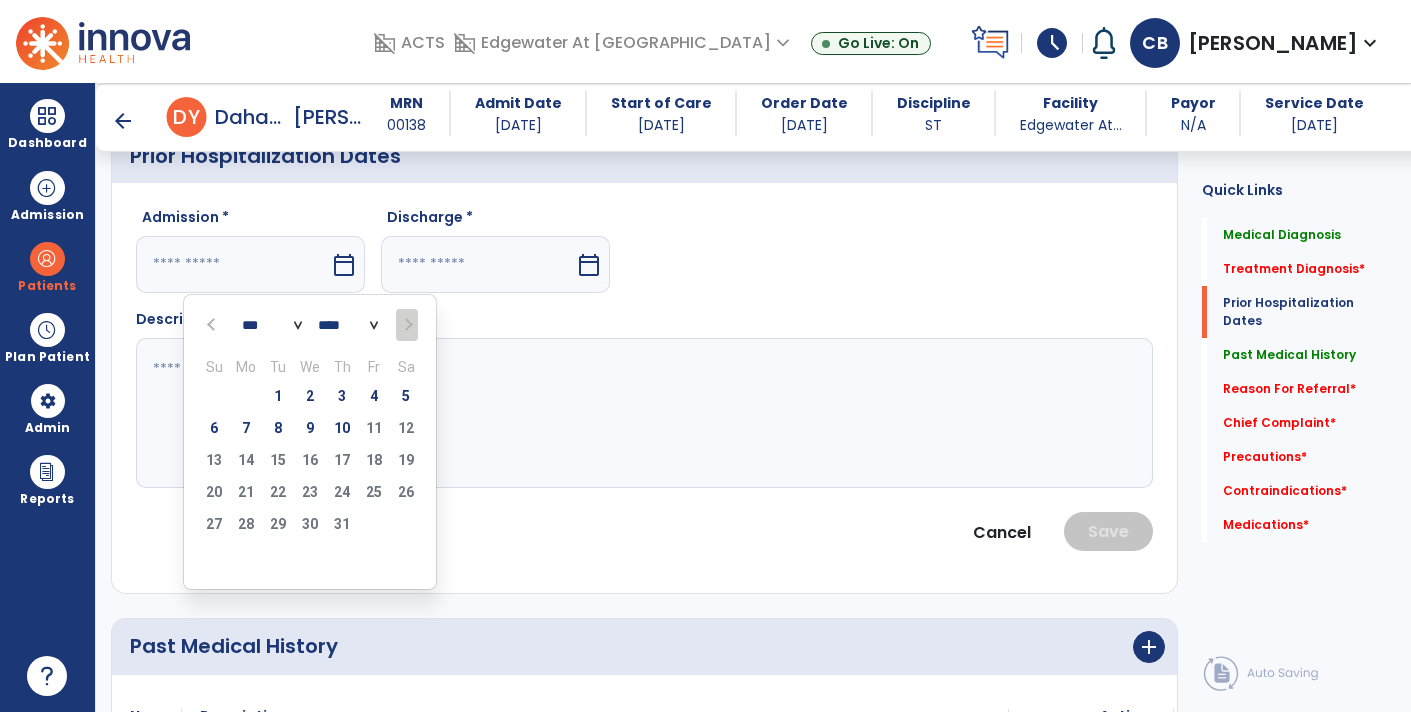 select on "*" 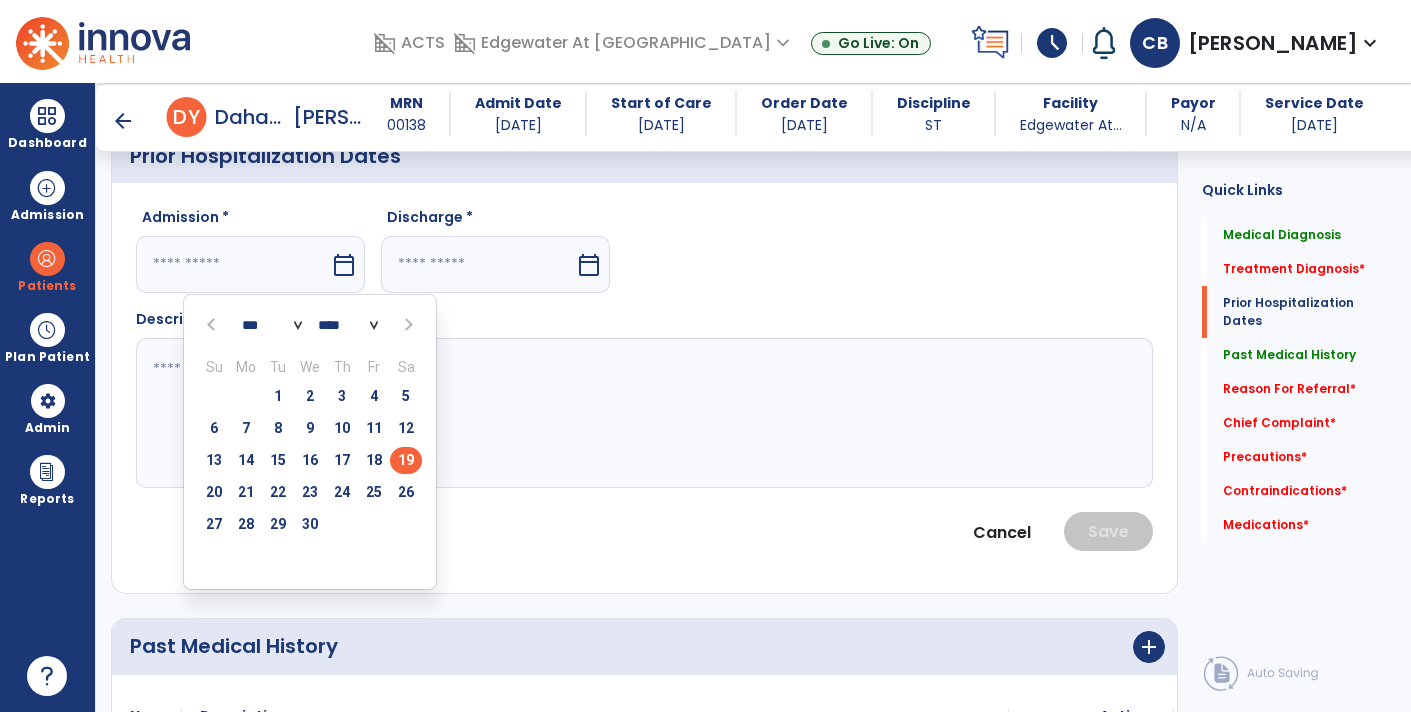 click on "19" at bounding box center (406, 460) 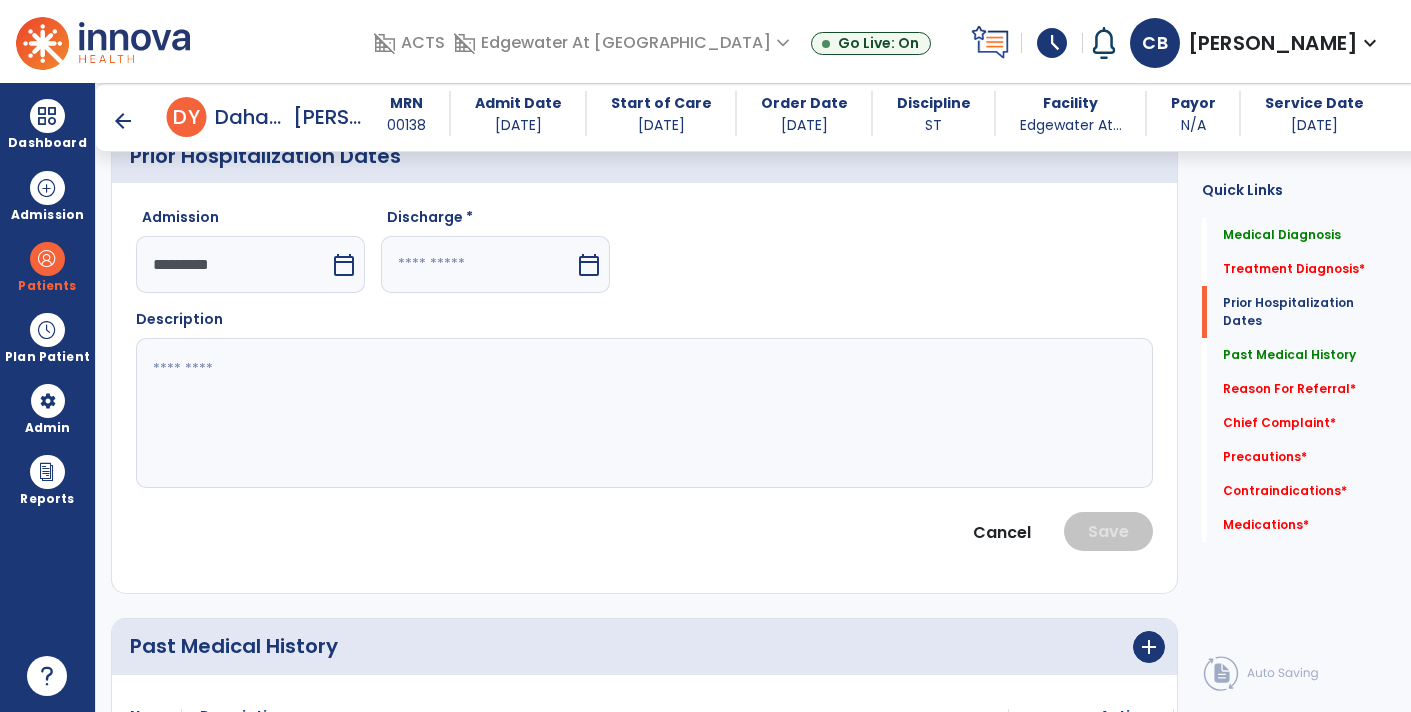 click at bounding box center (478, 264) 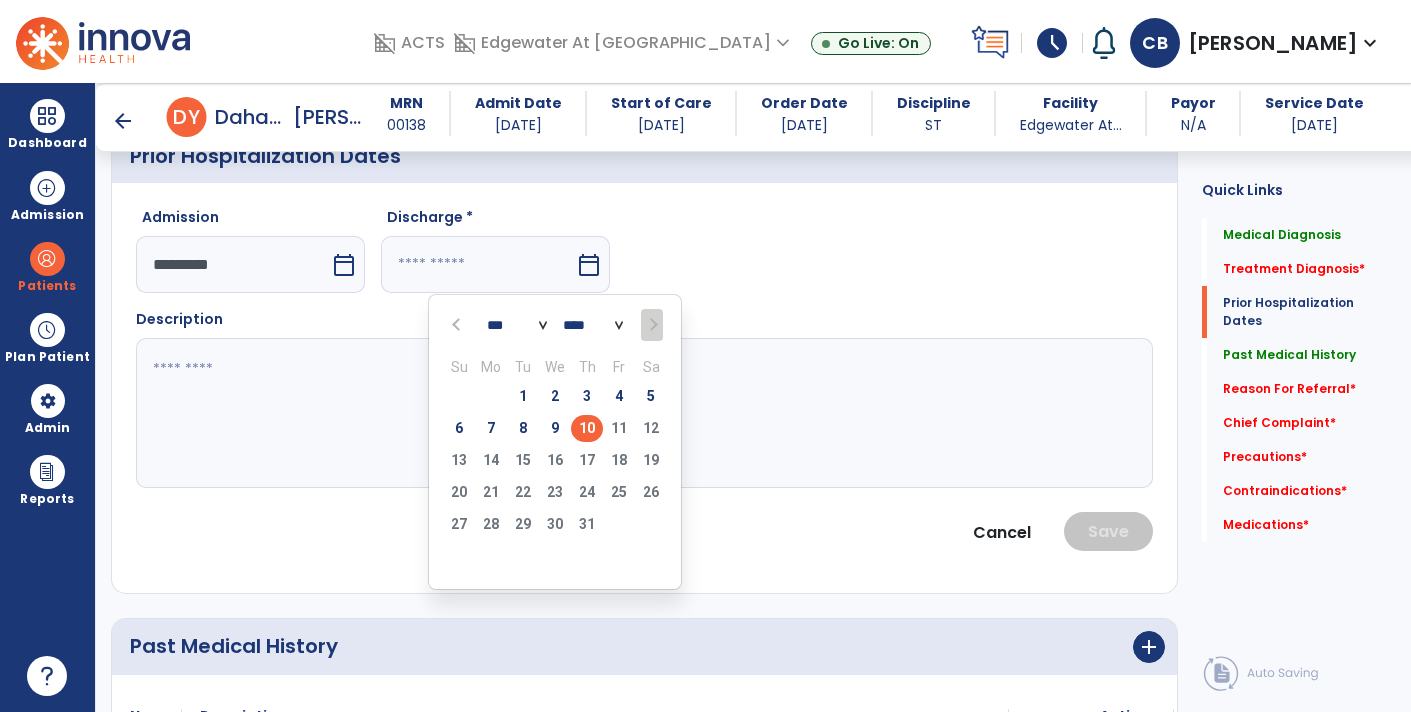 click on "****" at bounding box center [593, 326] 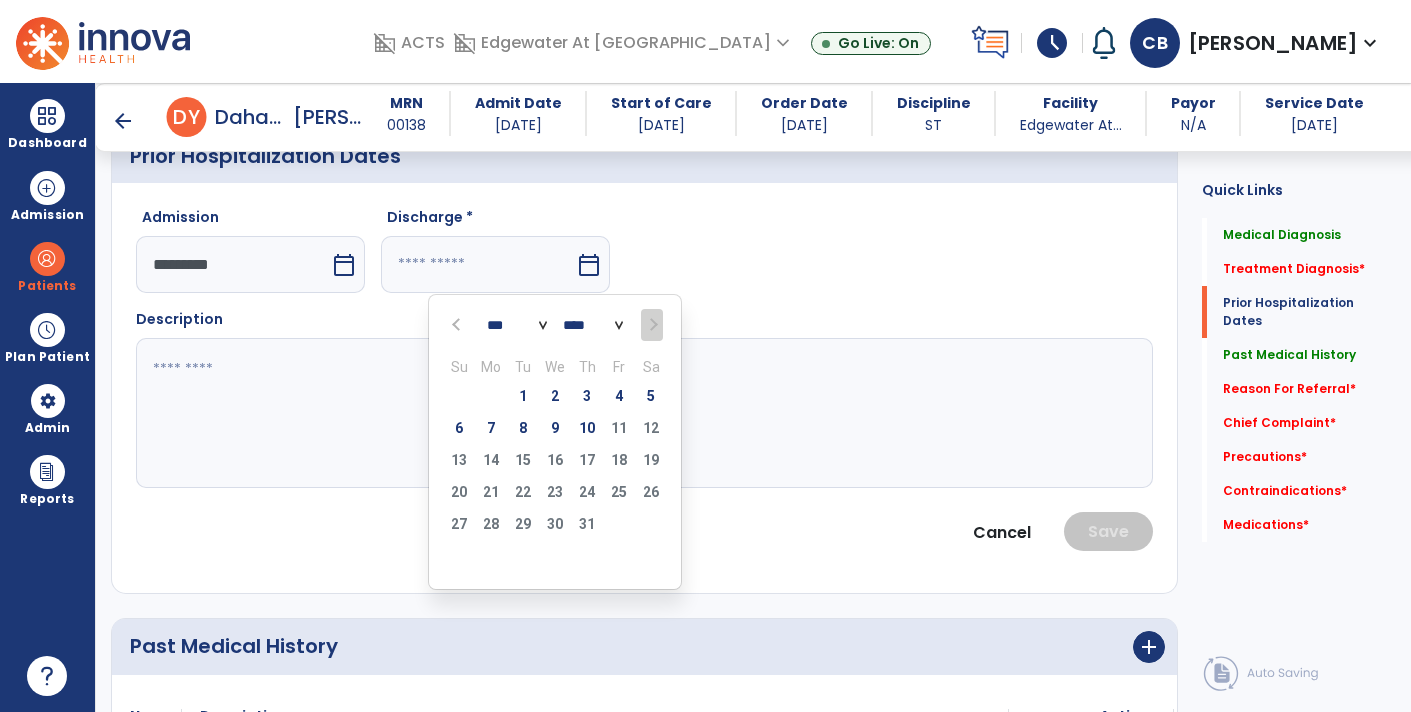 click on "*** *** *** ***" at bounding box center (517, 326) 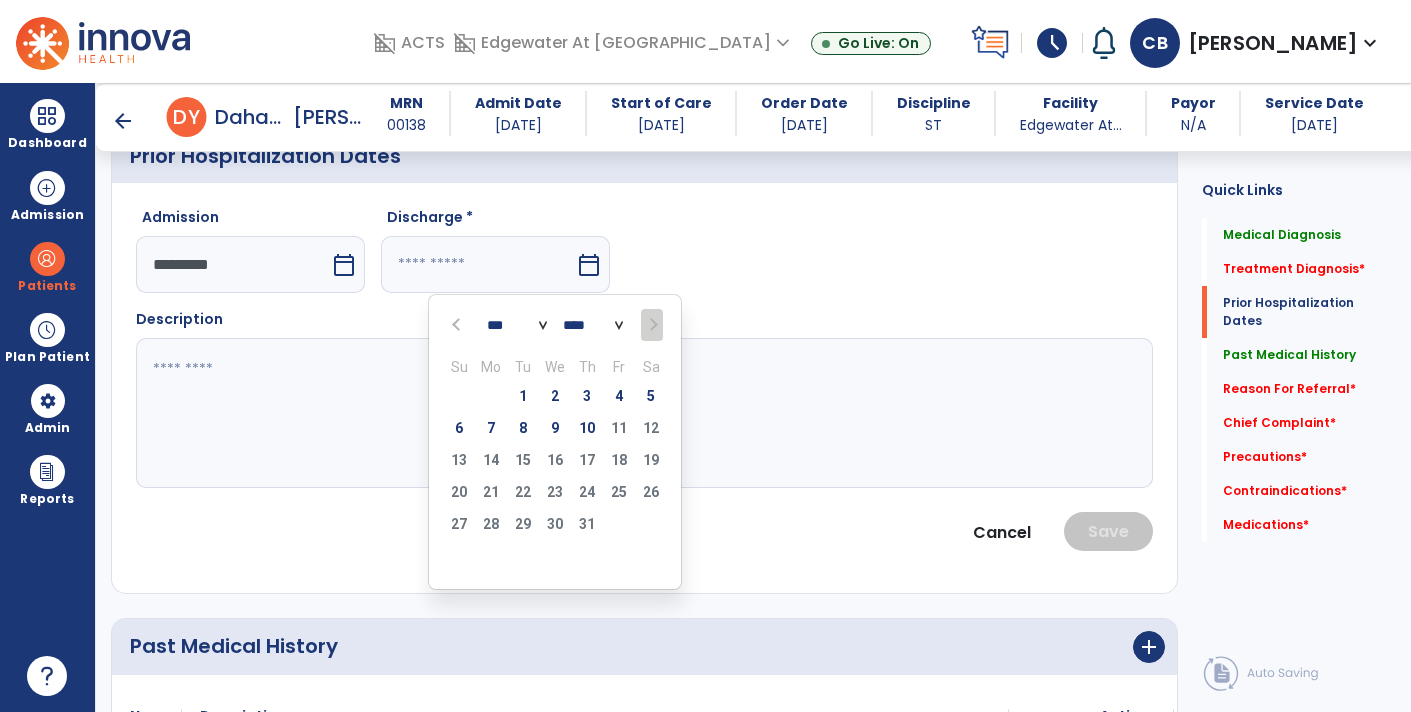 select on "*" 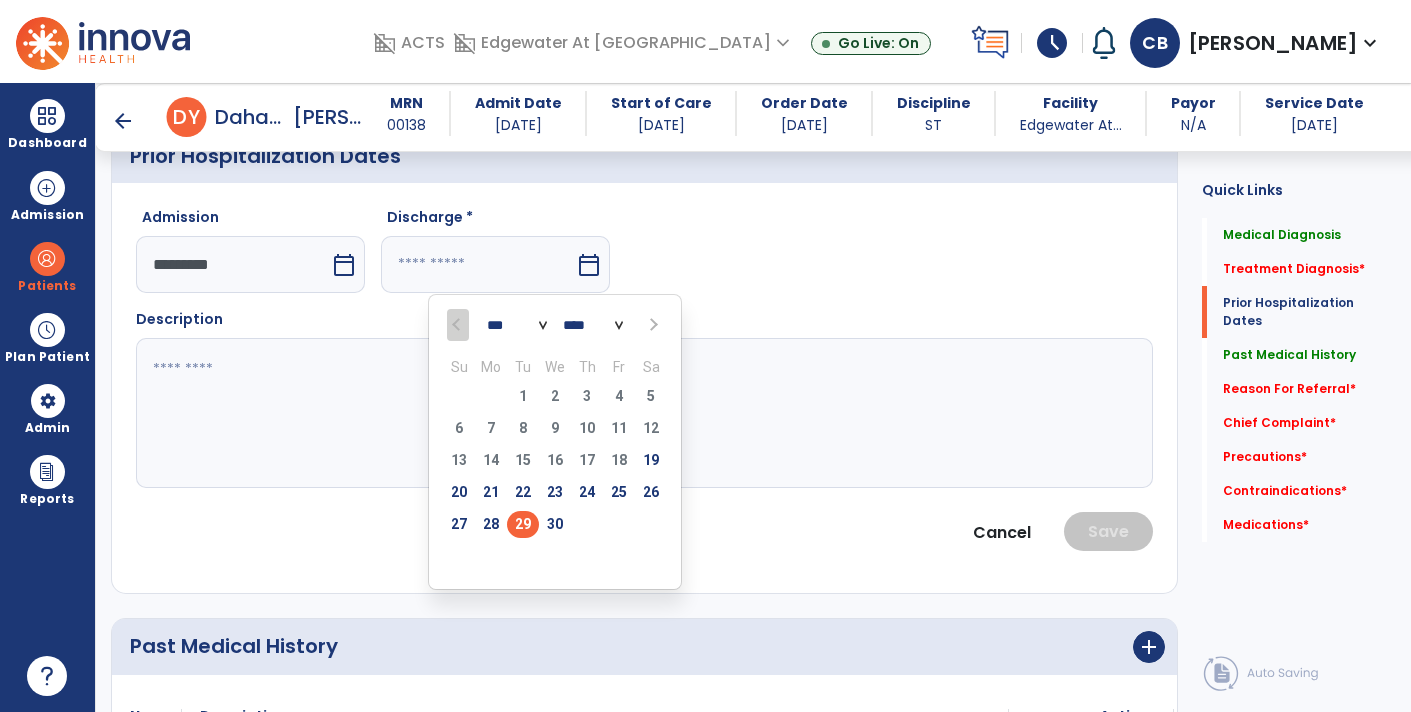 click on "29" at bounding box center (523, 524) 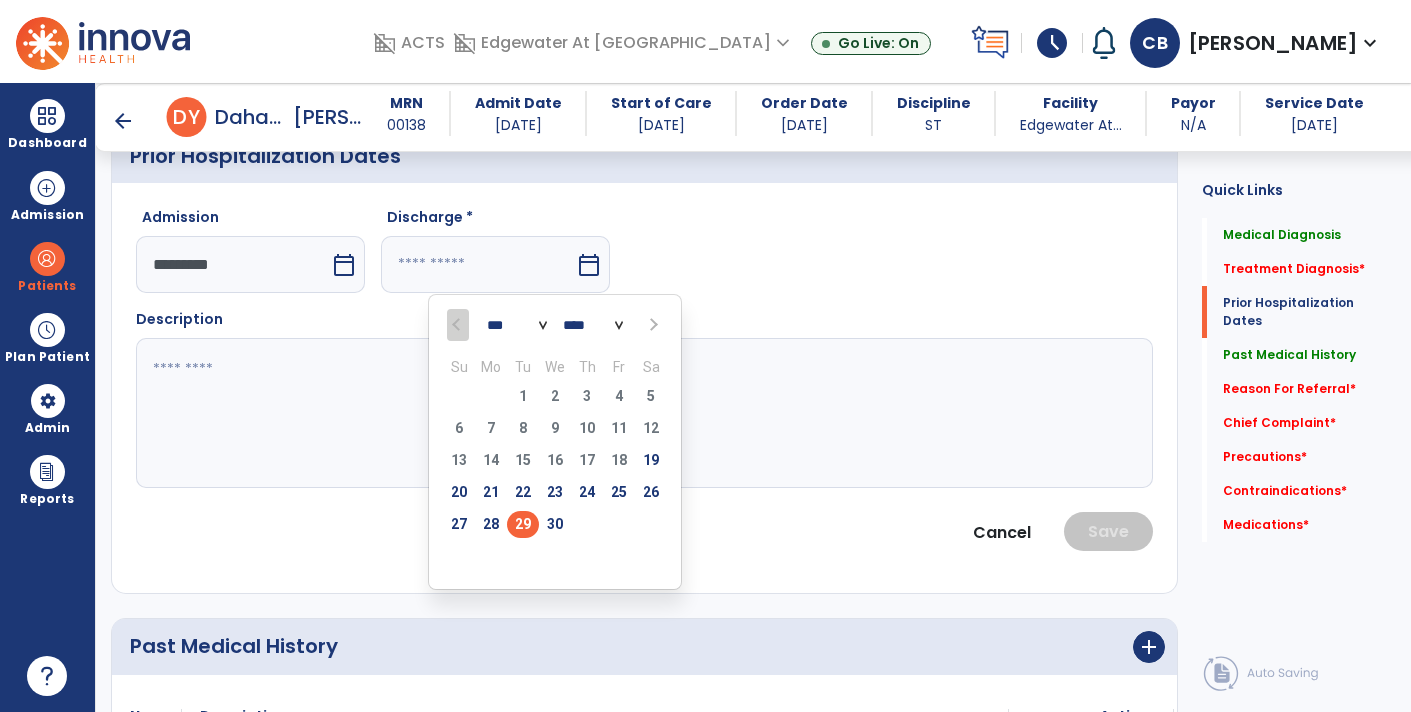 type on "*********" 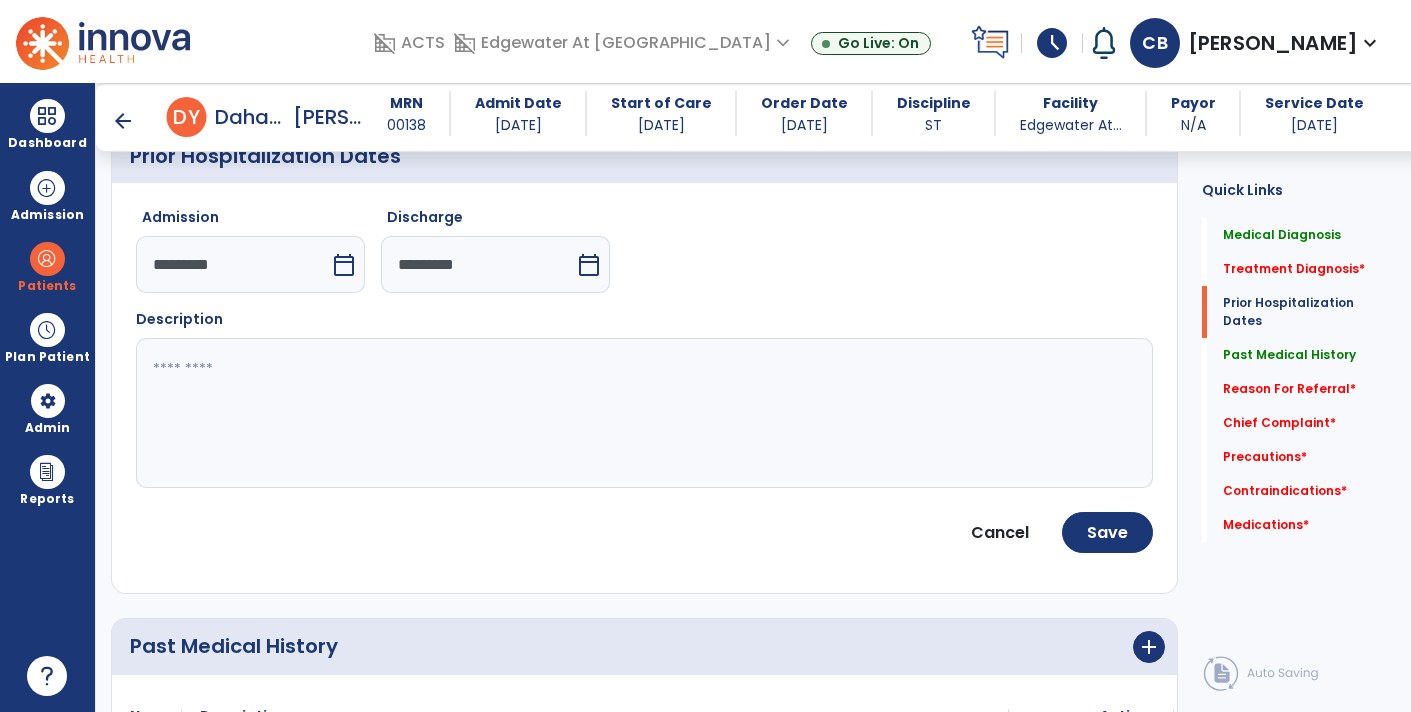 click 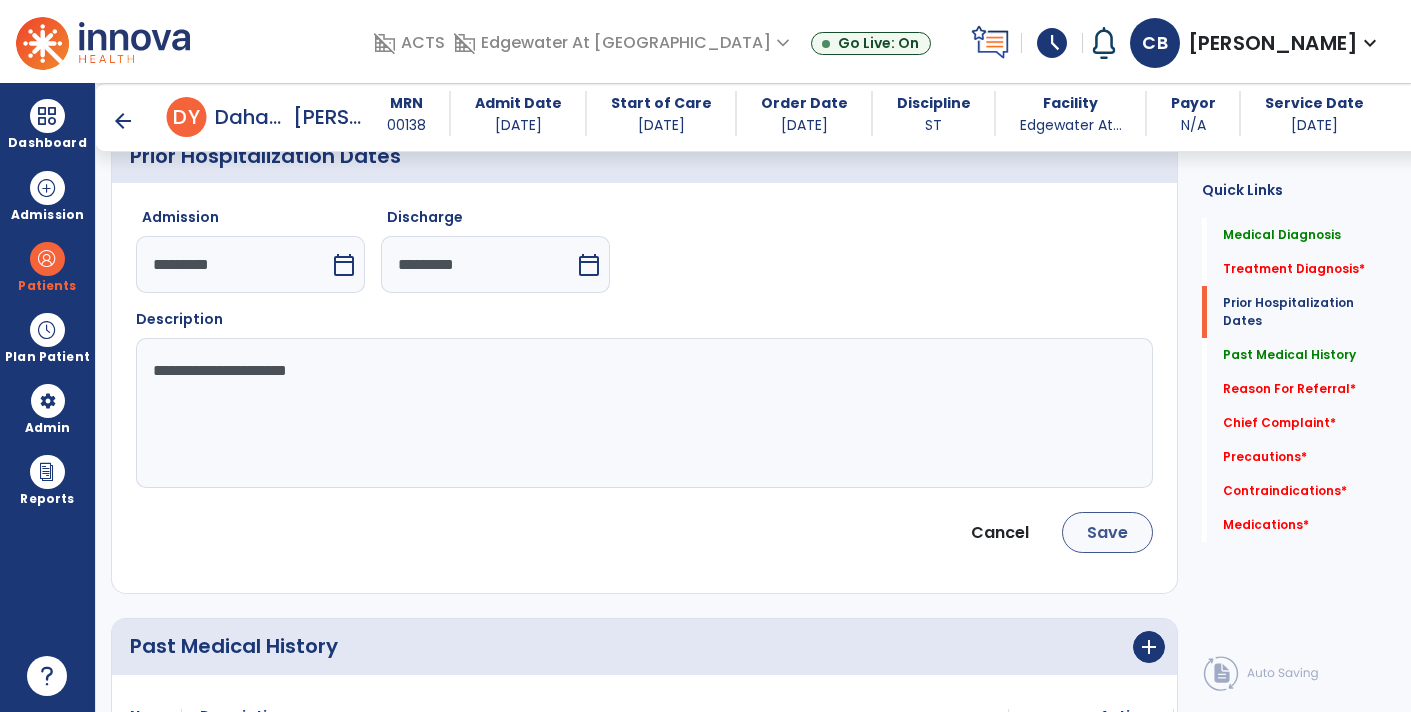 type on "**********" 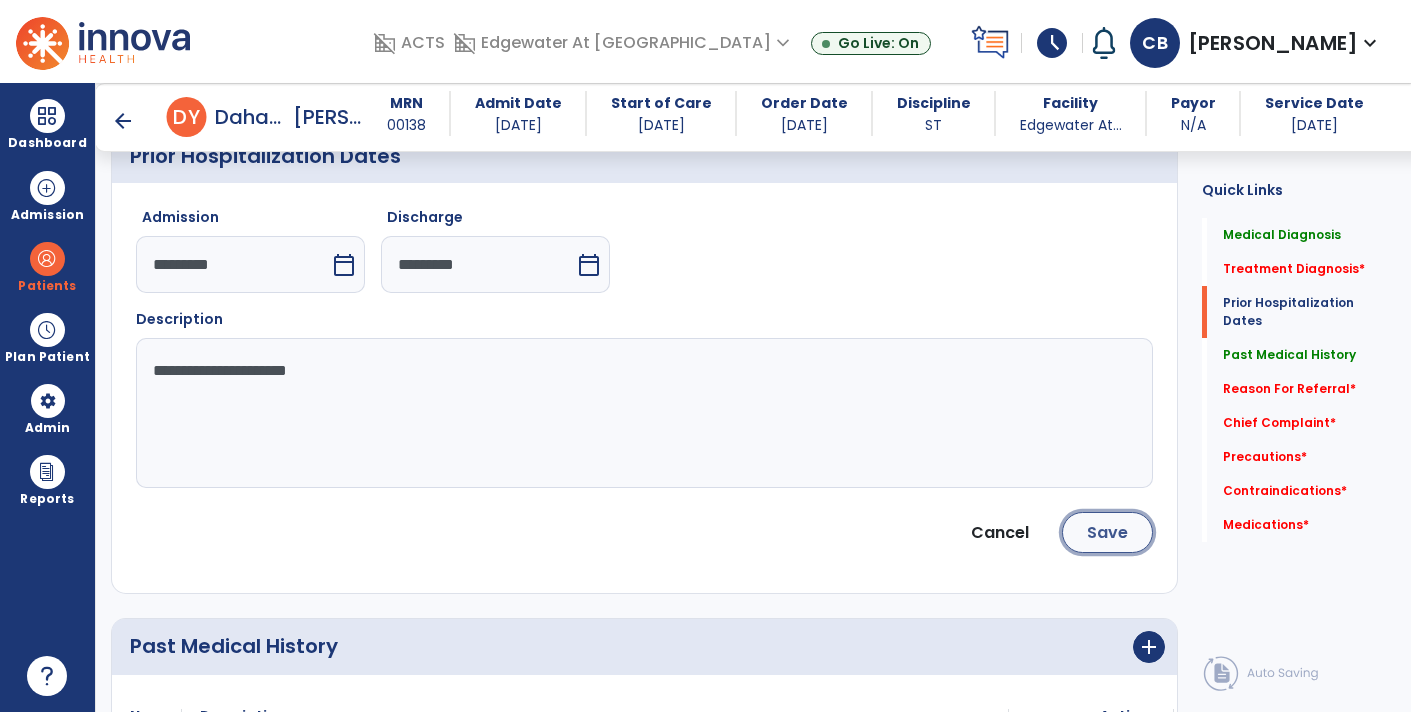 click on "Save" 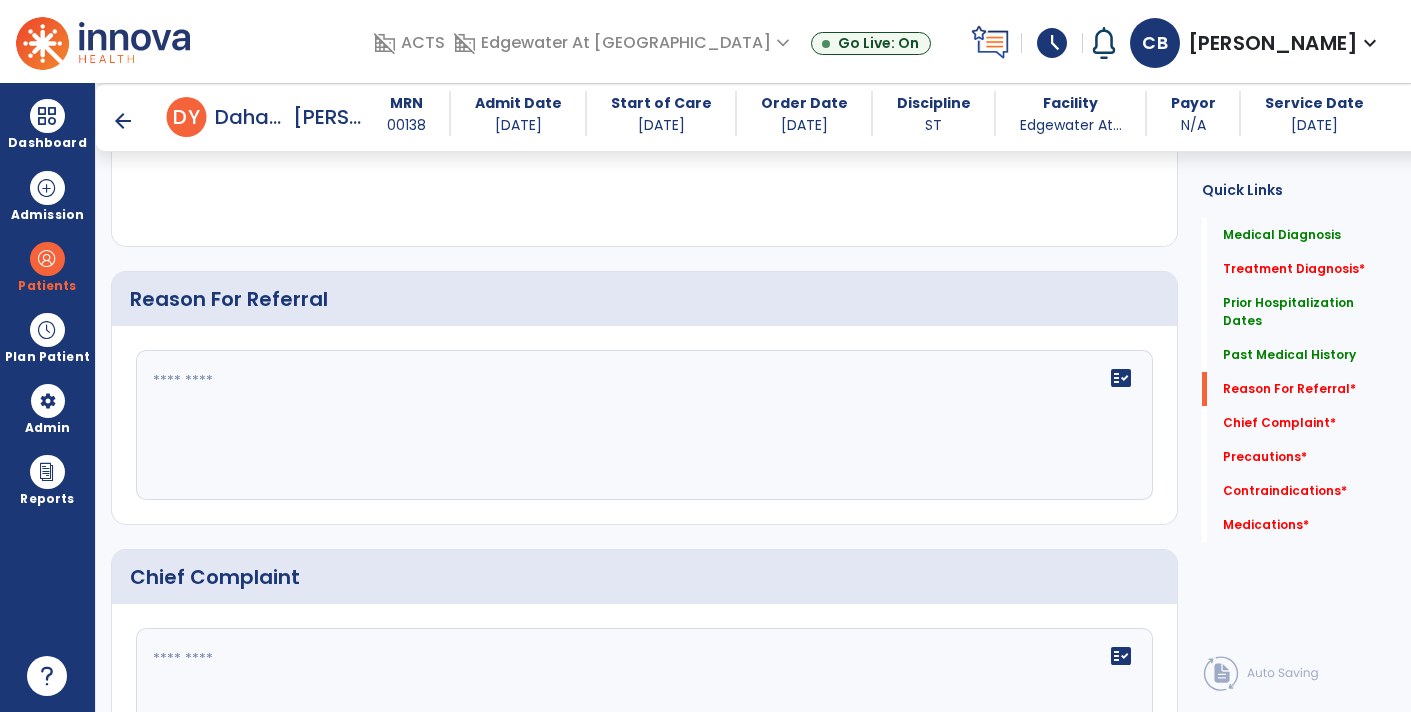 scroll, scrollTop: 1238, scrollLeft: 0, axis: vertical 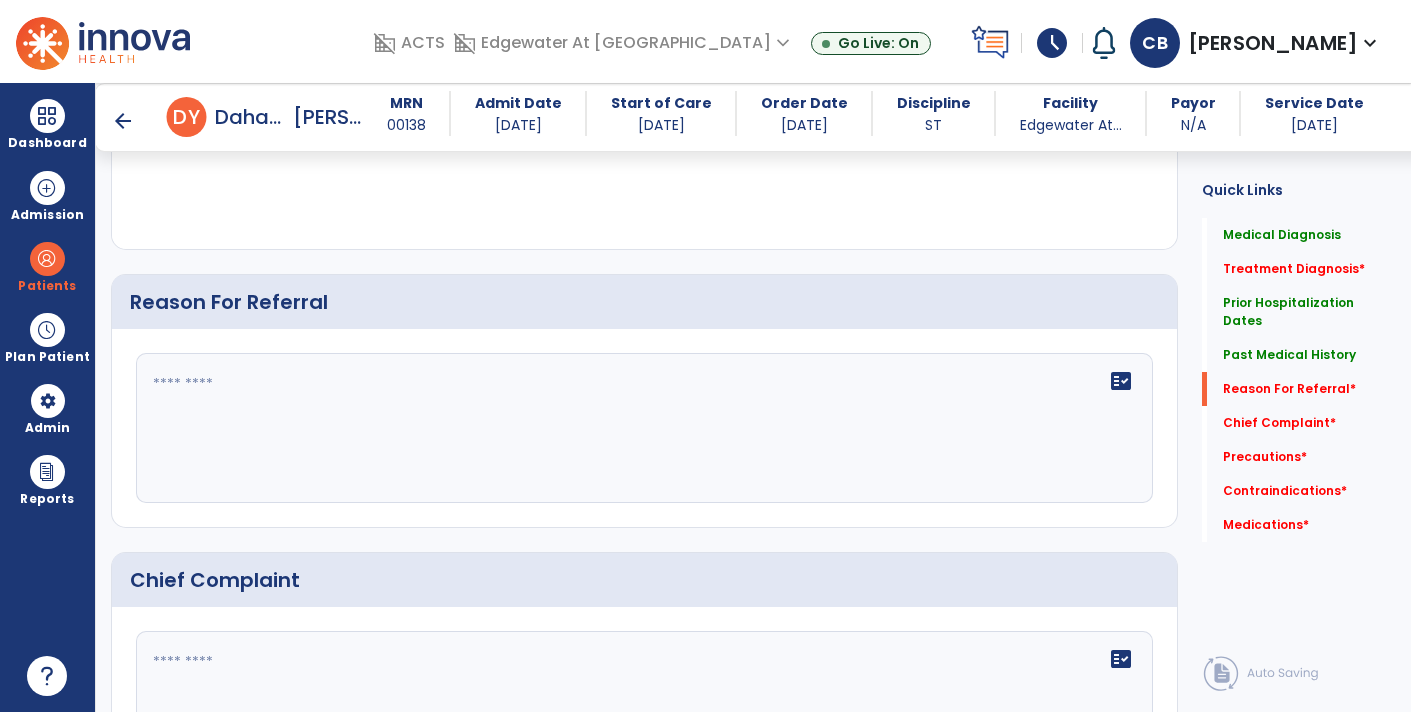 click on "fact_check" 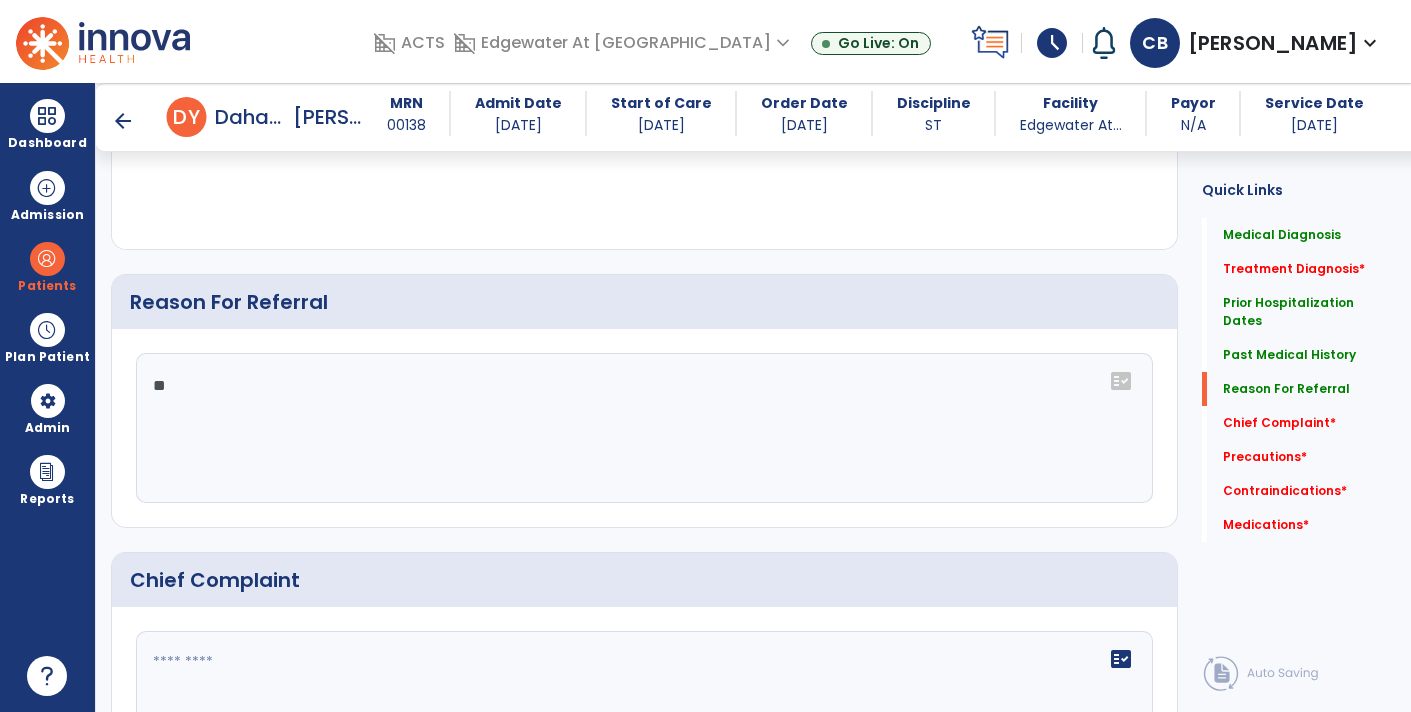 type on "*" 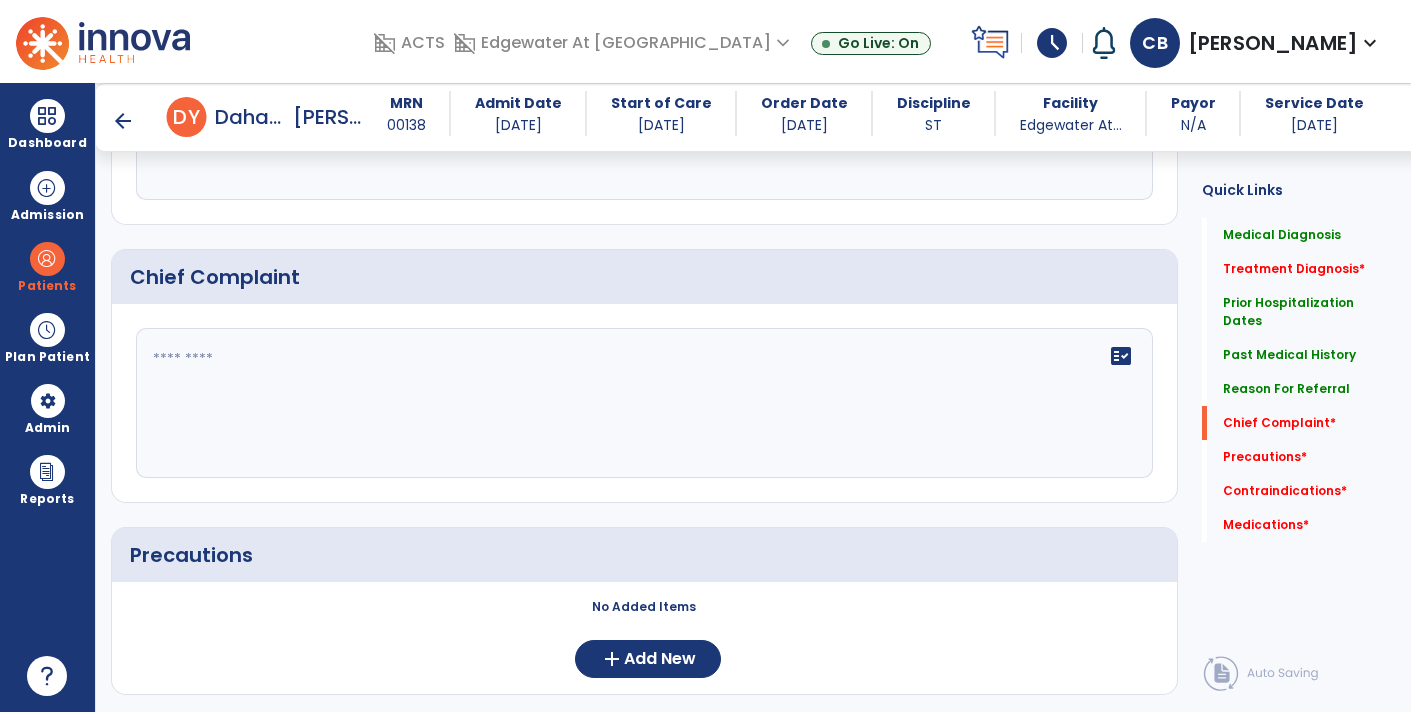 scroll, scrollTop: 1544, scrollLeft: 0, axis: vertical 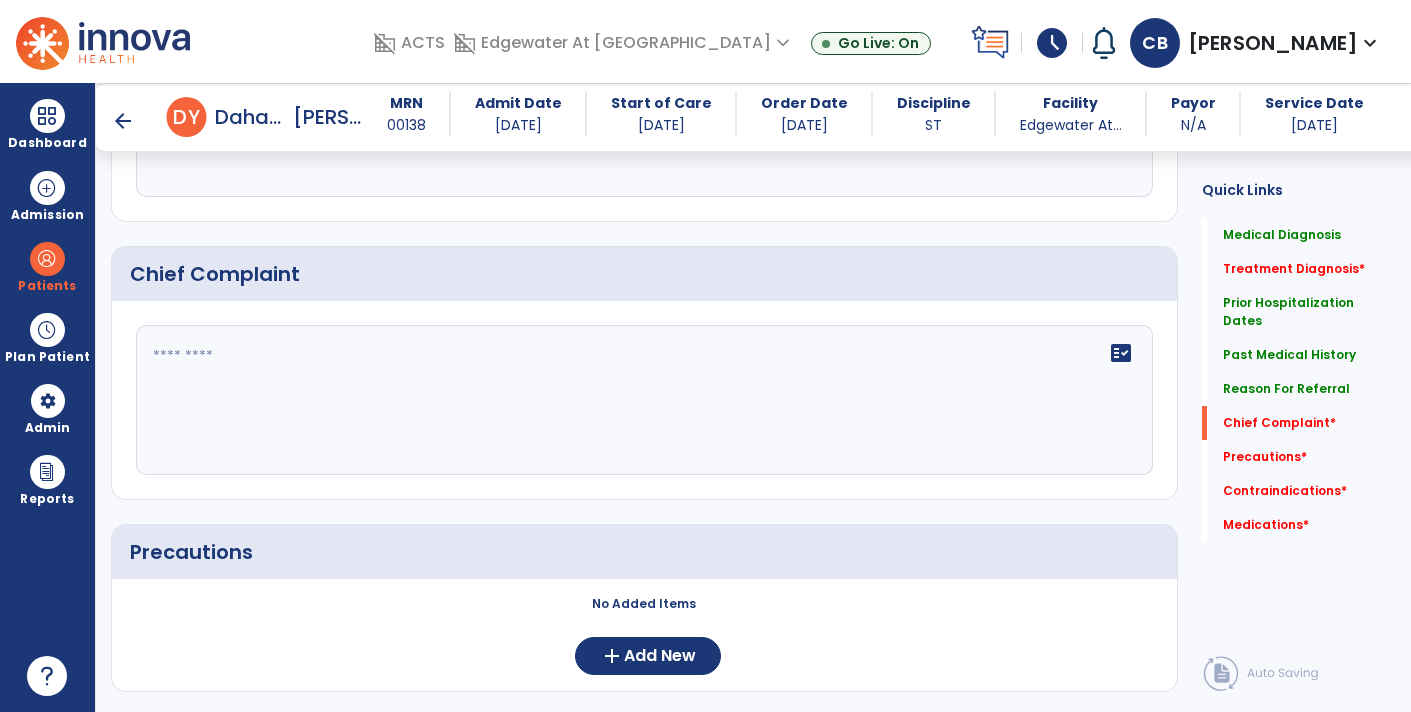 type on "**********" 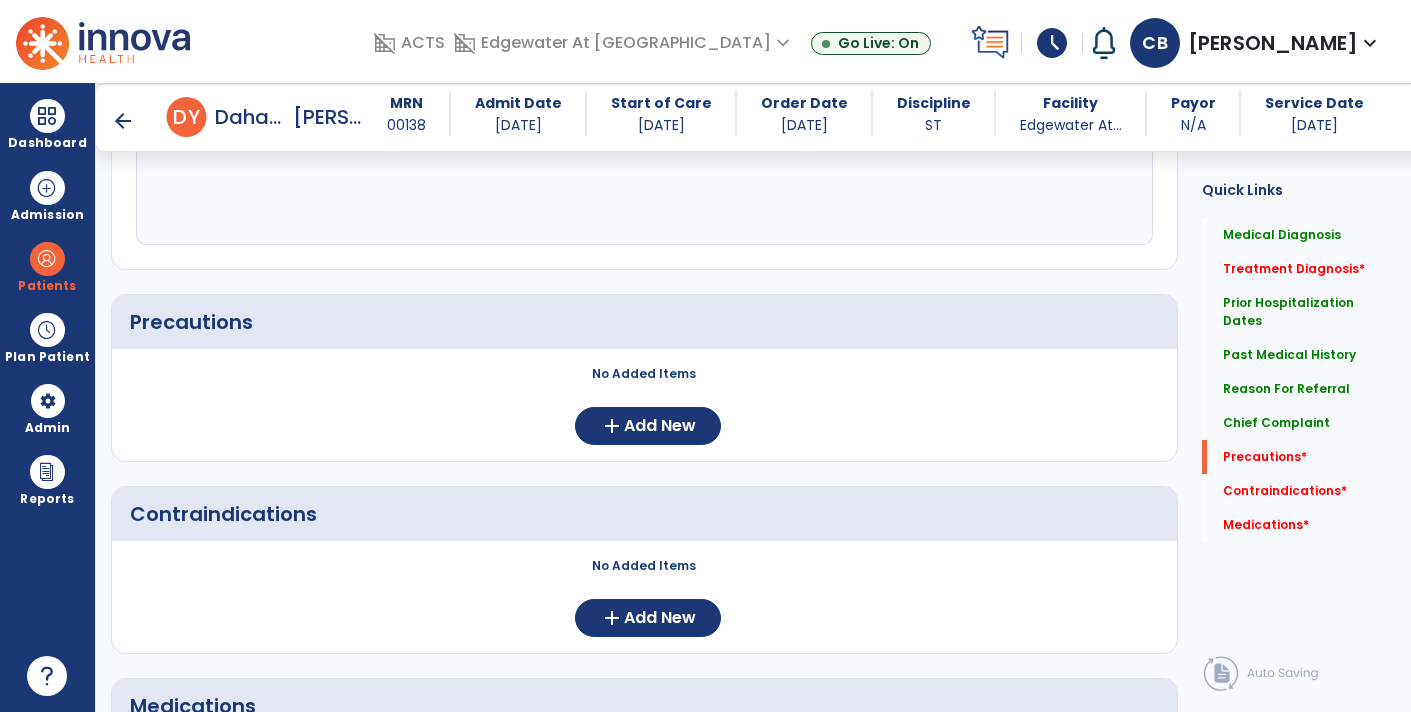 scroll, scrollTop: 1774, scrollLeft: 0, axis: vertical 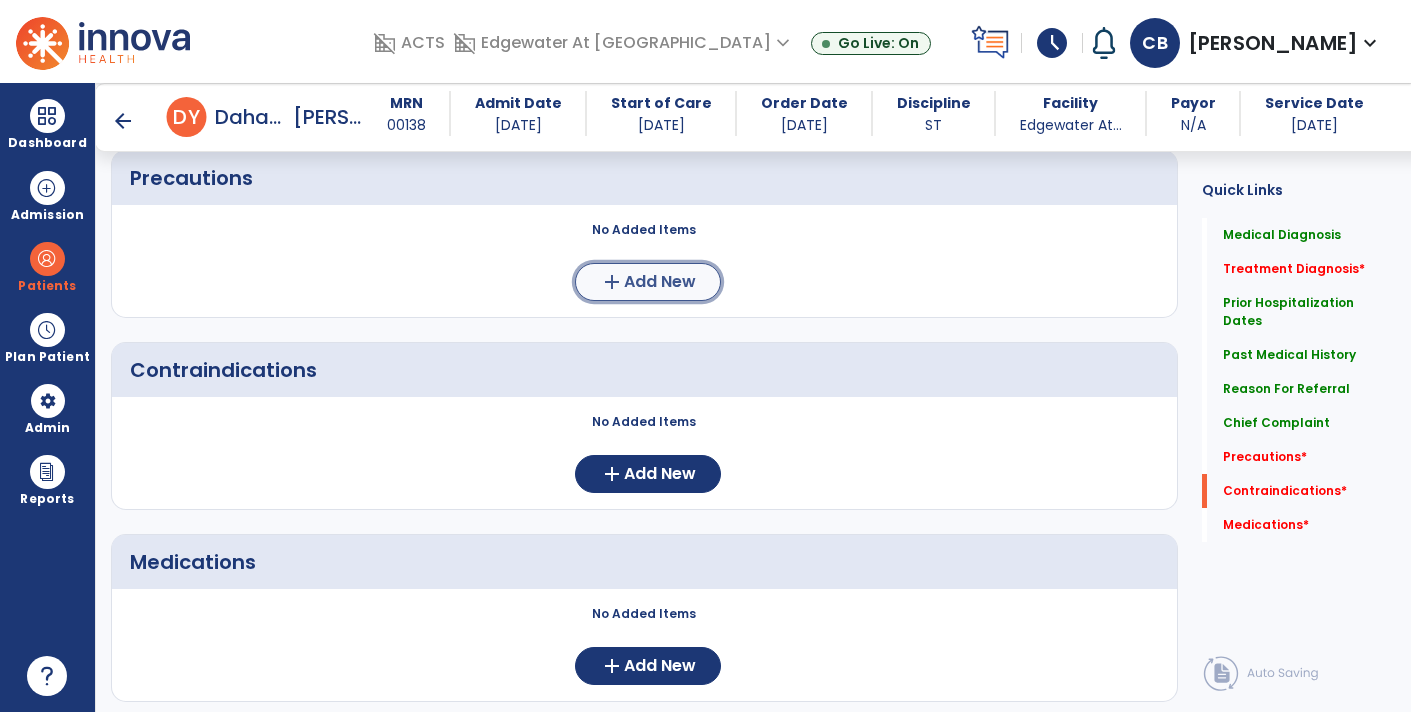 click on "Add New" 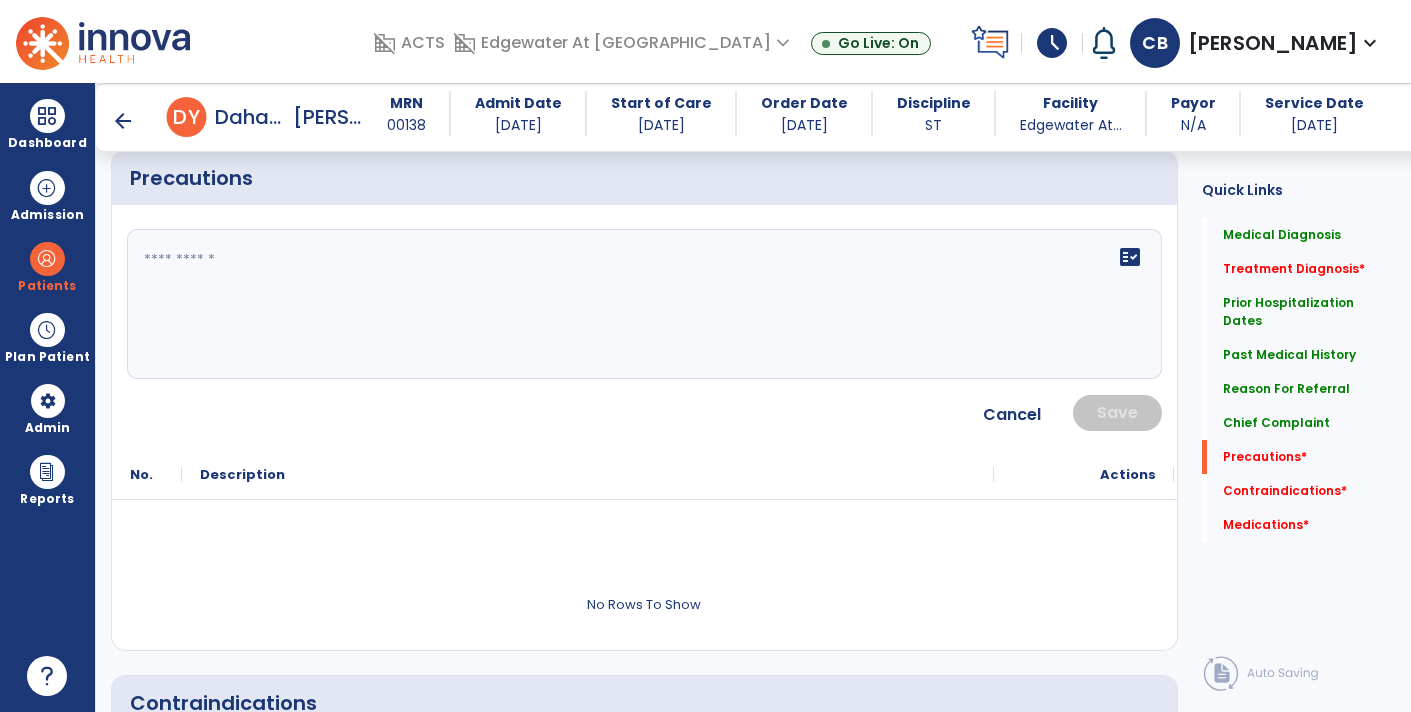 click on "fact_check" 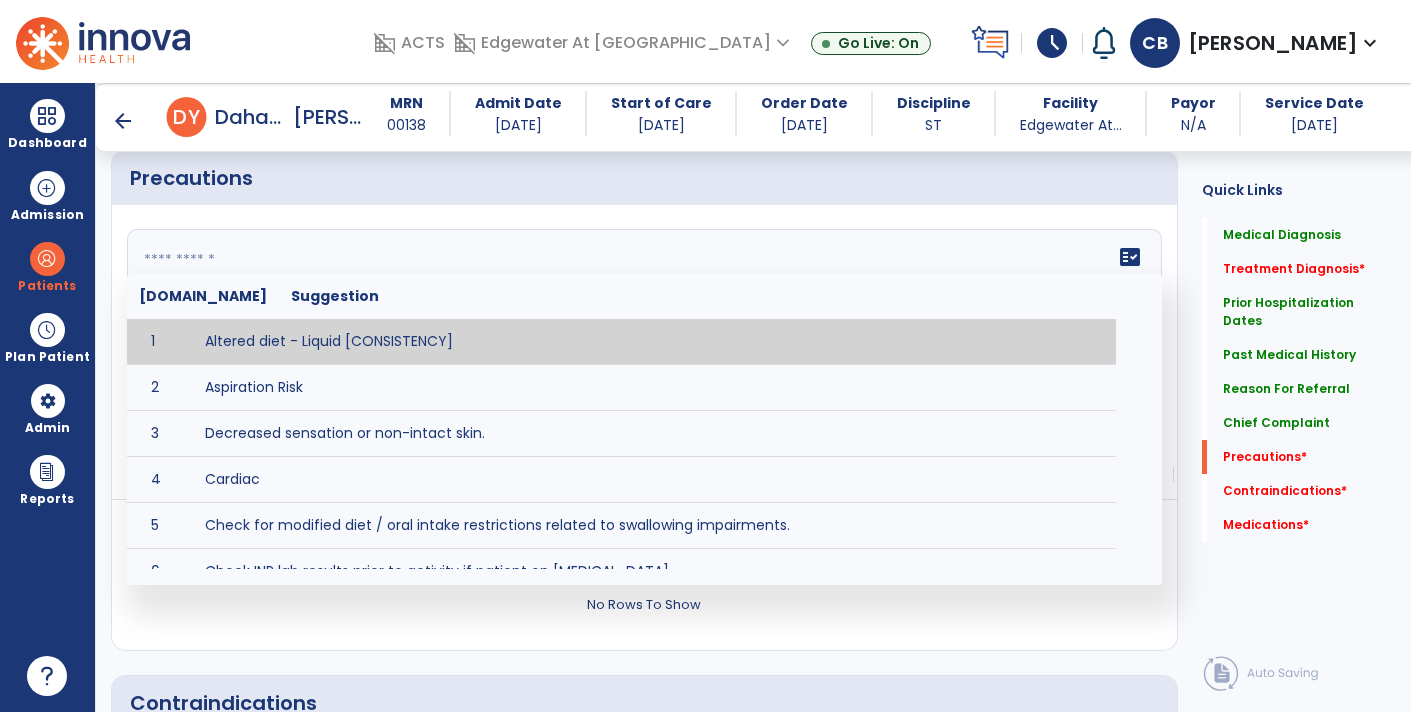 paste on "**********" 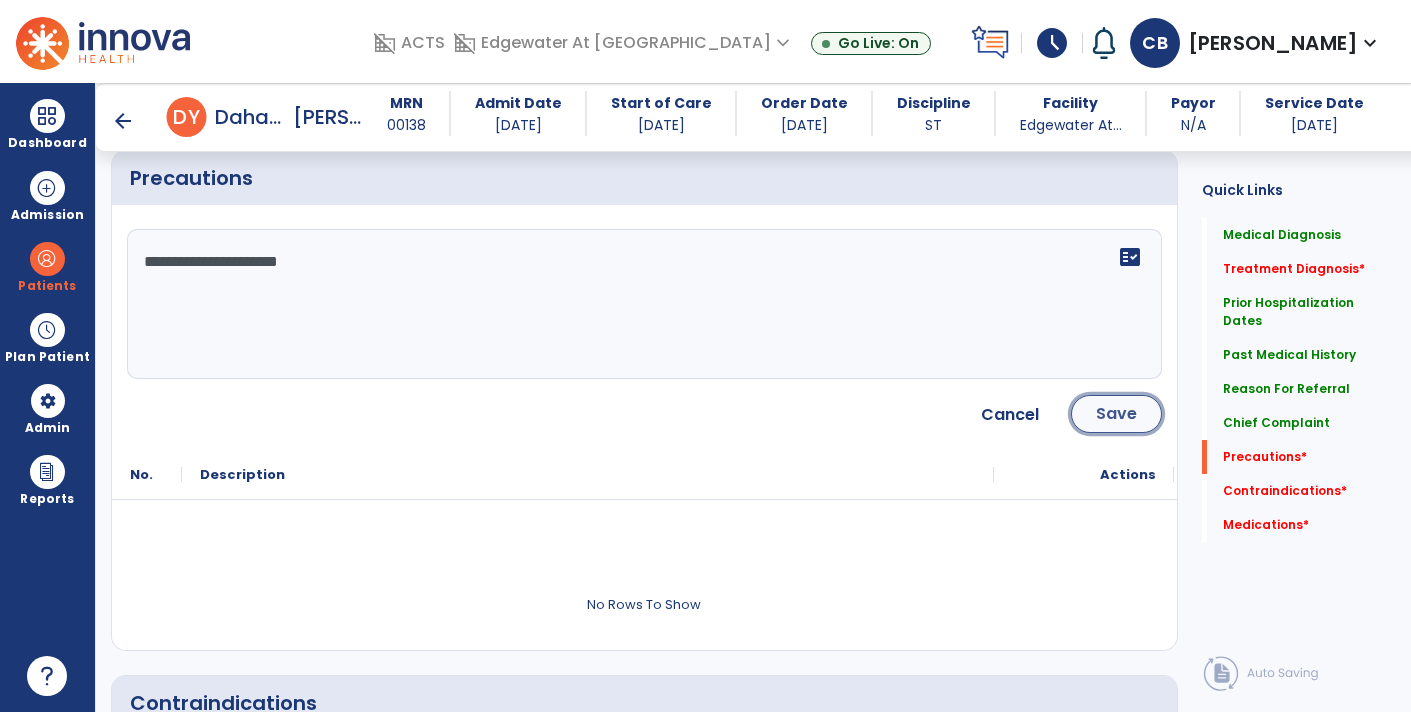 click on "Save" 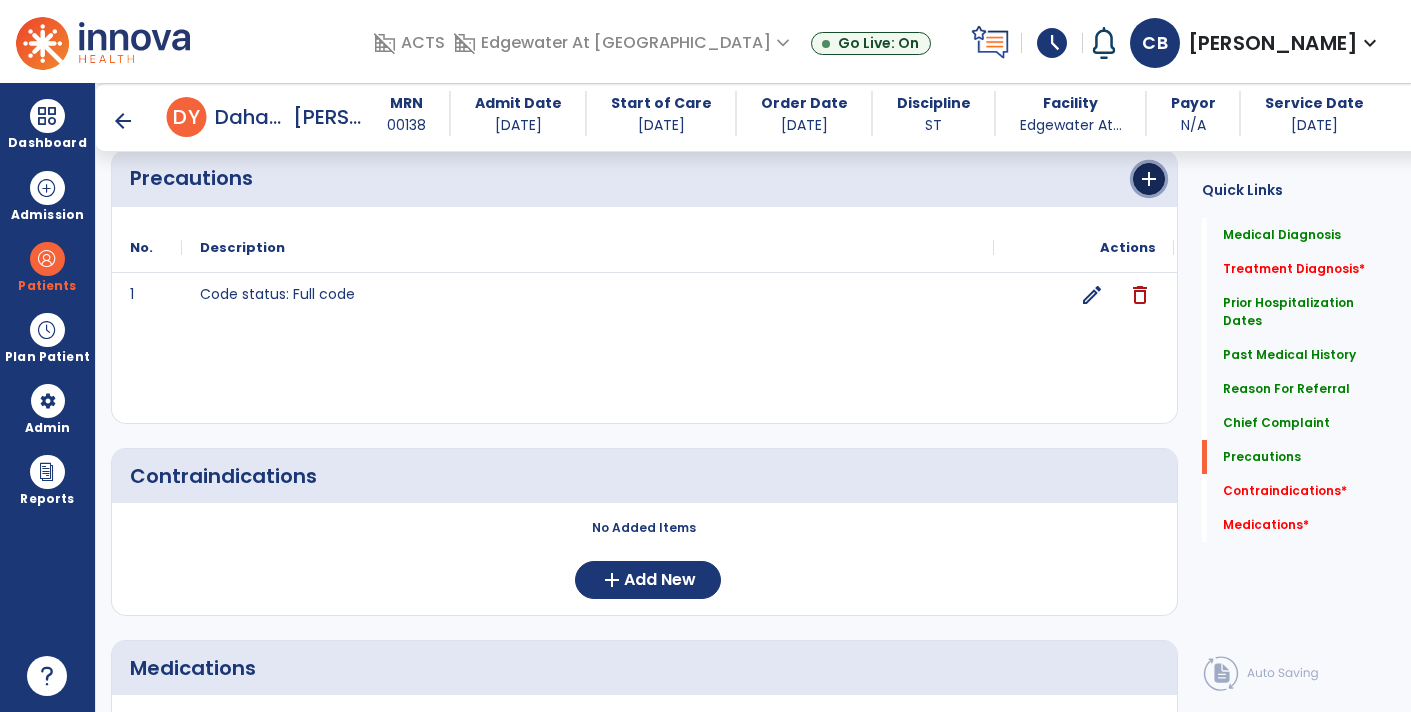 click on "add" 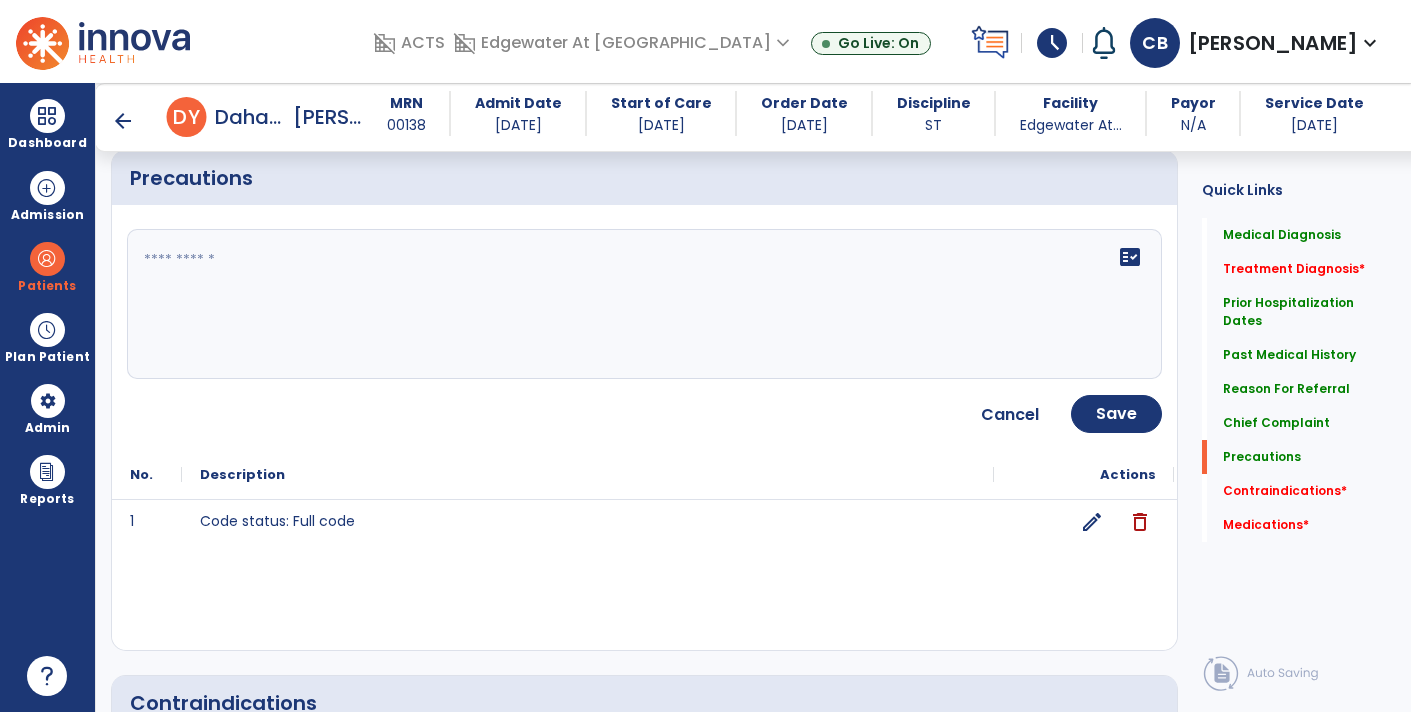 click on "fact_check" 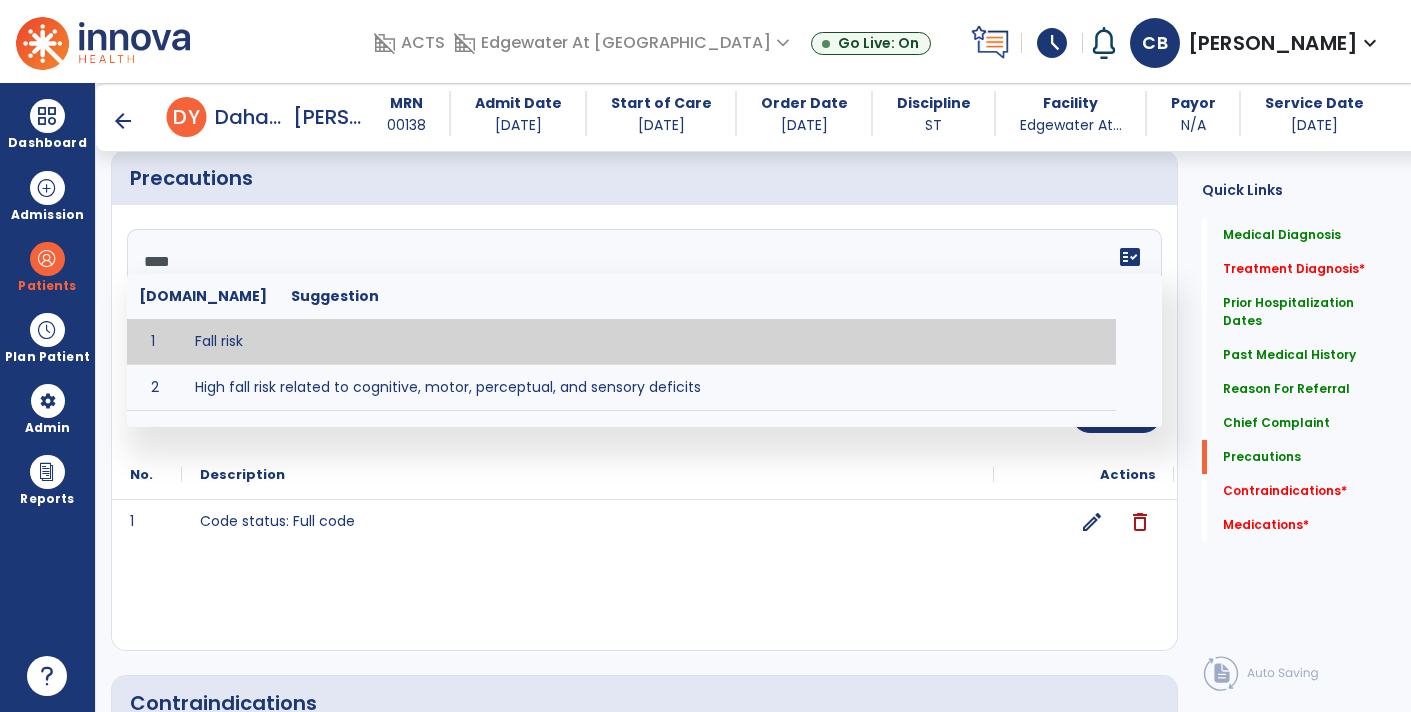 type on "*********" 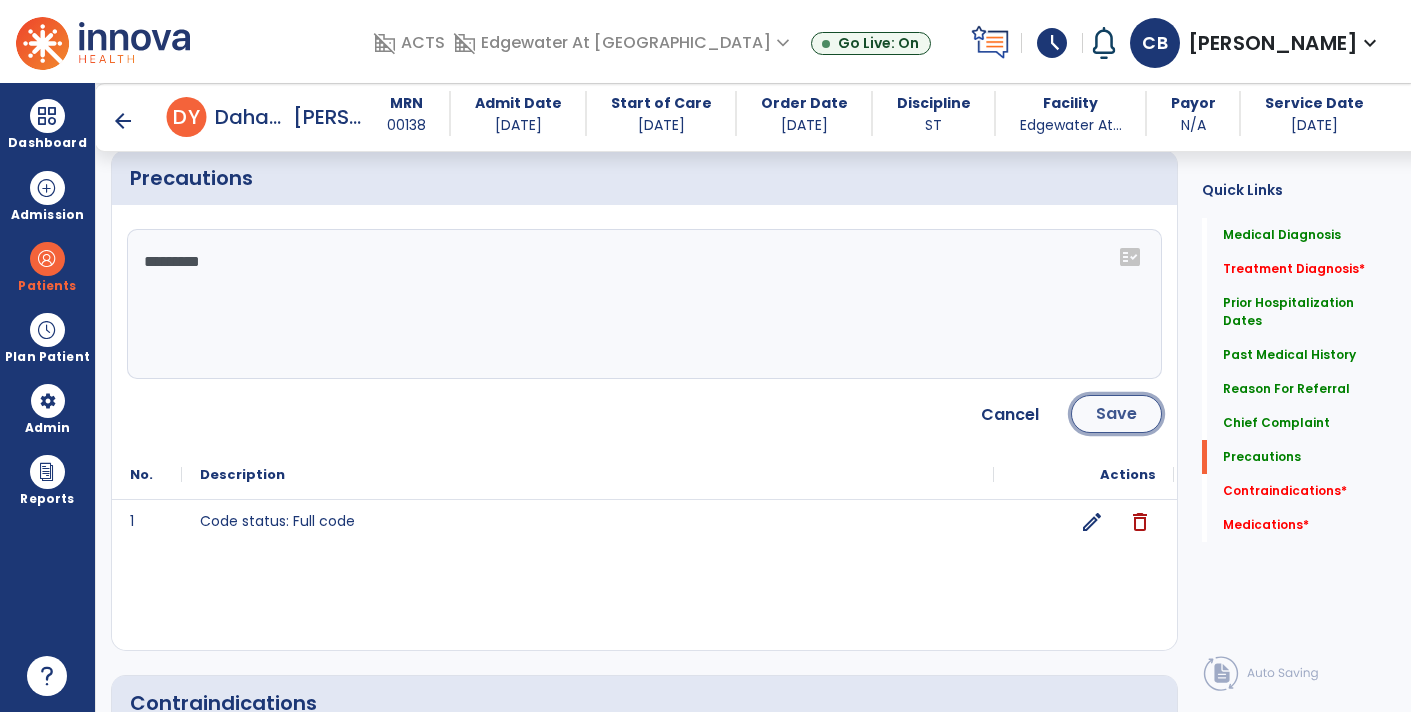 click on "Save" 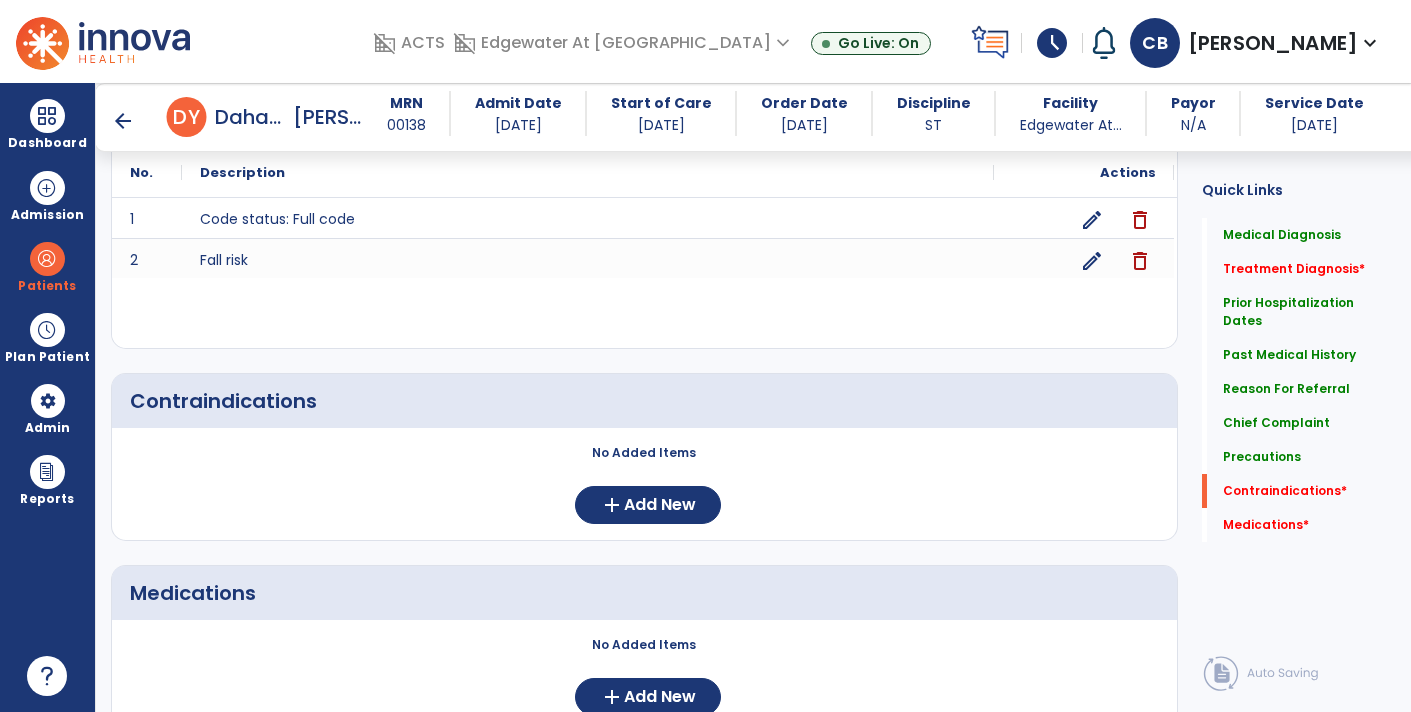 scroll, scrollTop: 2076, scrollLeft: 0, axis: vertical 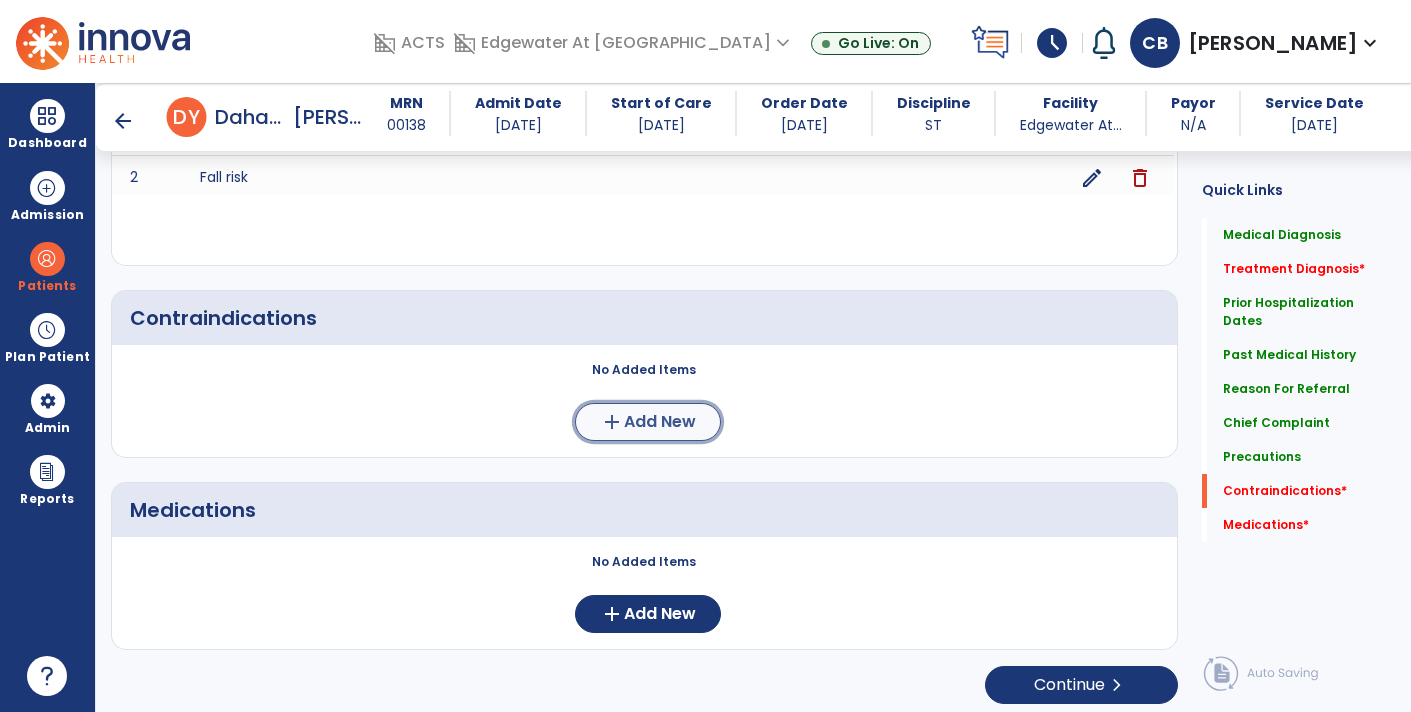 click on "Add New" 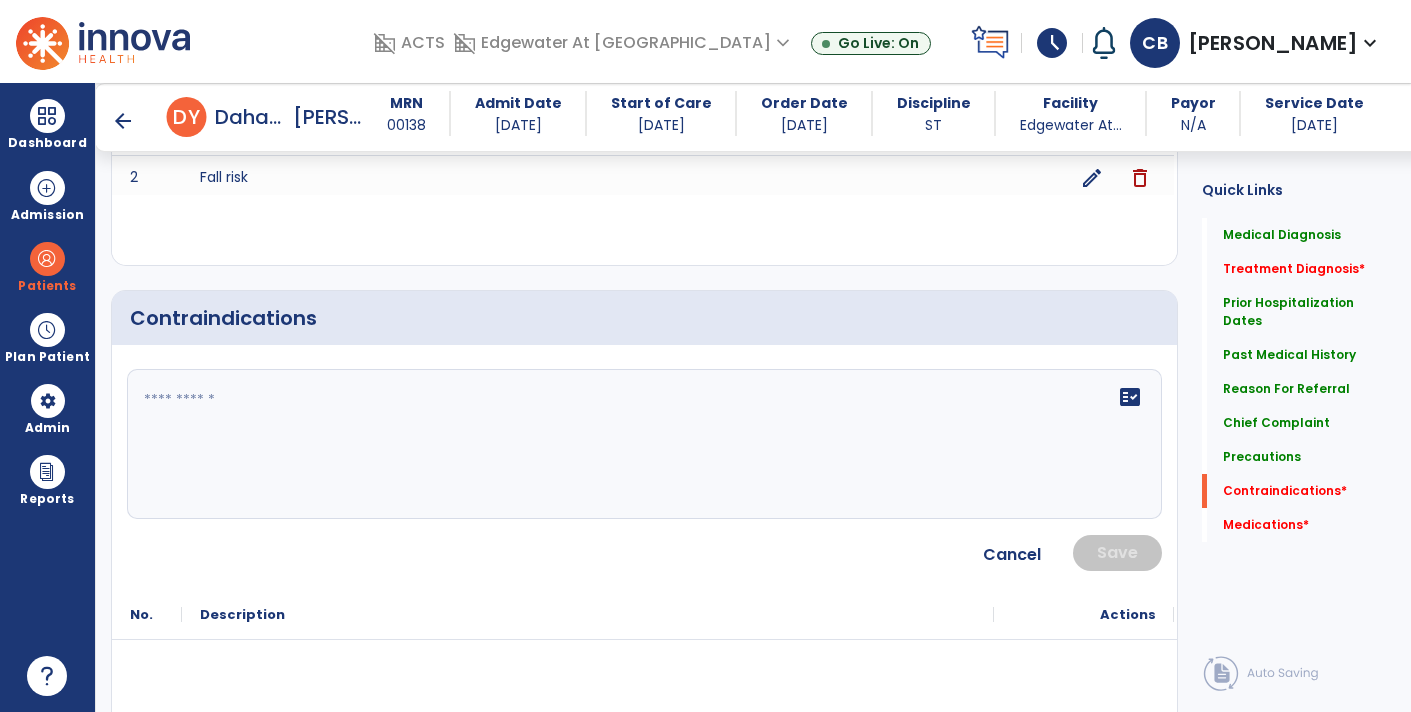 click on "fact_check" 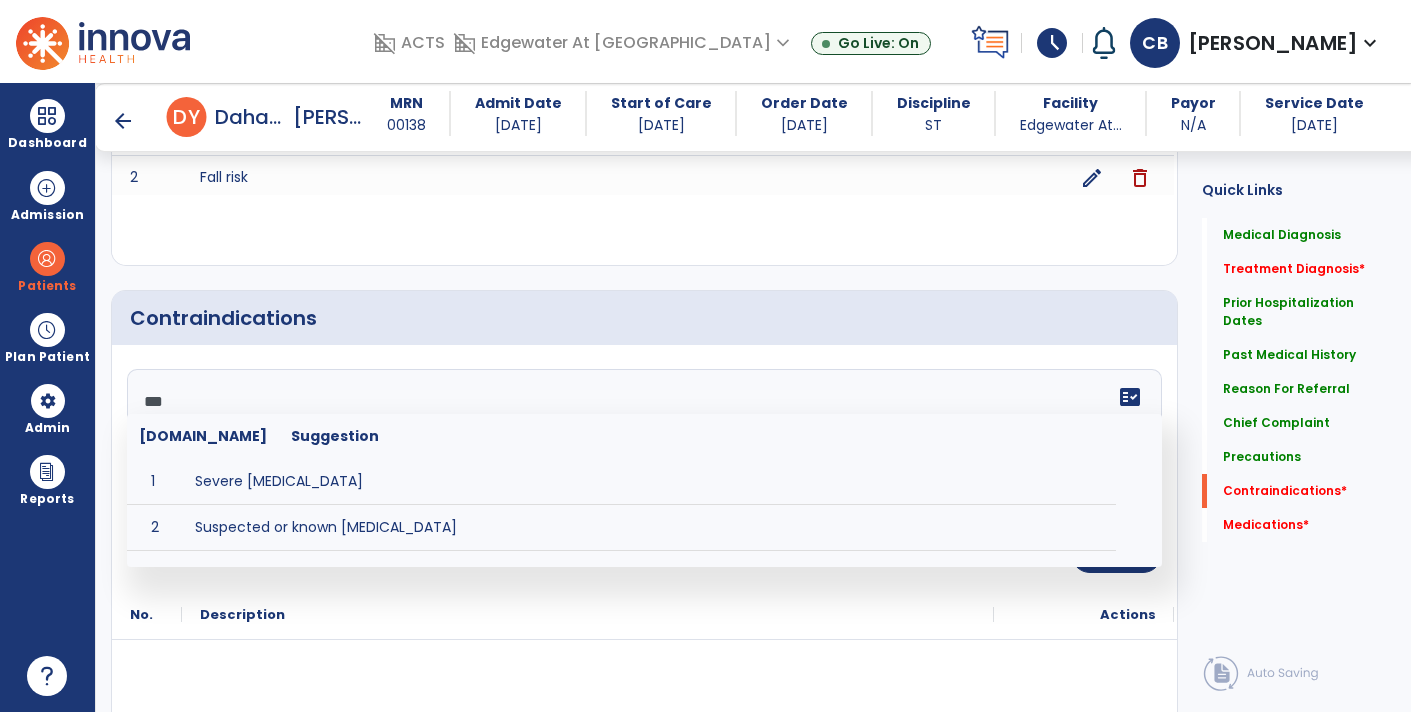 type on "****" 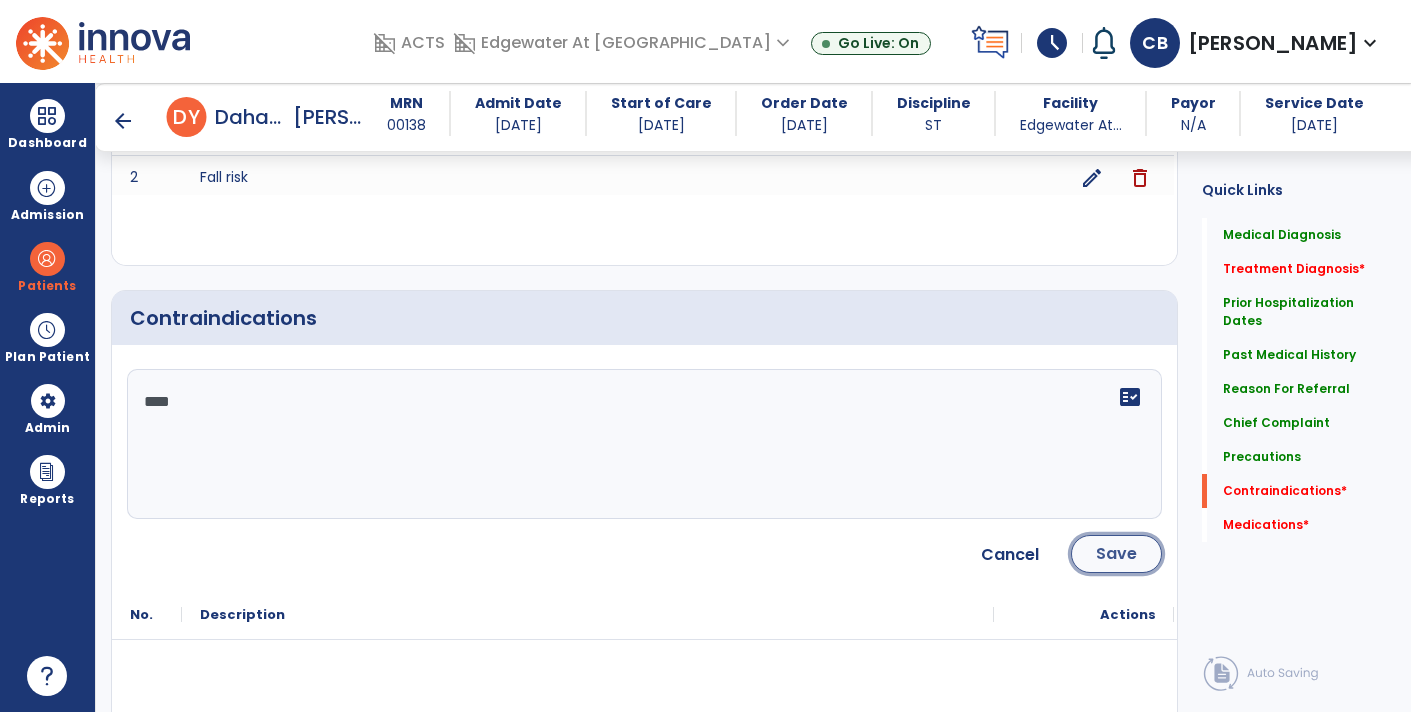 click on "Save" 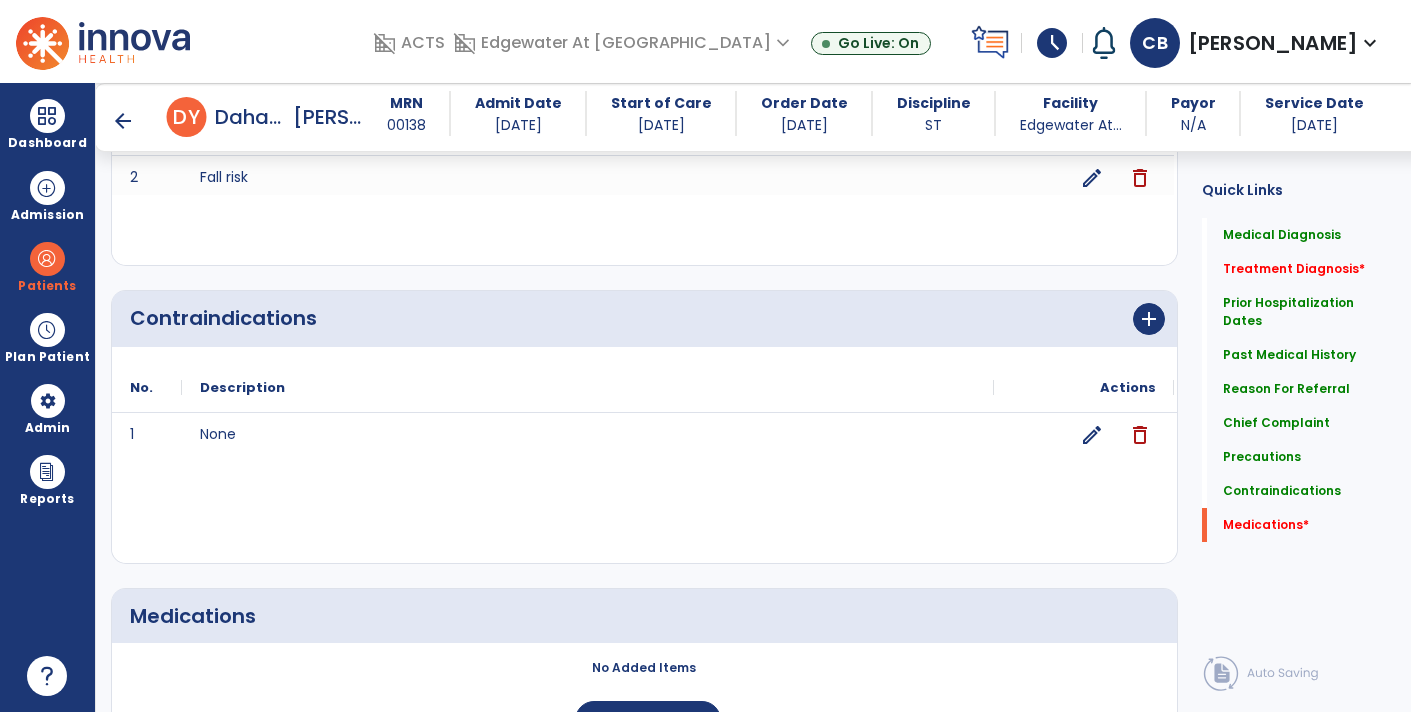 scroll, scrollTop: 2183, scrollLeft: 0, axis: vertical 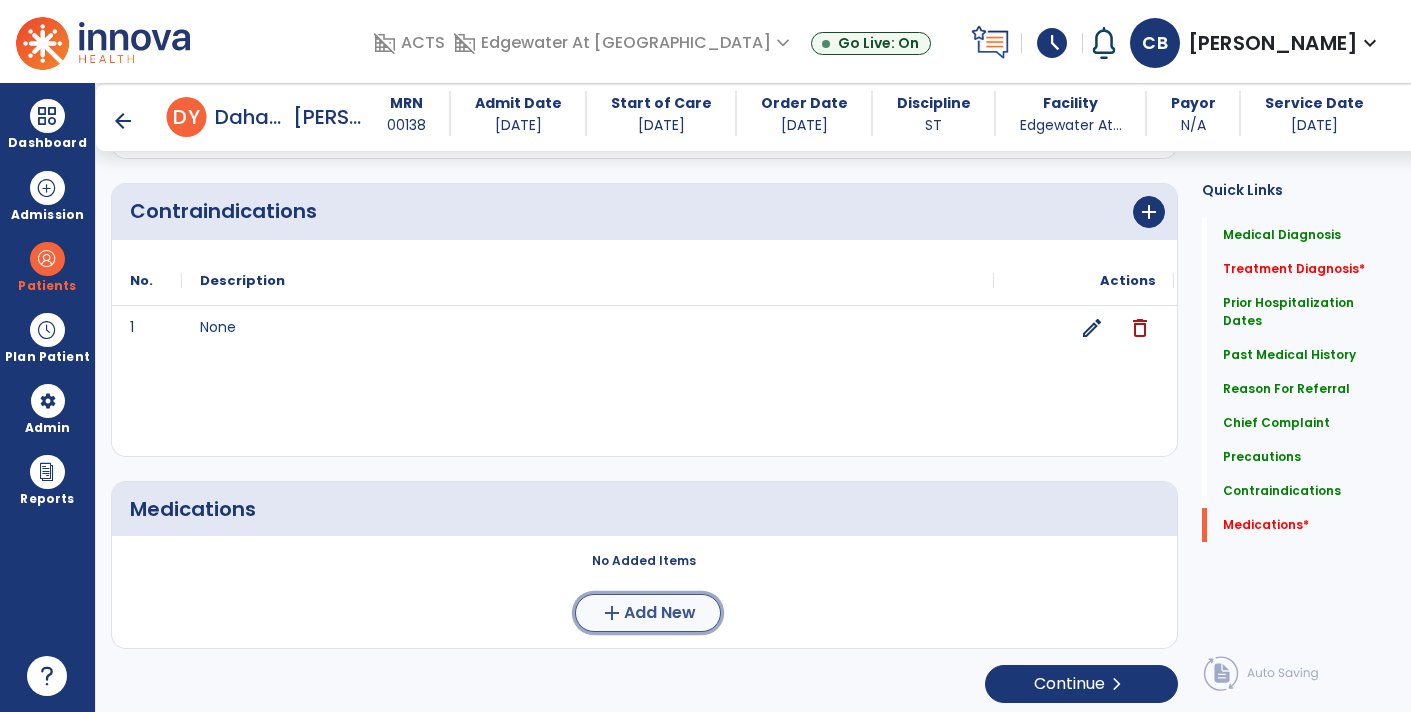 click on "Add New" 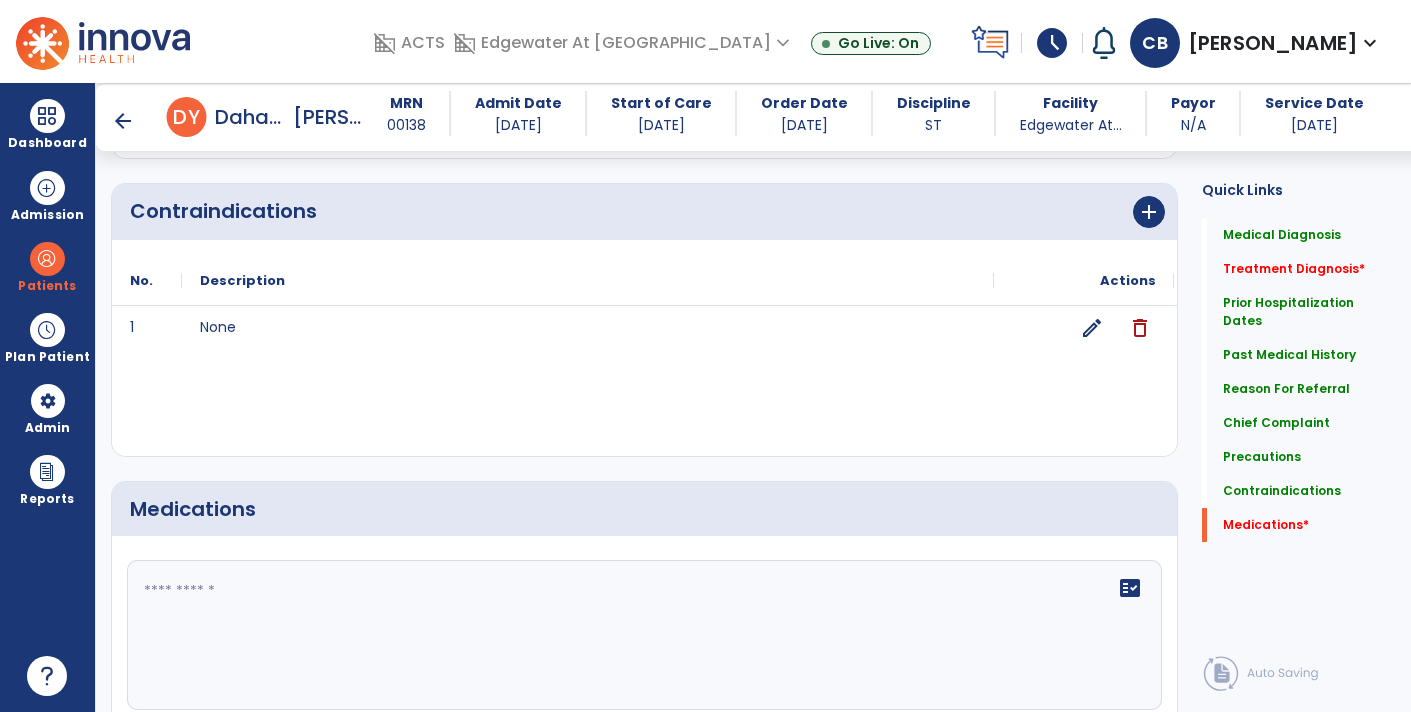 click 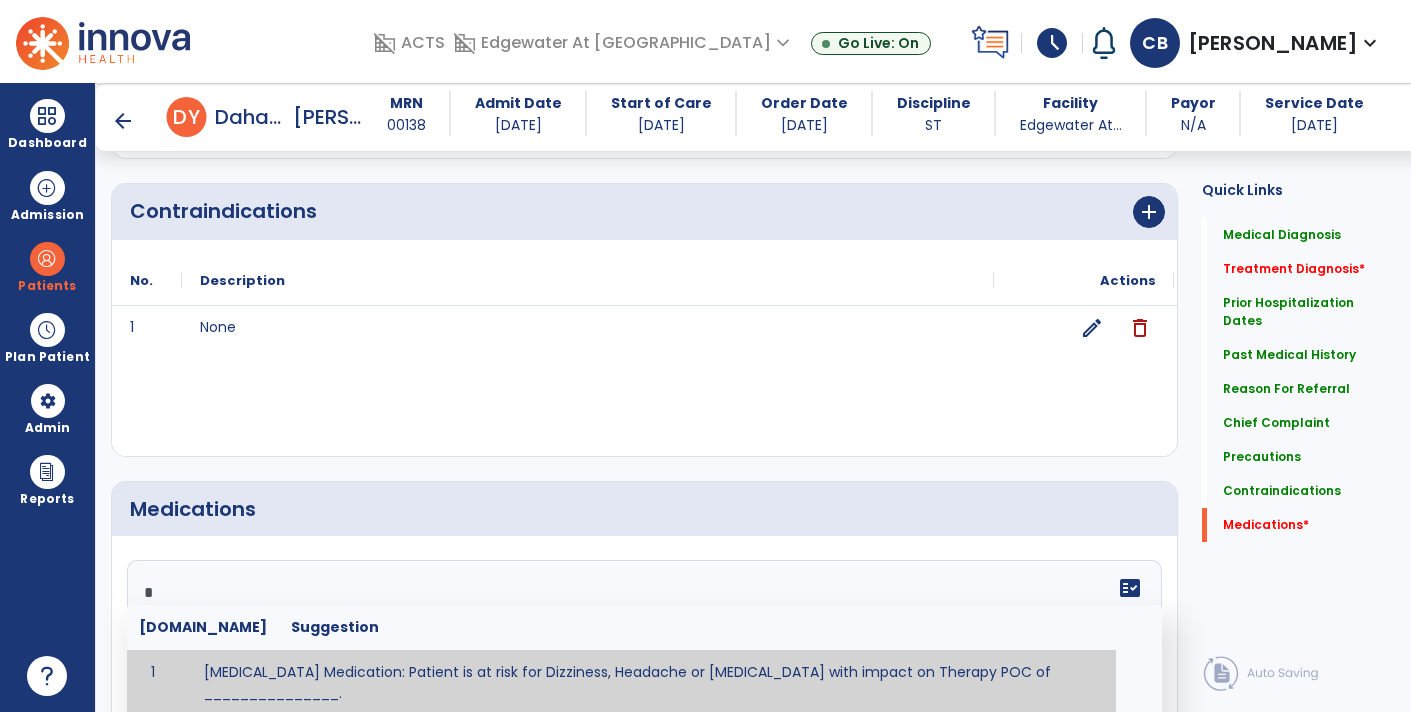 paste on "**********" 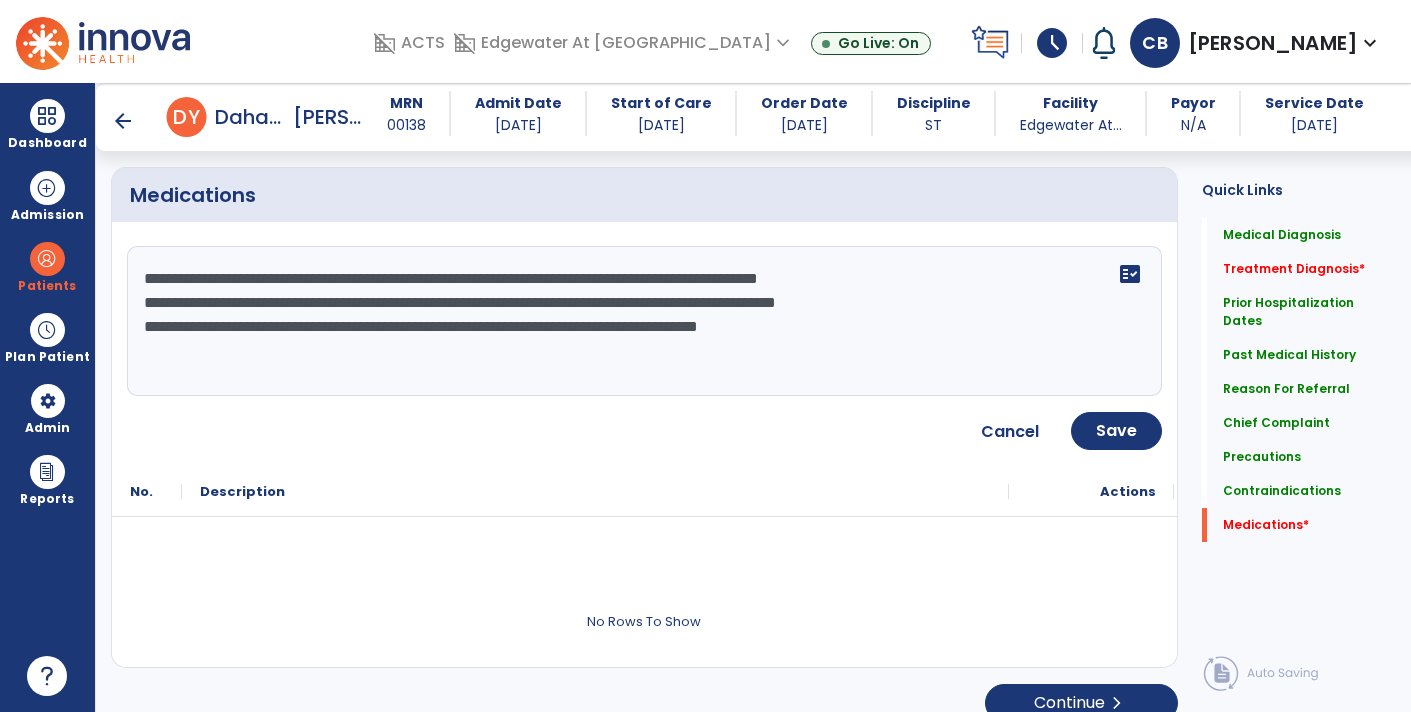 scroll, scrollTop: 2516, scrollLeft: 0, axis: vertical 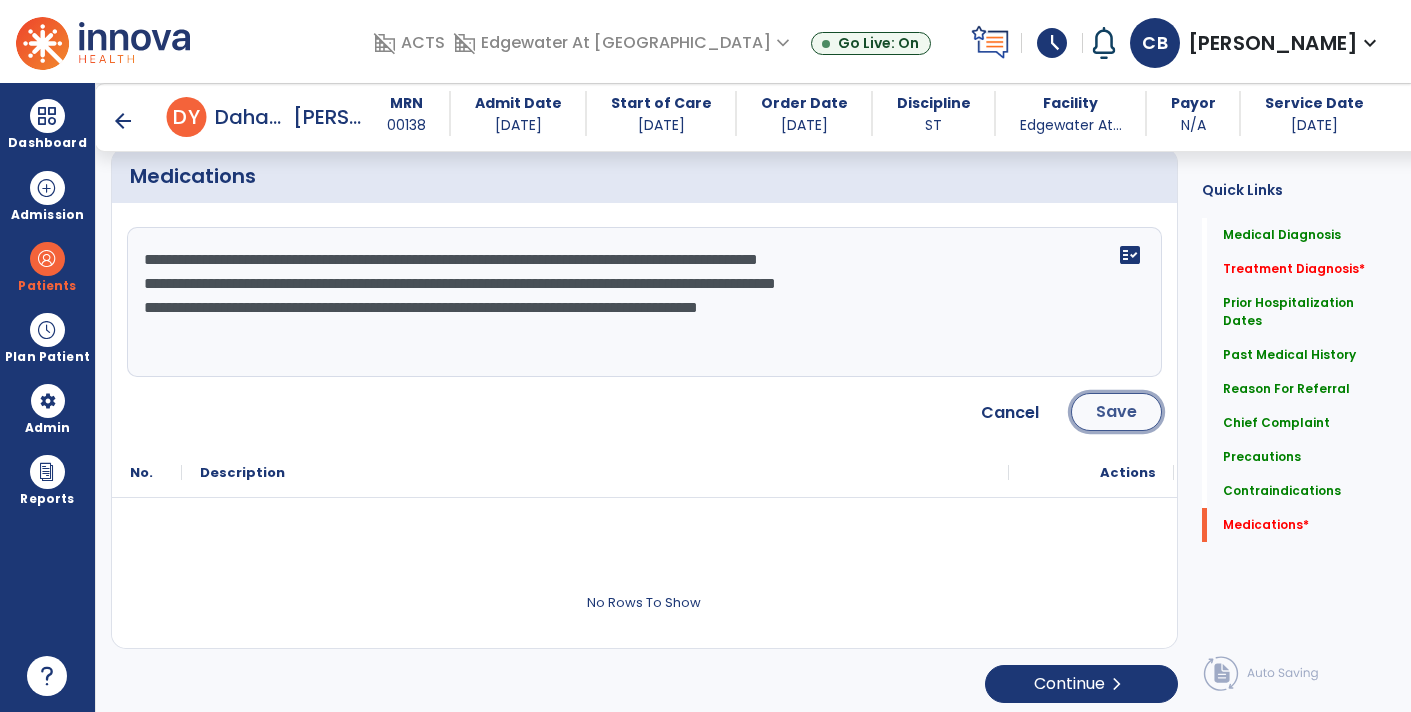 click on "Save" 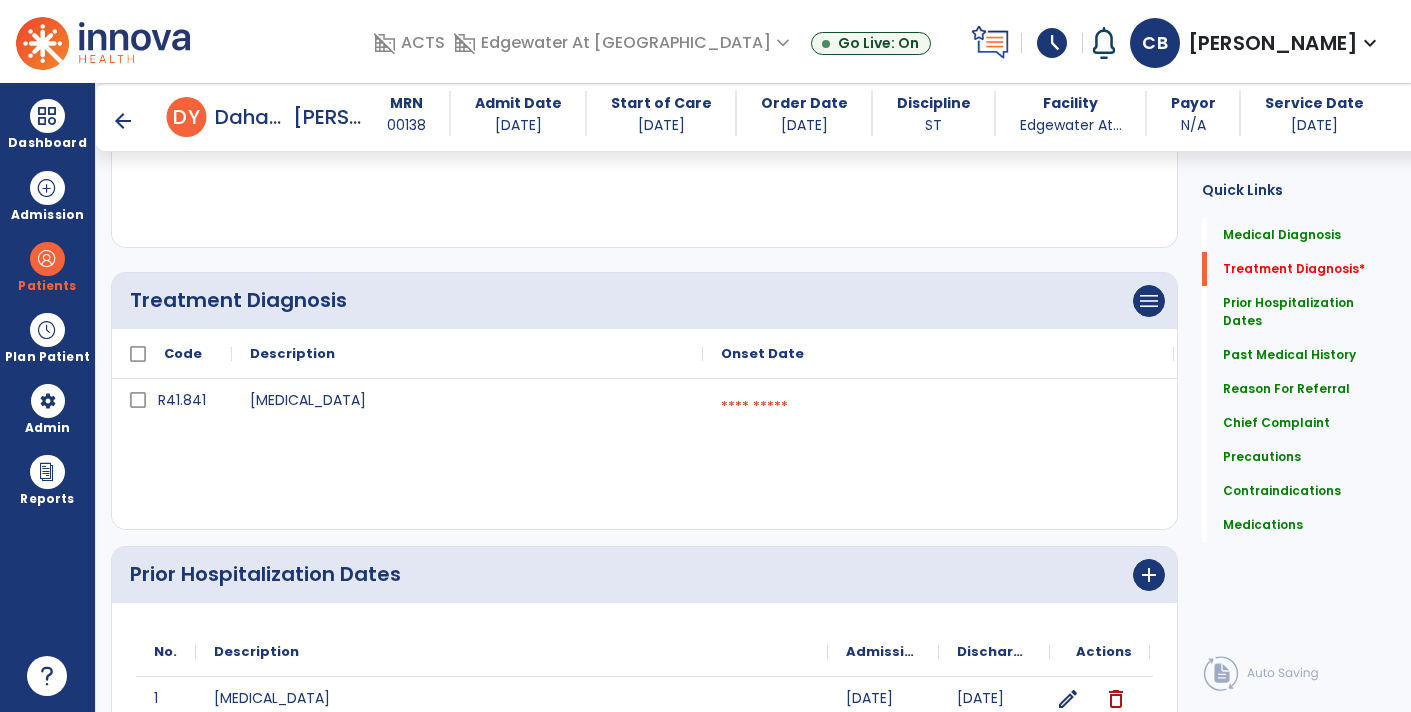 scroll, scrollTop: 335, scrollLeft: 0, axis: vertical 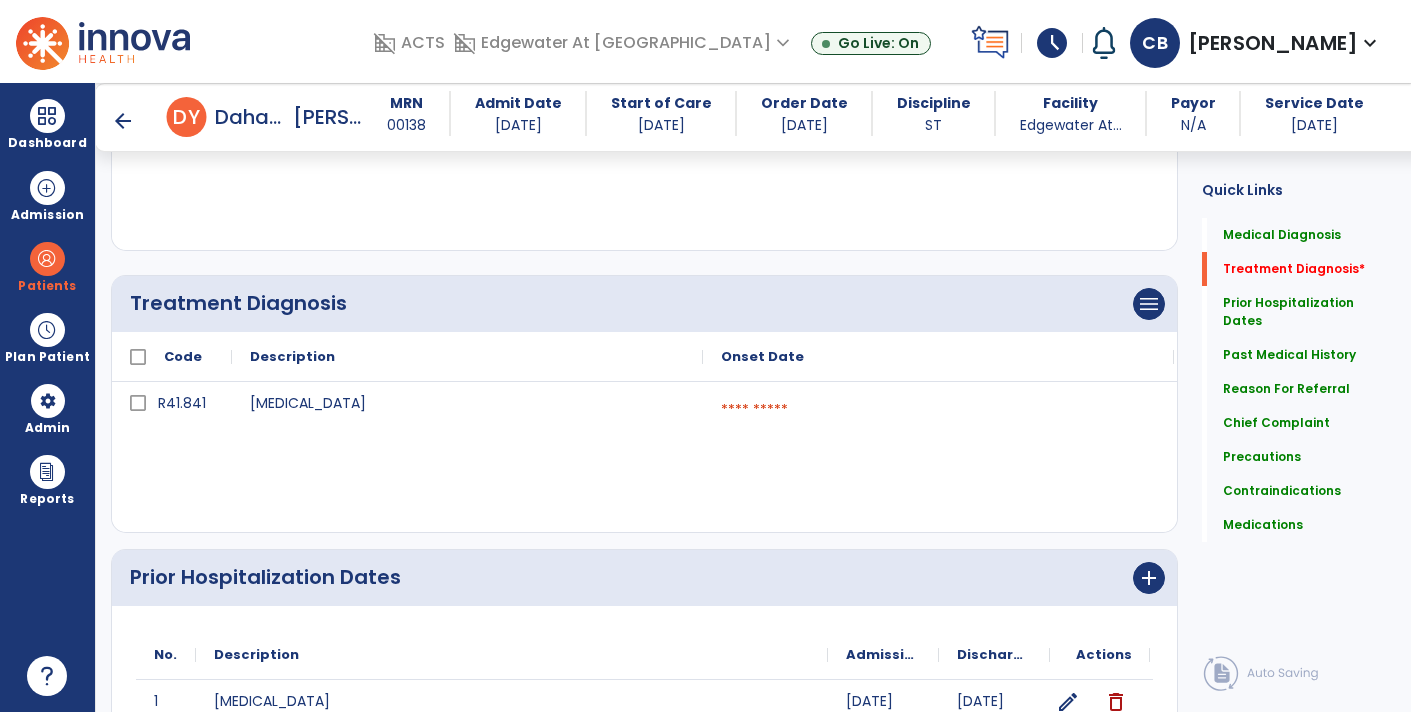 click at bounding box center [938, 410] 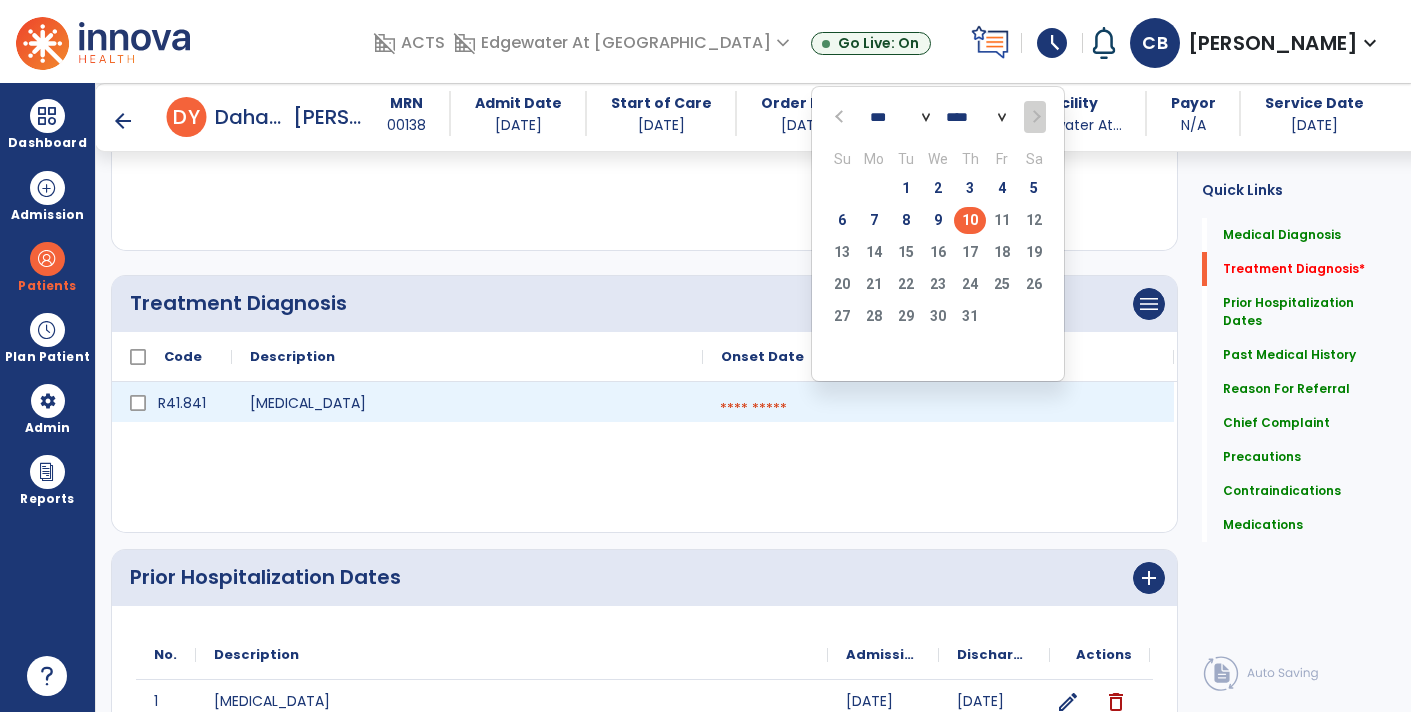 click on "10" 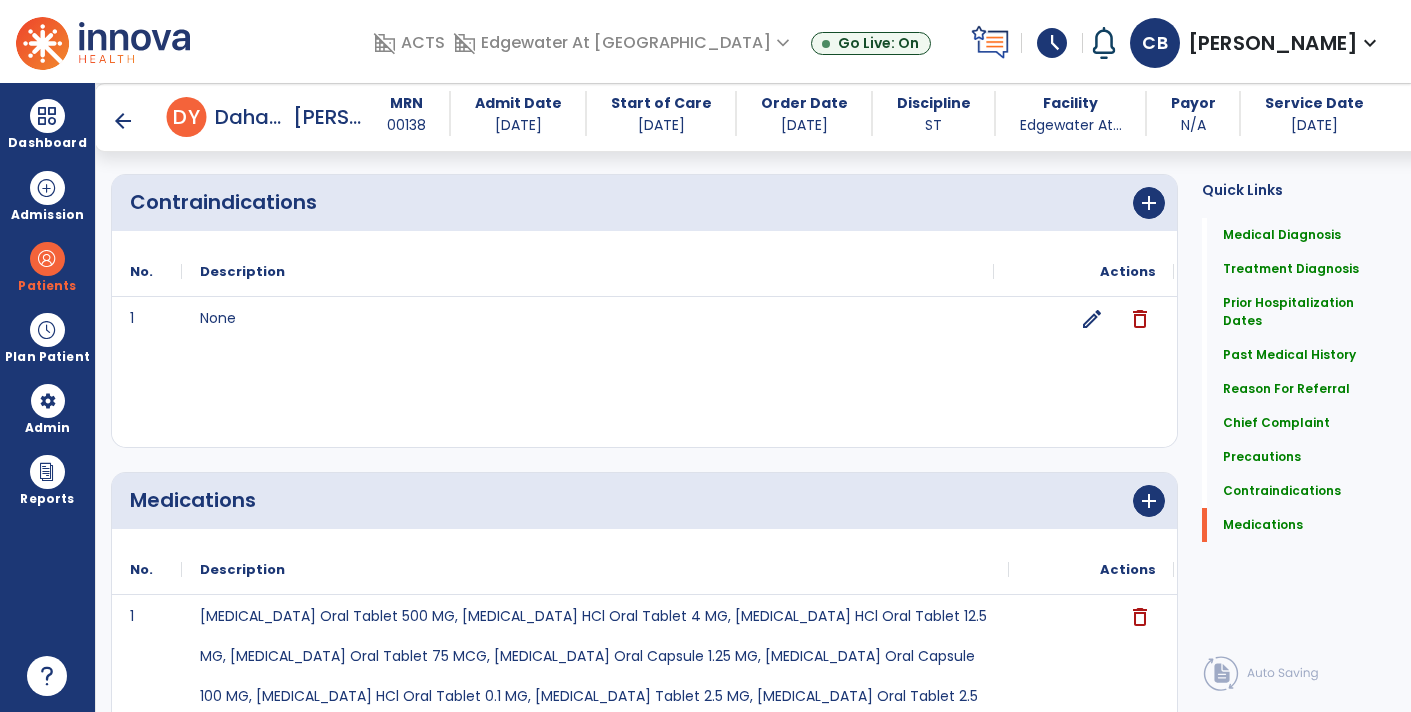 scroll, scrollTop: 2289, scrollLeft: 0, axis: vertical 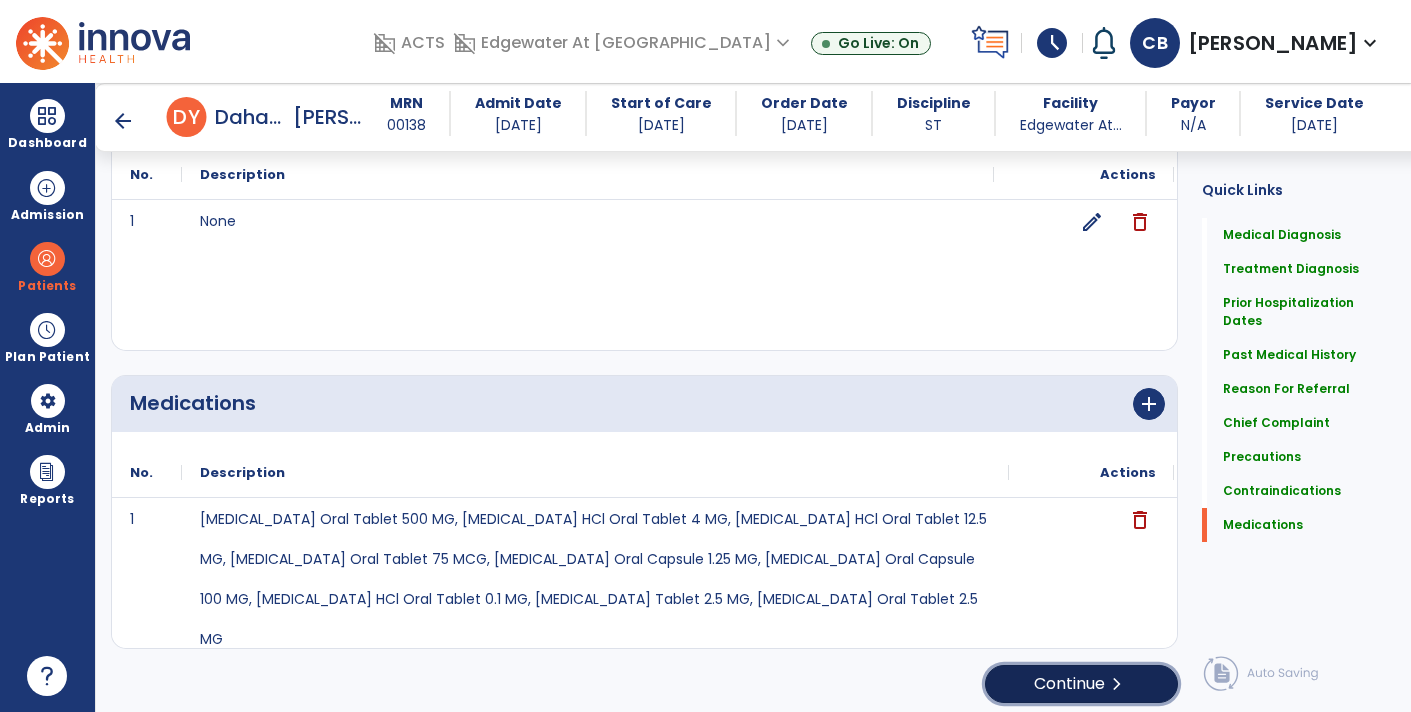 click on "Continue  chevron_right" 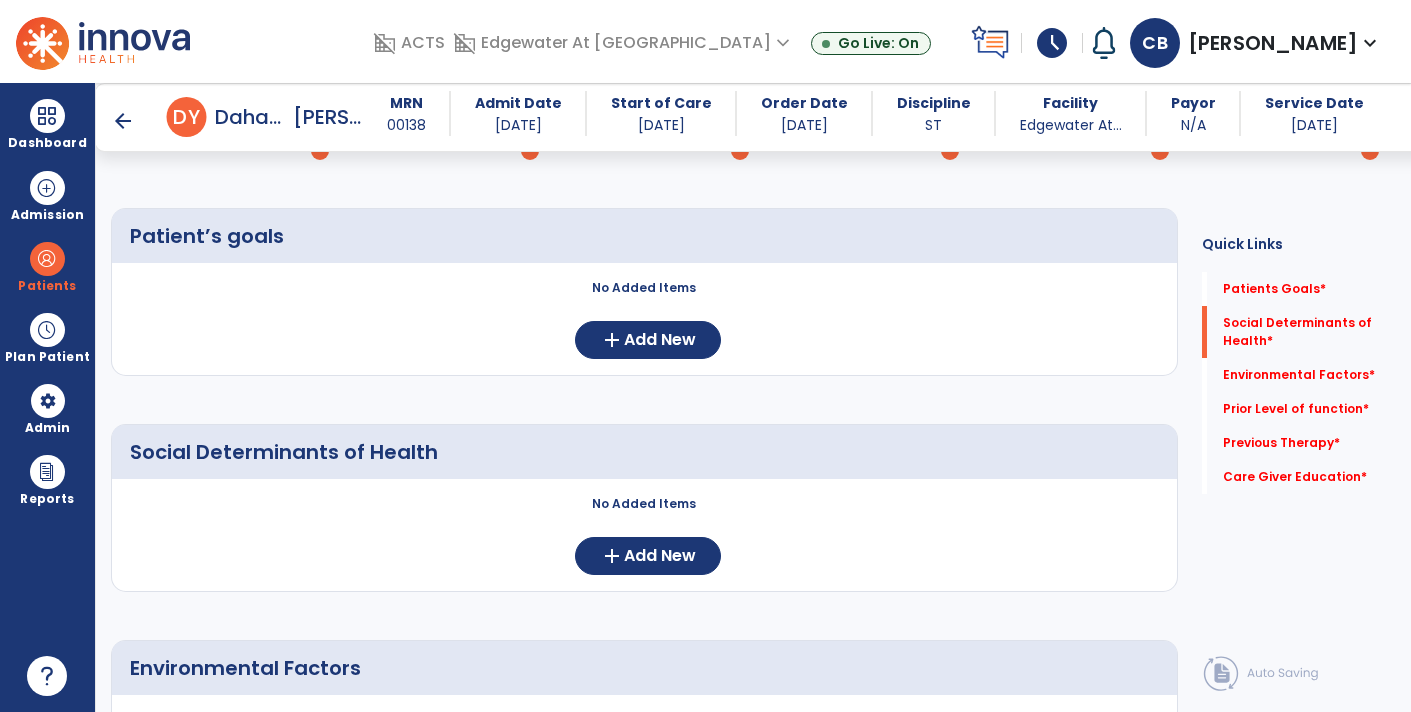 scroll, scrollTop: 204, scrollLeft: 0, axis: vertical 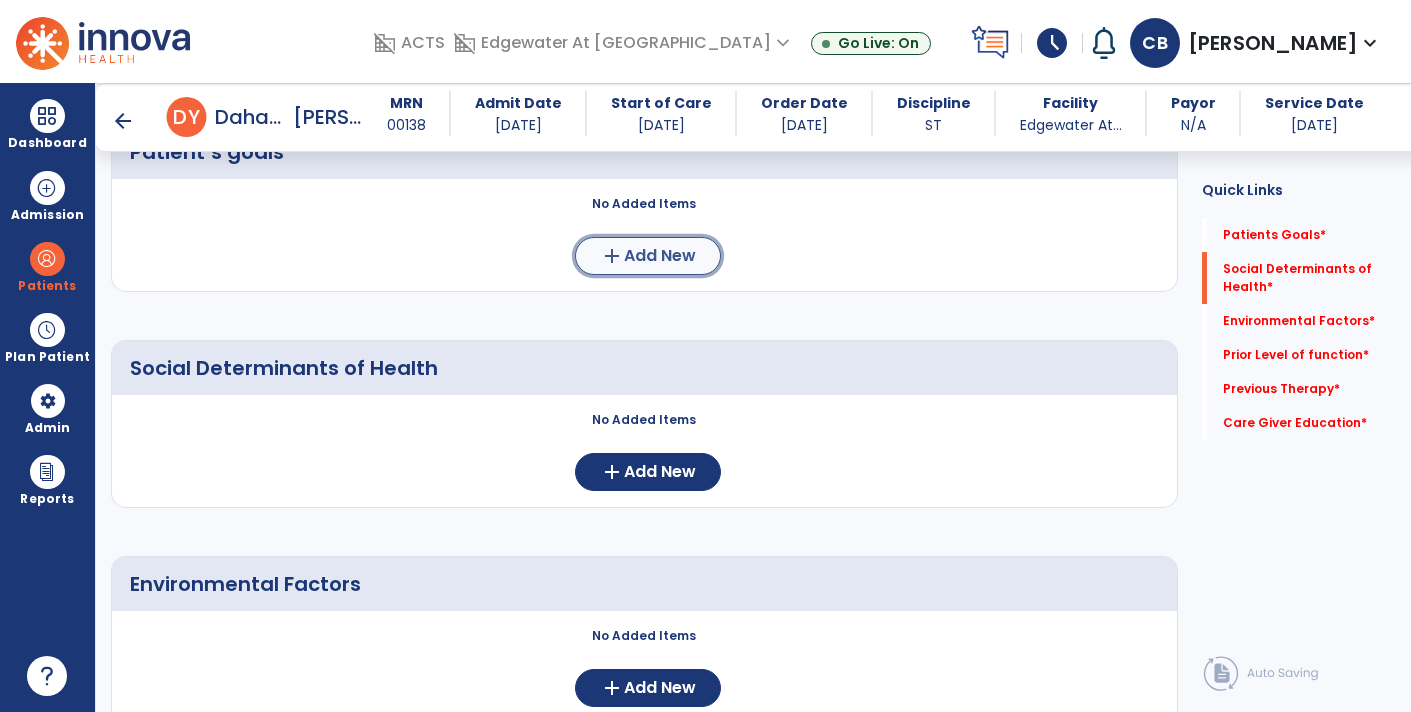 click on "Add New" 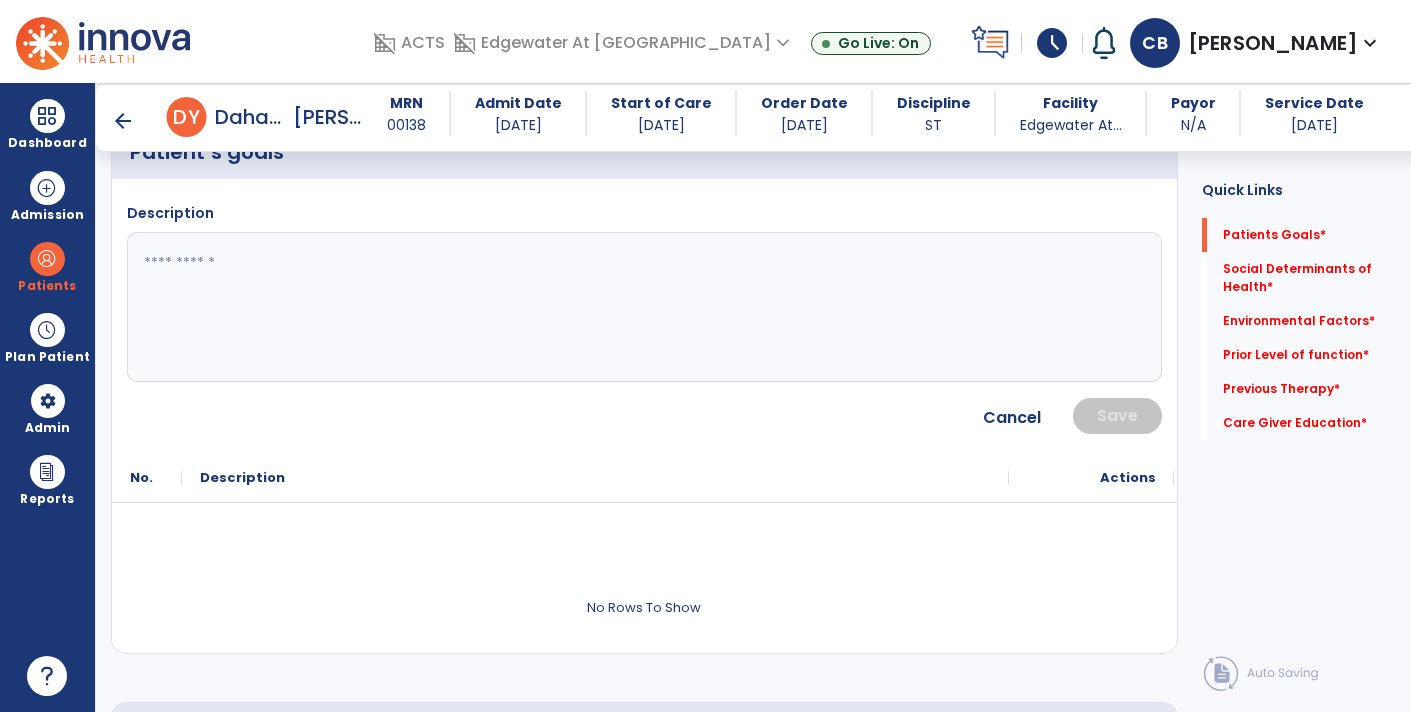 click 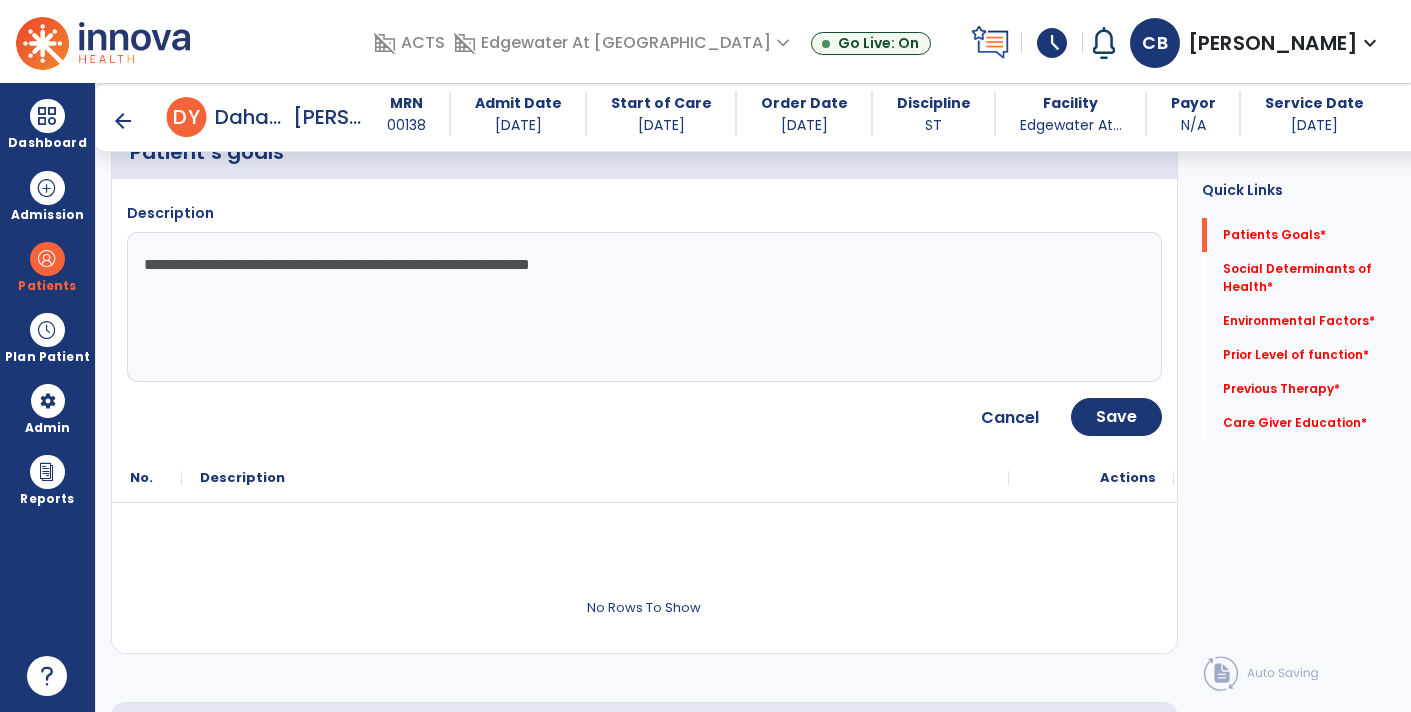 type on "**********" 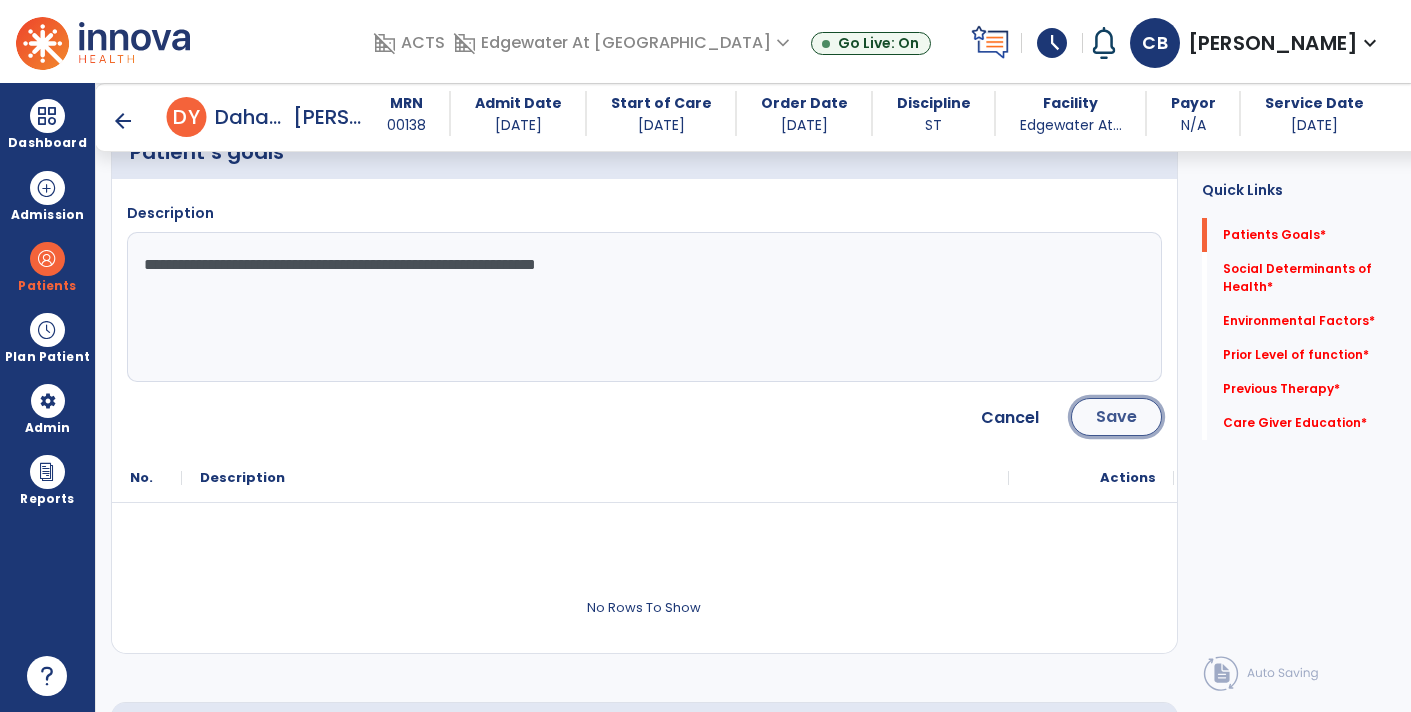 click on "Save" 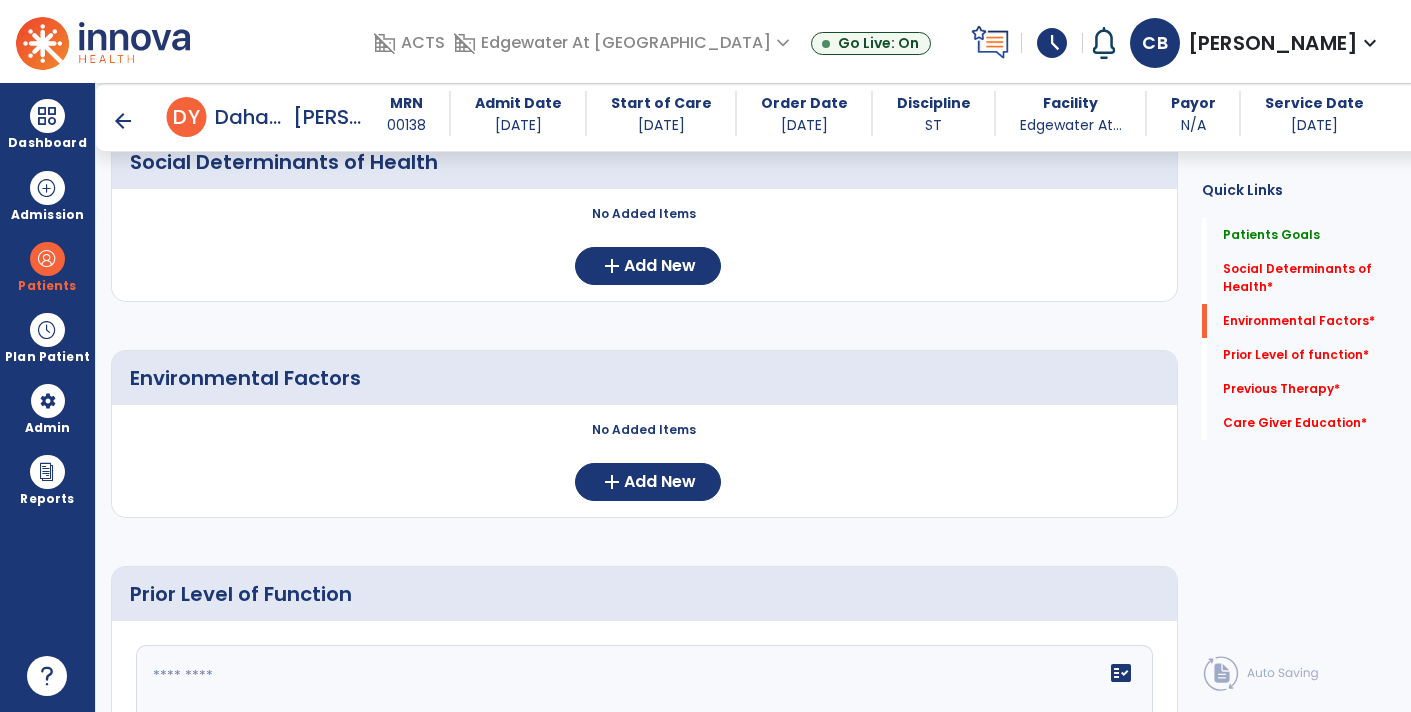 scroll, scrollTop: 518, scrollLeft: 0, axis: vertical 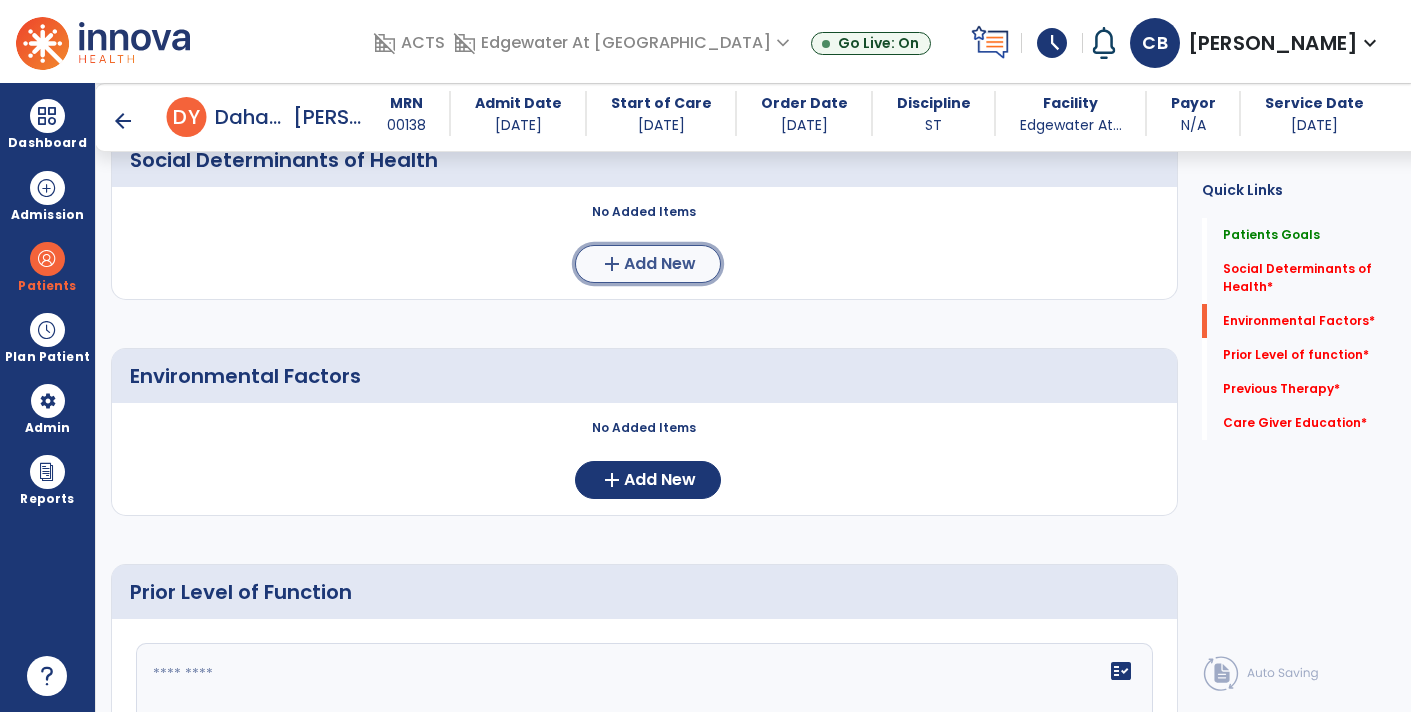 click on "add  Add New" 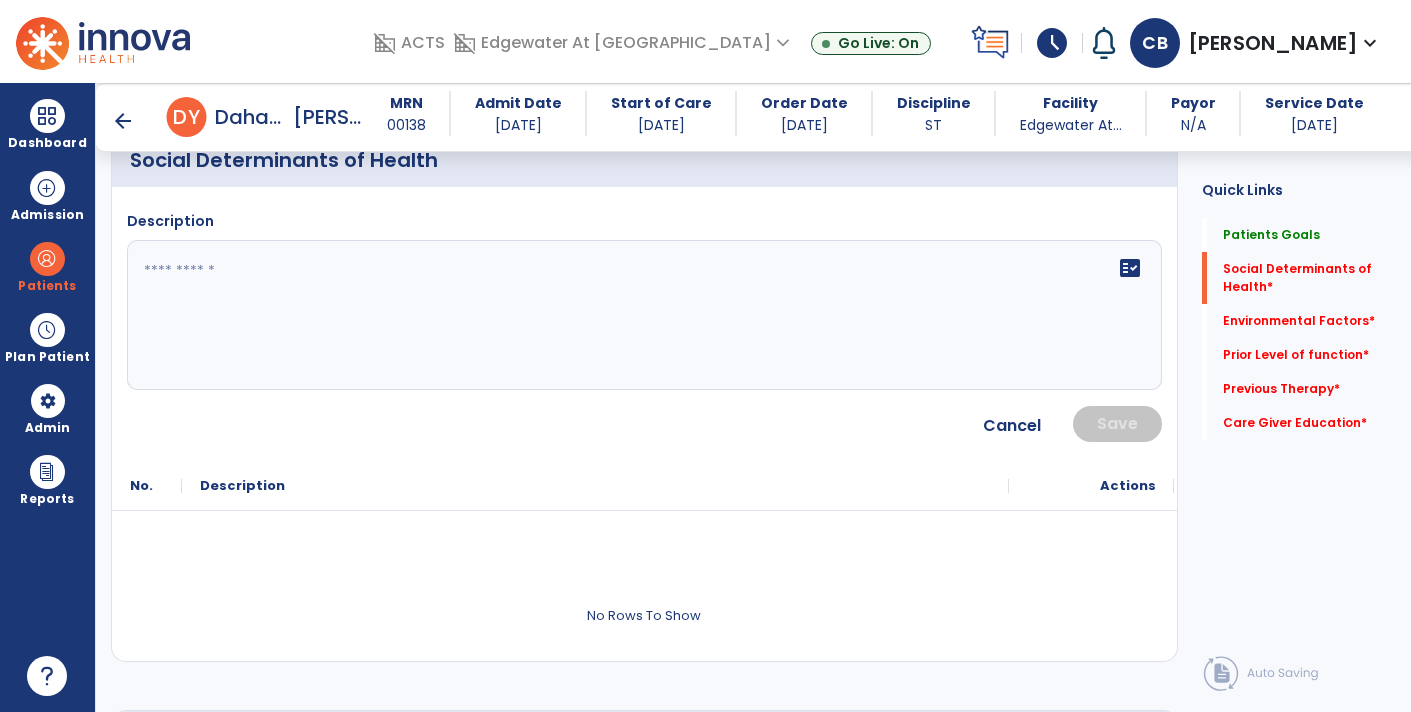 click on "fact_check" 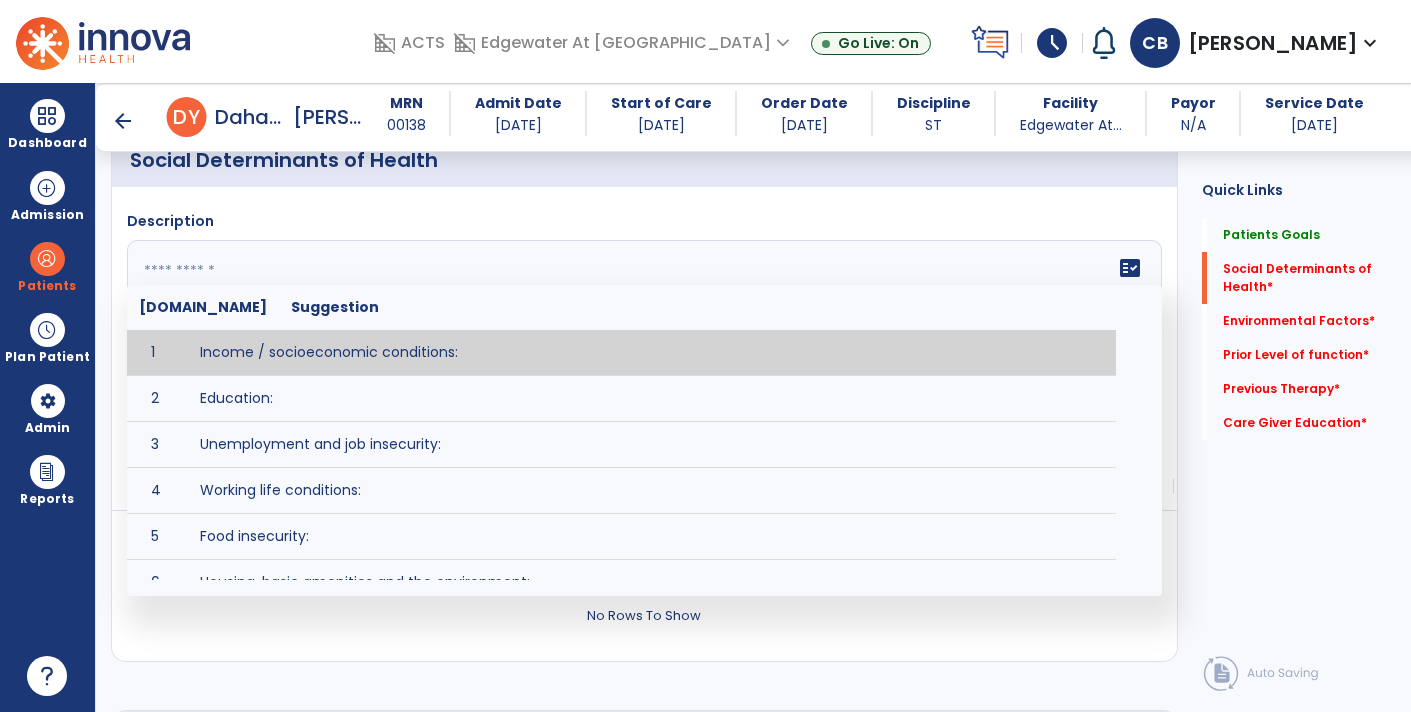 paste on "**********" 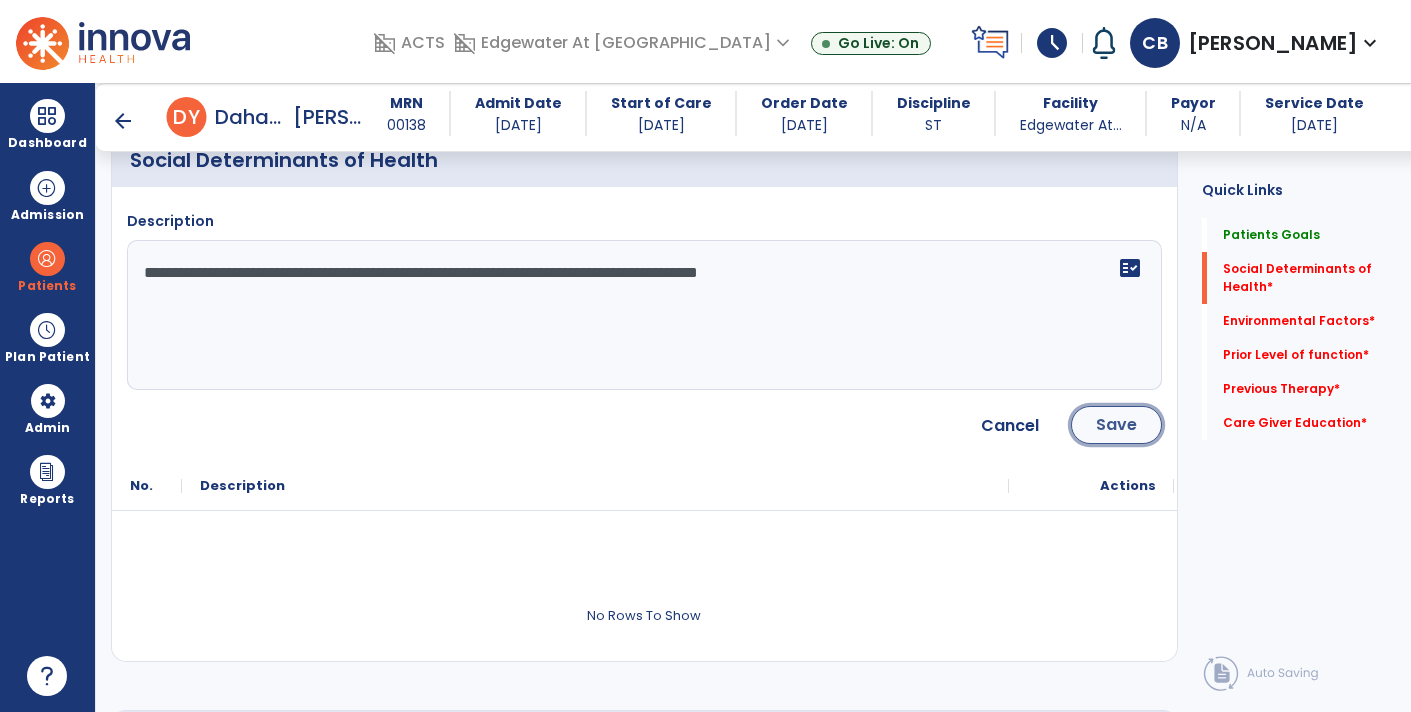 click on "Save" 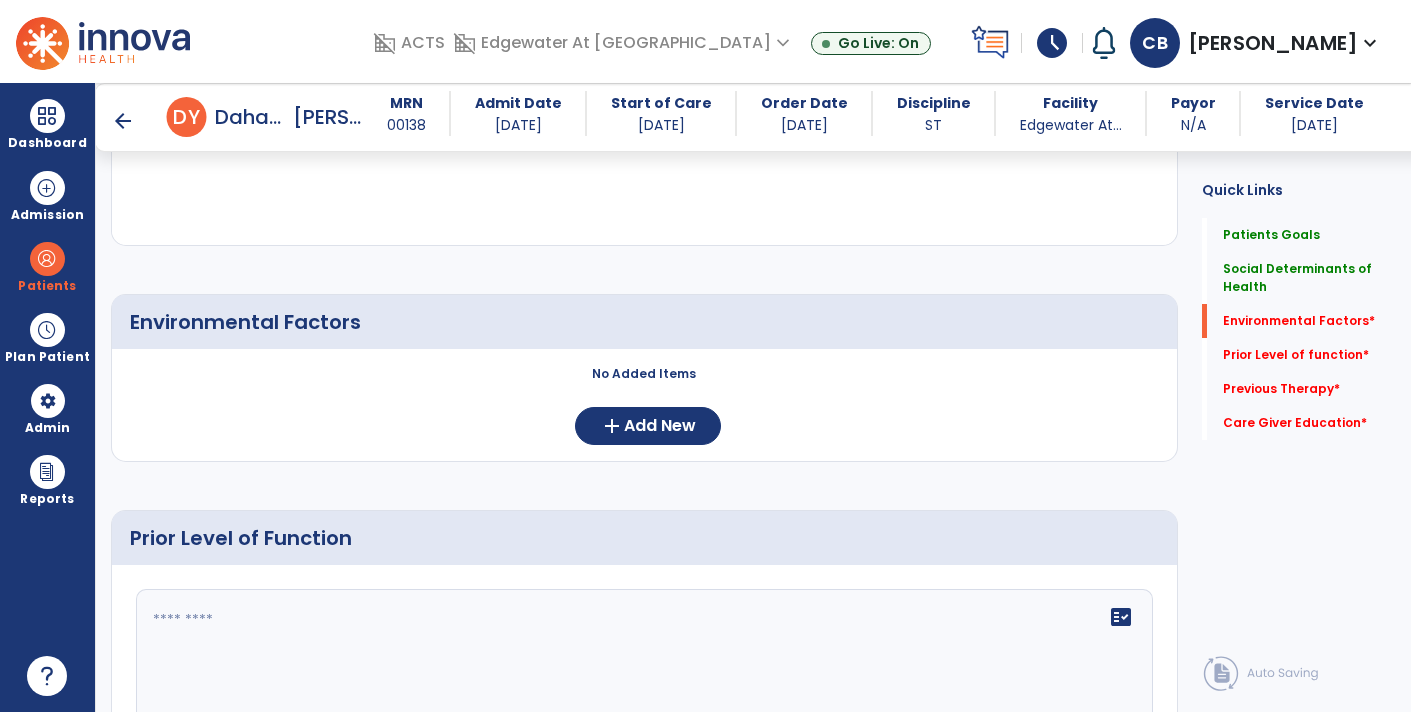 scroll, scrollTop: 683, scrollLeft: 0, axis: vertical 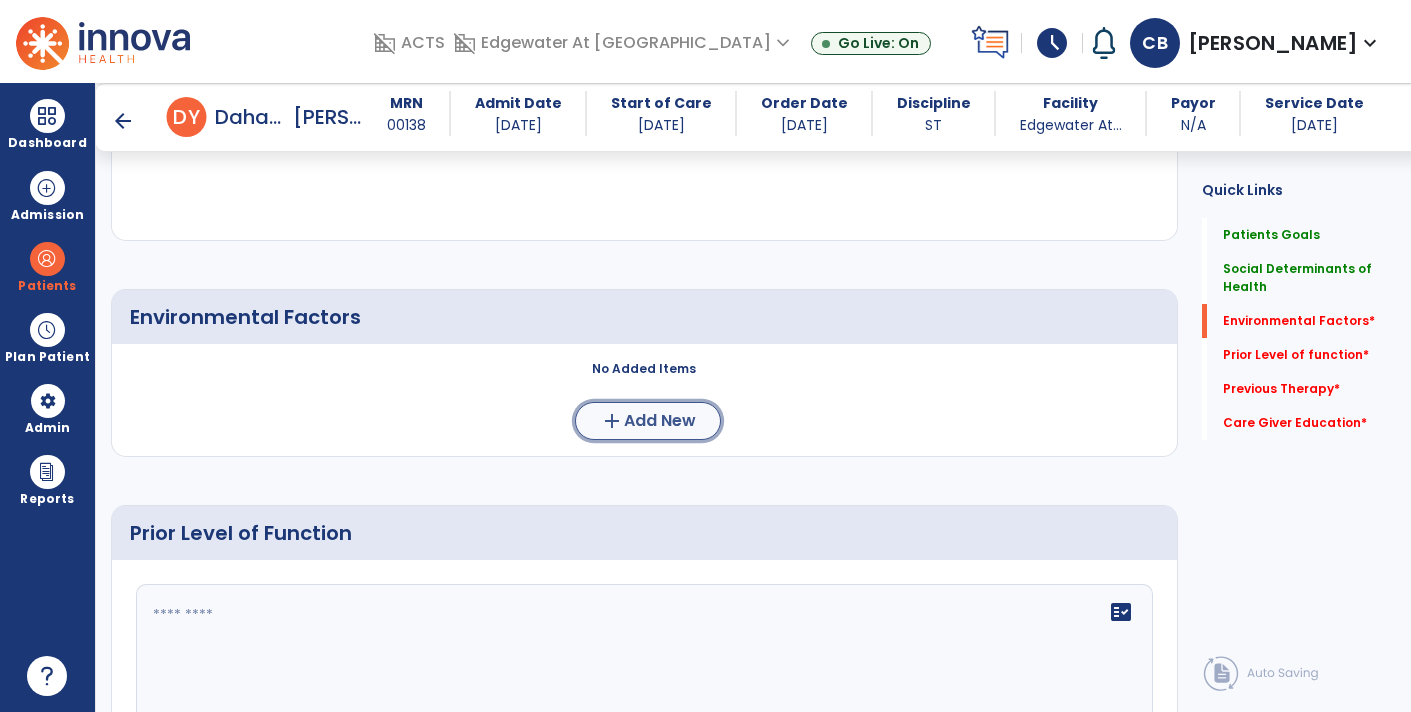 click on "add  Add New" 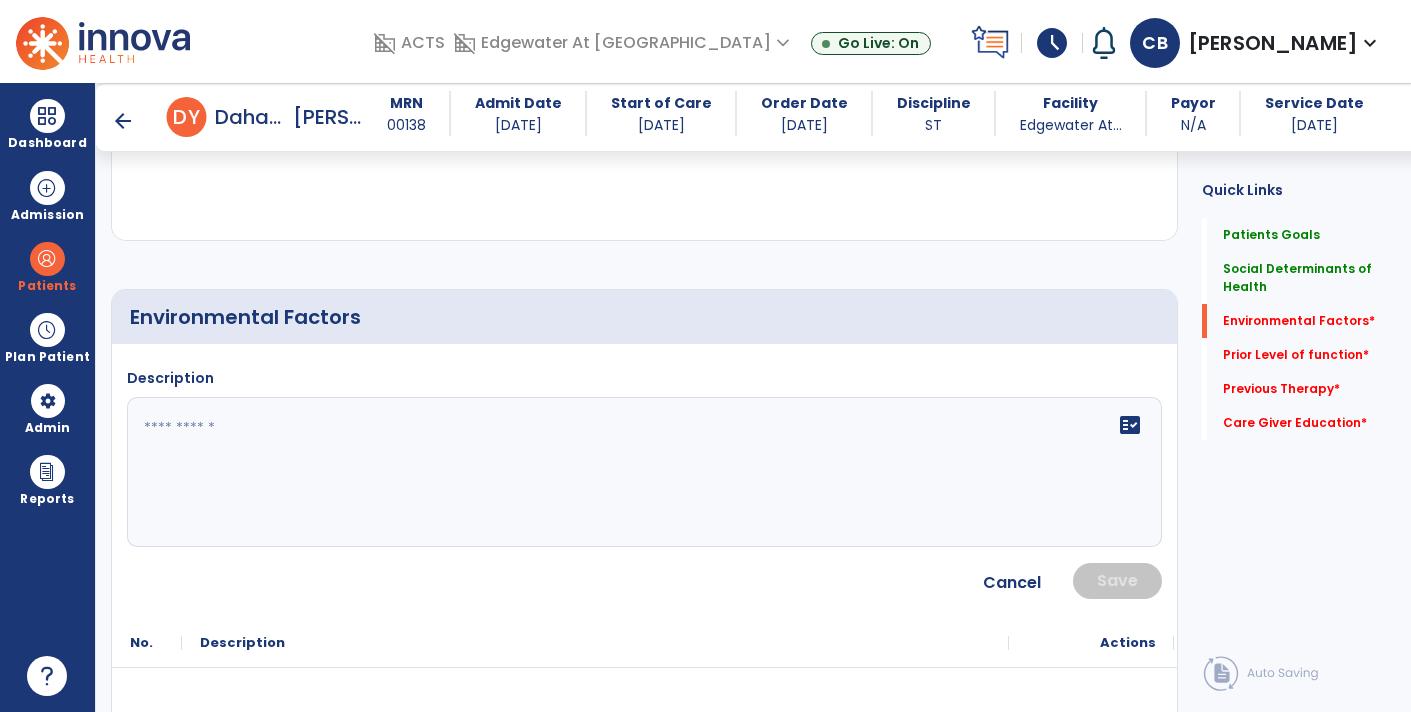 click 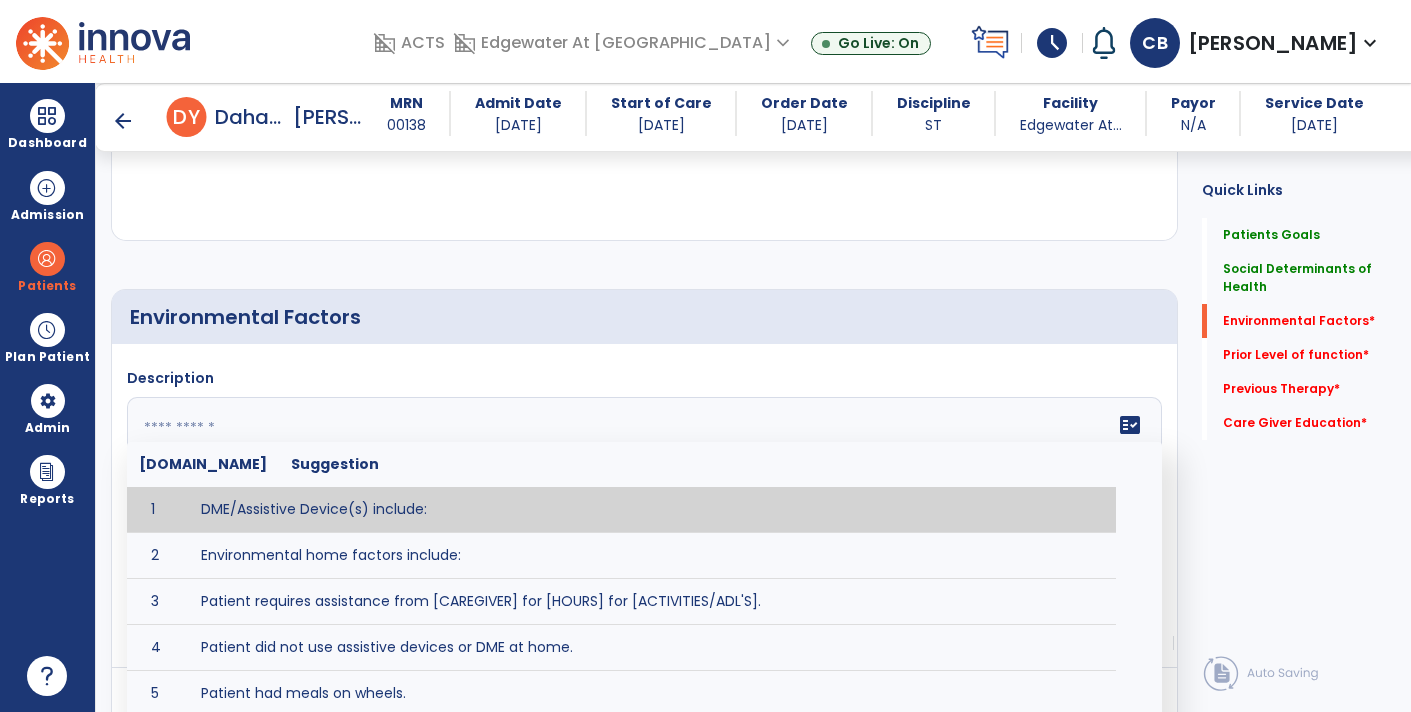 paste on "**********" 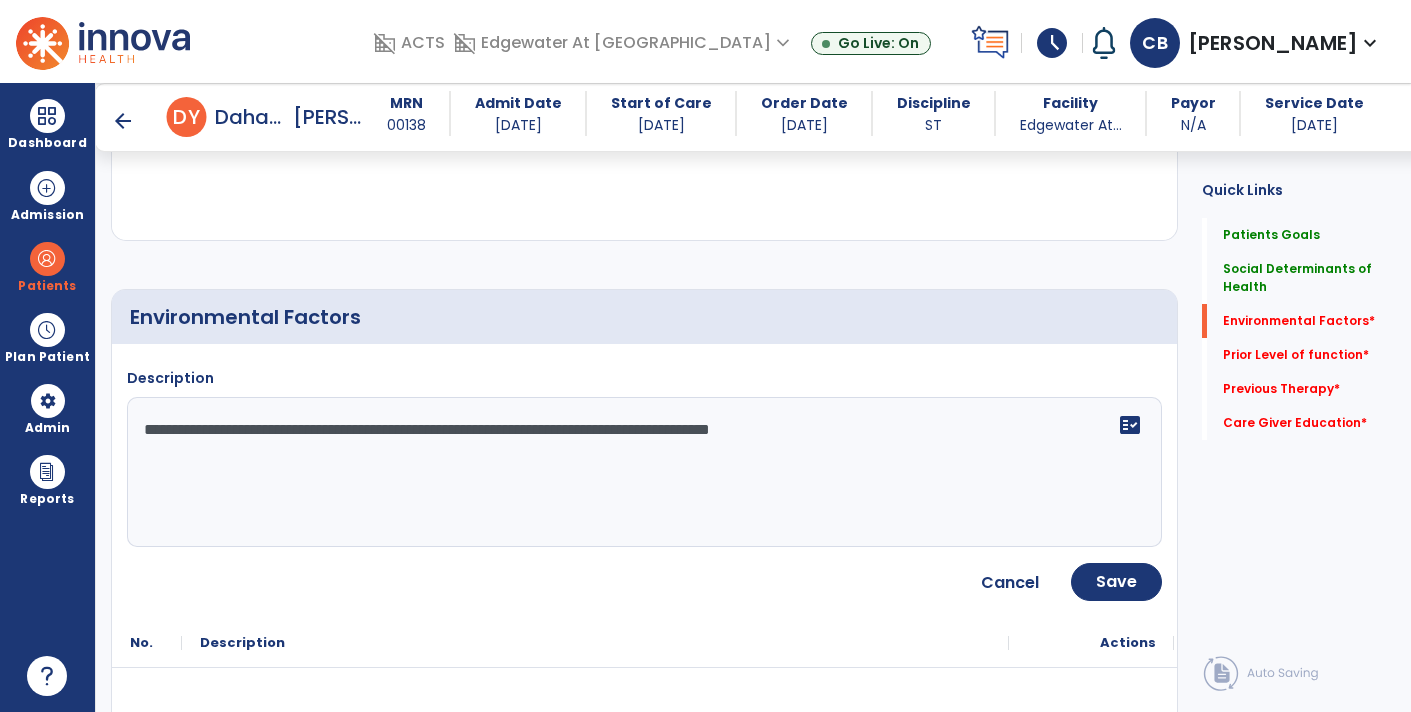 type on "**********" 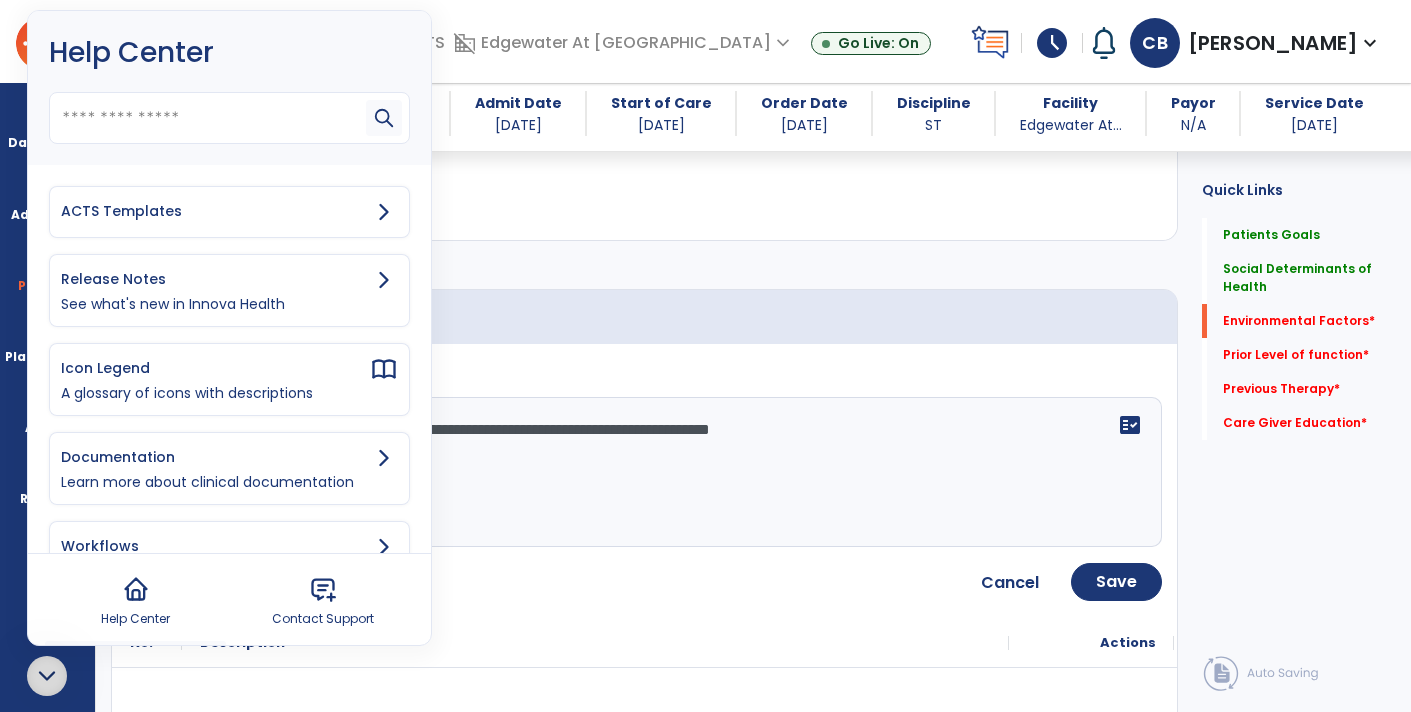 click on "ACTS Templates" at bounding box center (229, 212) 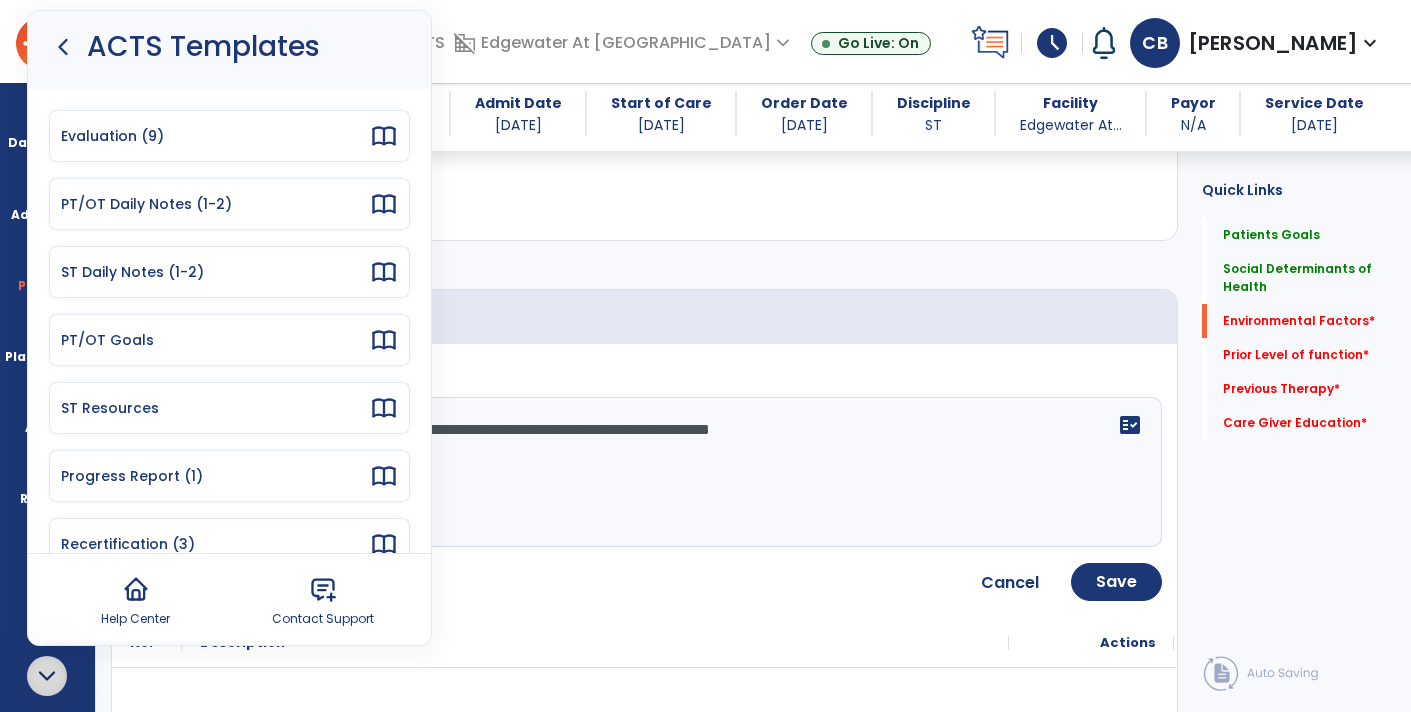 scroll, scrollTop: 0, scrollLeft: 0, axis: both 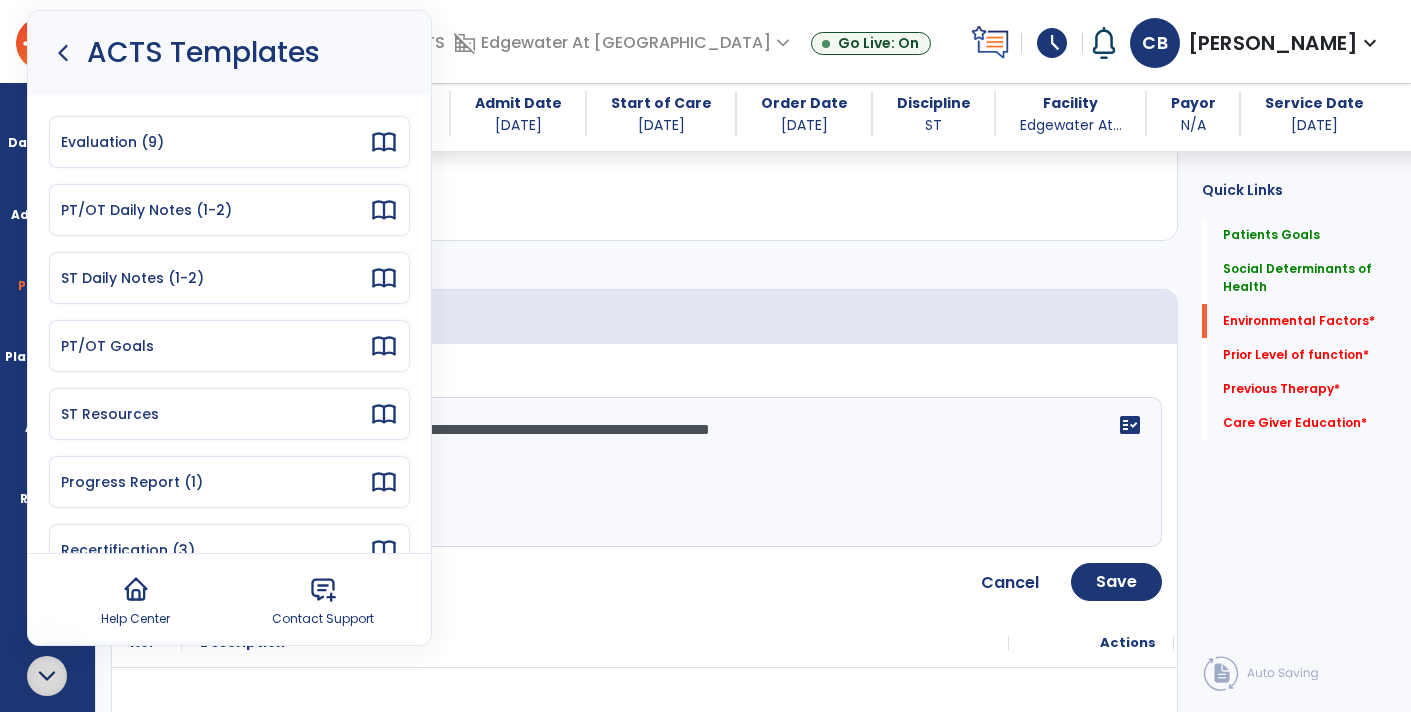 click on "Evaluation (9)" at bounding box center (229, 142) 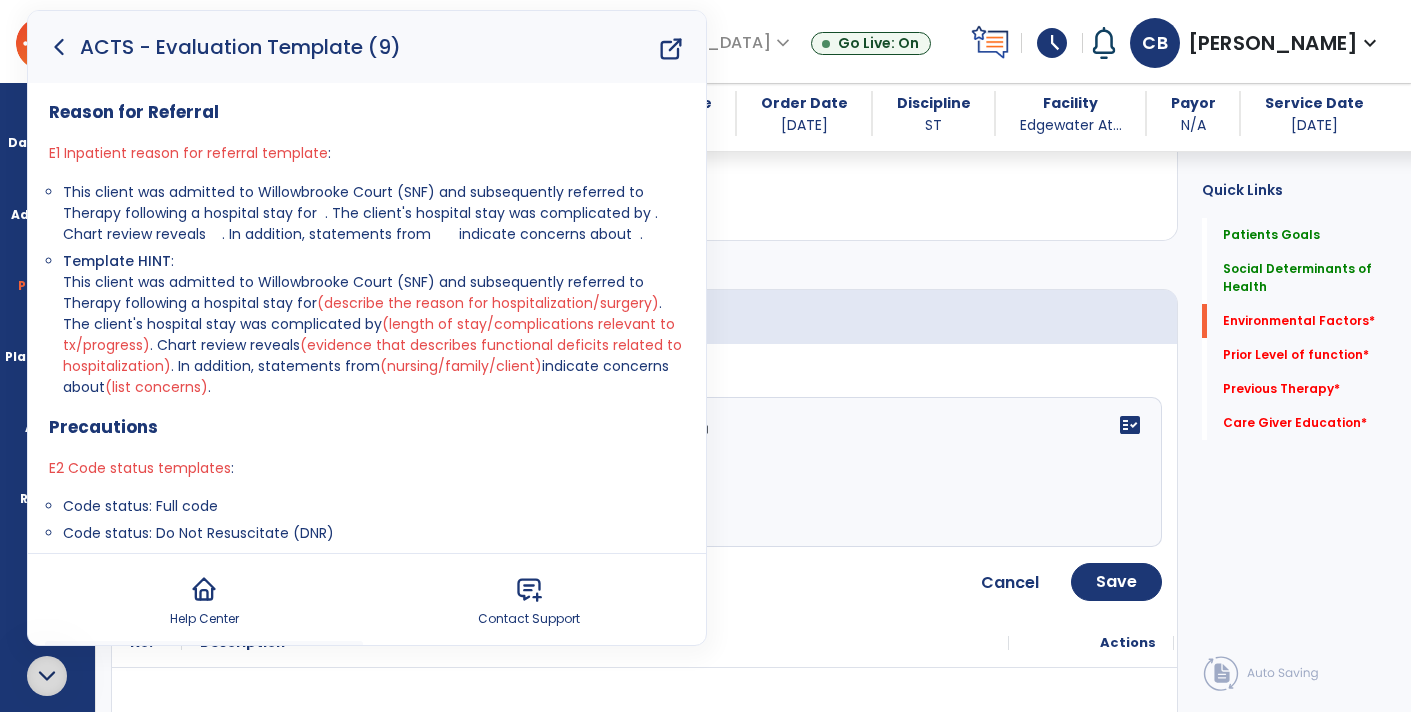 click 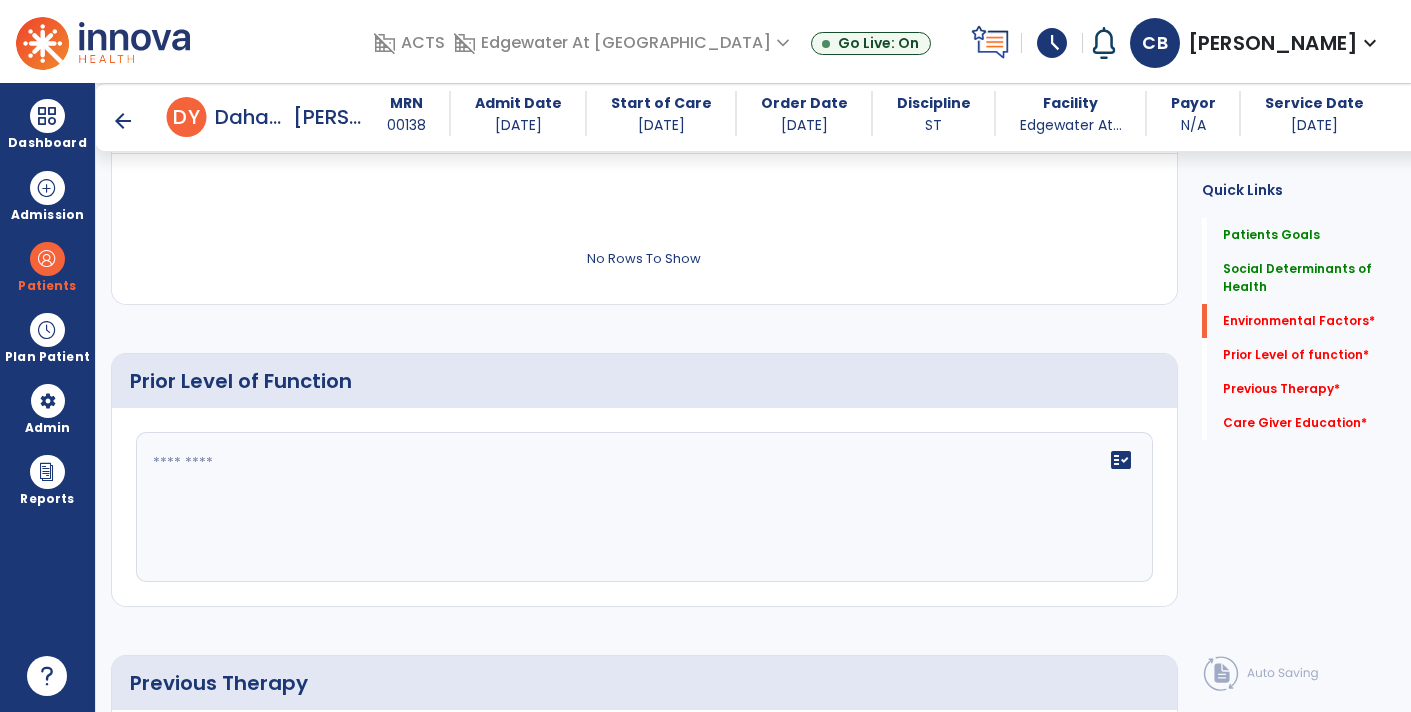 scroll, scrollTop: 1194, scrollLeft: 0, axis: vertical 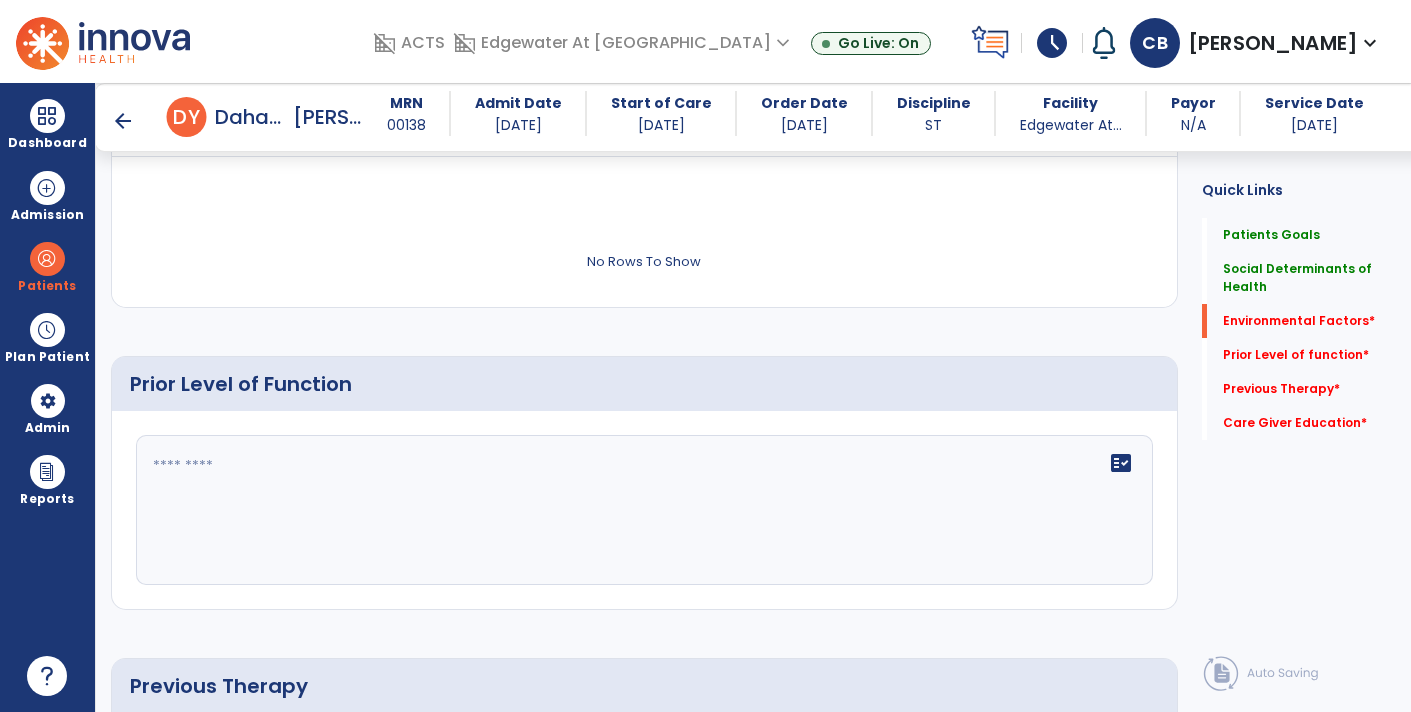 click on "fact_check" 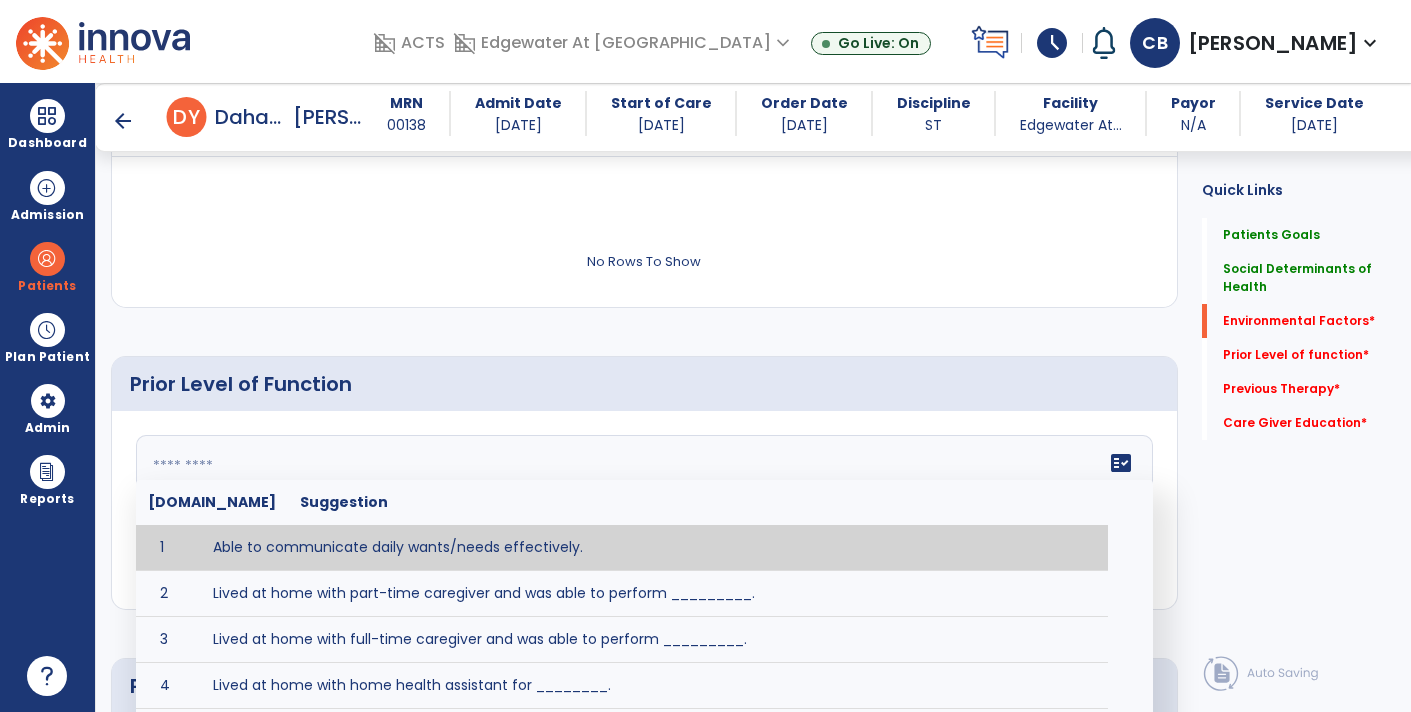 paste on "**********" 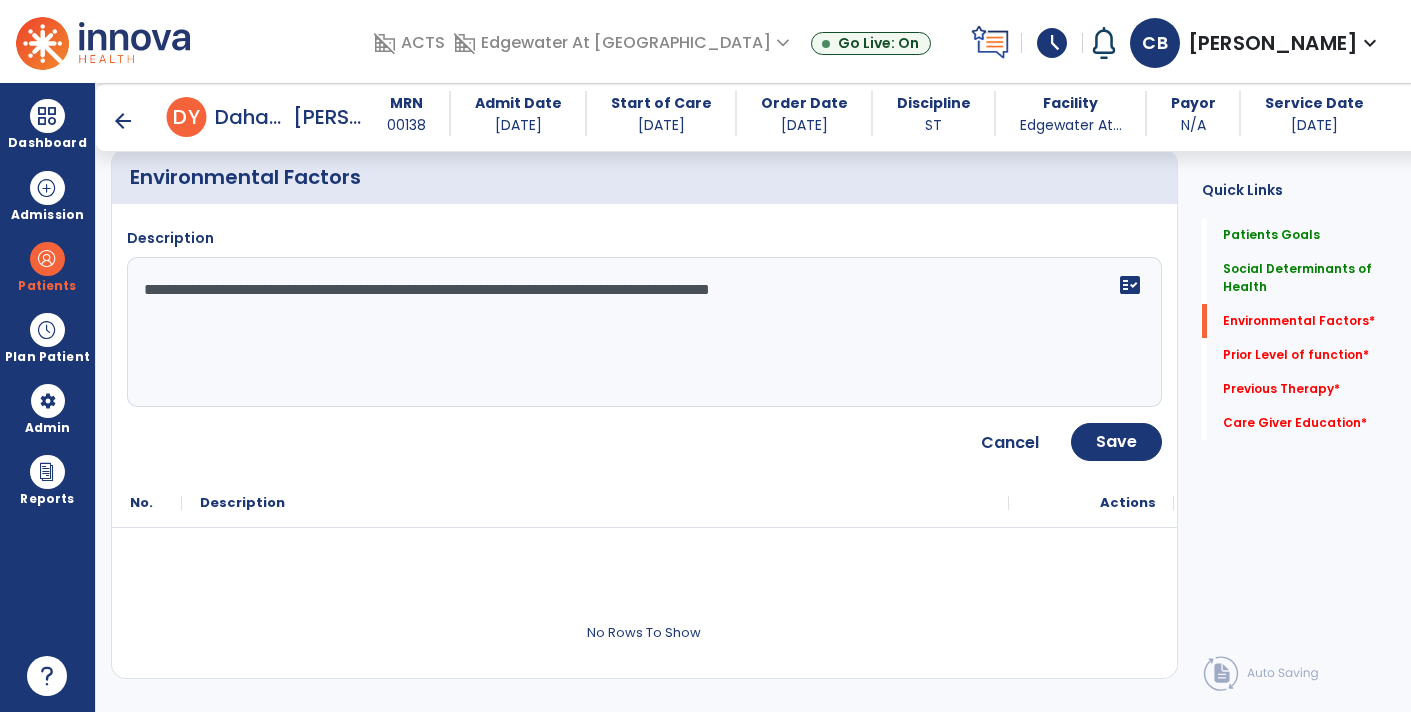 scroll, scrollTop: 823, scrollLeft: 0, axis: vertical 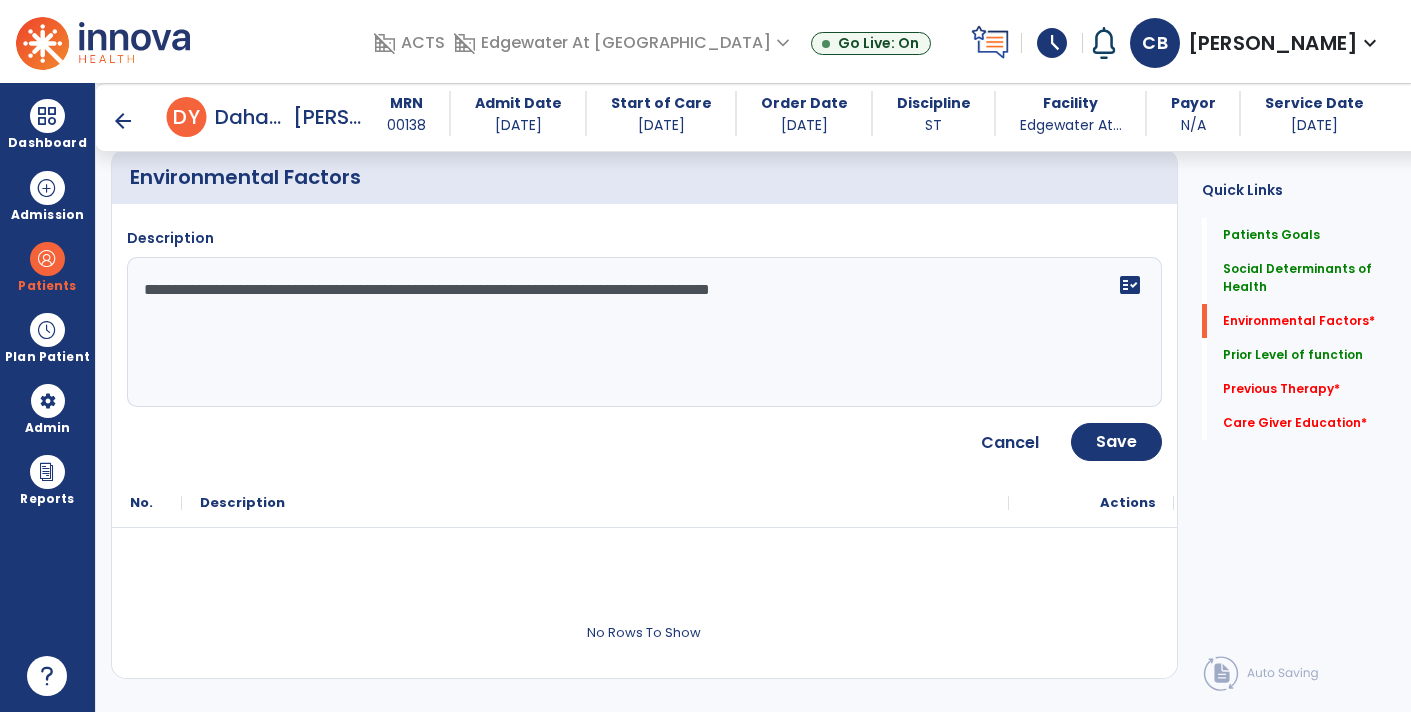 type on "**********" 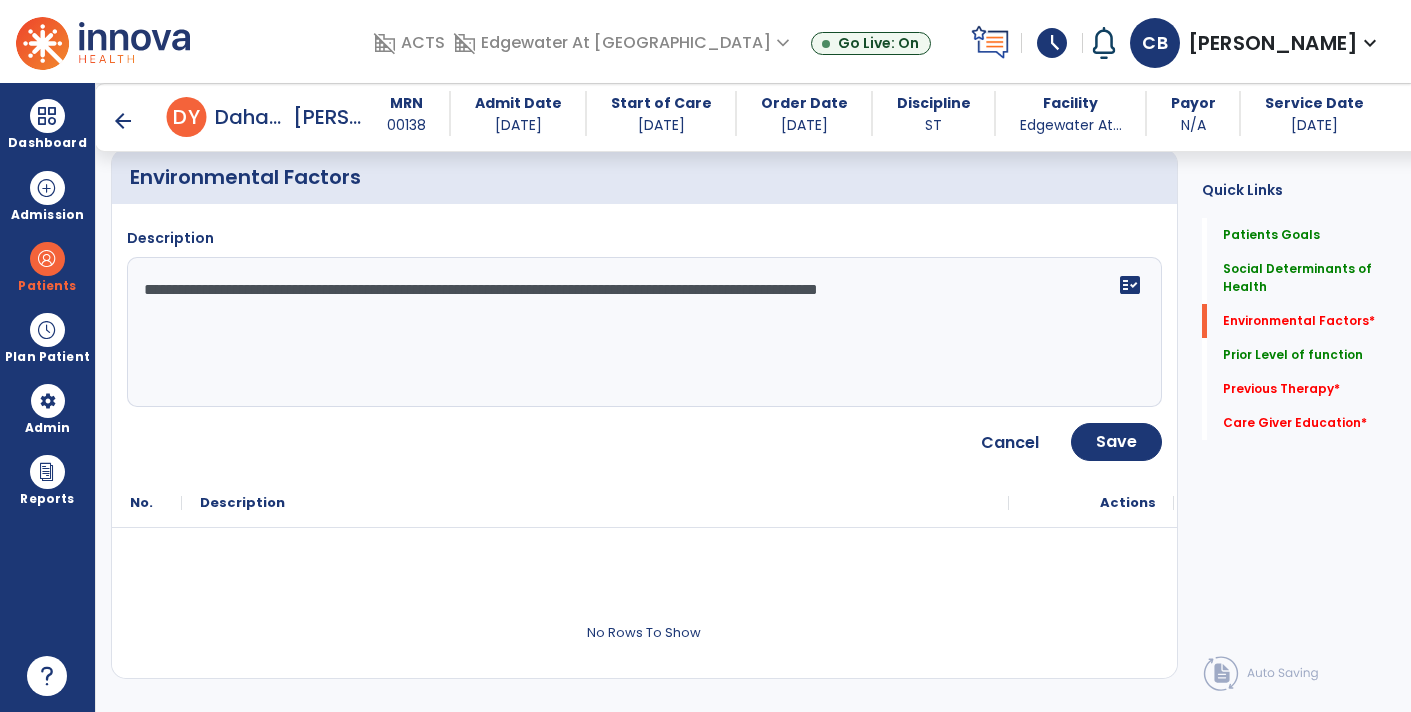 type on "**********" 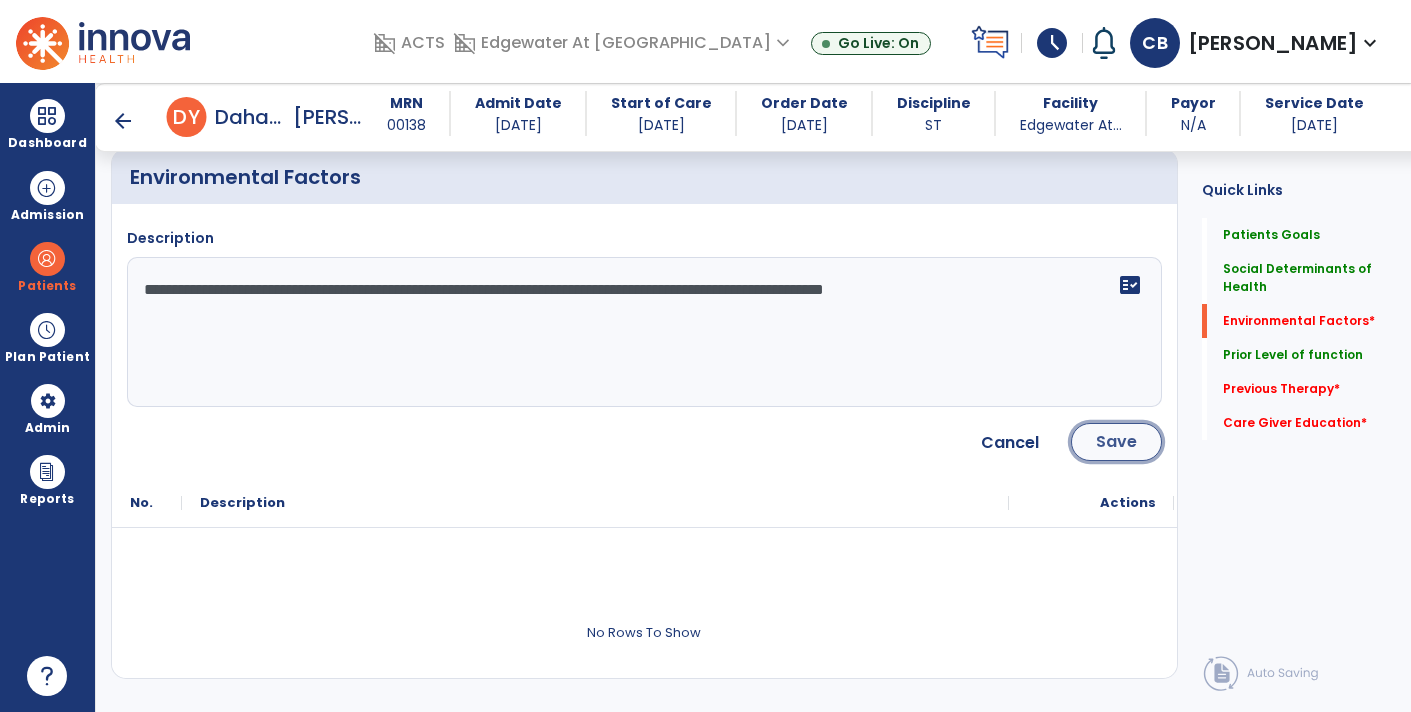 click on "Save" 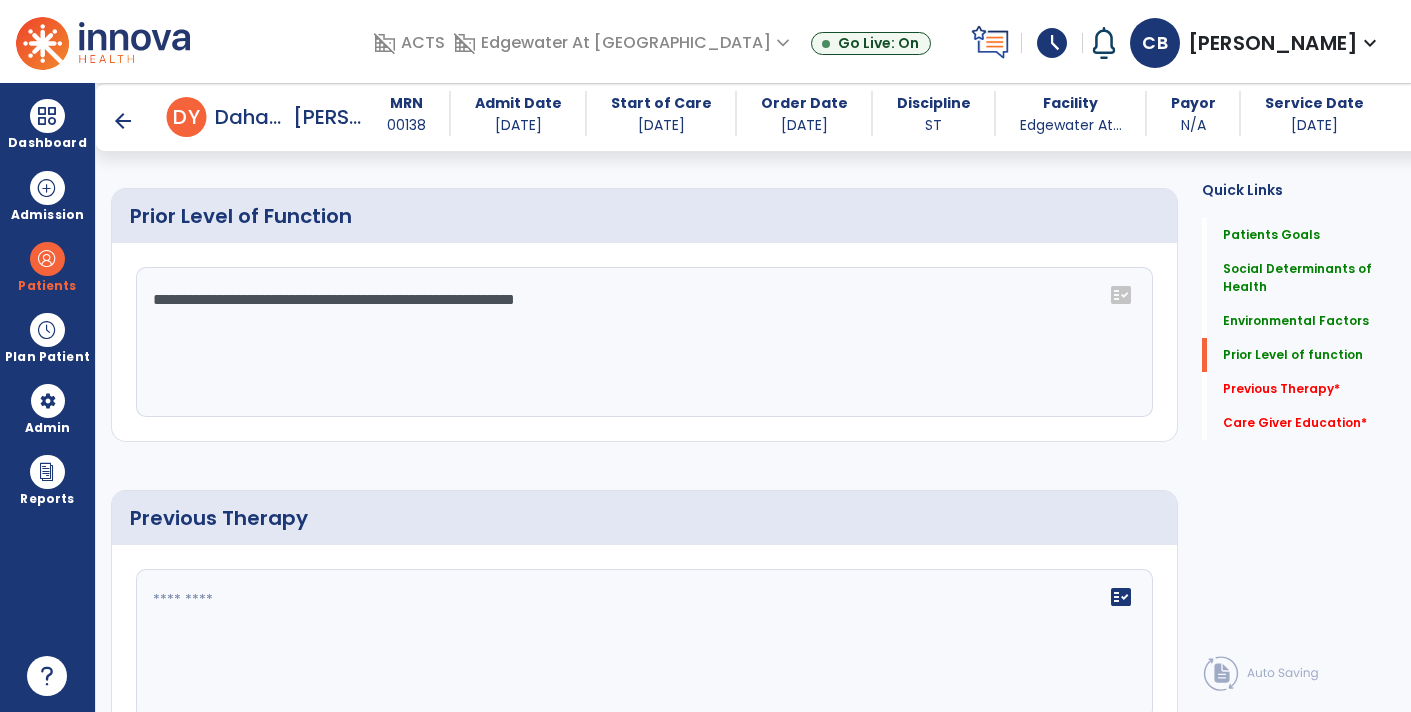 scroll, scrollTop: 1107, scrollLeft: 0, axis: vertical 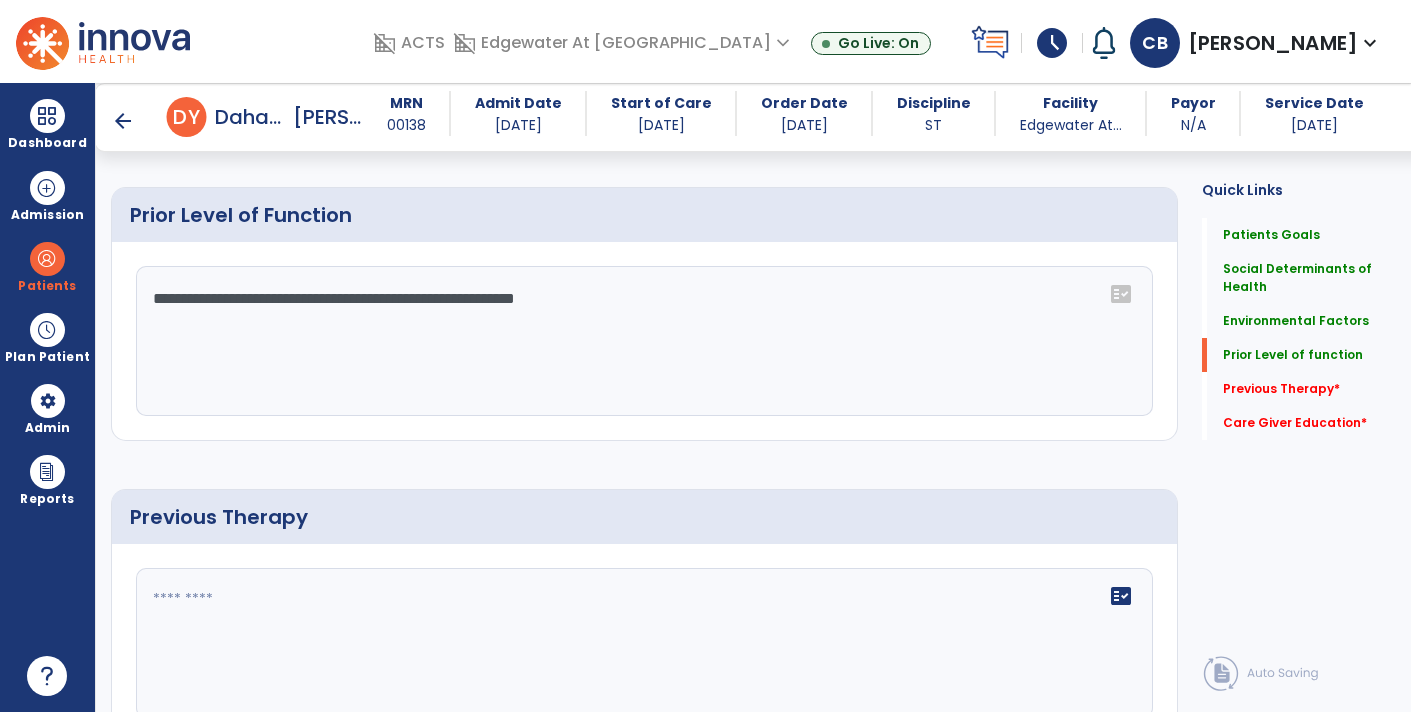 click on "**********" 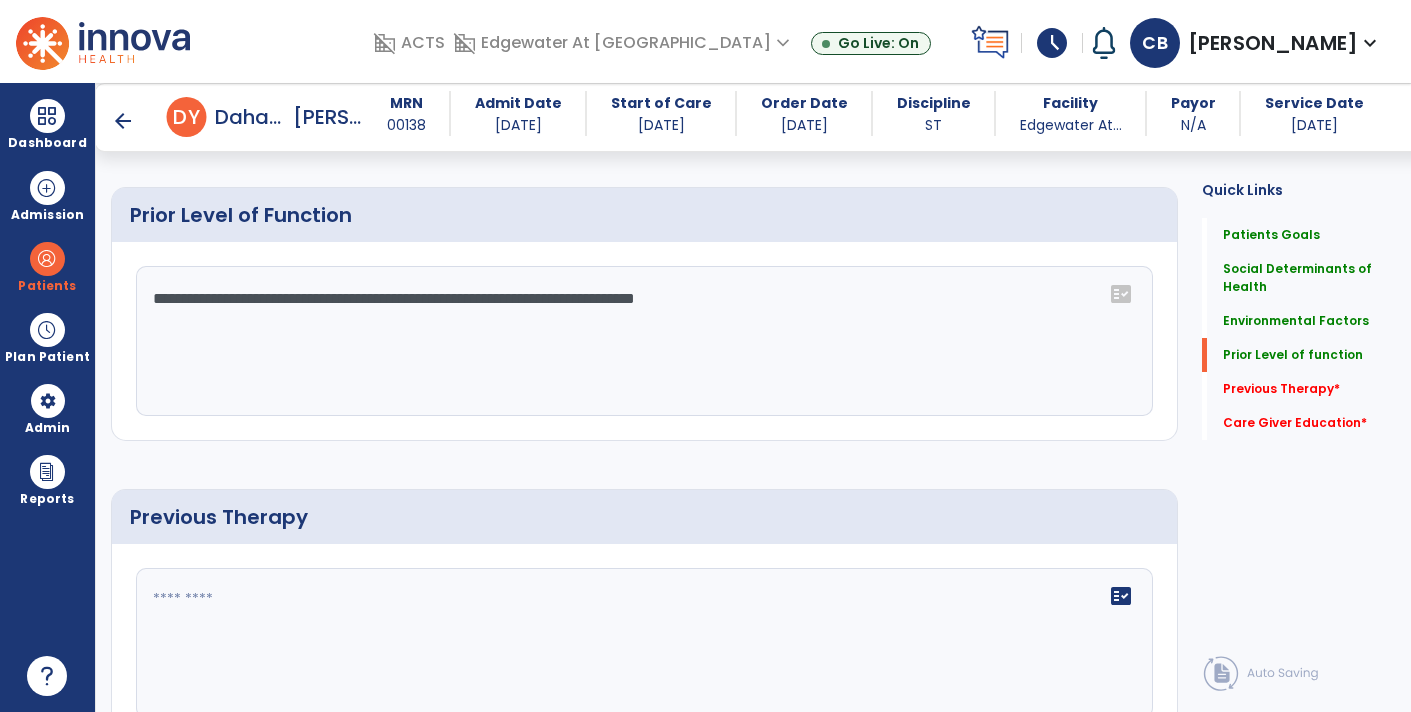 click on "**********" 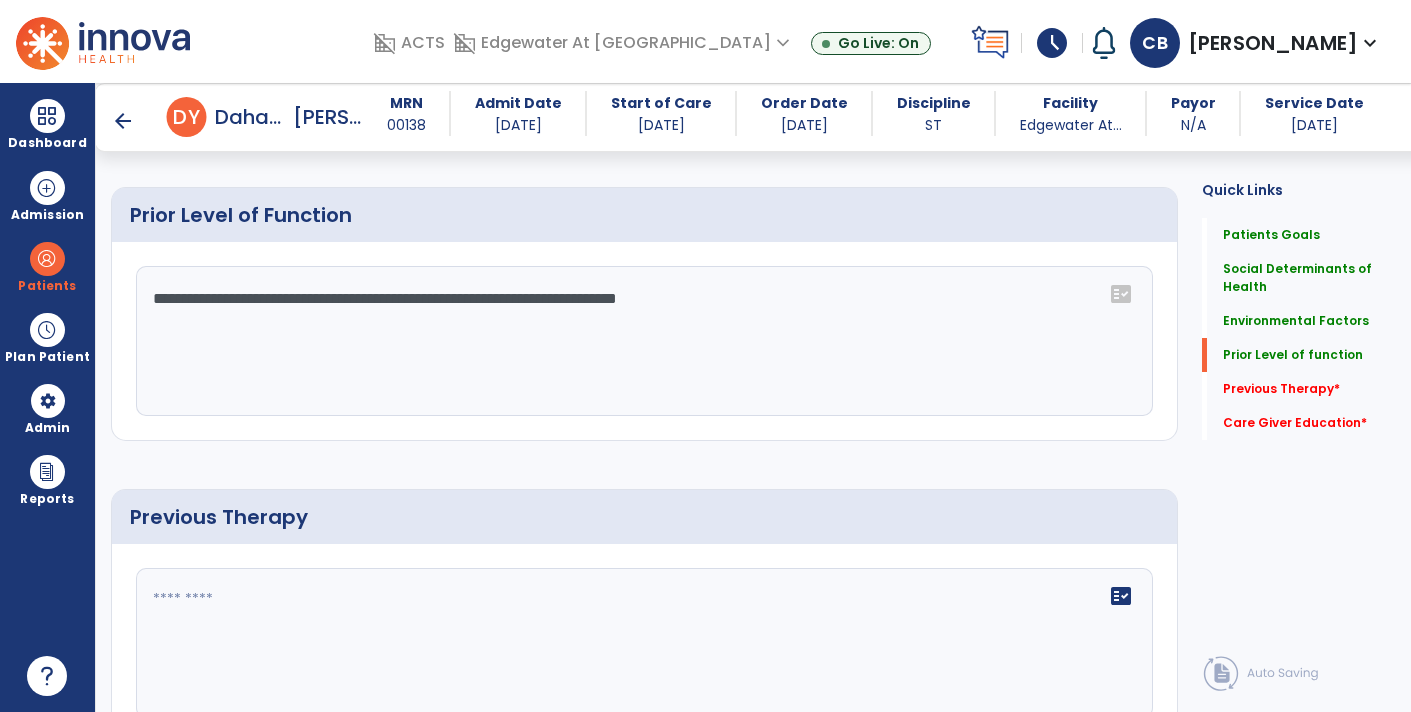 click on "**********" 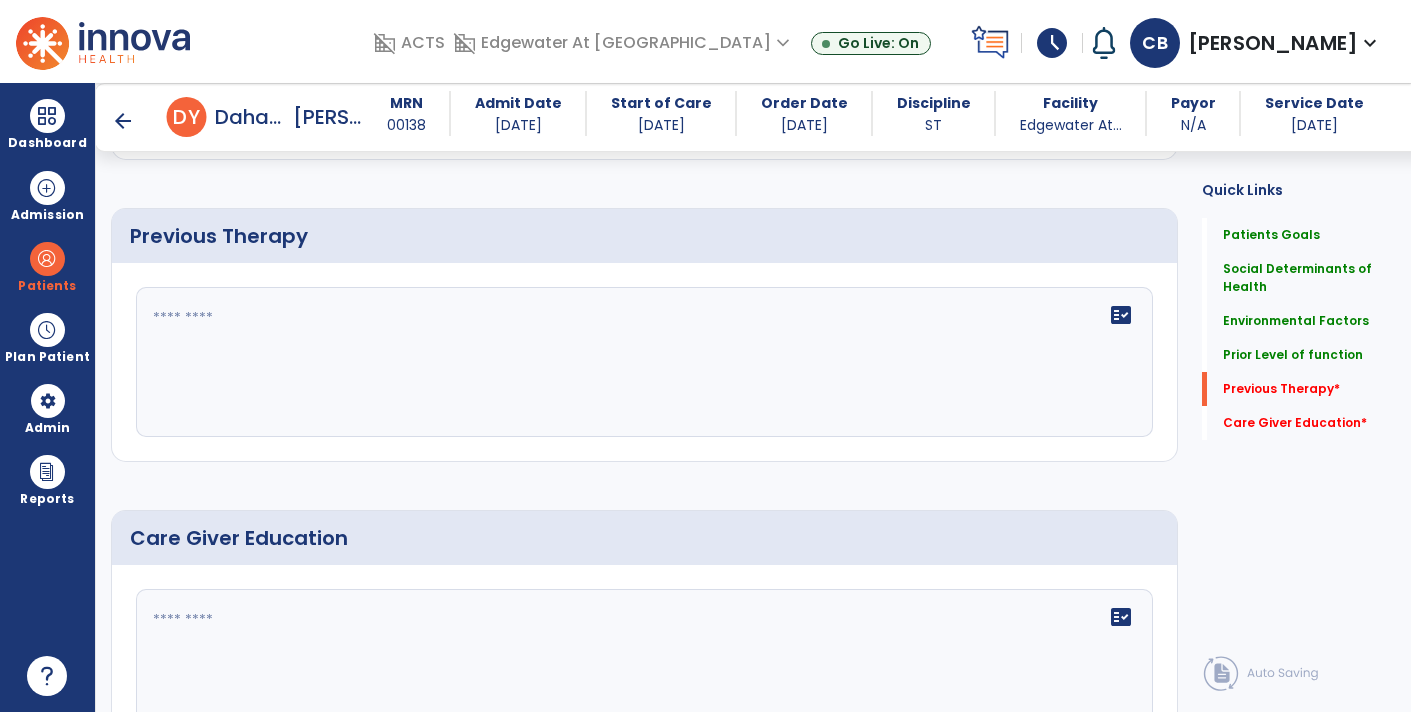 scroll, scrollTop: 1385, scrollLeft: 0, axis: vertical 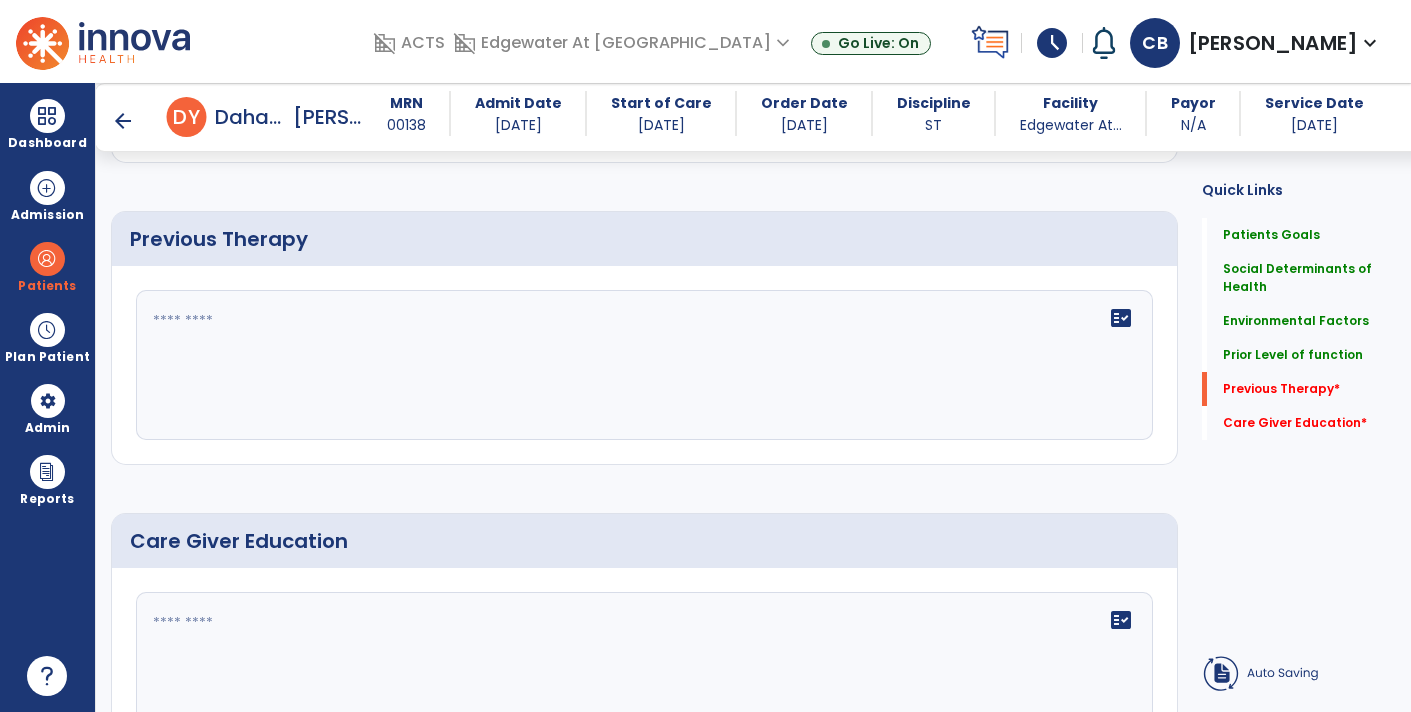 type on "**********" 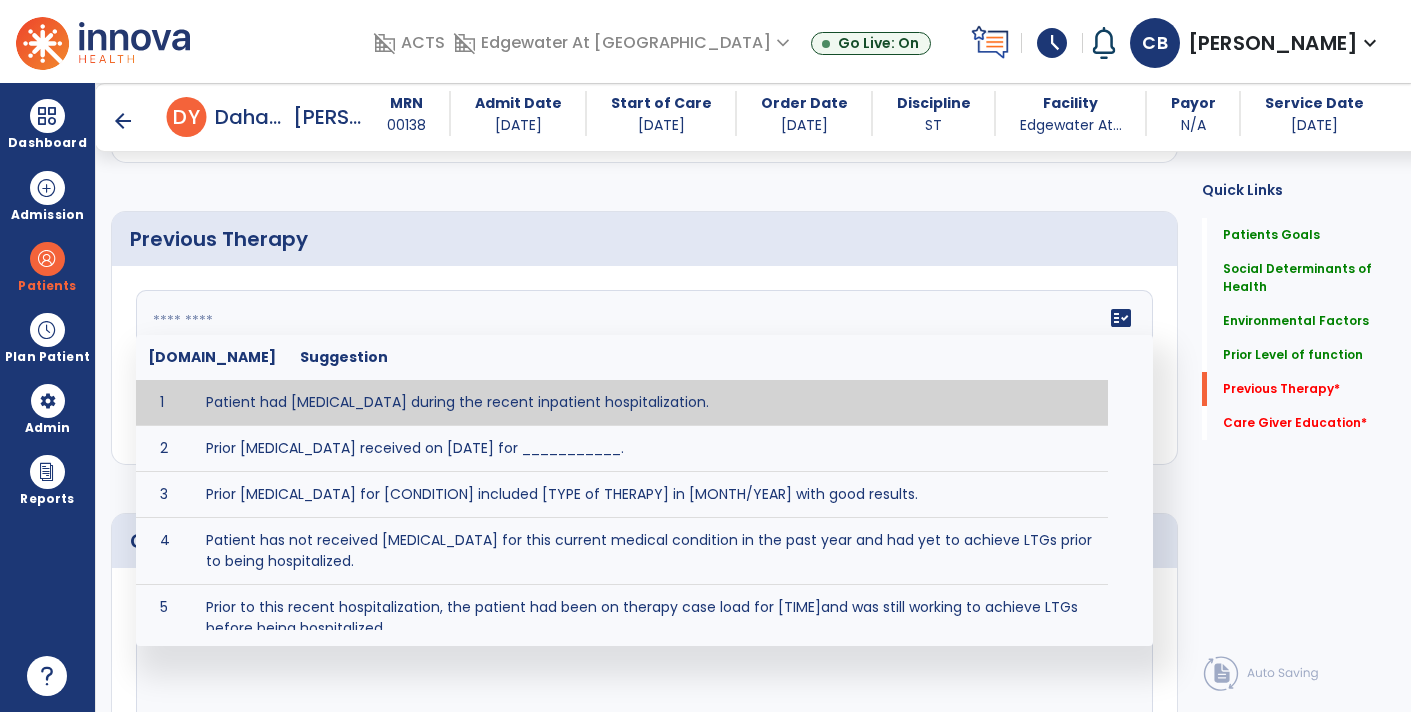 paste on "**********" 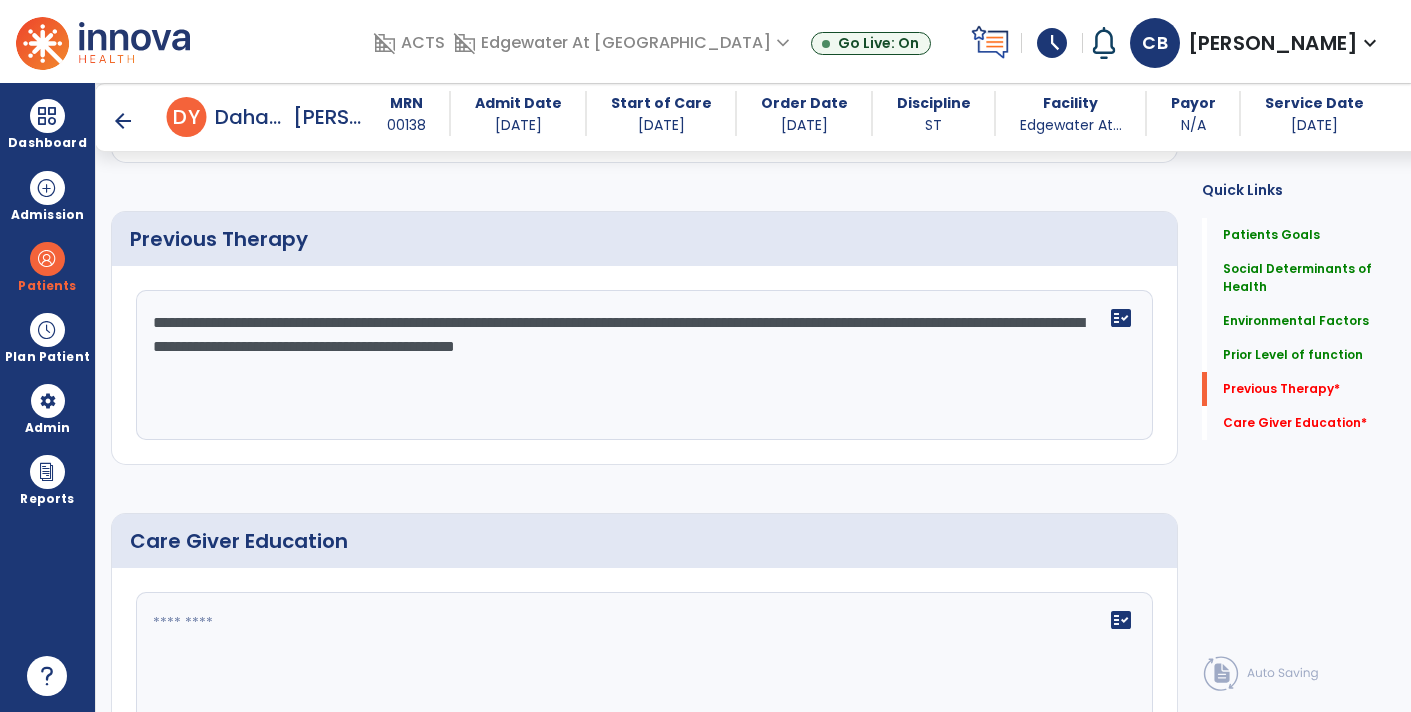 click on "**********" 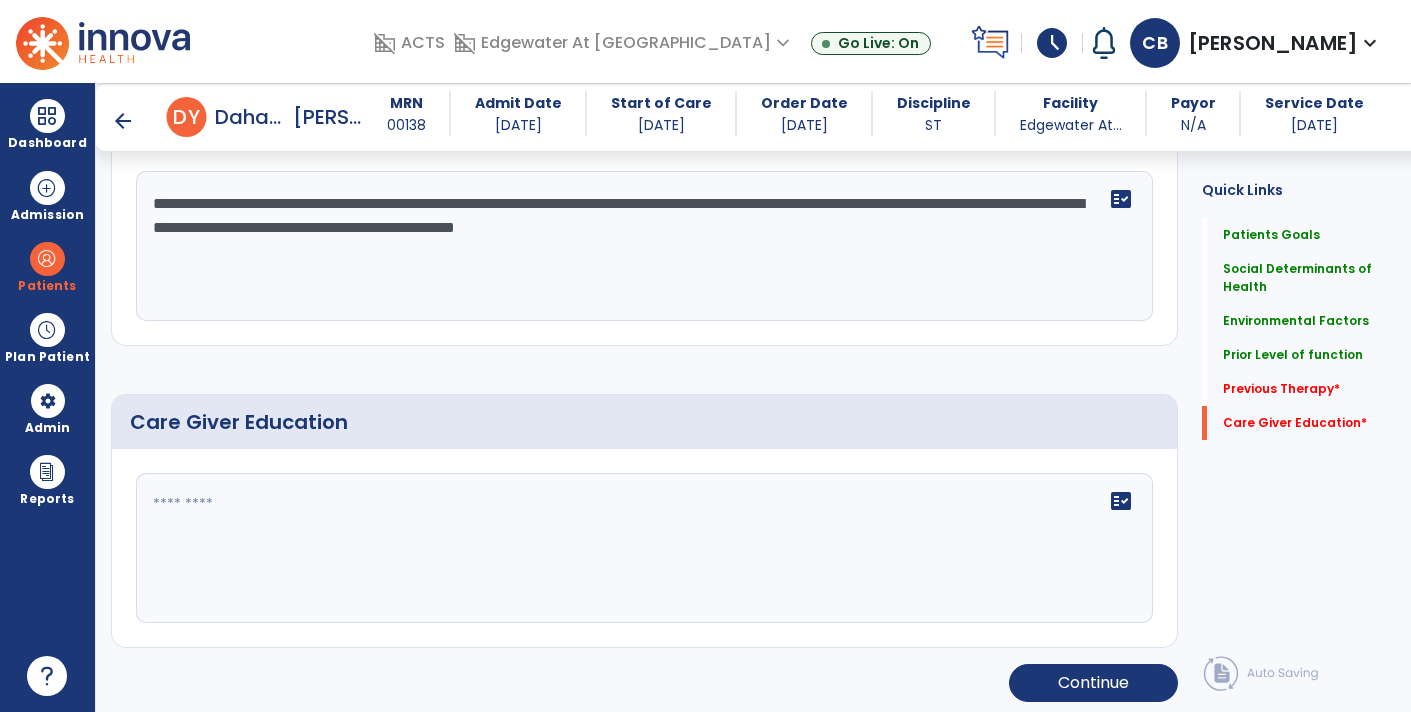scroll, scrollTop: 1503, scrollLeft: 0, axis: vertical 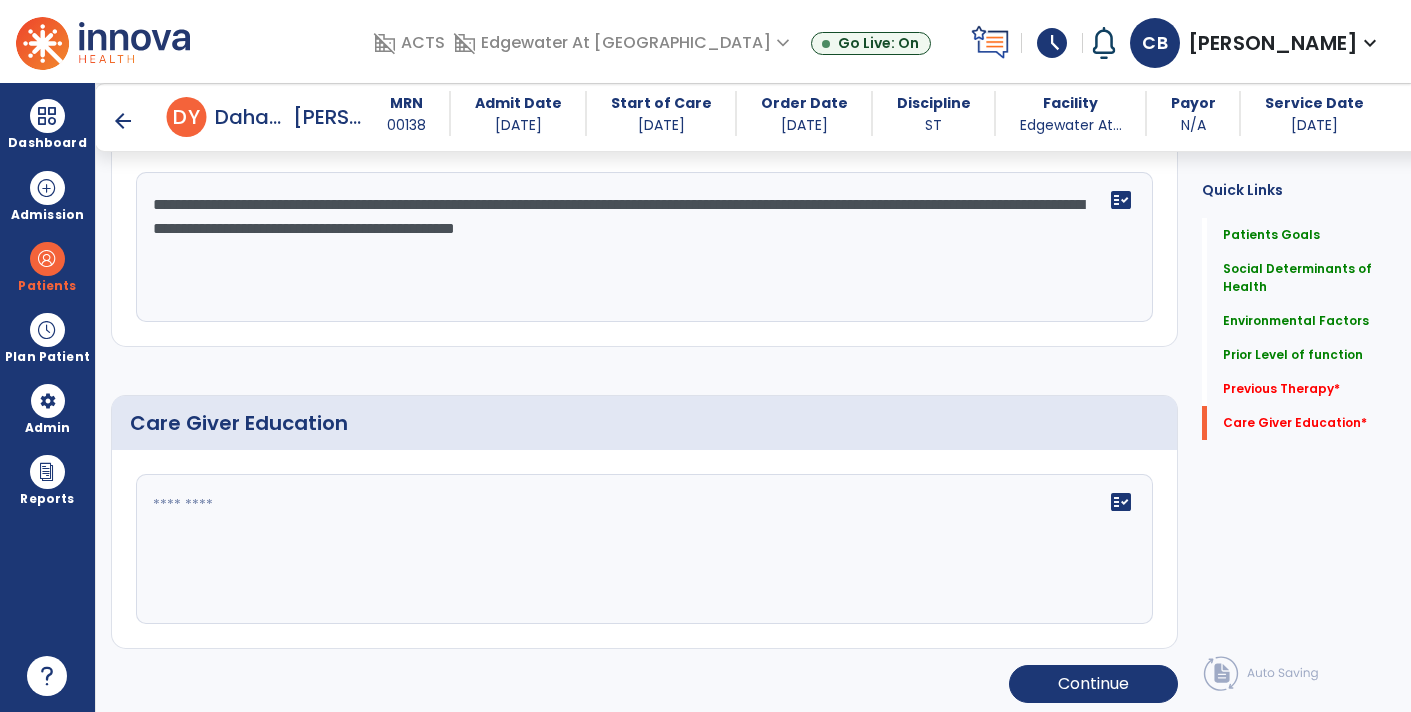 type on "**********" 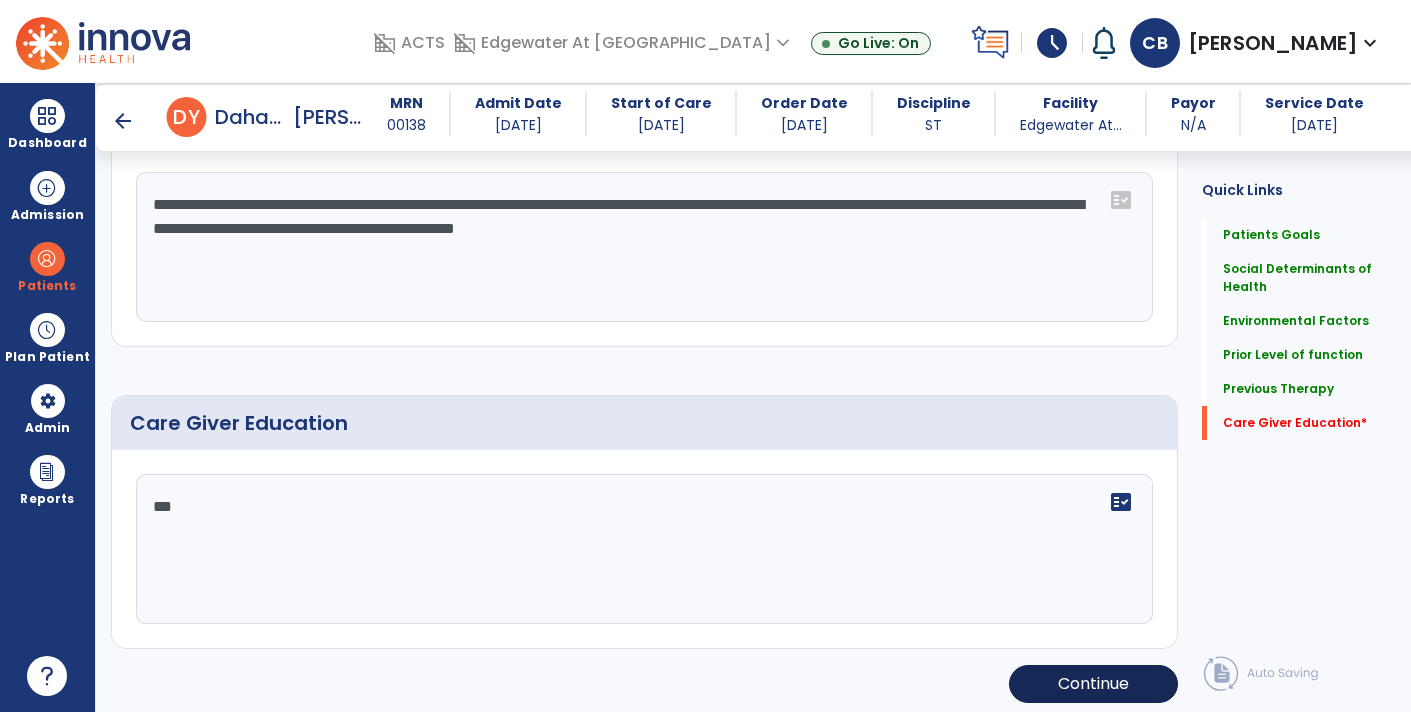 type on "***" 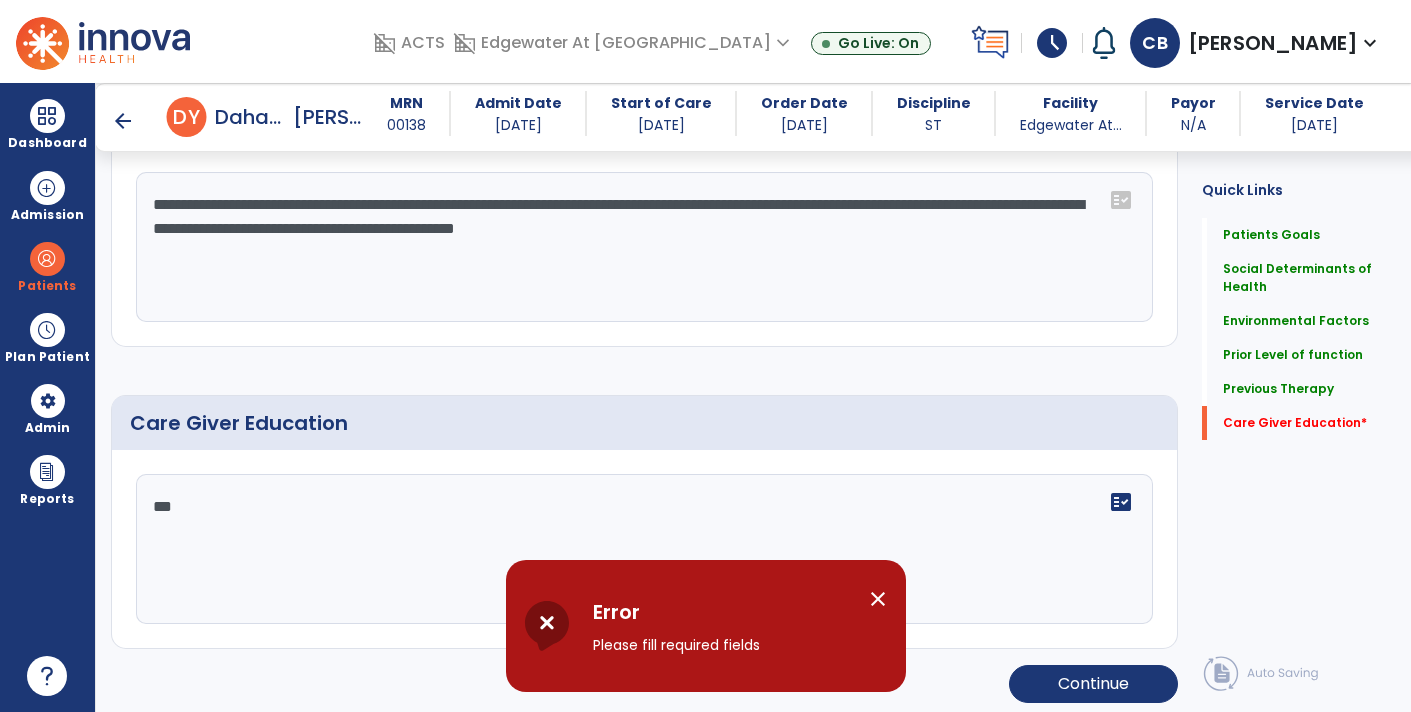 click on "**********" 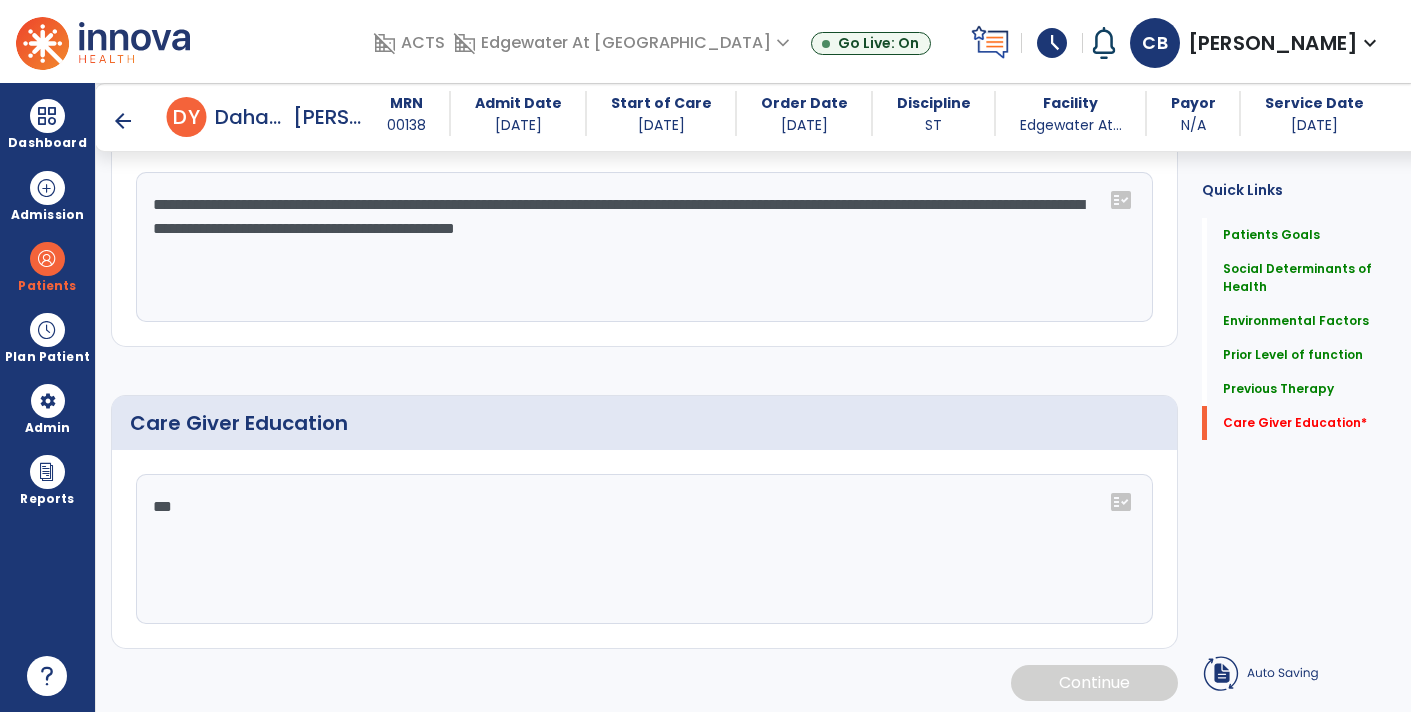 click on "***" 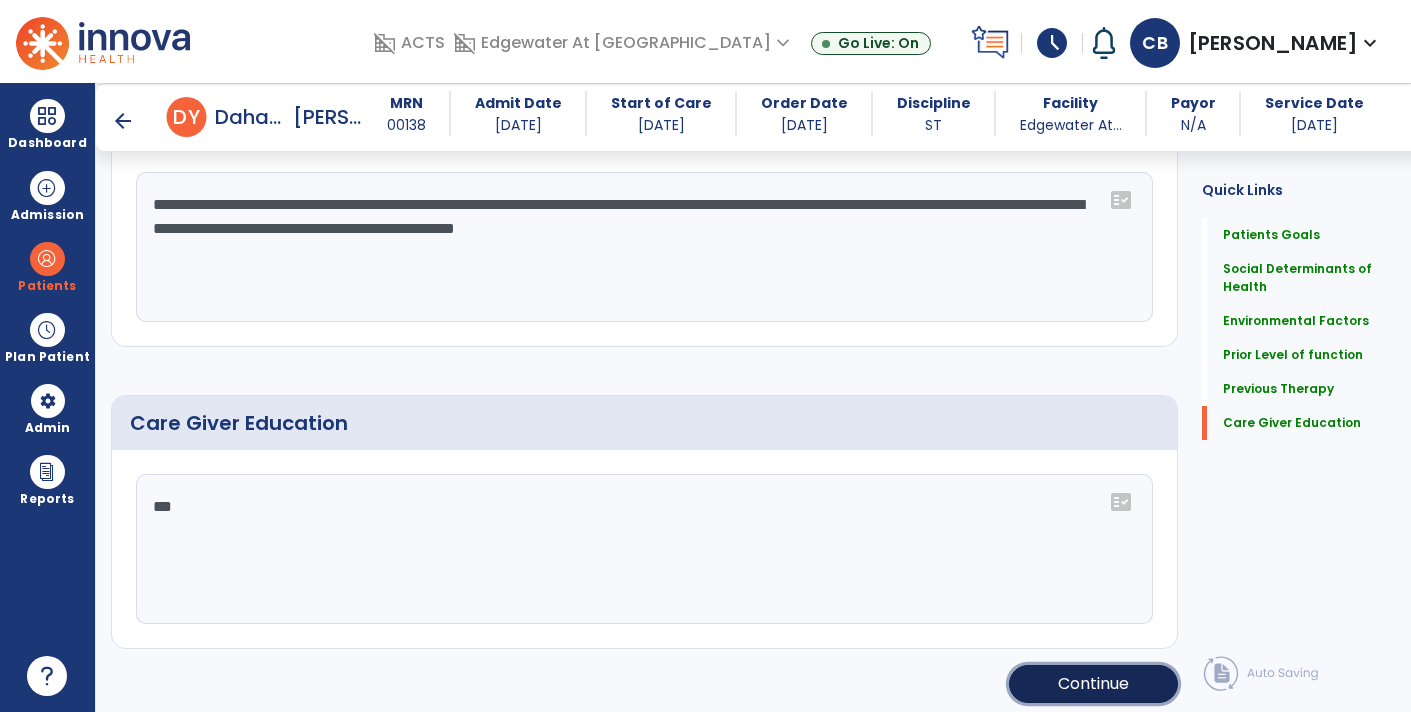 click on "Continue" 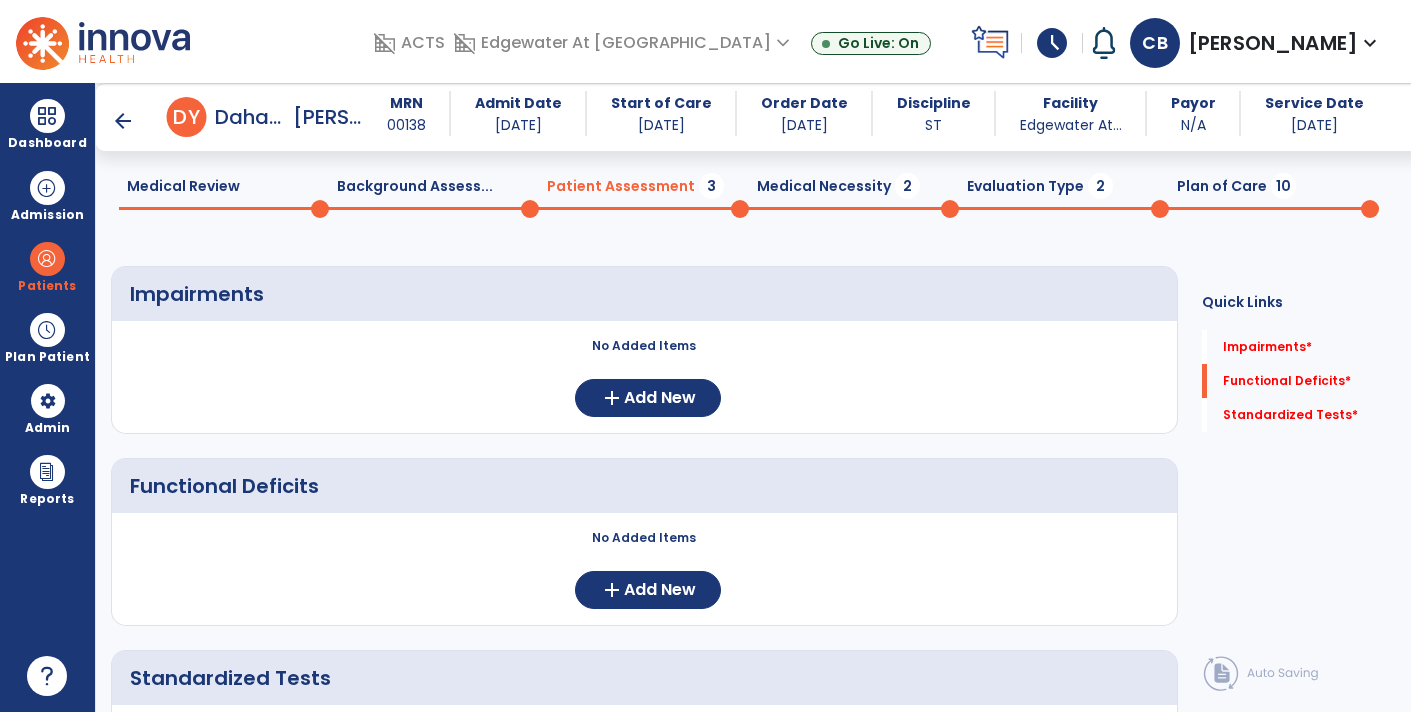 scroll, scrollTop: 0, scrollLeft: 0, axis: both 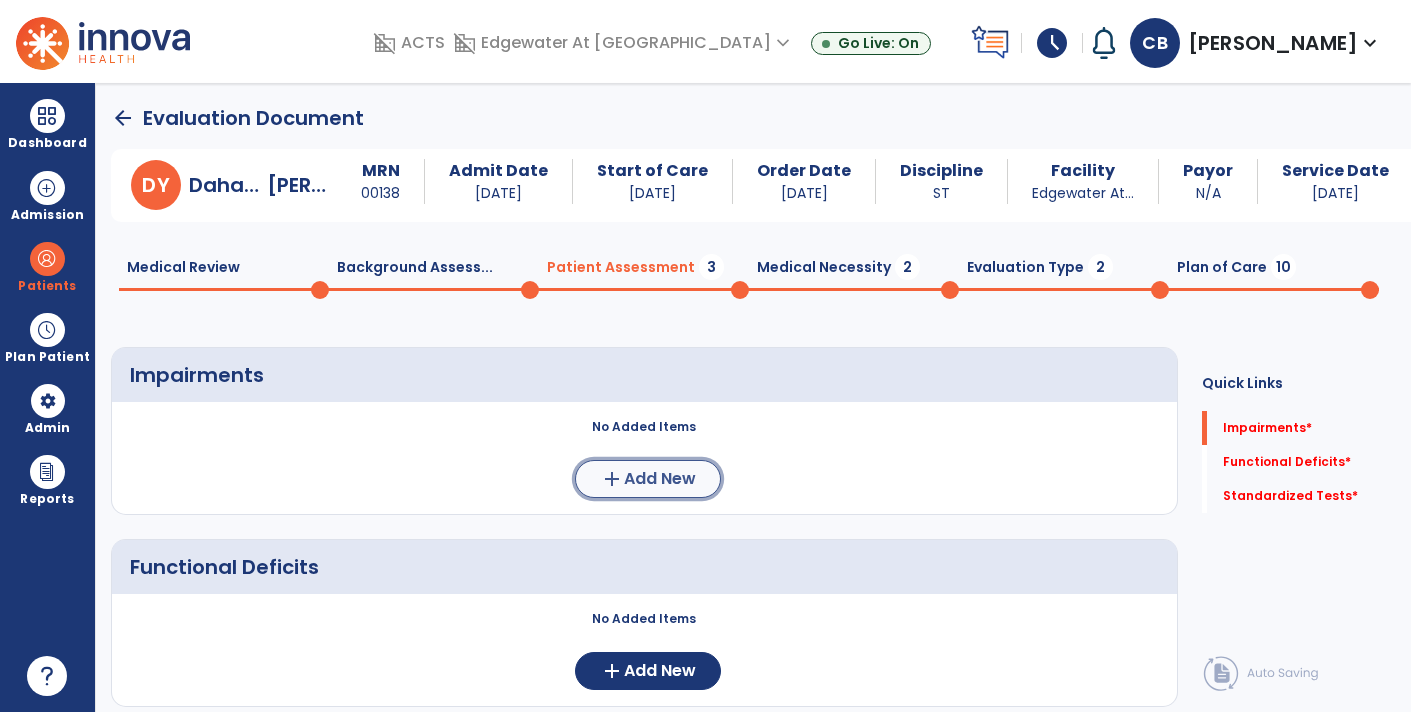 click on "Add New" 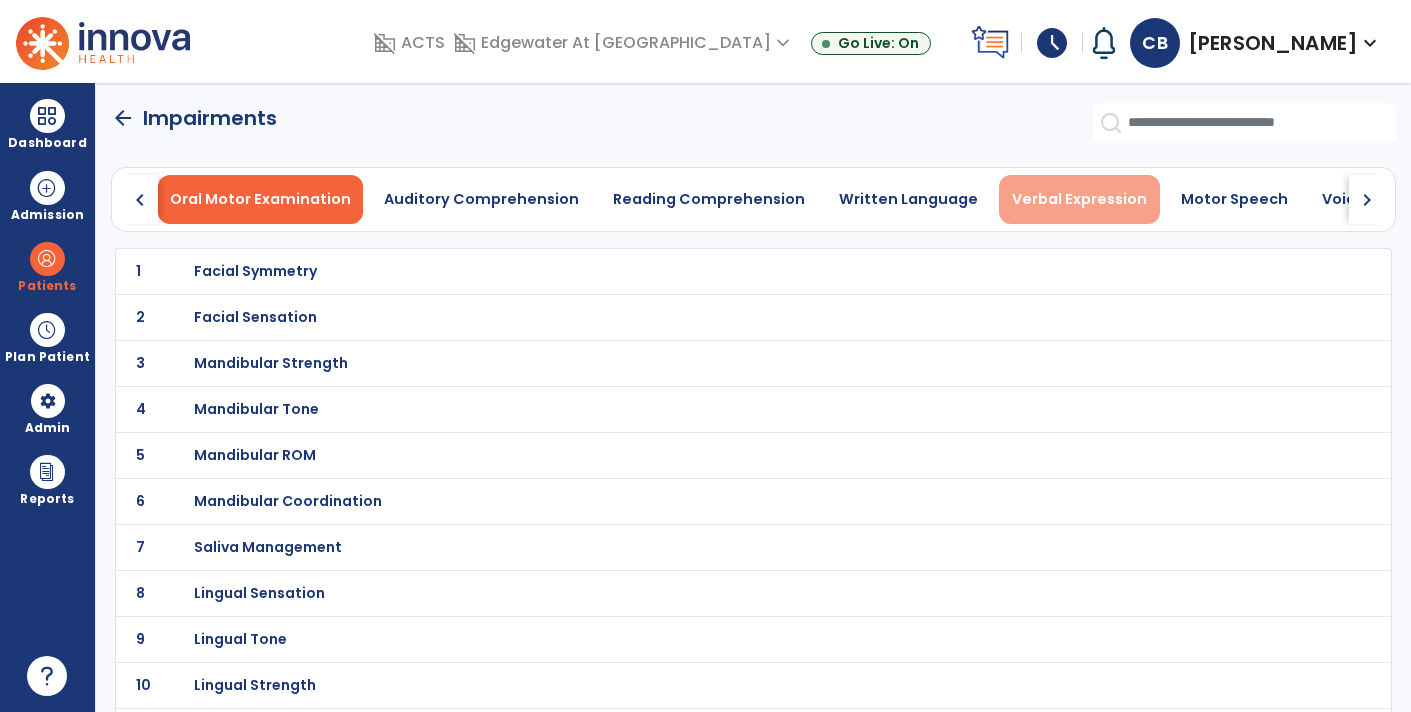 click on "Verbal Expression" at bounding box center [1079, 199] 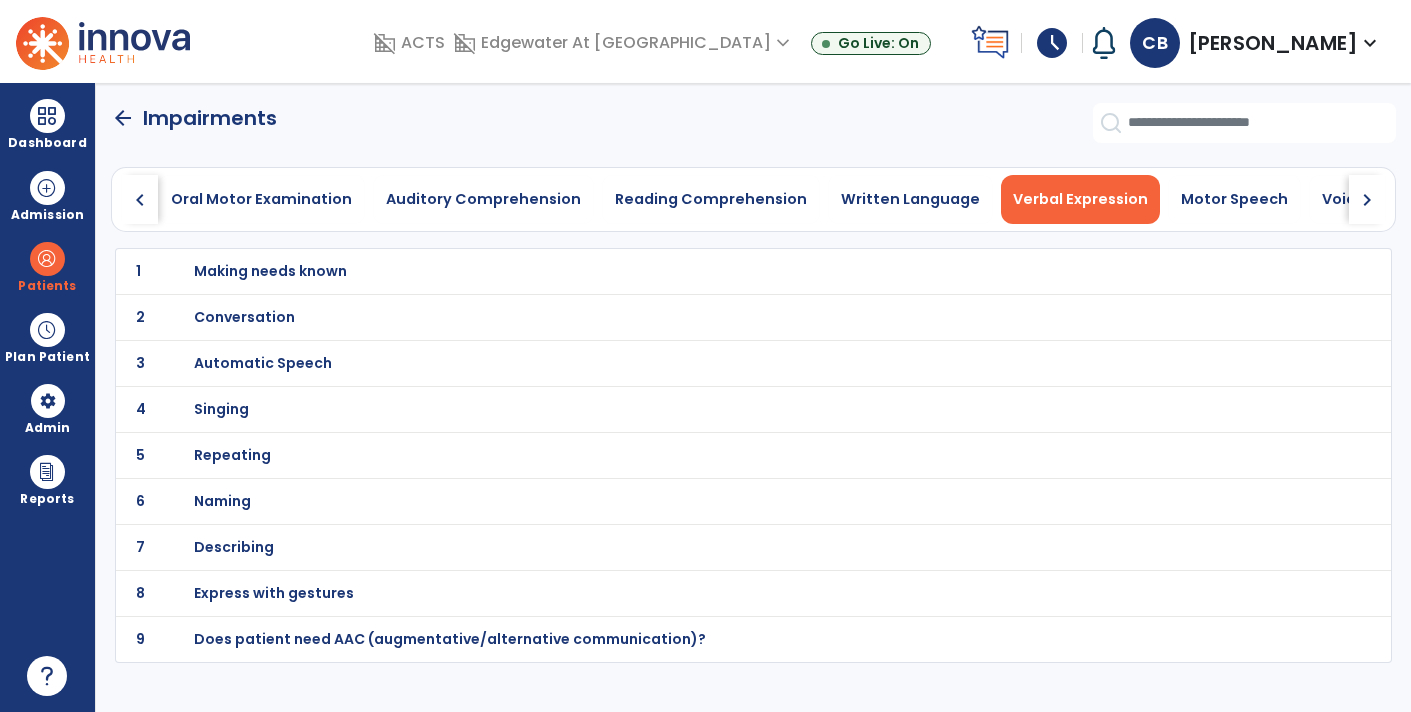 click on "Naming" at bounding box center [710, 271] 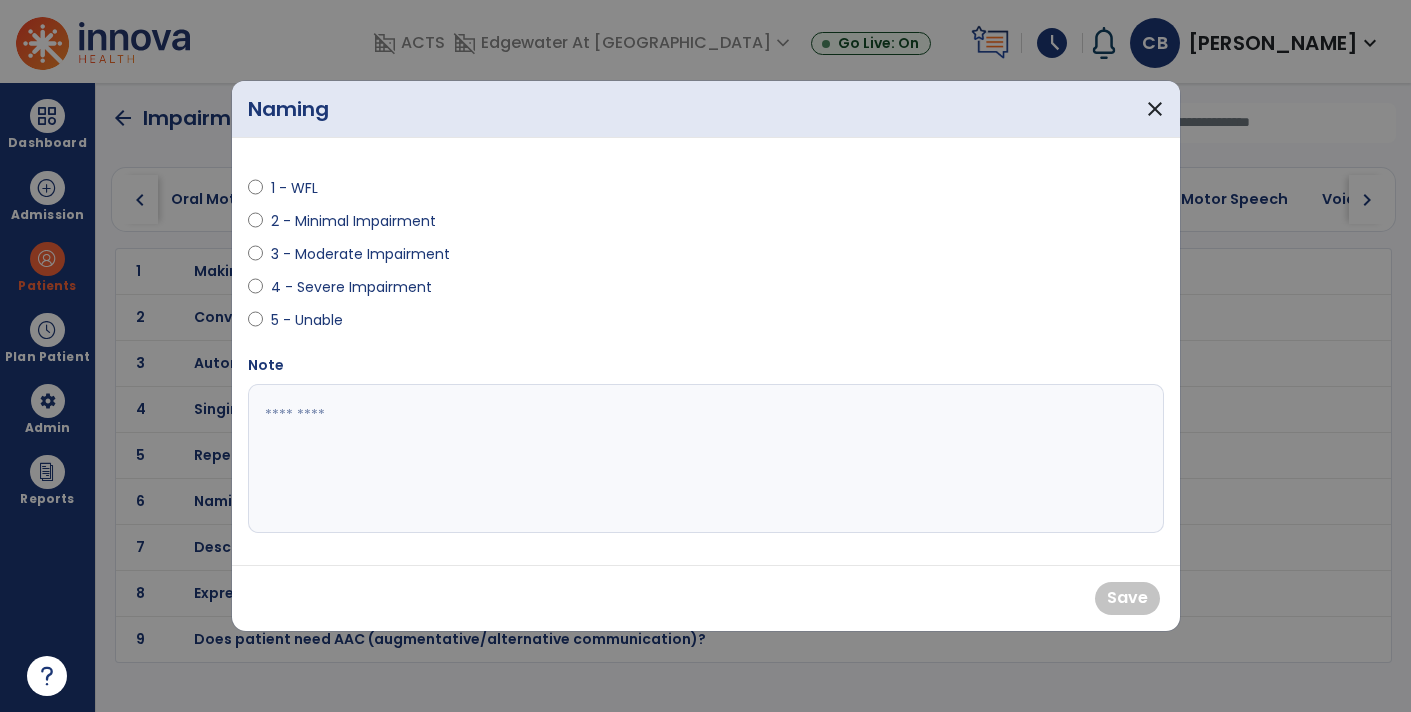 click on "3 - Moderate Impairment" at bounding box center [360, 254] 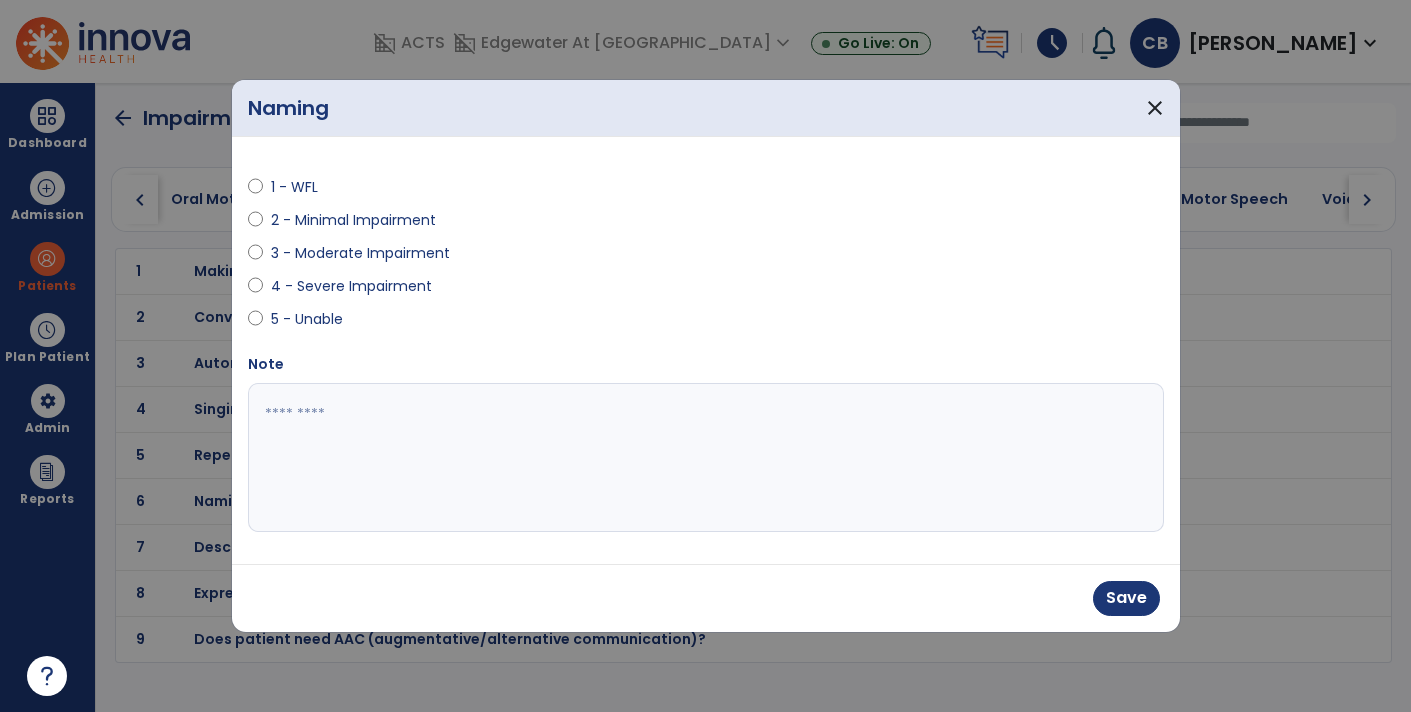 click at bounding box center (706, 458) 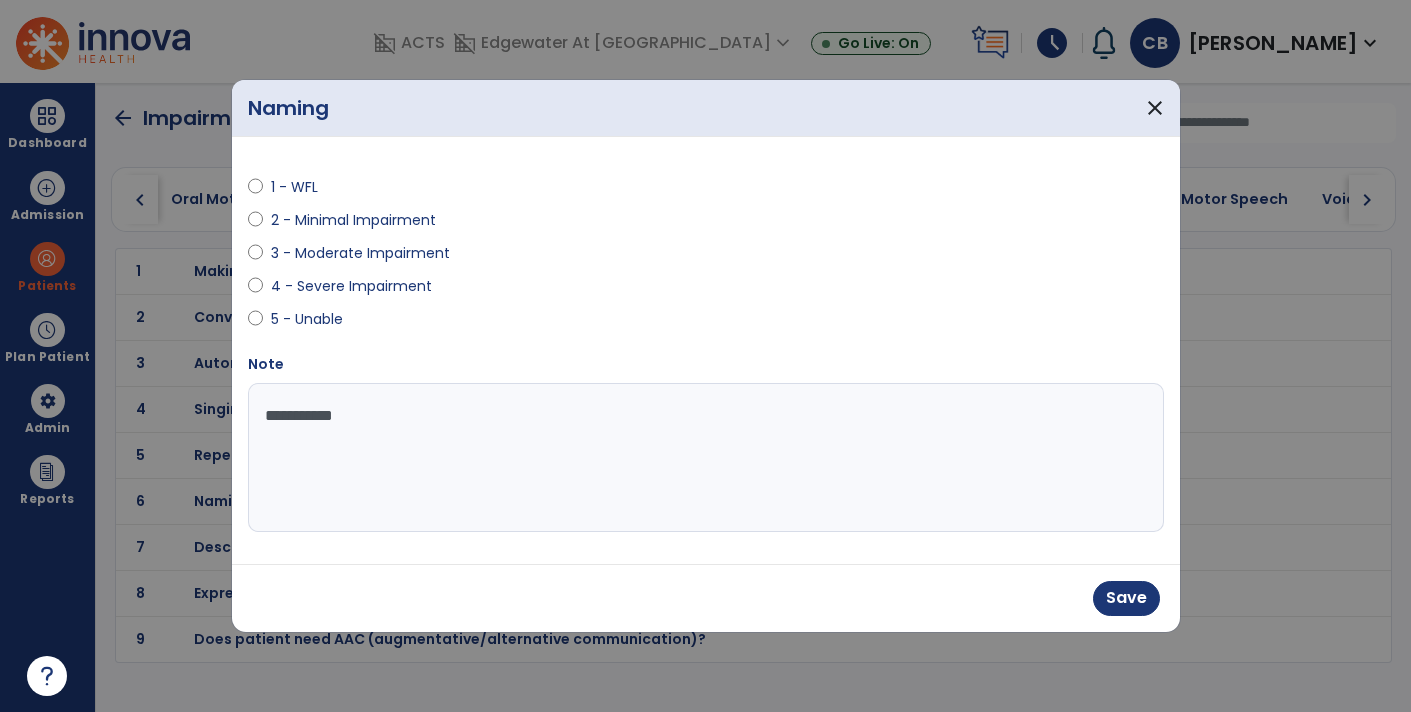 type on "**********" 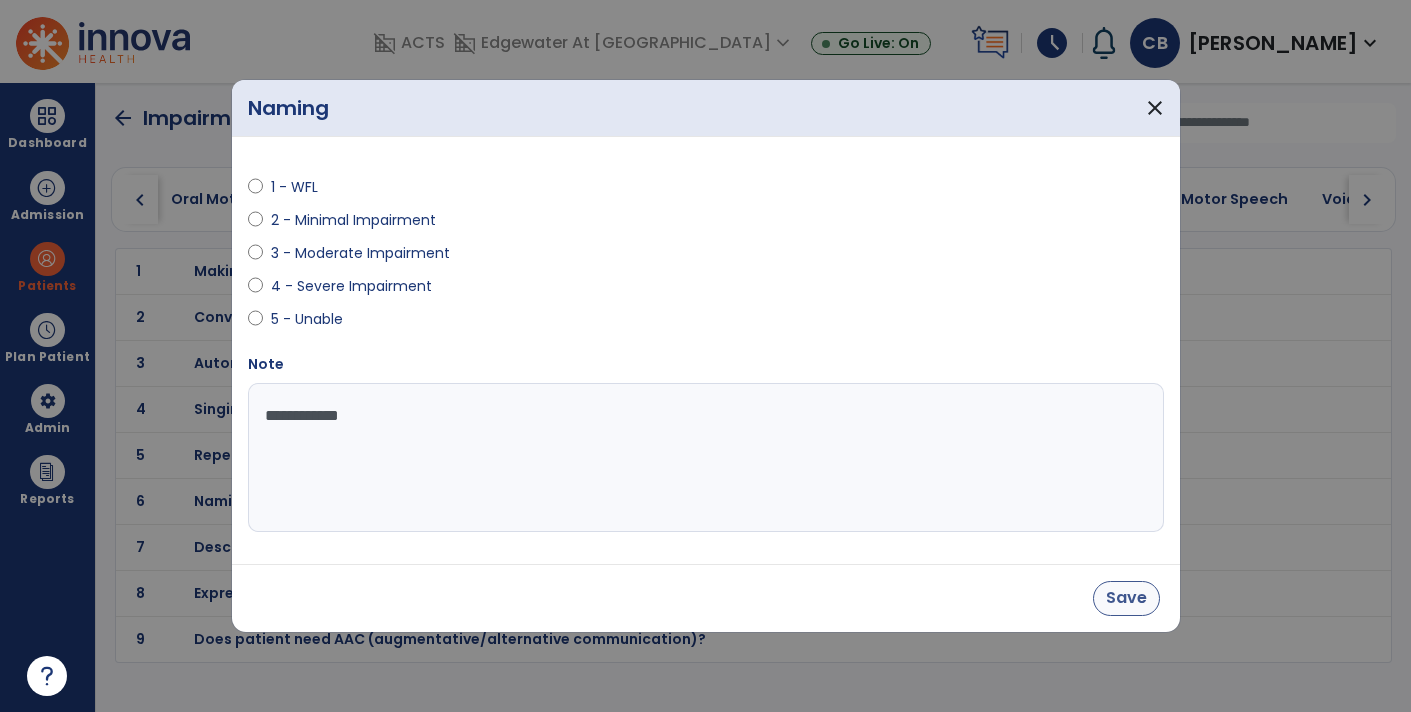 click on "Save" at bounding box center [1126, 598] 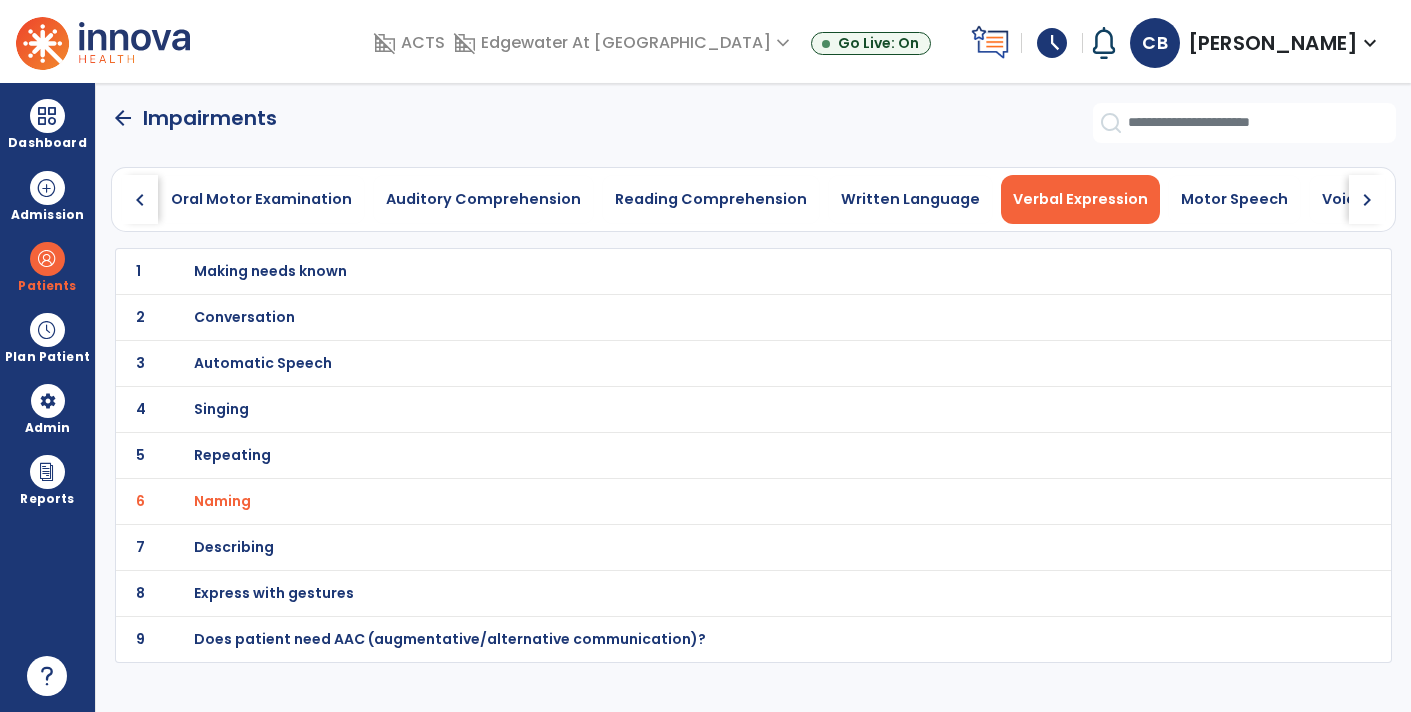 click on "Describing" at bounding box center (710, 271) 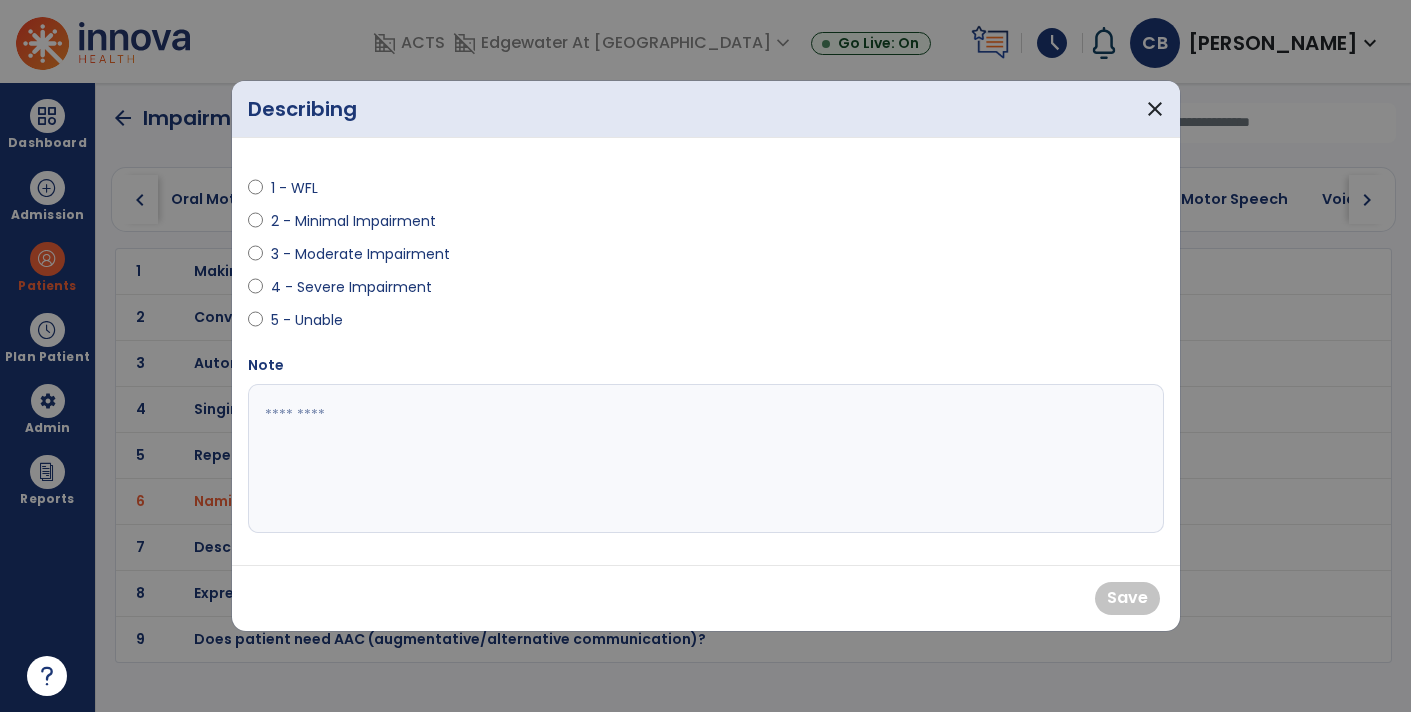 click on "3 - Moderate Impairment" at bounding box center (360, 254) 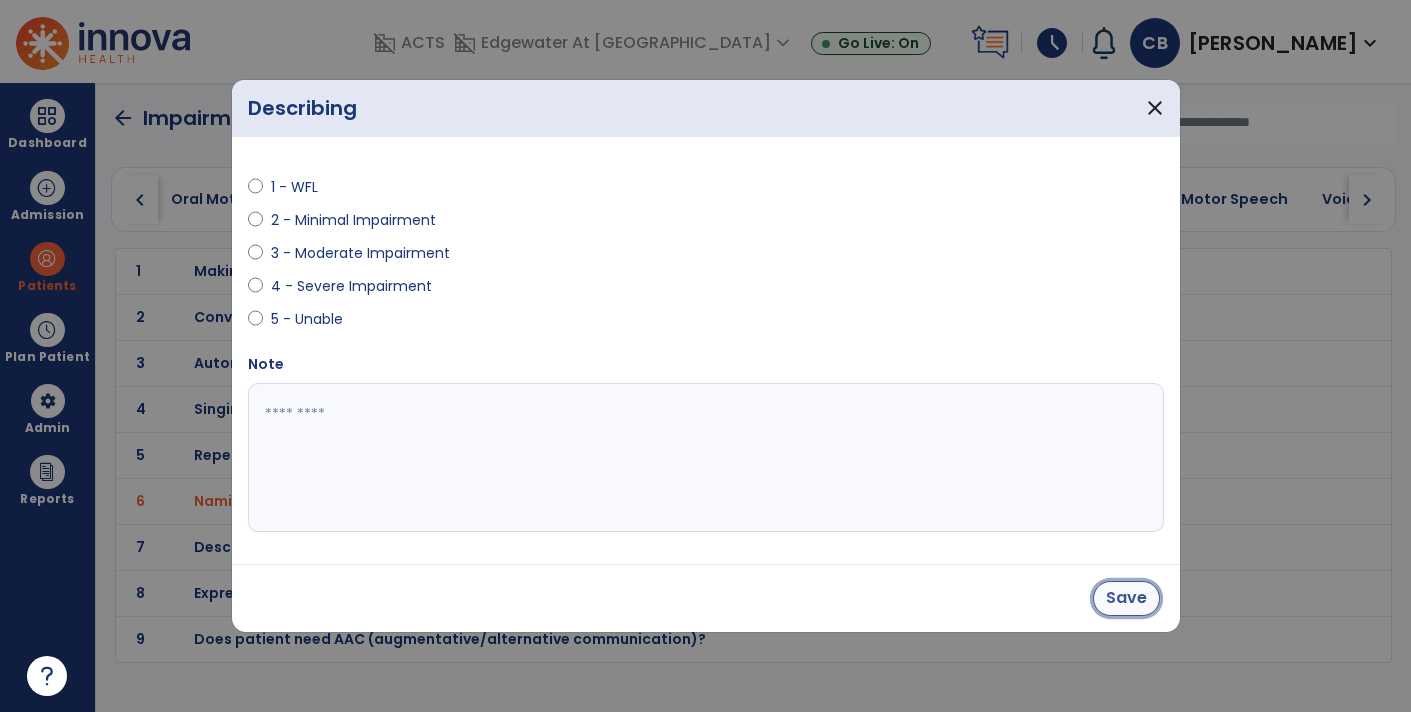 click on "Save" at bounding box center [1126, 598] 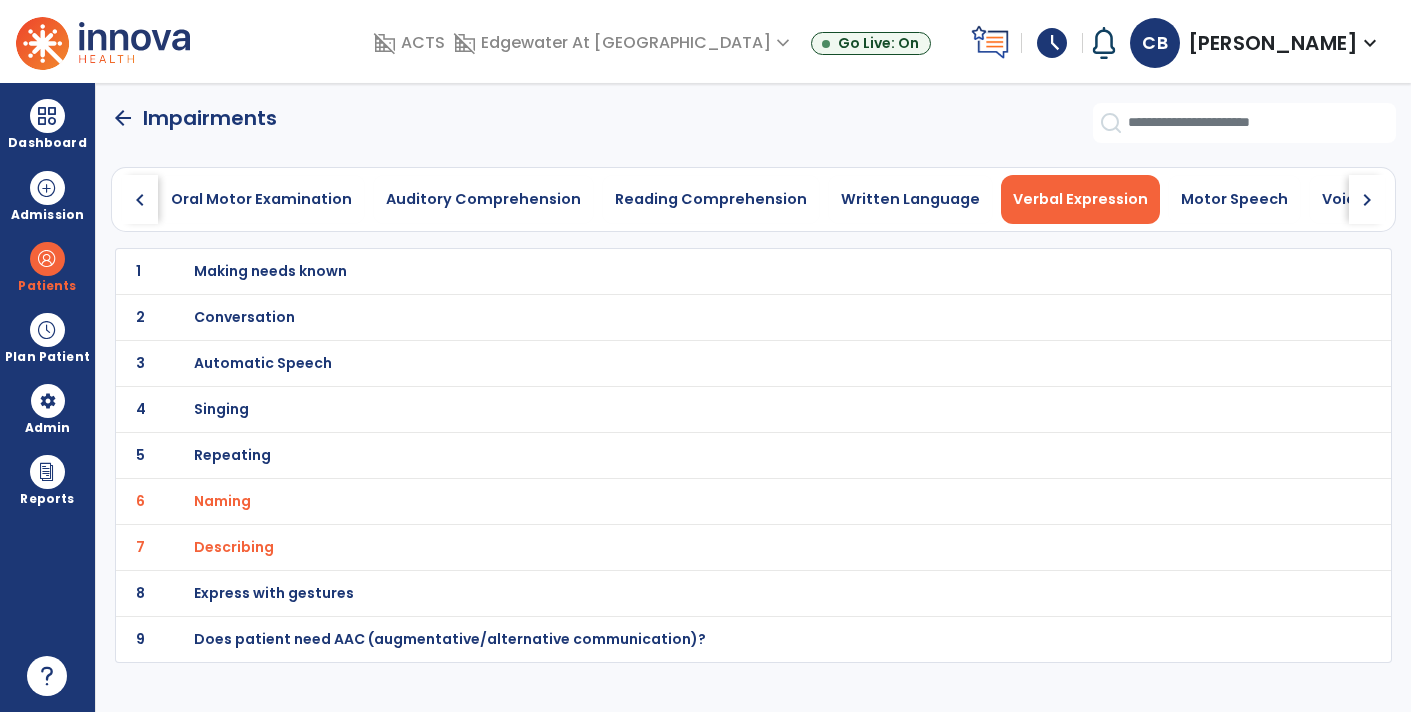 click on "chevron_right" 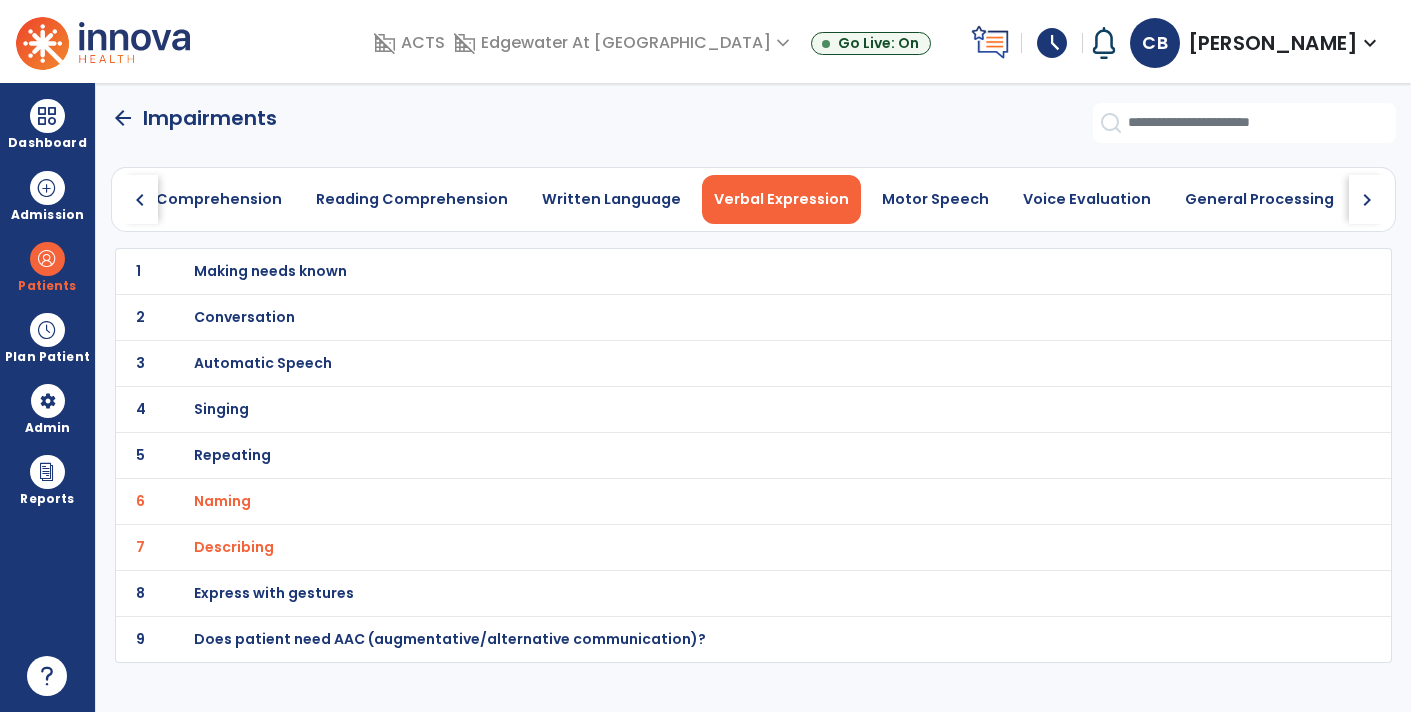 click on "chevron_right" 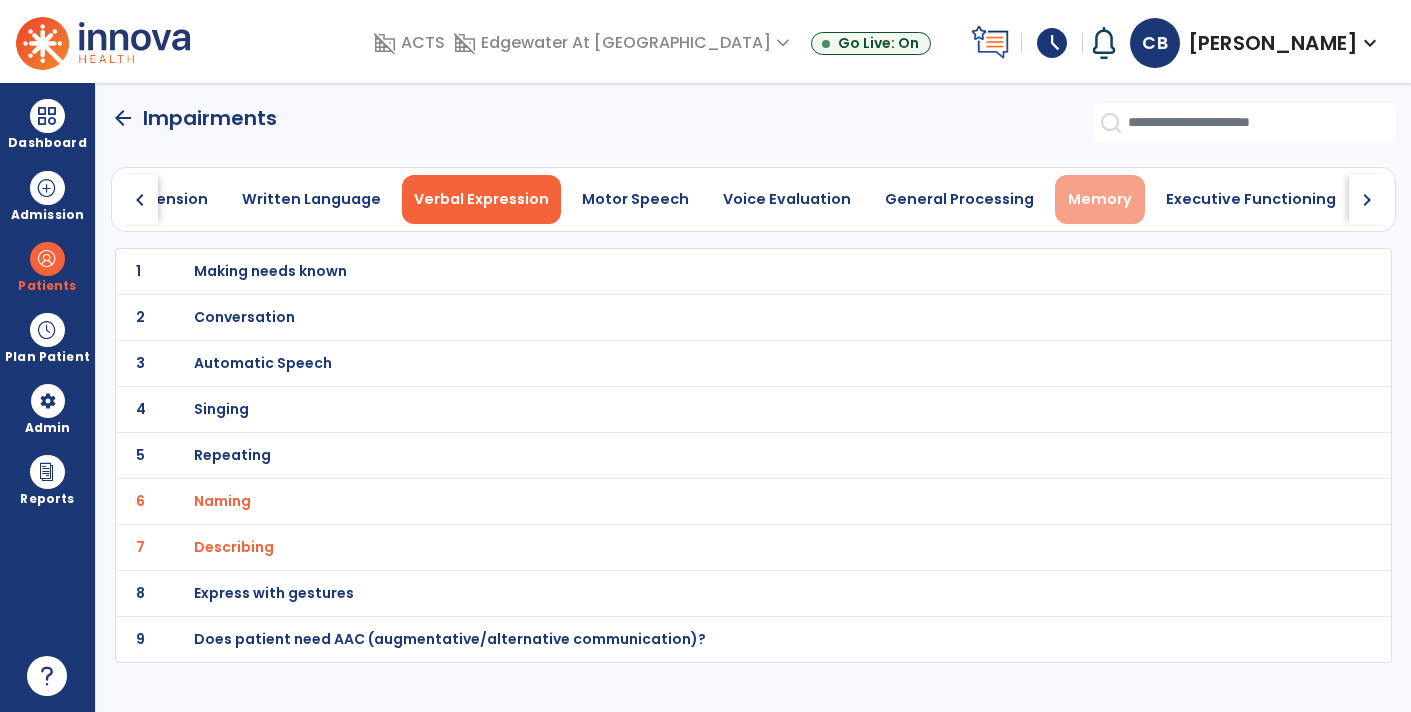 click on "Memory" at bounding box center (1100, 199) 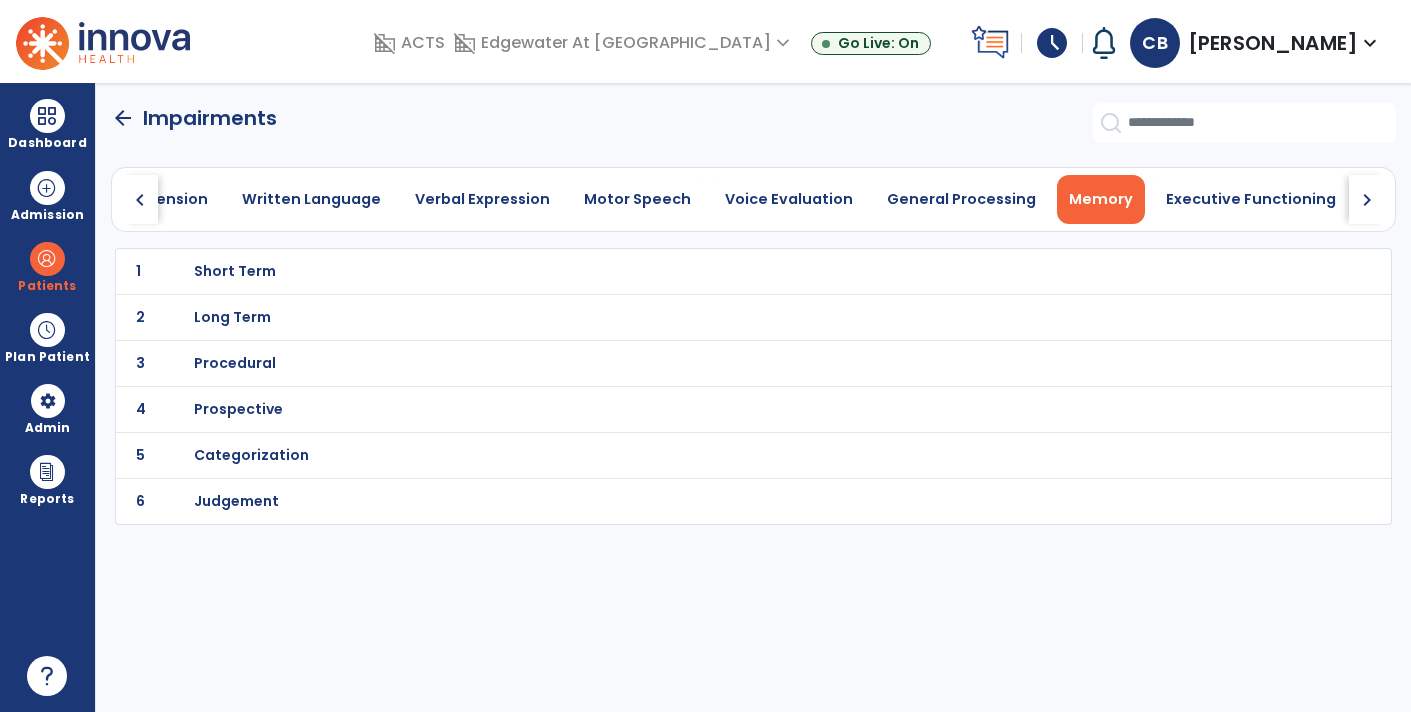 click on "Short Term" at bounding box center [710, 271] 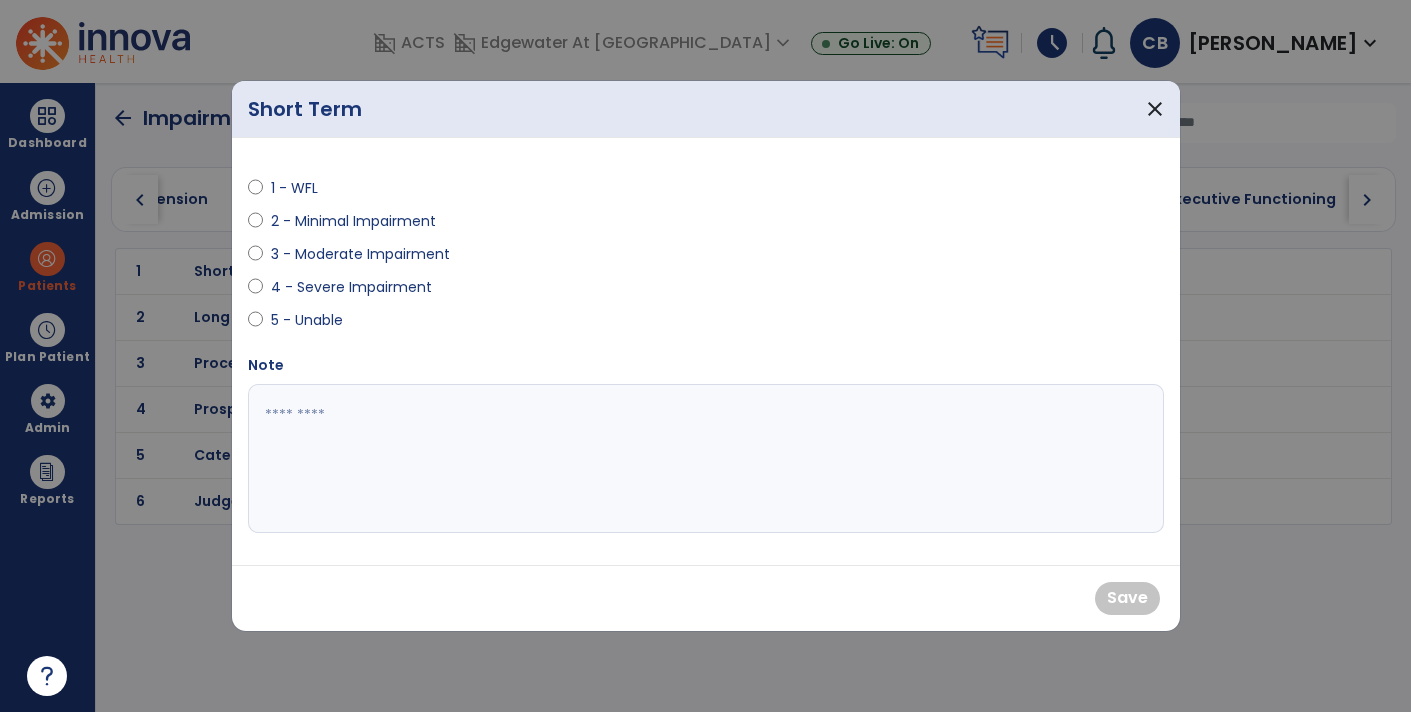 click on "4 - Severe Impairment" at bounding box center (351, 287) 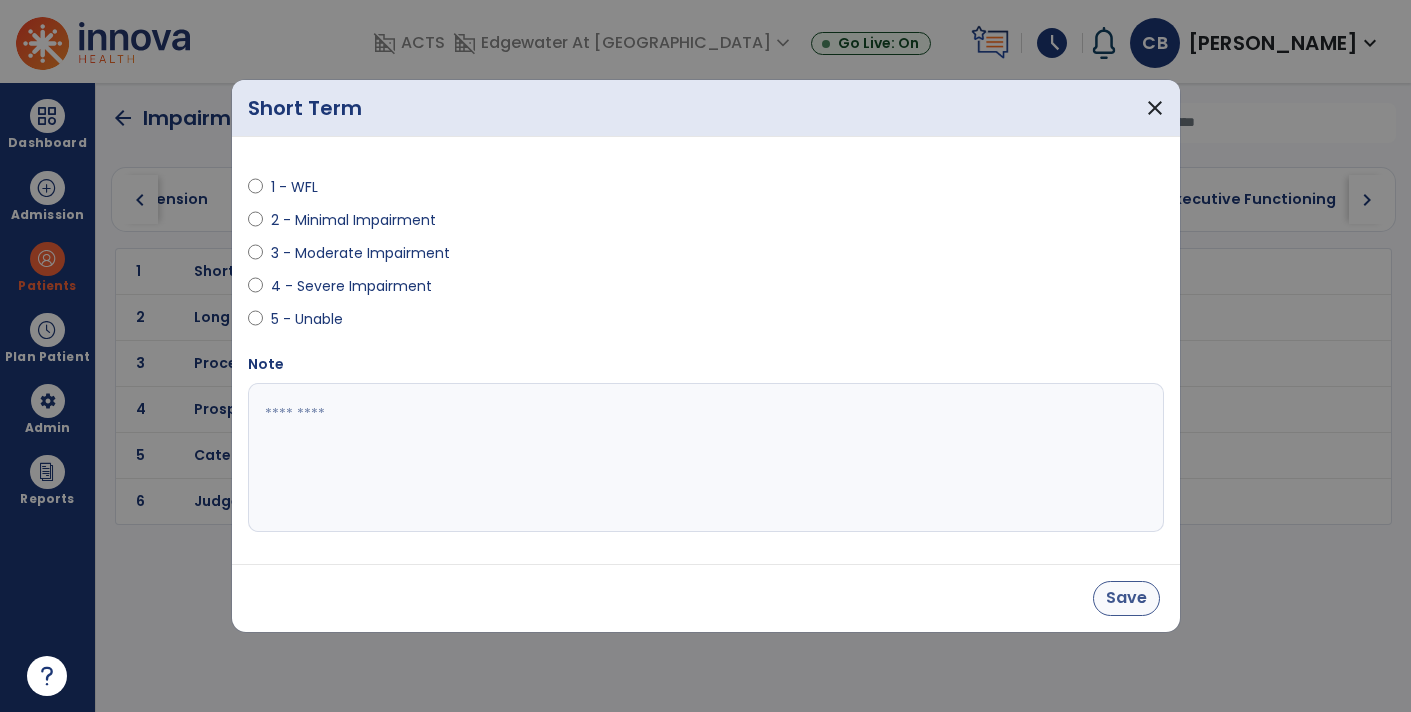 click on "Save" at bounding box center (1126, 598) 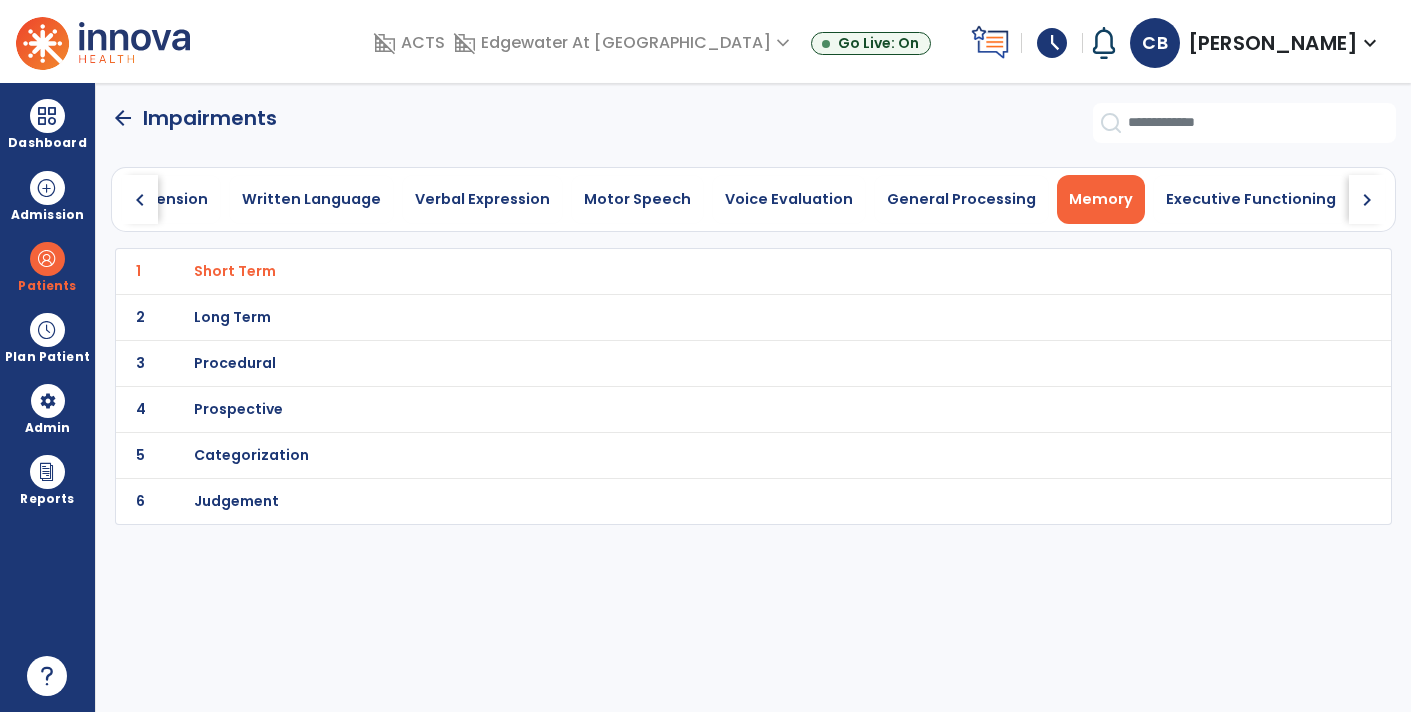 click on "1 Short Term" 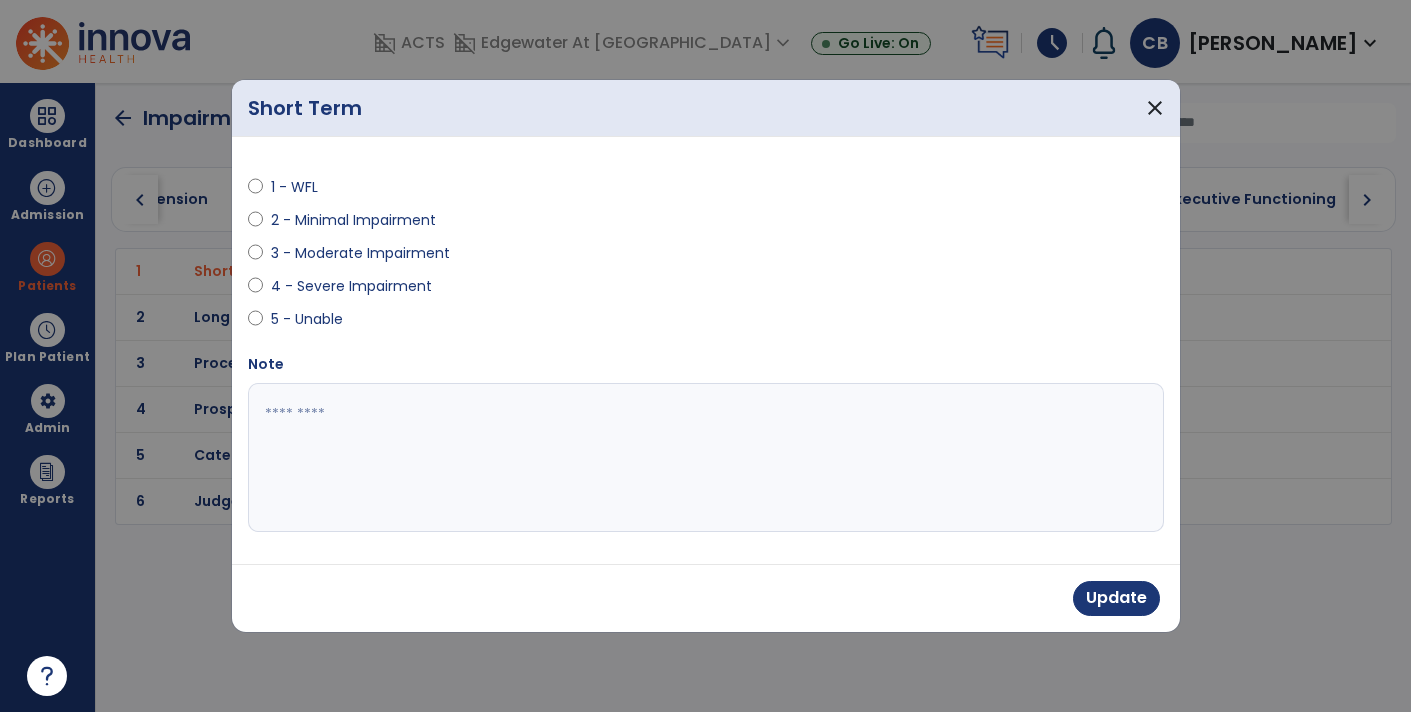 click on "3 - Moderate Impairment" at bounding box center (360, 253) 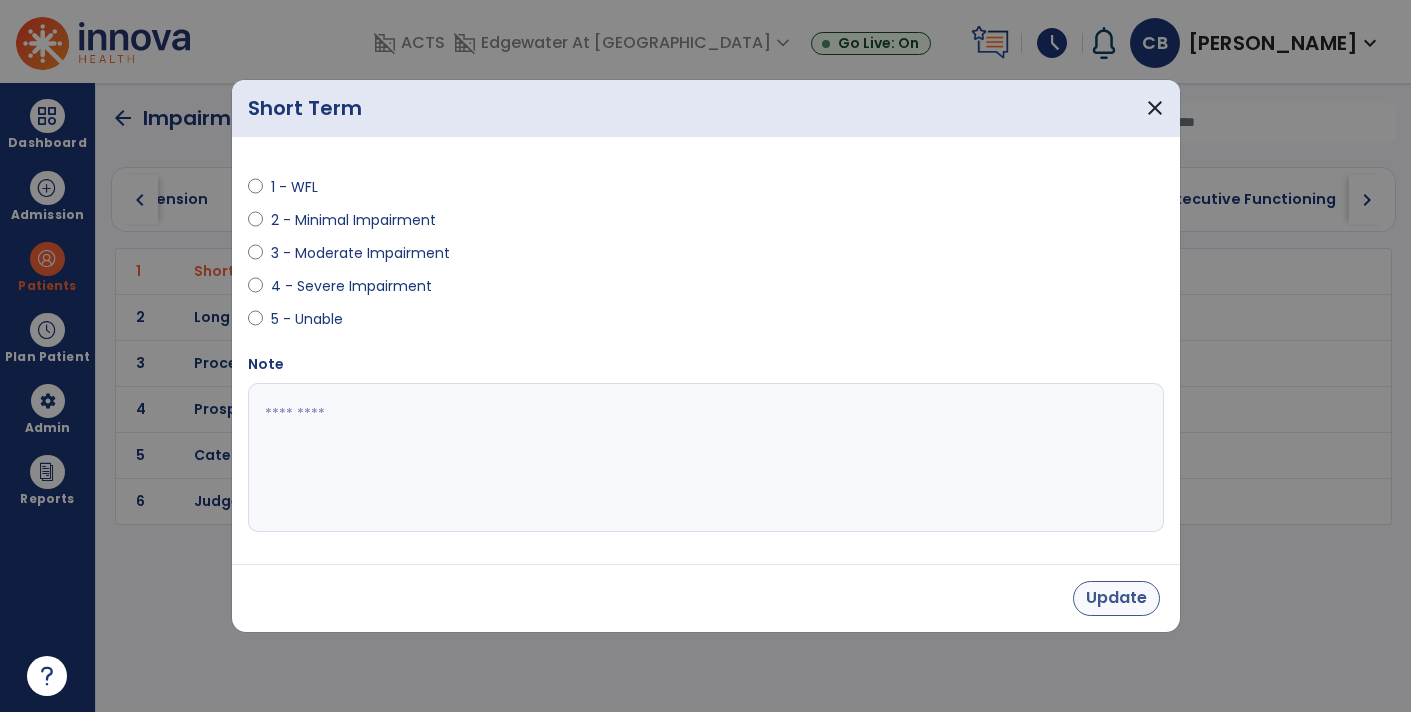 click on "Update" at bounding box center [1116, 598] 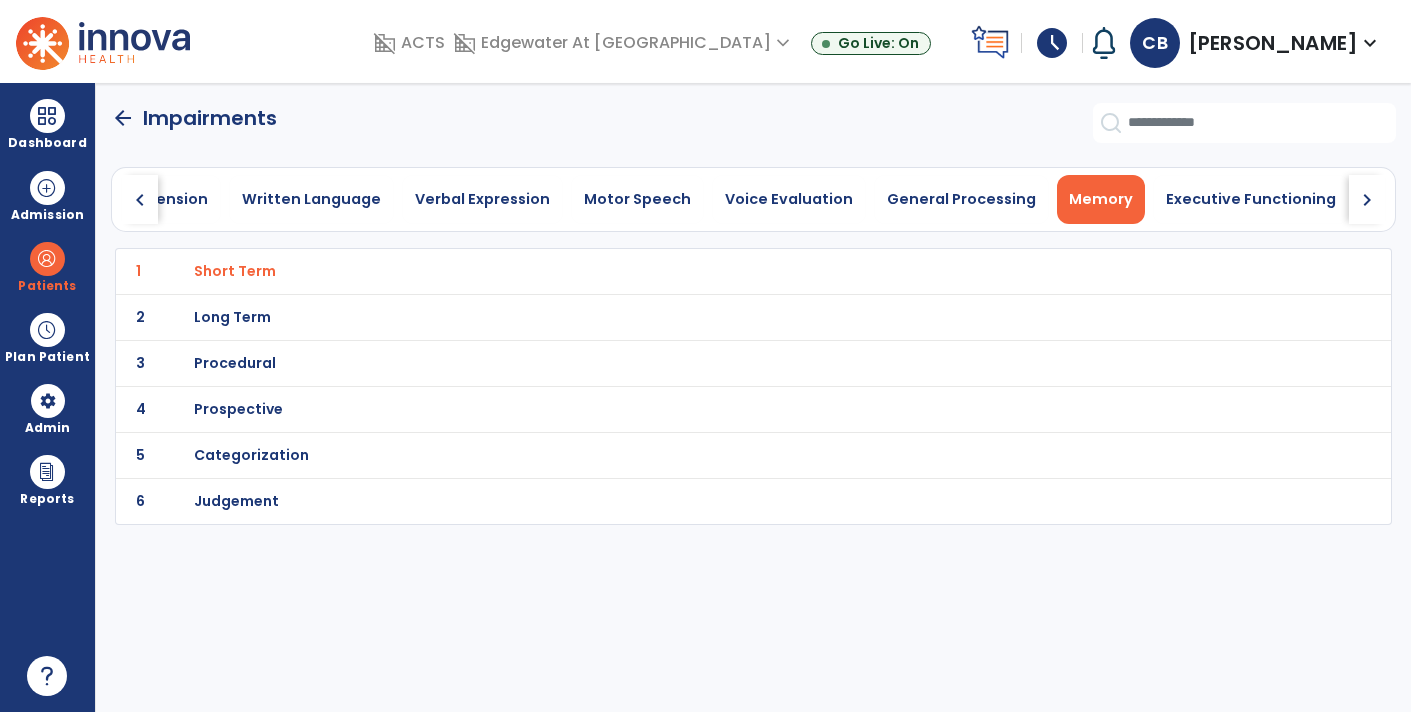 click on "chevron_right" 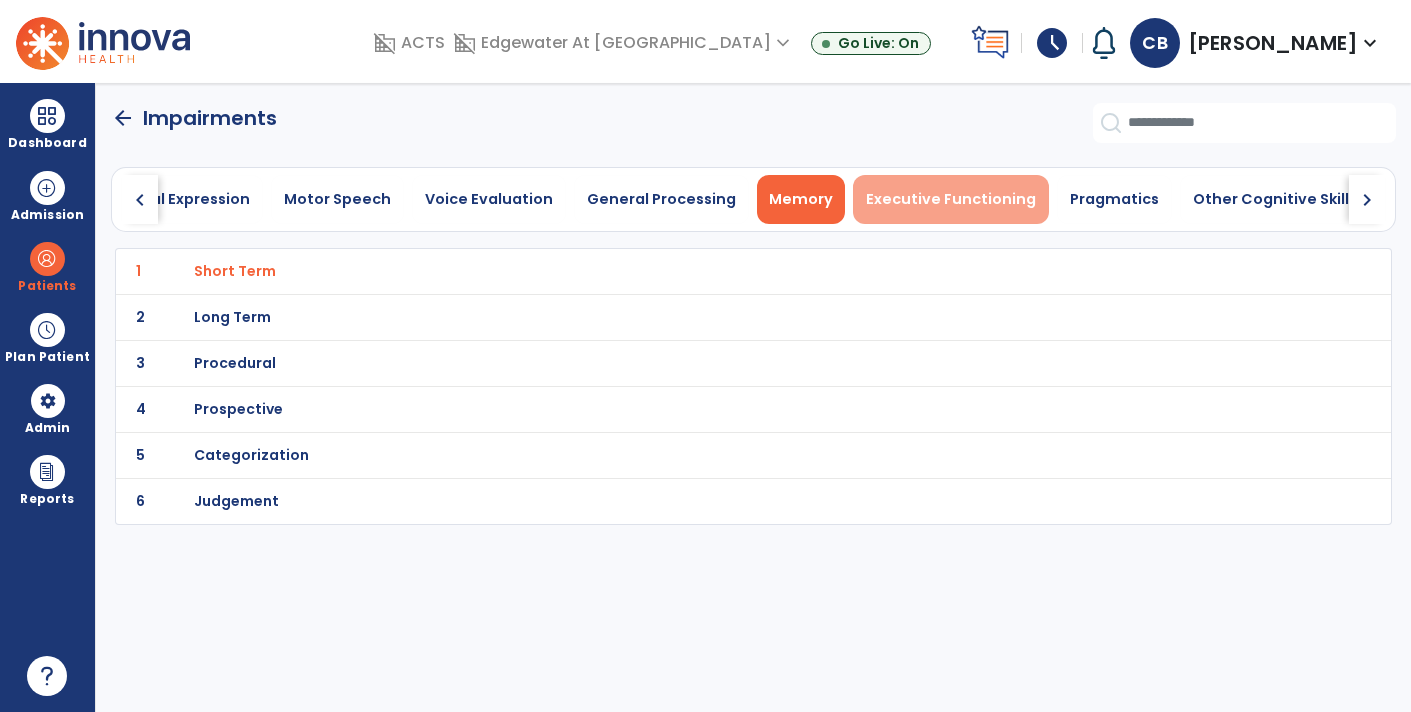 click on "Executive Functioning" at bounding box center (951, 199) 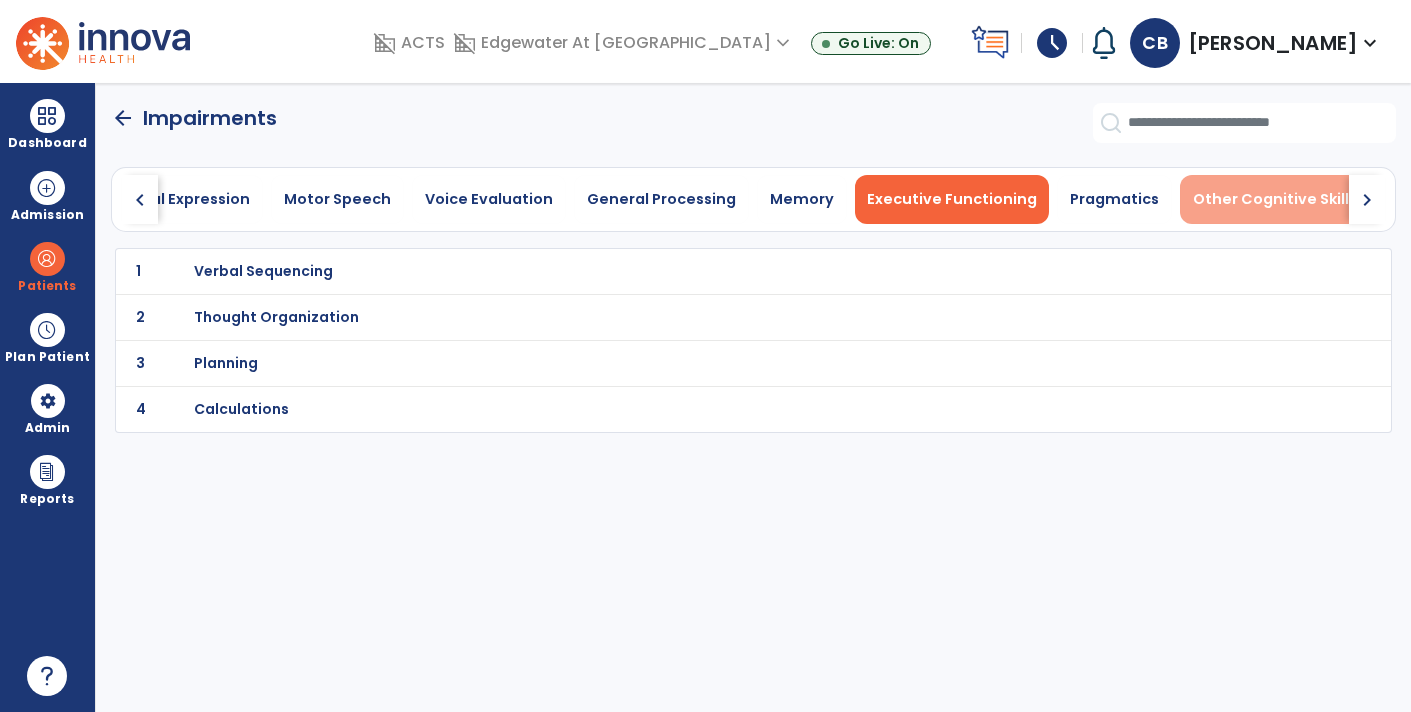 click on "Other Cognitive Skills" at bounding box center [1275, 199] 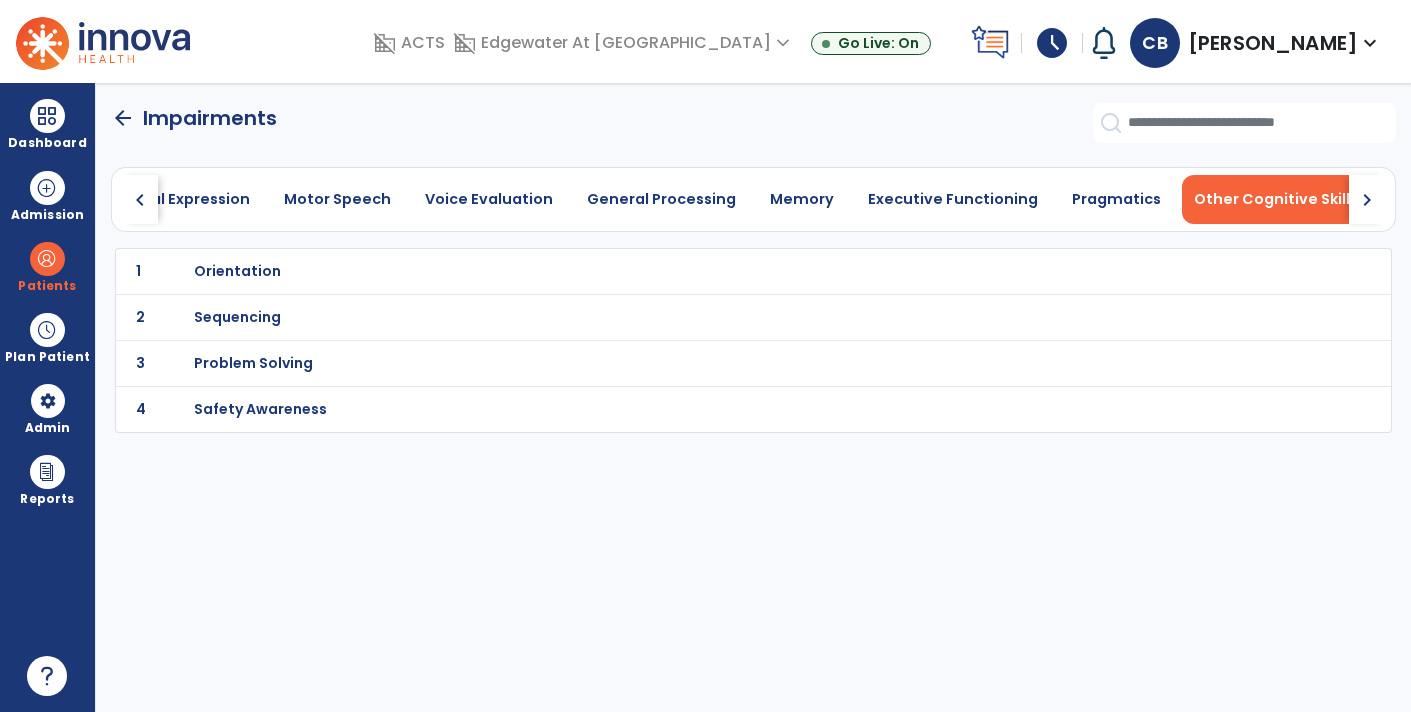 click on "4 Safety Awareness" 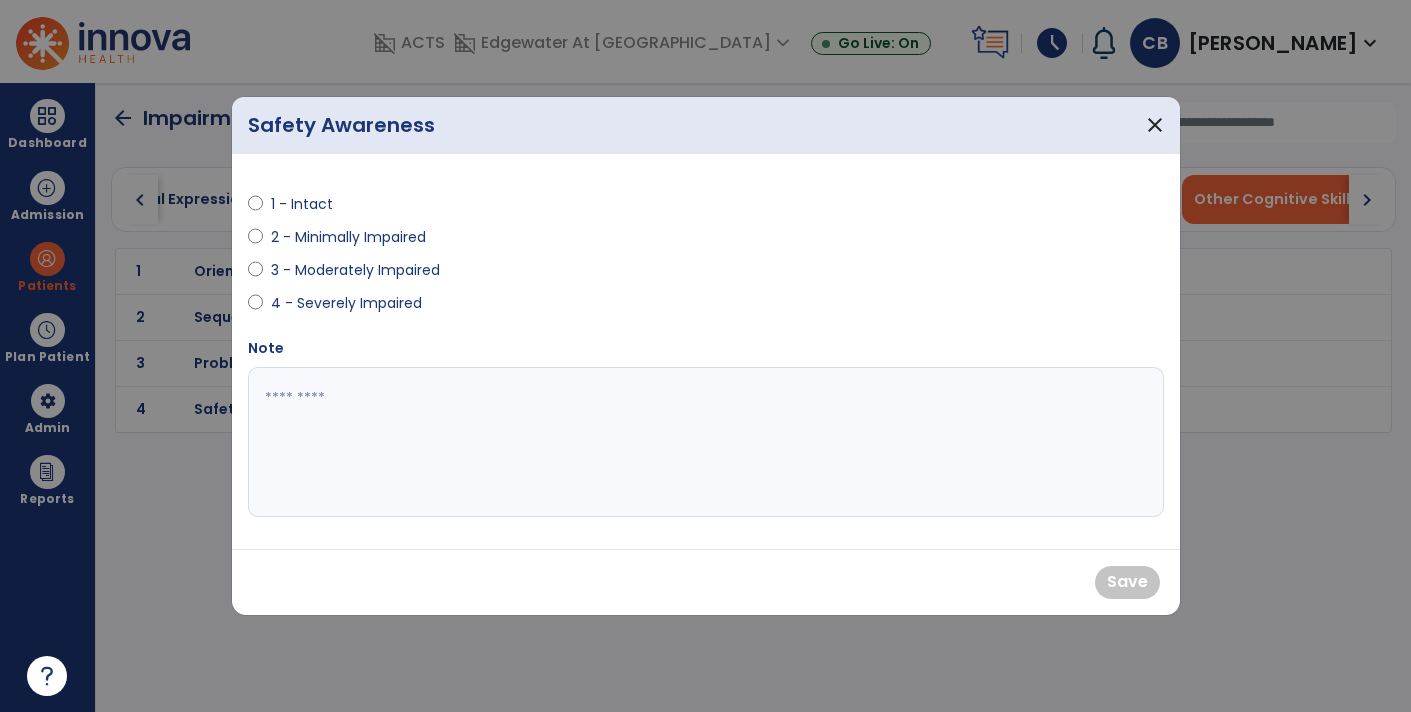 click on "2 - Minimally Impaired" at bounding box center [348, 237] 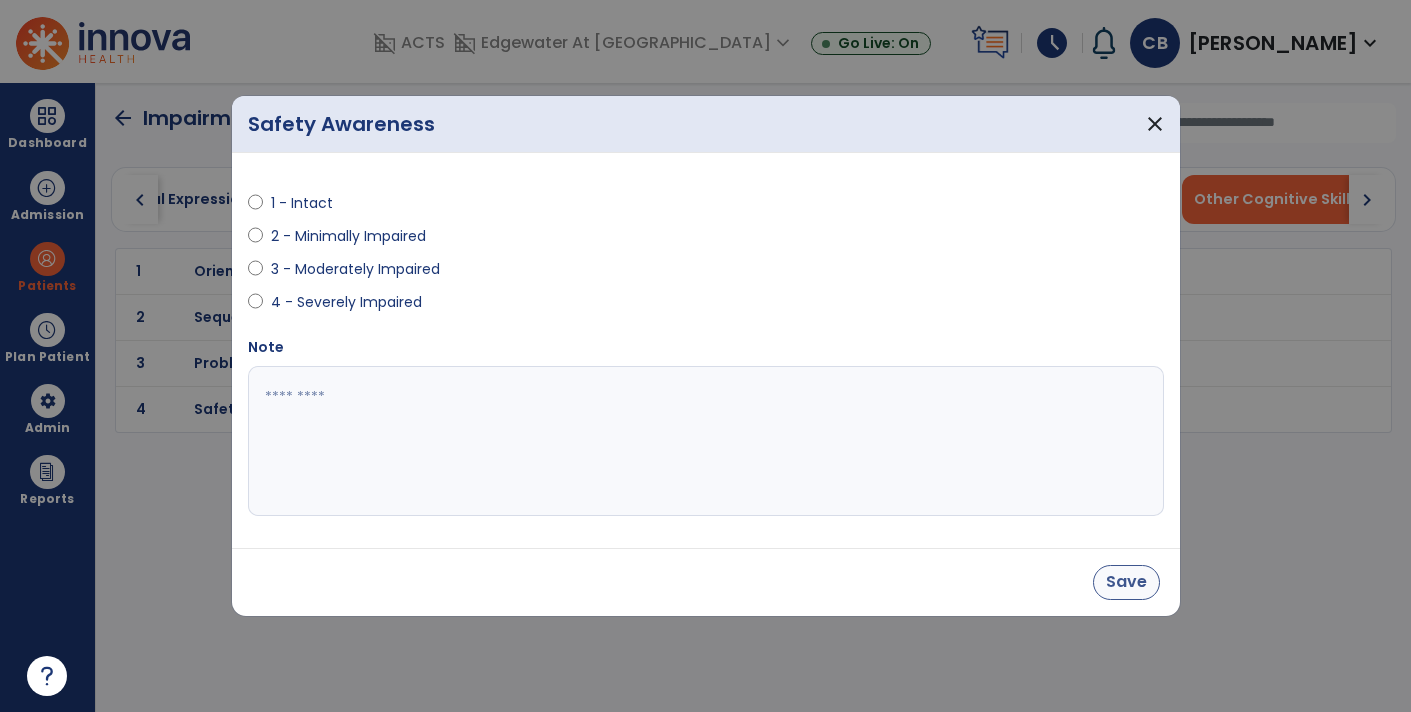 click on "Save" at bounding box center [1126, 582] 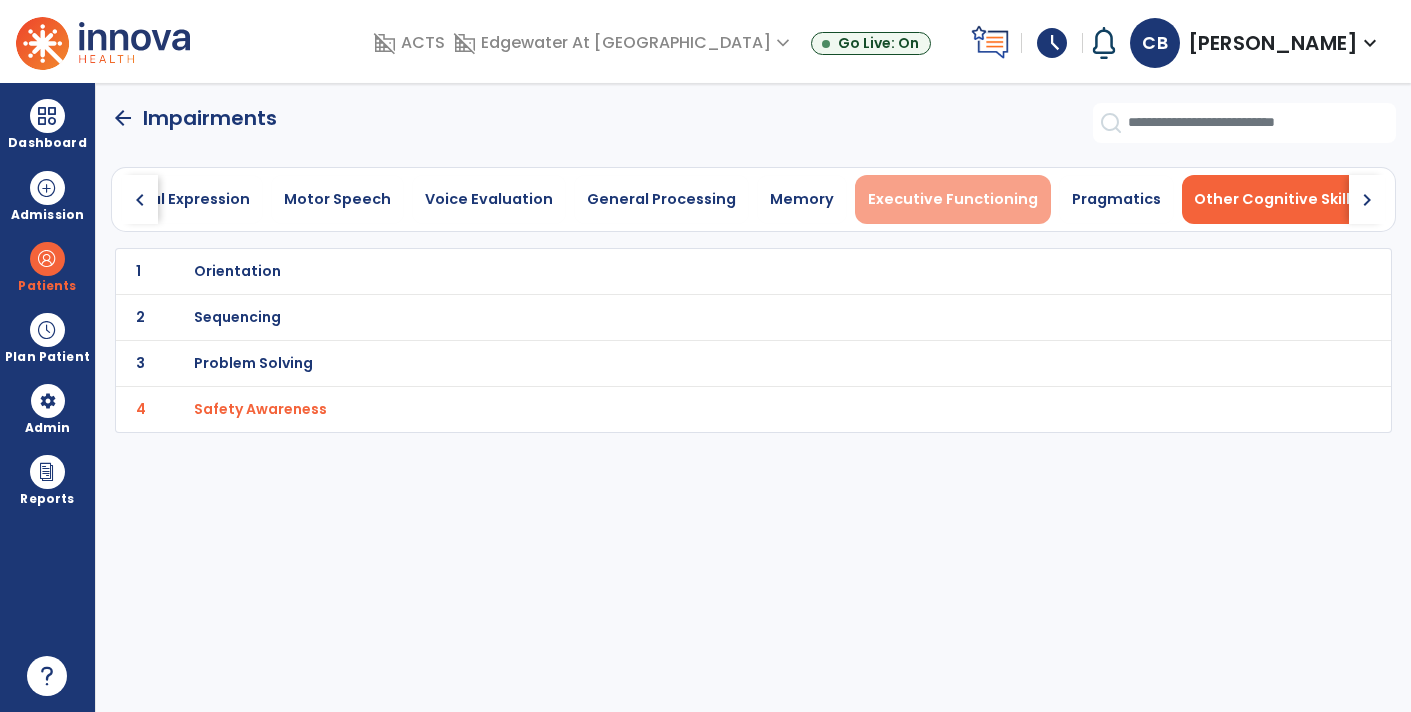 click on "Executive Functioning" at bounding box center (953, 199) 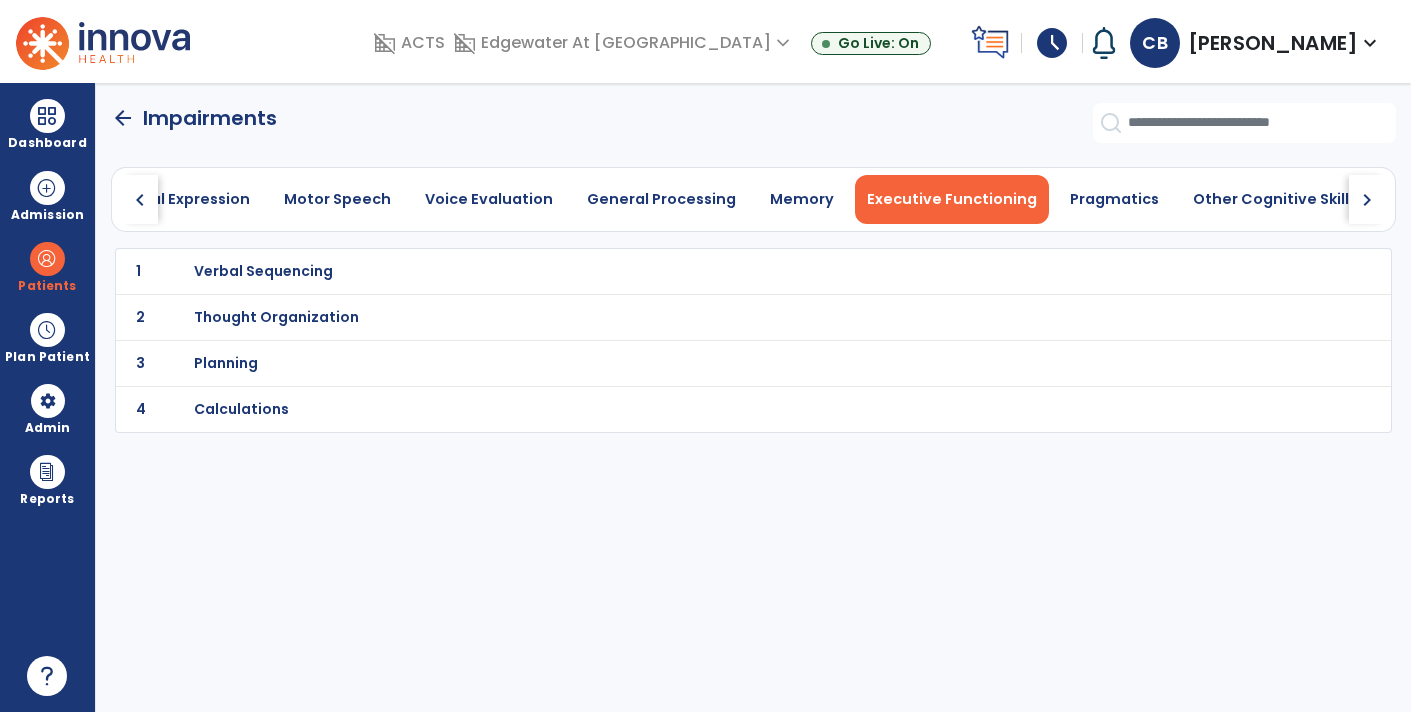 click on "arrow_back" 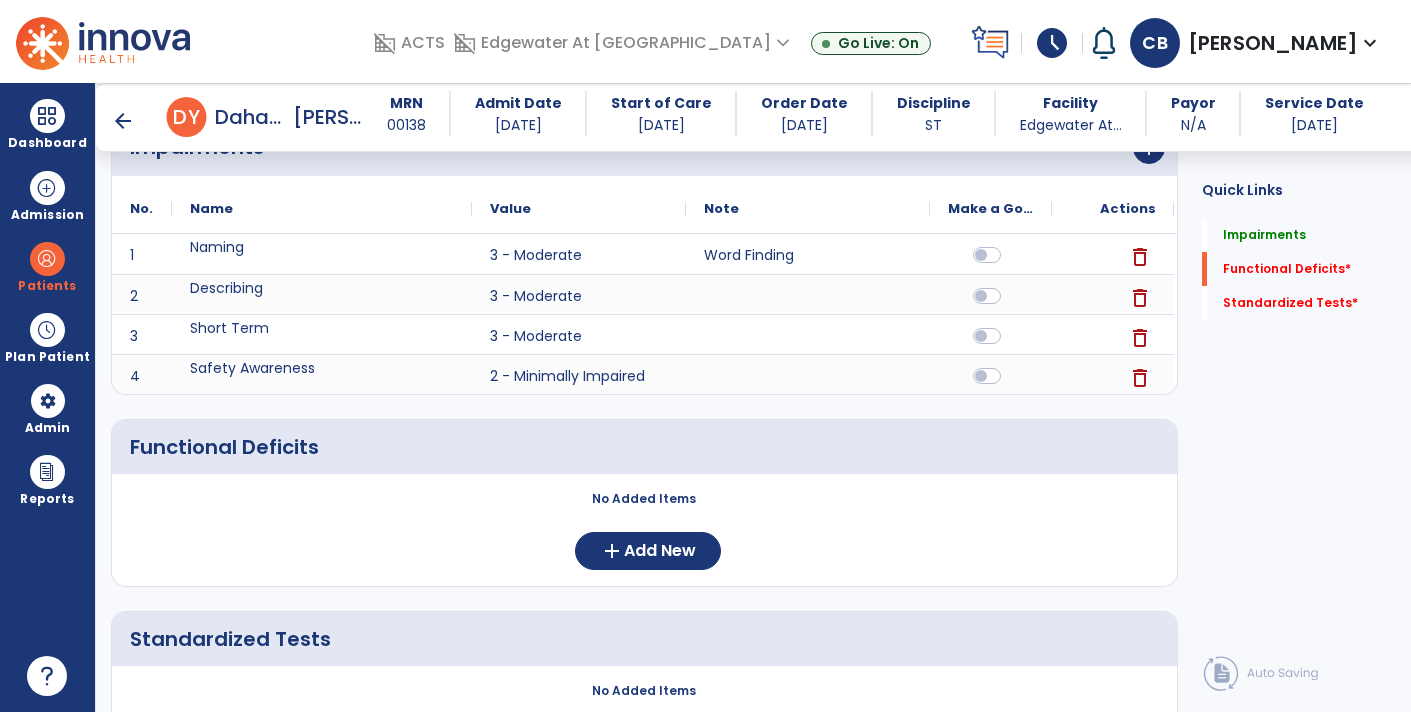 scroll, scrollTop: 201, scrollLeft: 0, axis: vertical 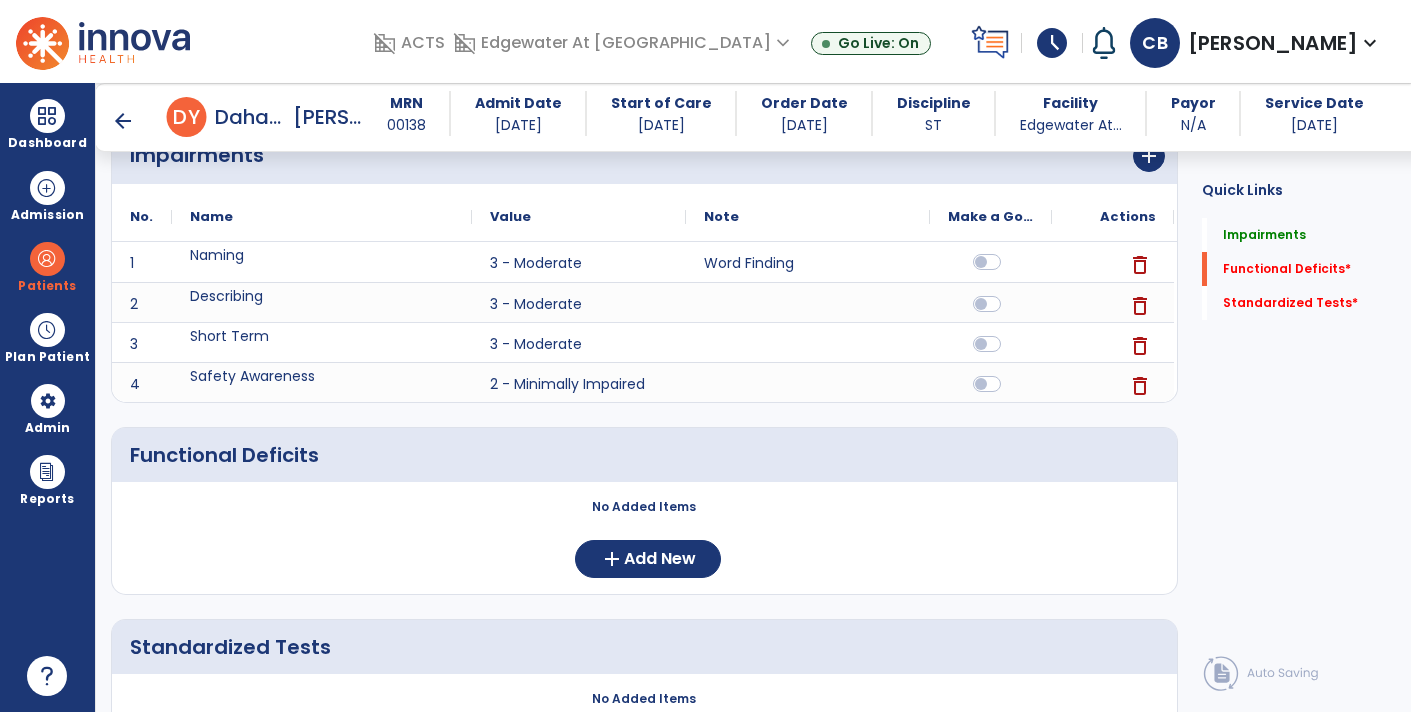 click 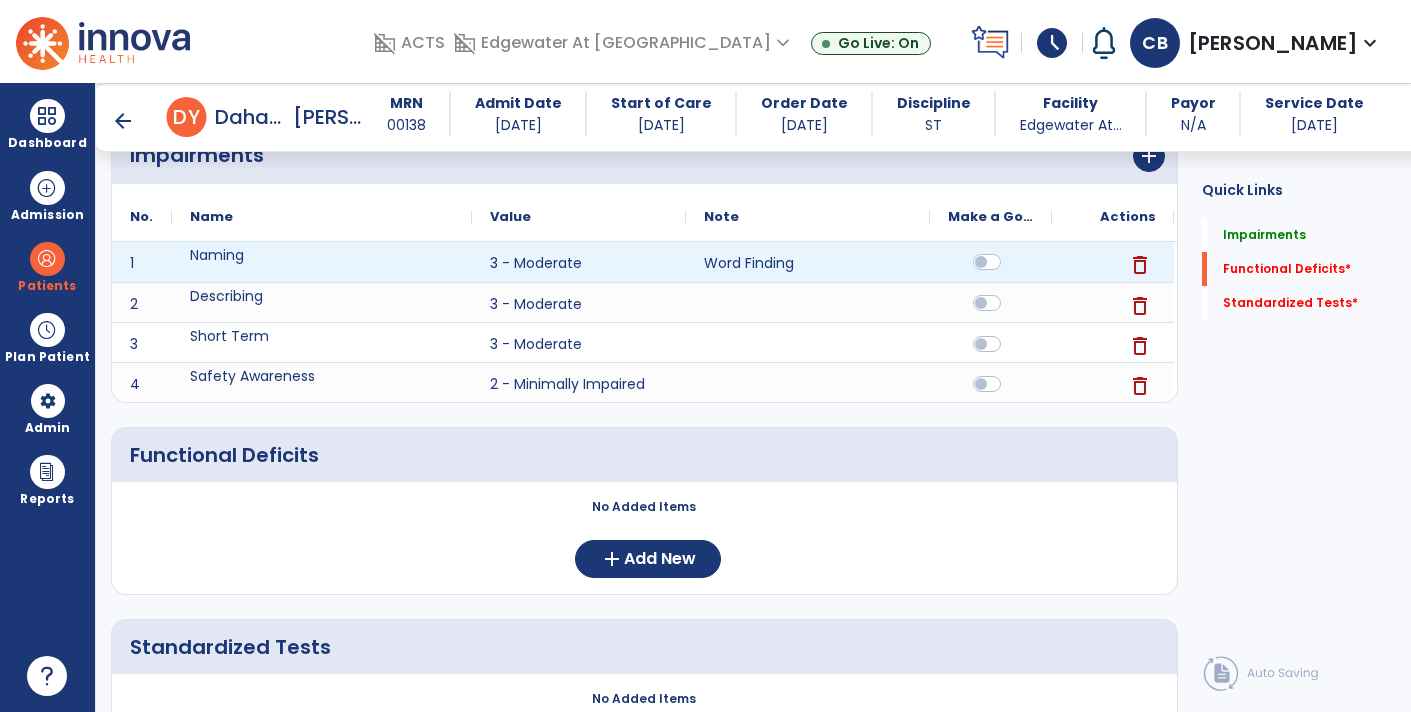 click 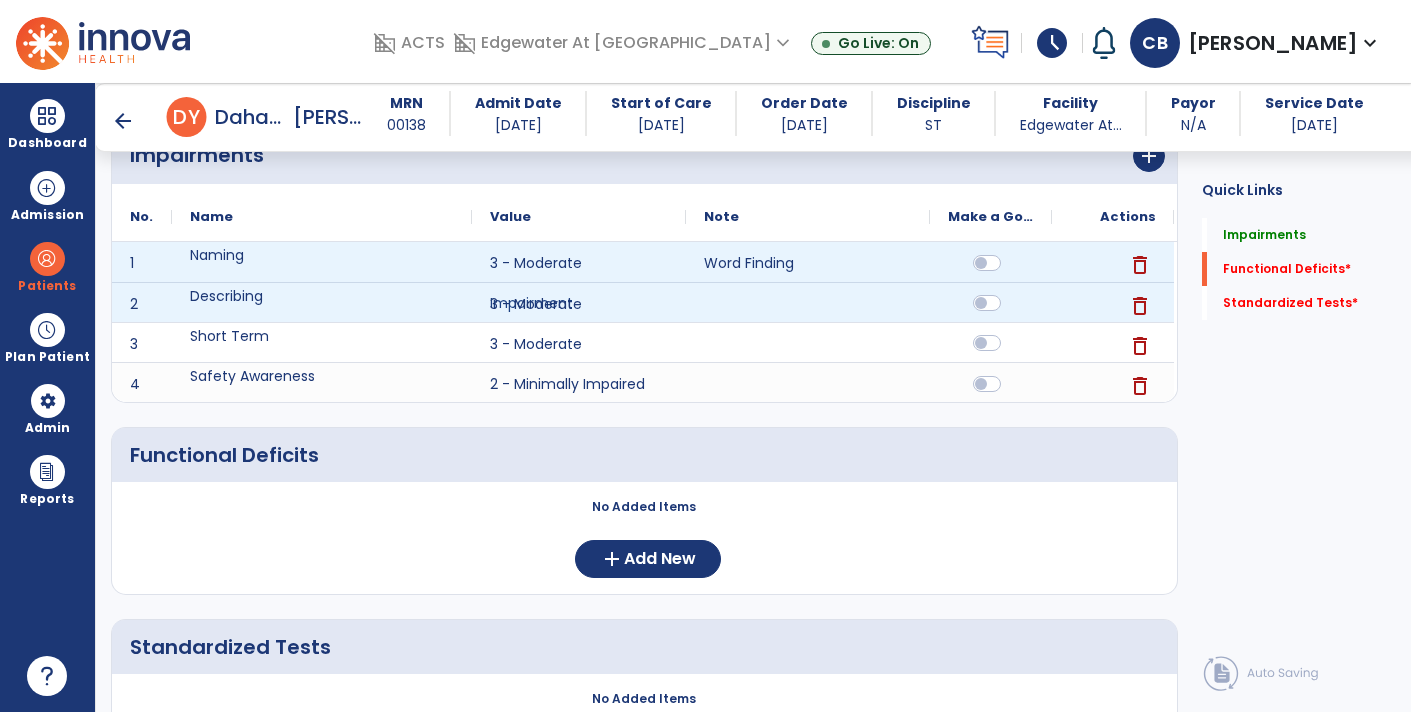 click 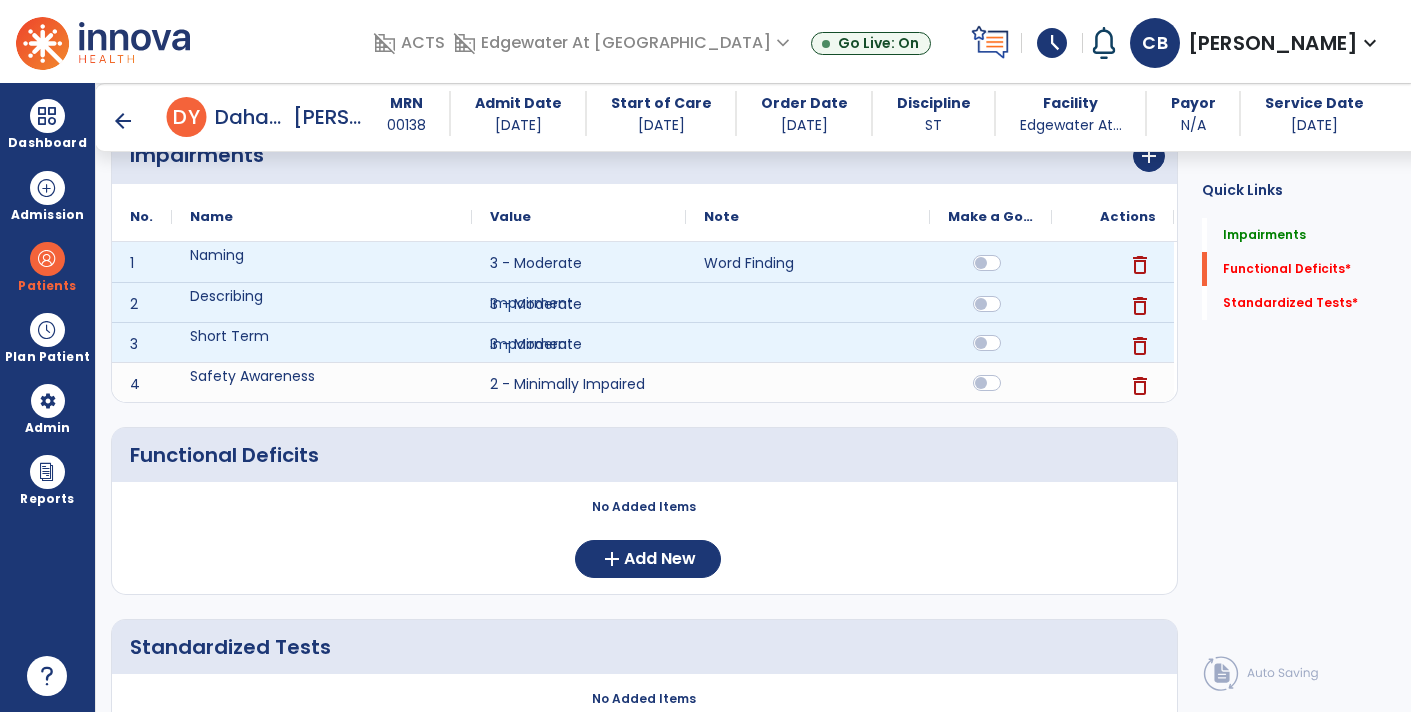 click 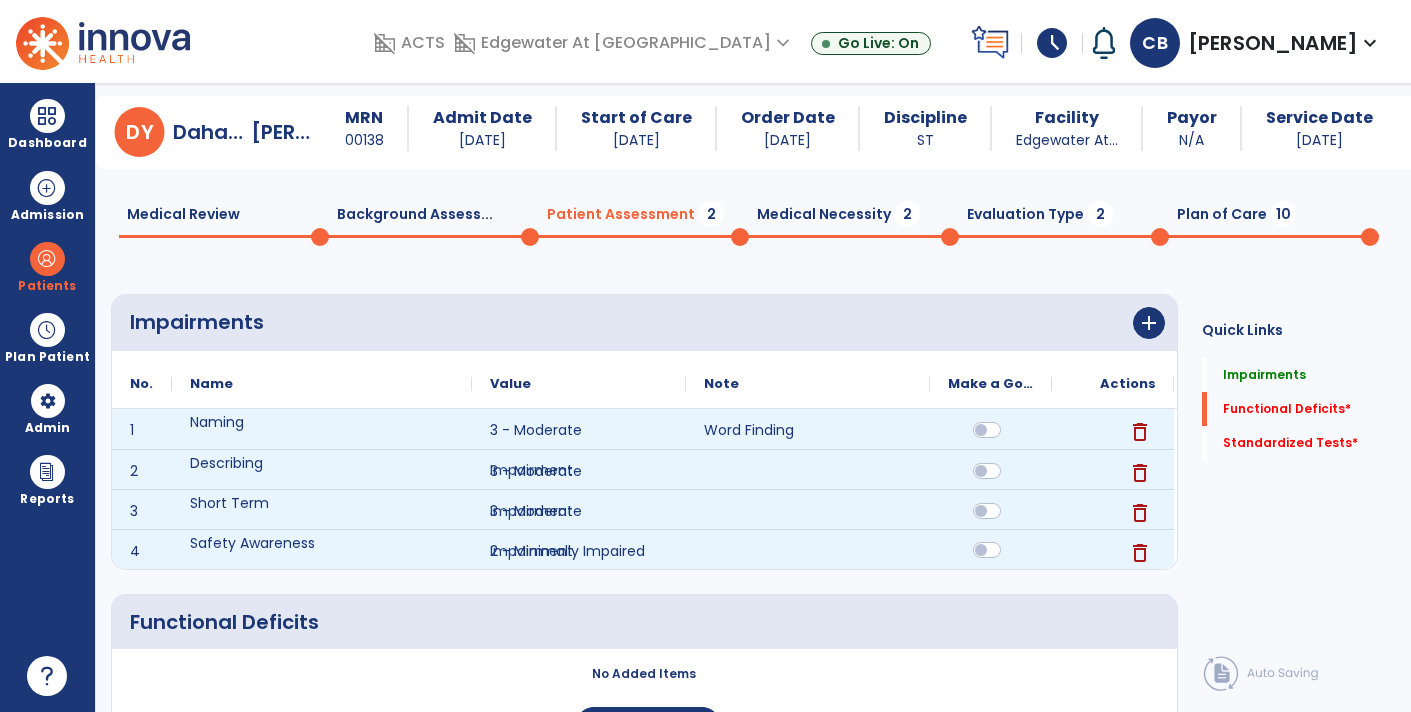 scroll, scrollTop: 0, scrollLeft: 0, axis: both 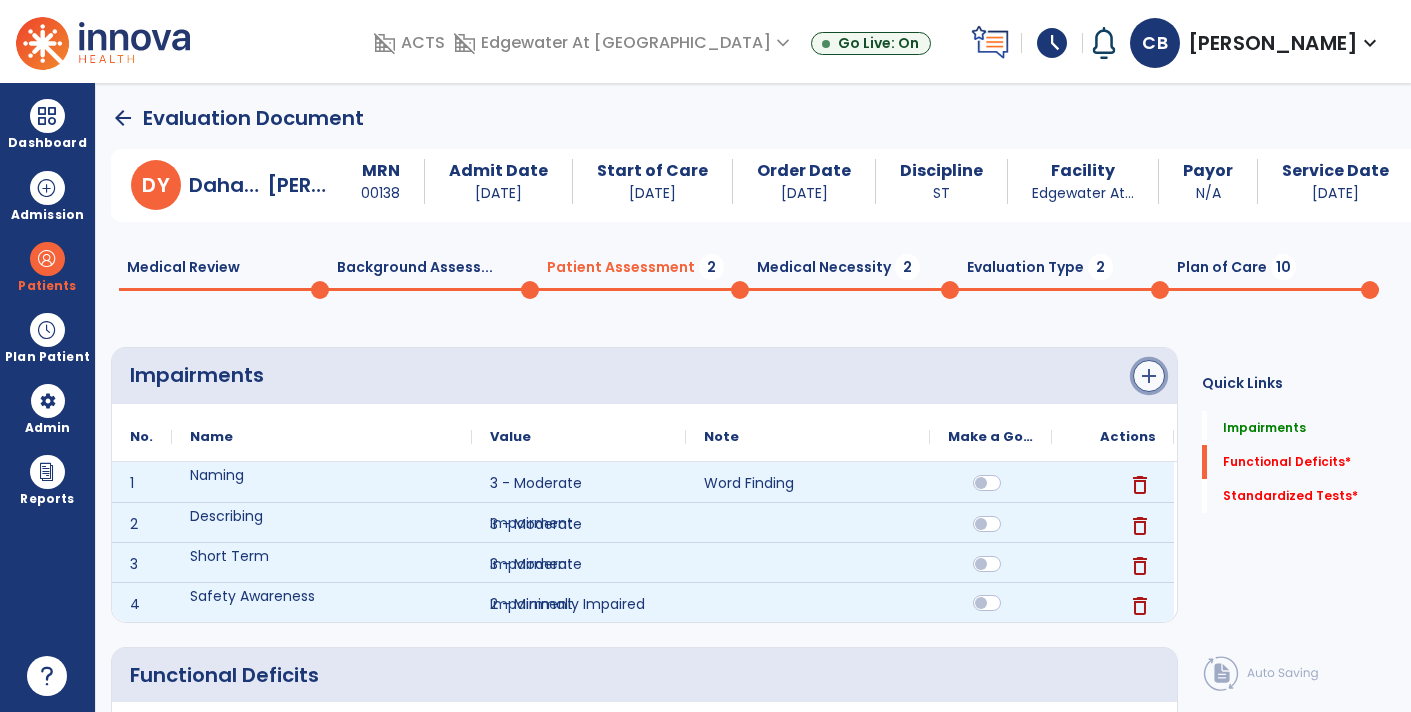 click on "add" 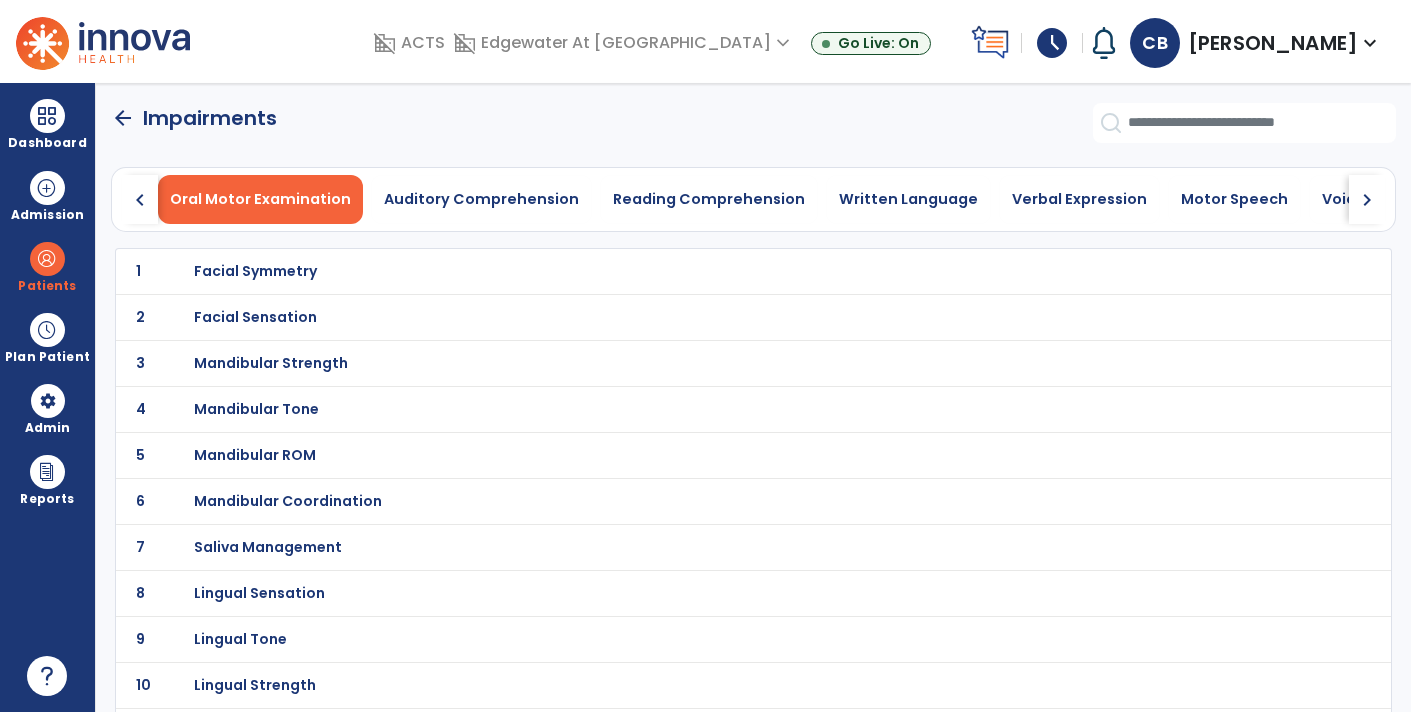 click on "chevron_right" 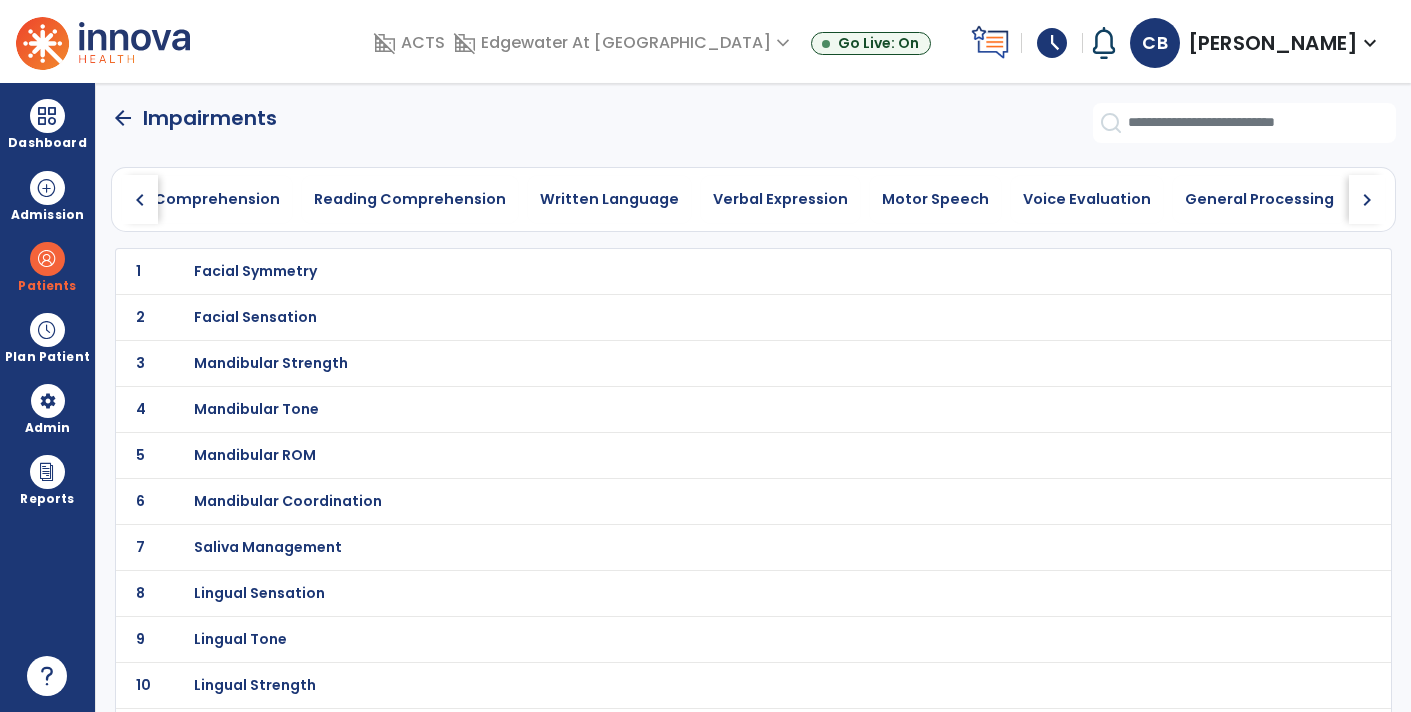 click on "chevron_right" 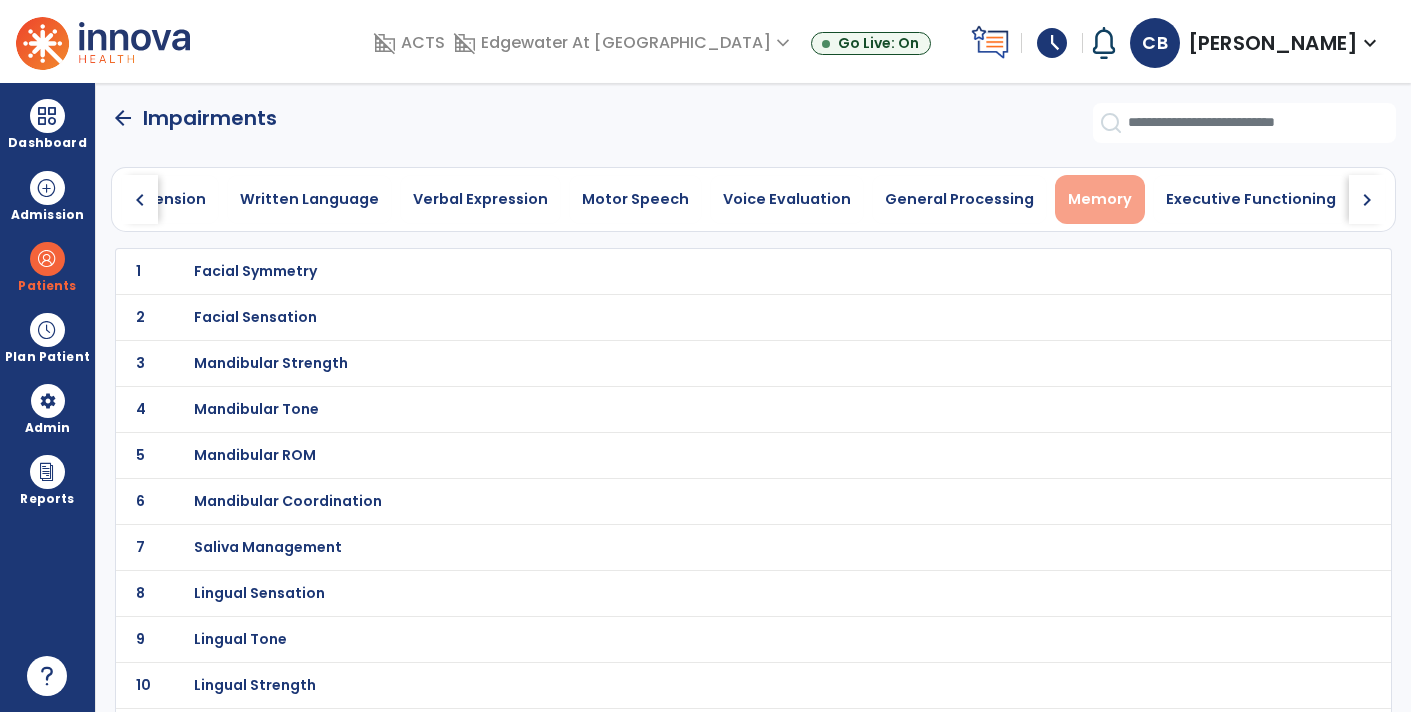 click on "Memory" at bounding box center [1100, 199] 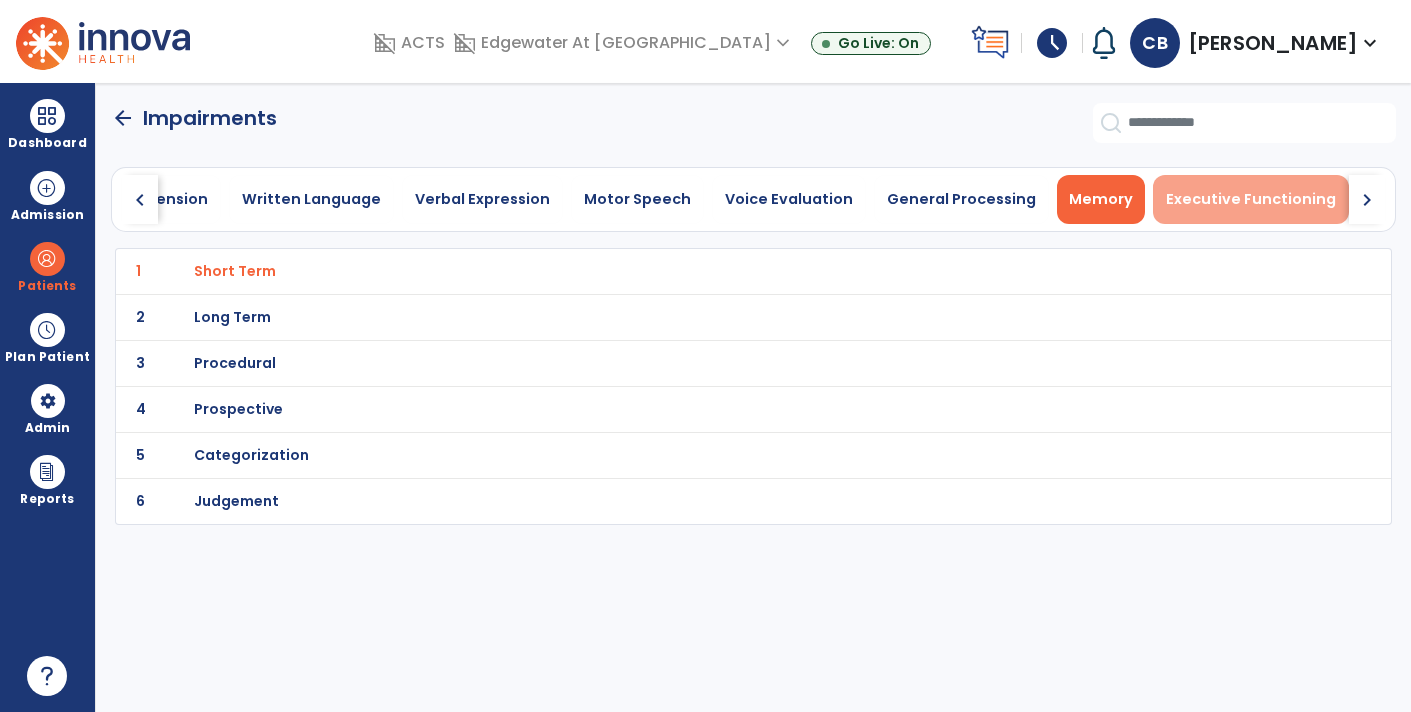 click on "Executive Functioning" at bounding box center (1251, 199) 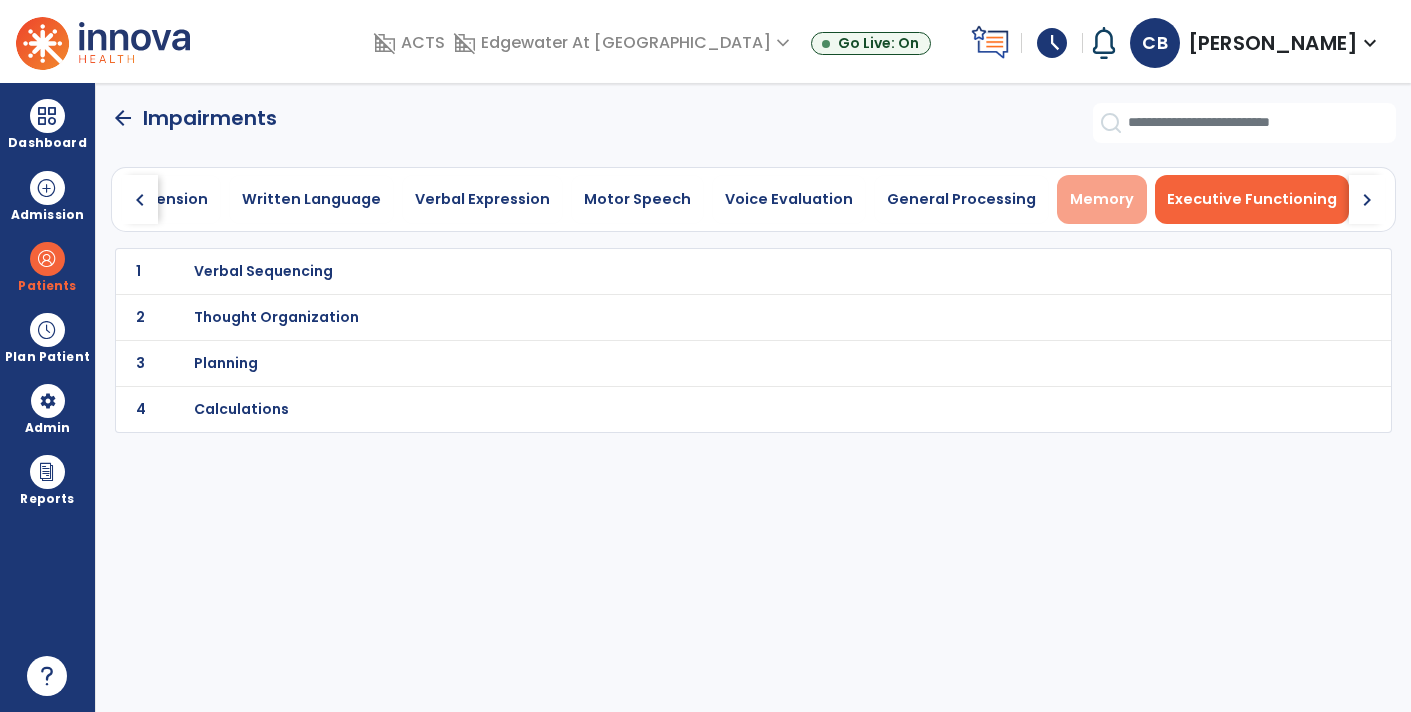 click on "Memory" at bounding box center [1102, 199] 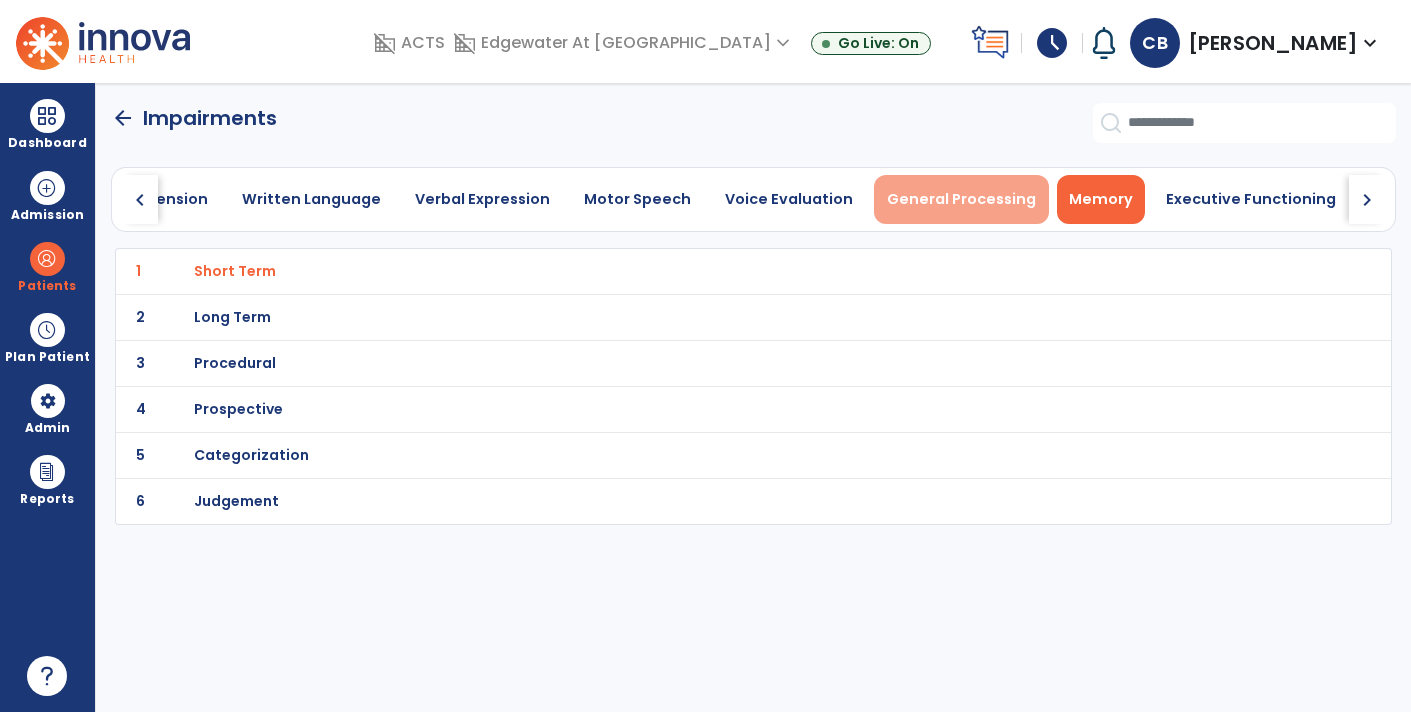 click on "General Processing" at bounding box center (961, 199) 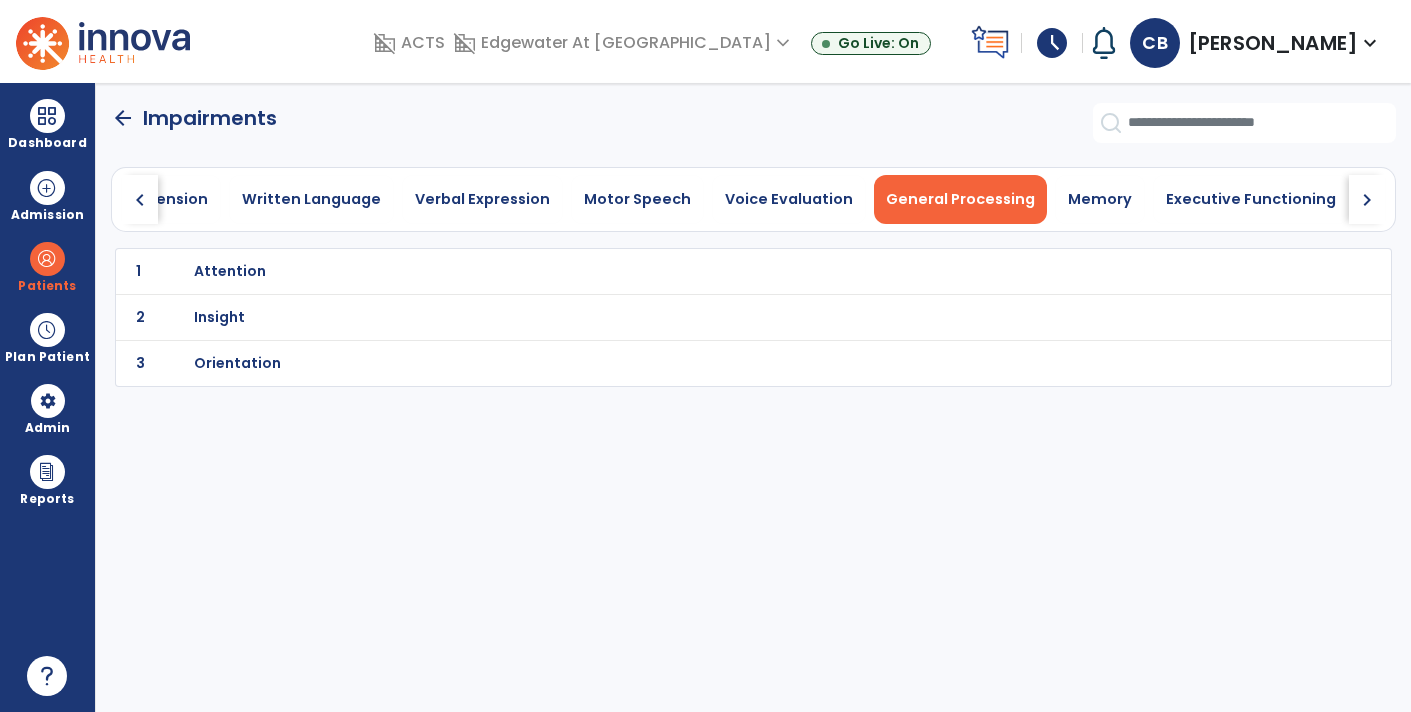 click on "chevron_right" 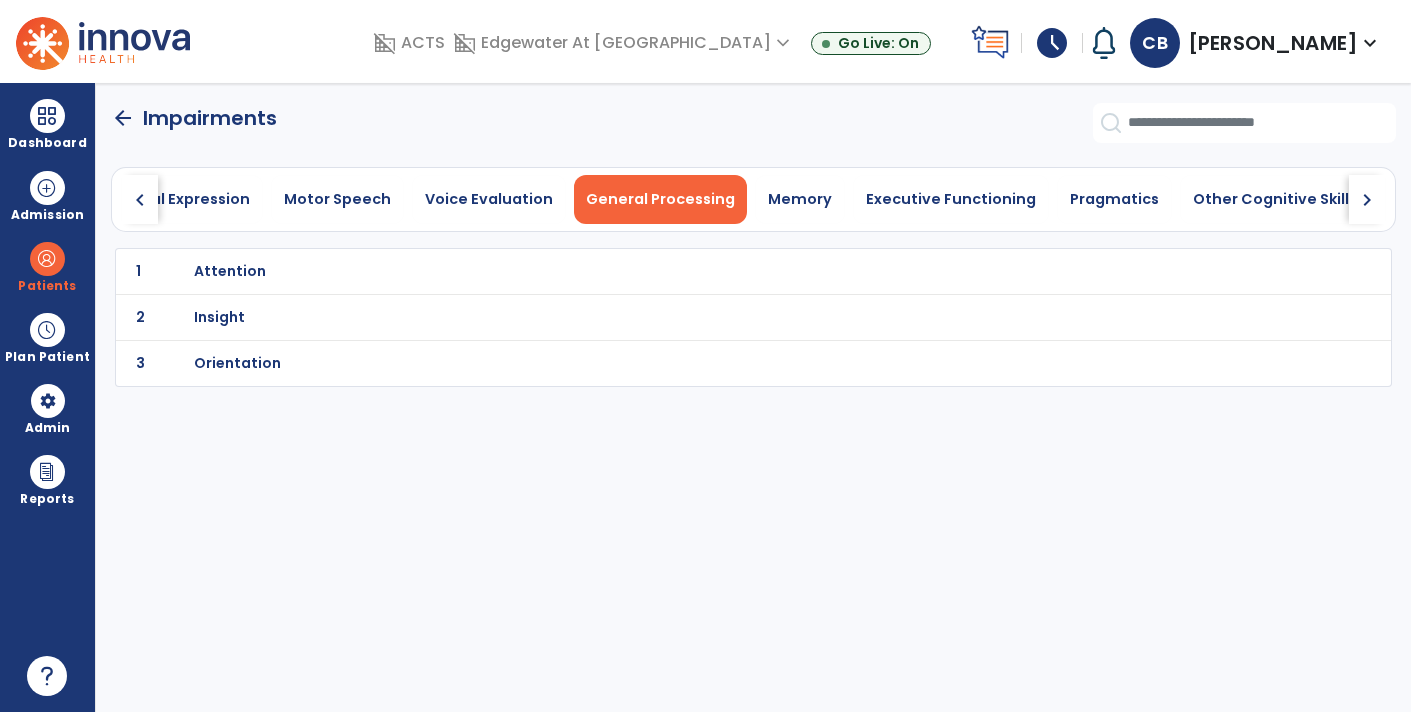 click on "chevron_right" 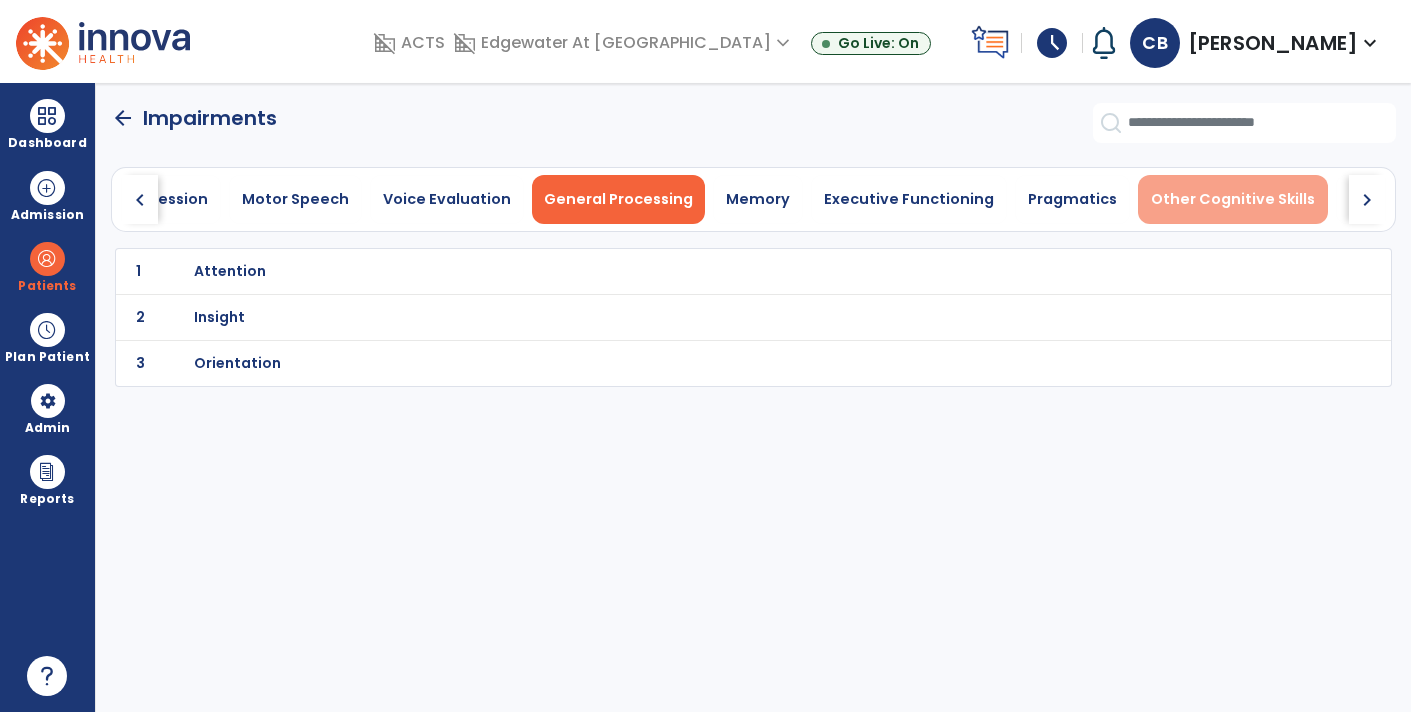 click on "Other Cognitive Skills" at bounding box center (1233, 199) 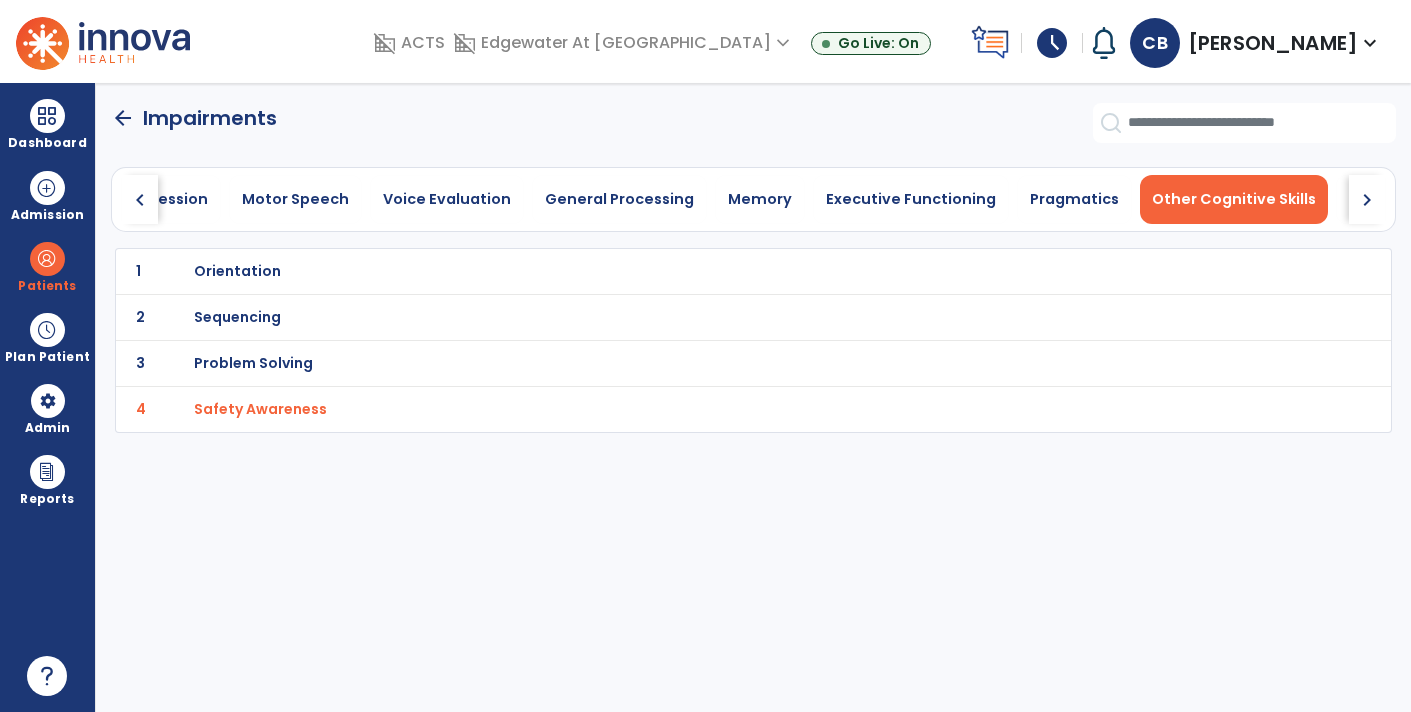 scroll, scrollTop: 0, scrollLeft: 939, axis: horizontal 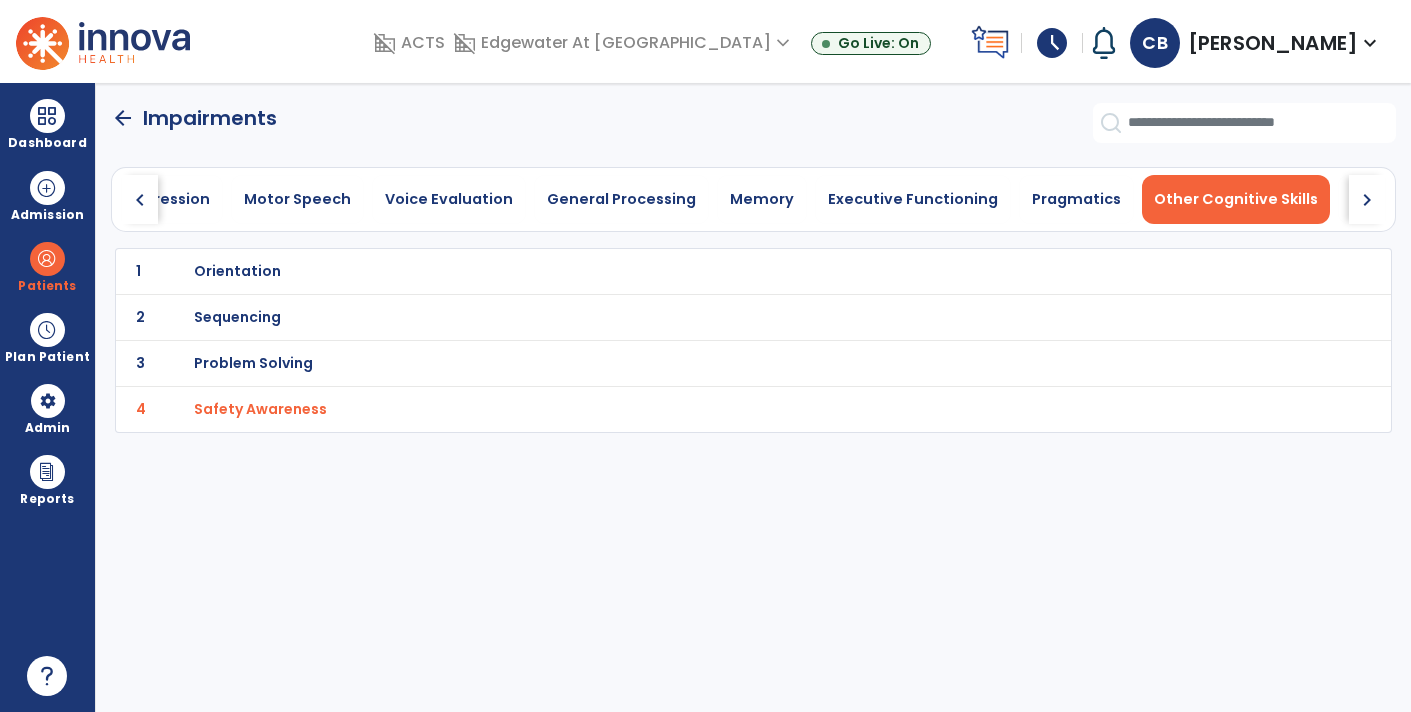 click on "arrow_back" 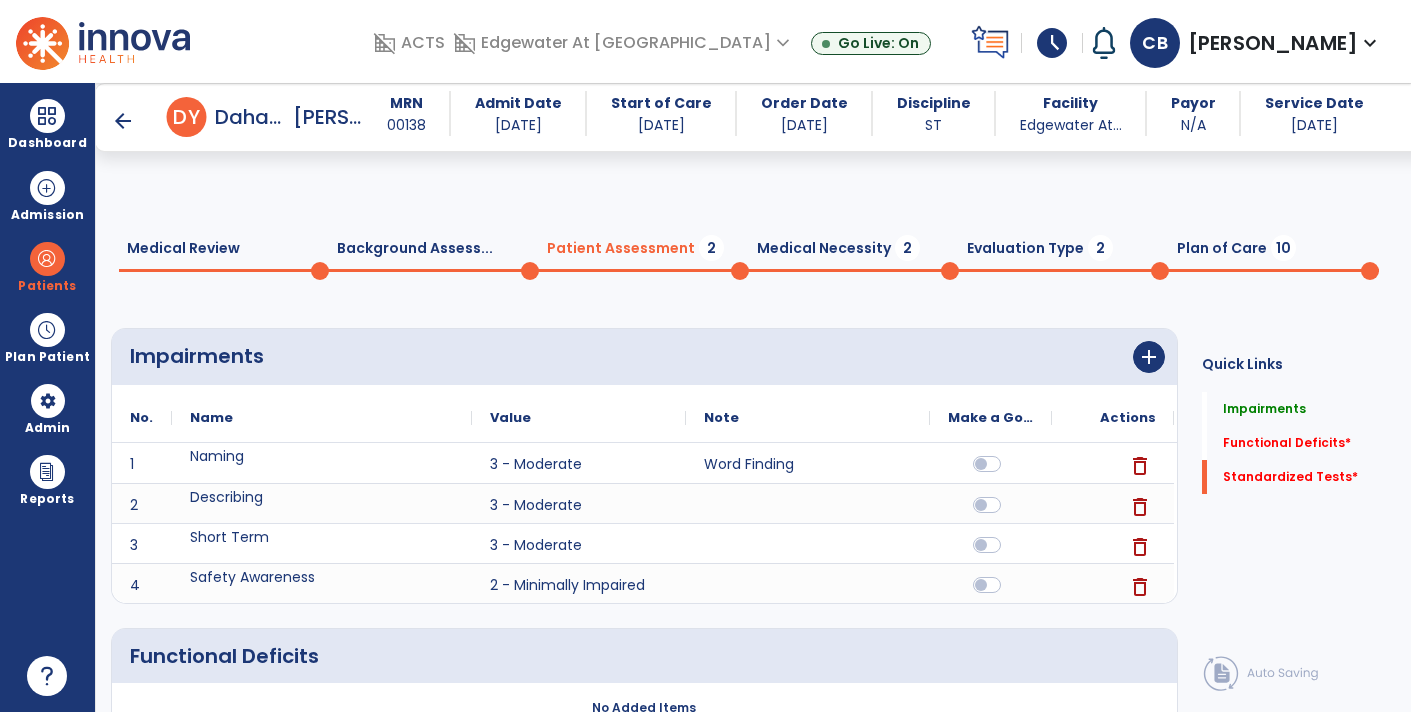 scroll, scrollTop: 343, scrollLeft: 0, axis: vertical 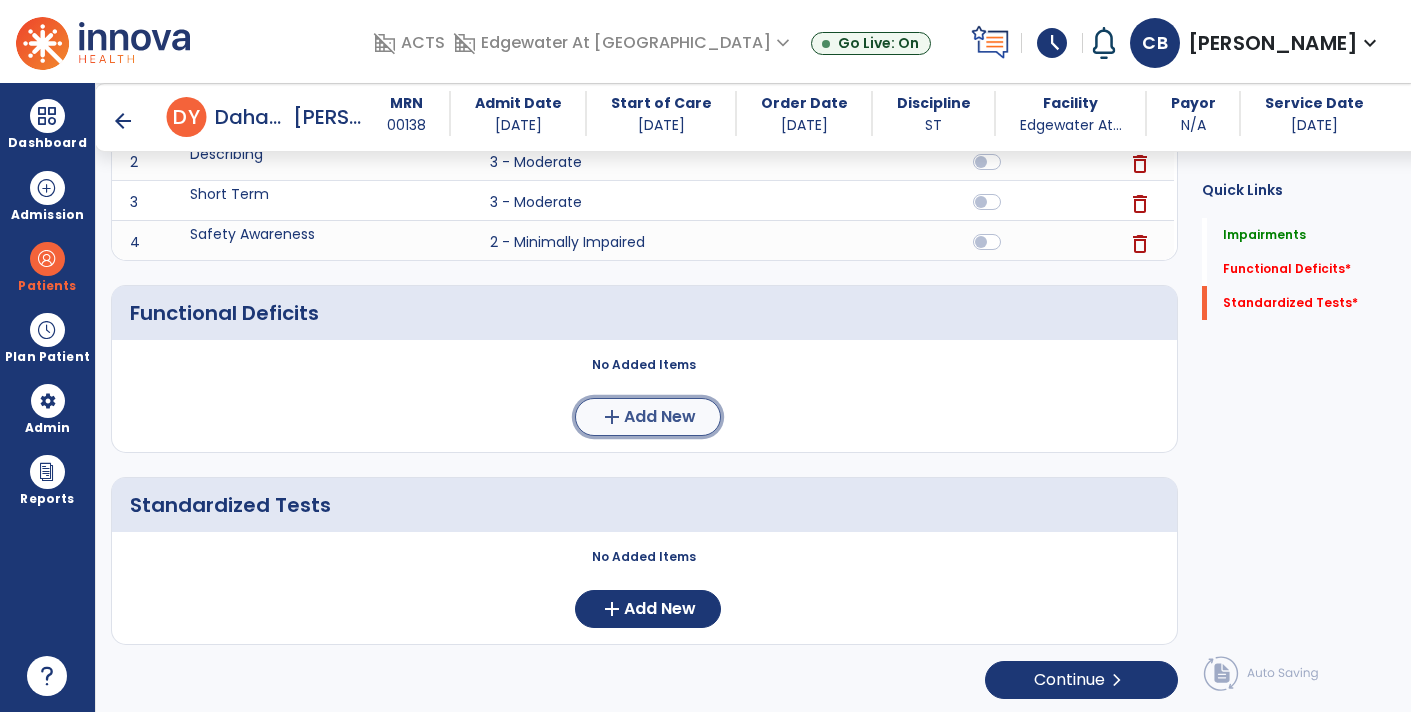 click on "Add New" 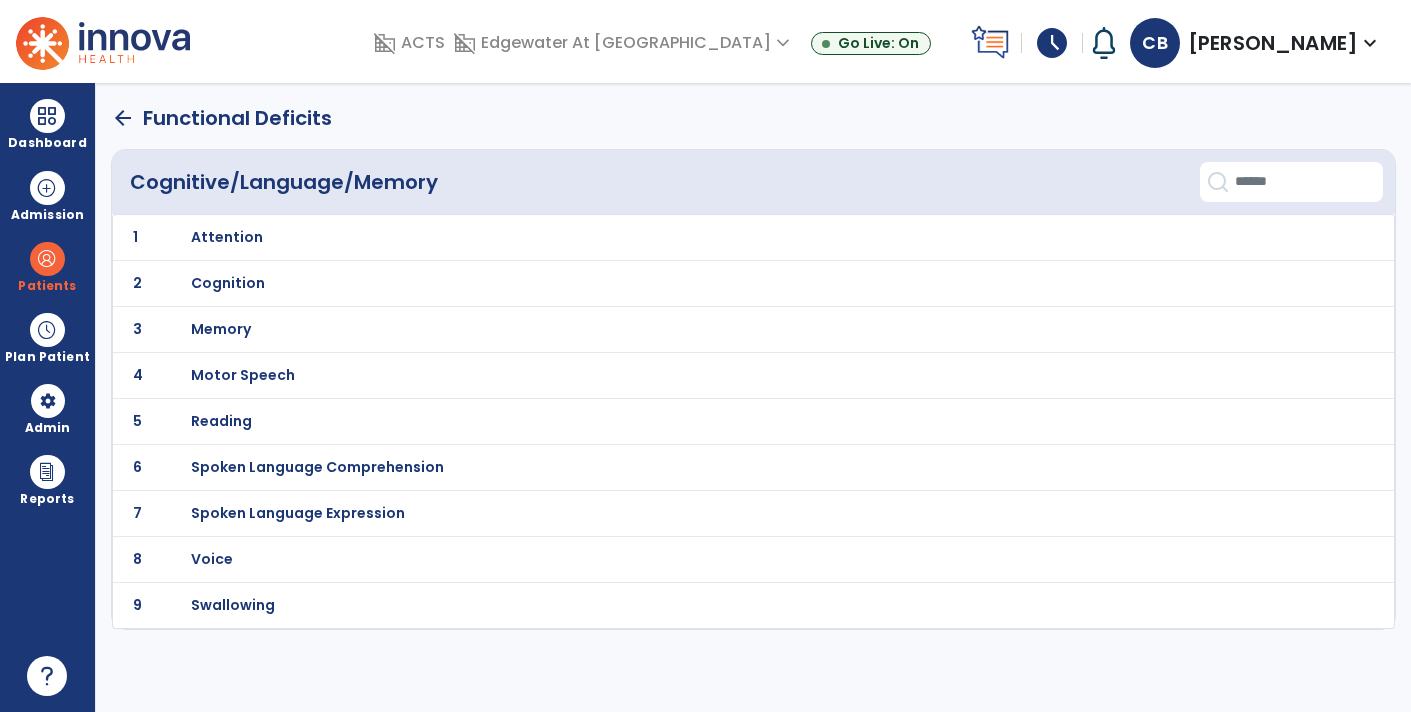 scroll, scrollTop: 0, scrollLeft: 0, axis: both 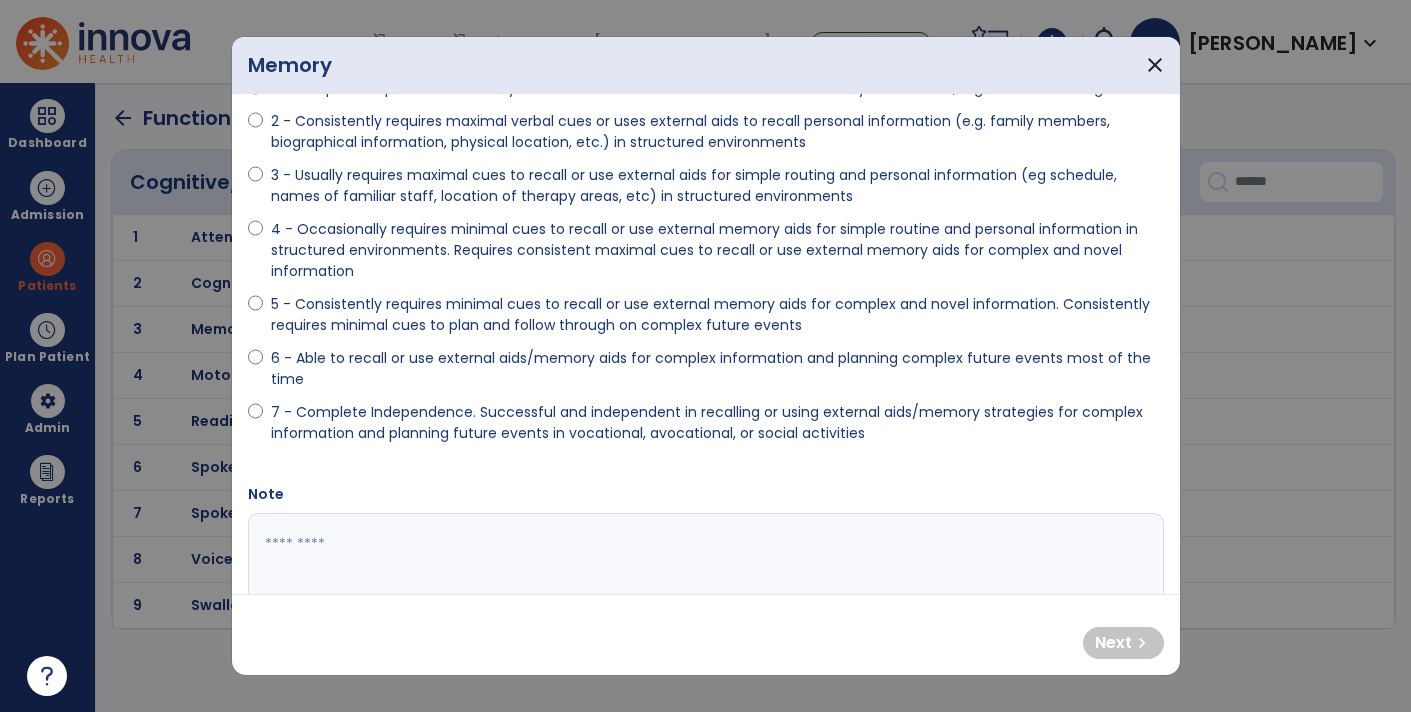 click on "5 - Consistently requires minimal cues to recall or use external memory aids for complex and novel information.  Consistently requires minimal cues to plan and follow through on complex future events" at bounding box center (717, 315) 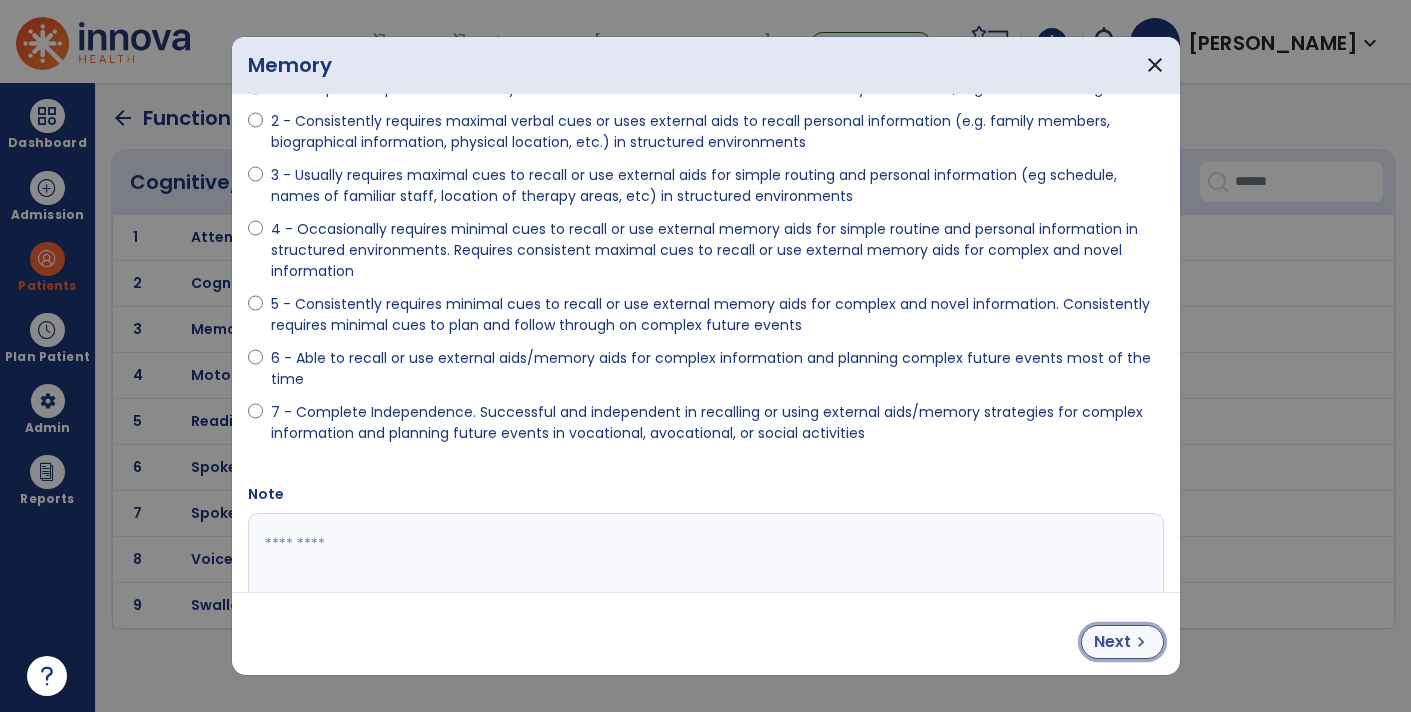 click on "Next" at bounding box center [1112, 642] 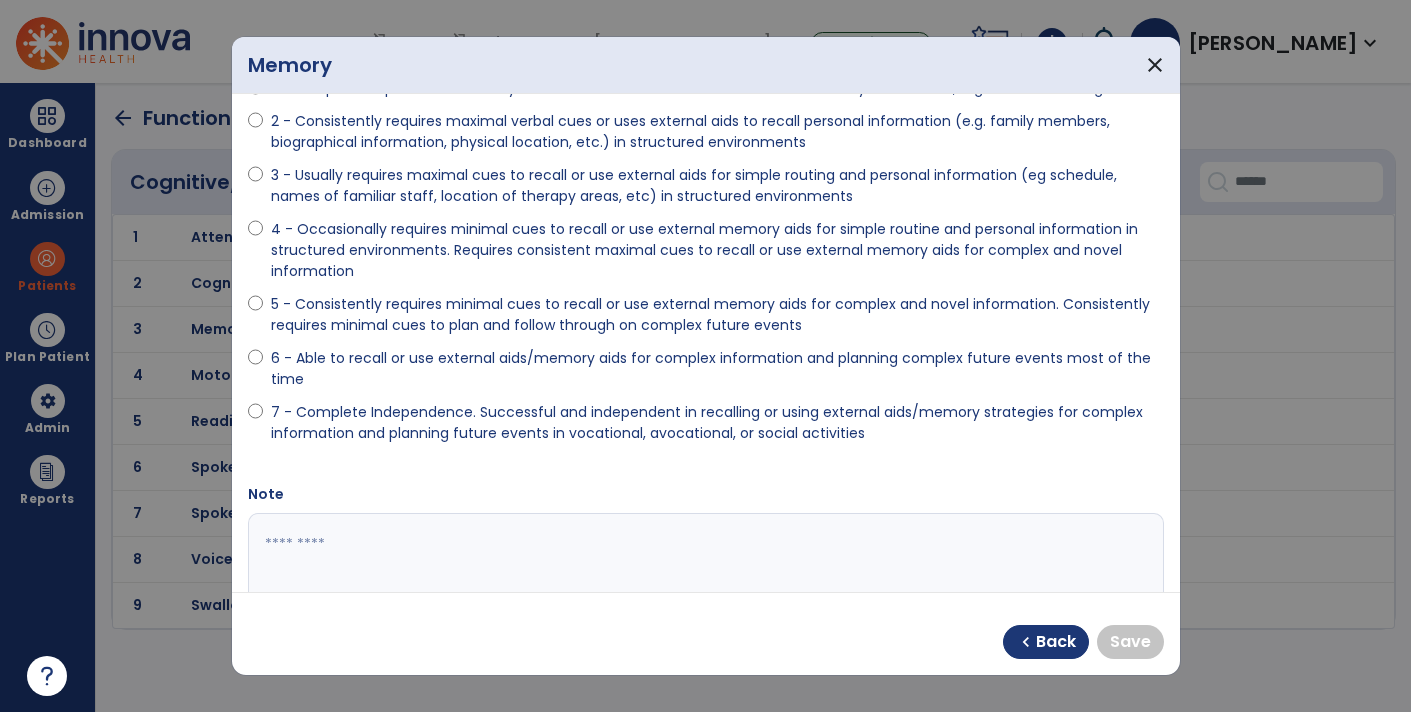 click on "7 - Complete Independence. Successful and independent in recalling or using external aids/memory strategies for complex information and planning future events in vocational, avocational, or social activities" at bounding box center (717, 423) 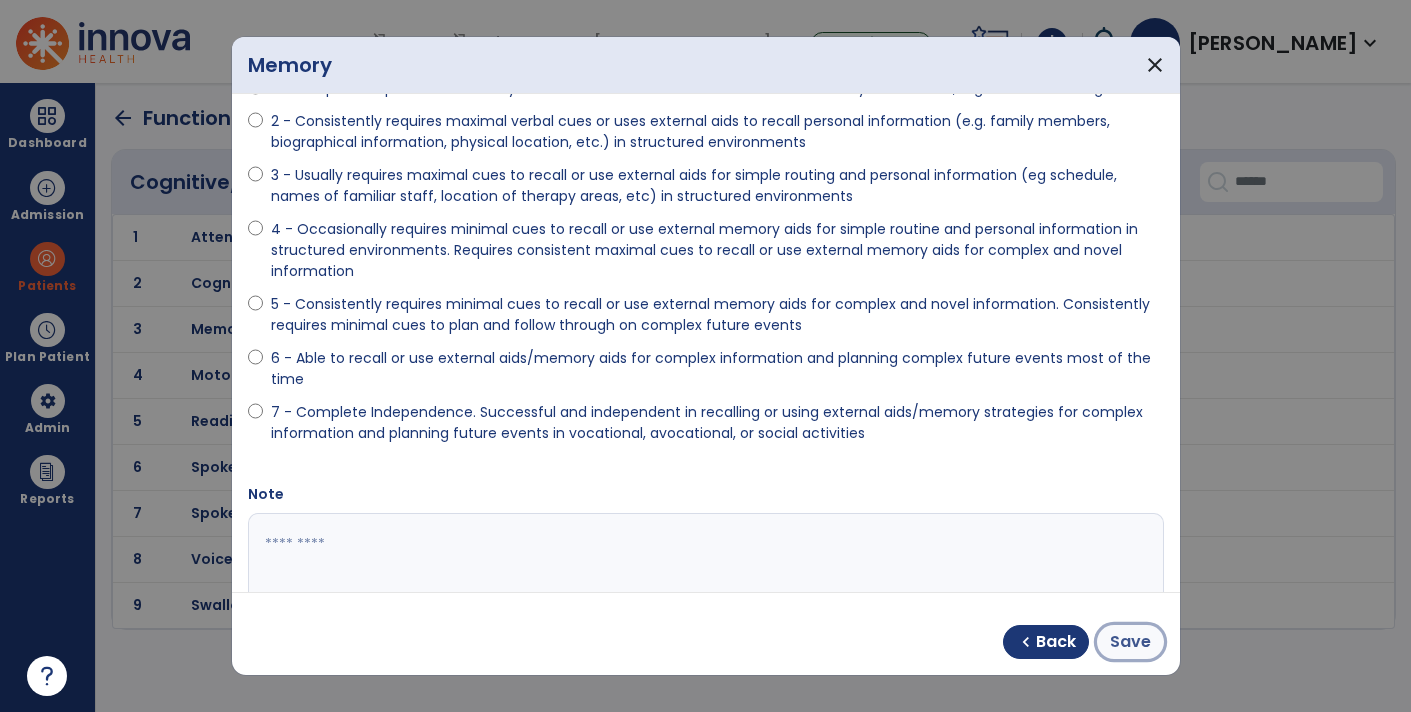 click on "Save" at bounding box center [1130, 642] 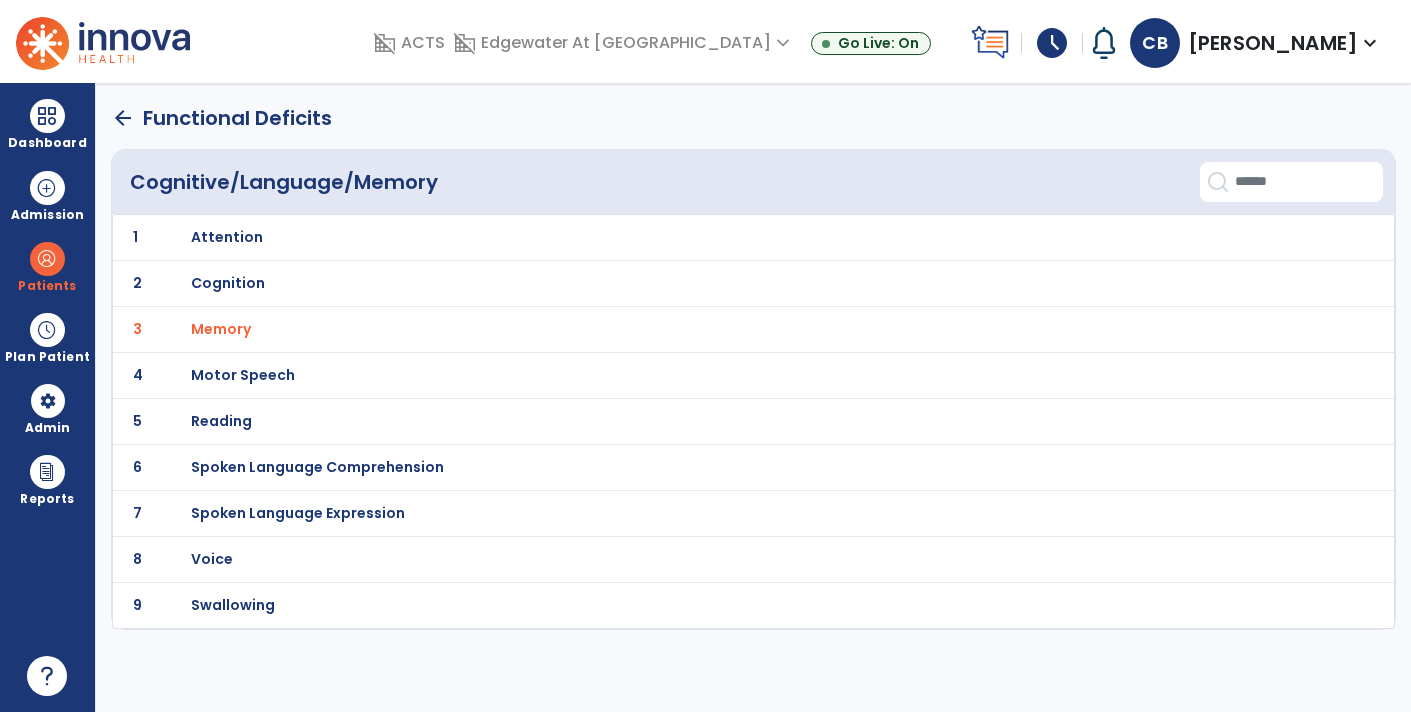 click on "Spoken Language Expression" at bounding box center [227, 237] 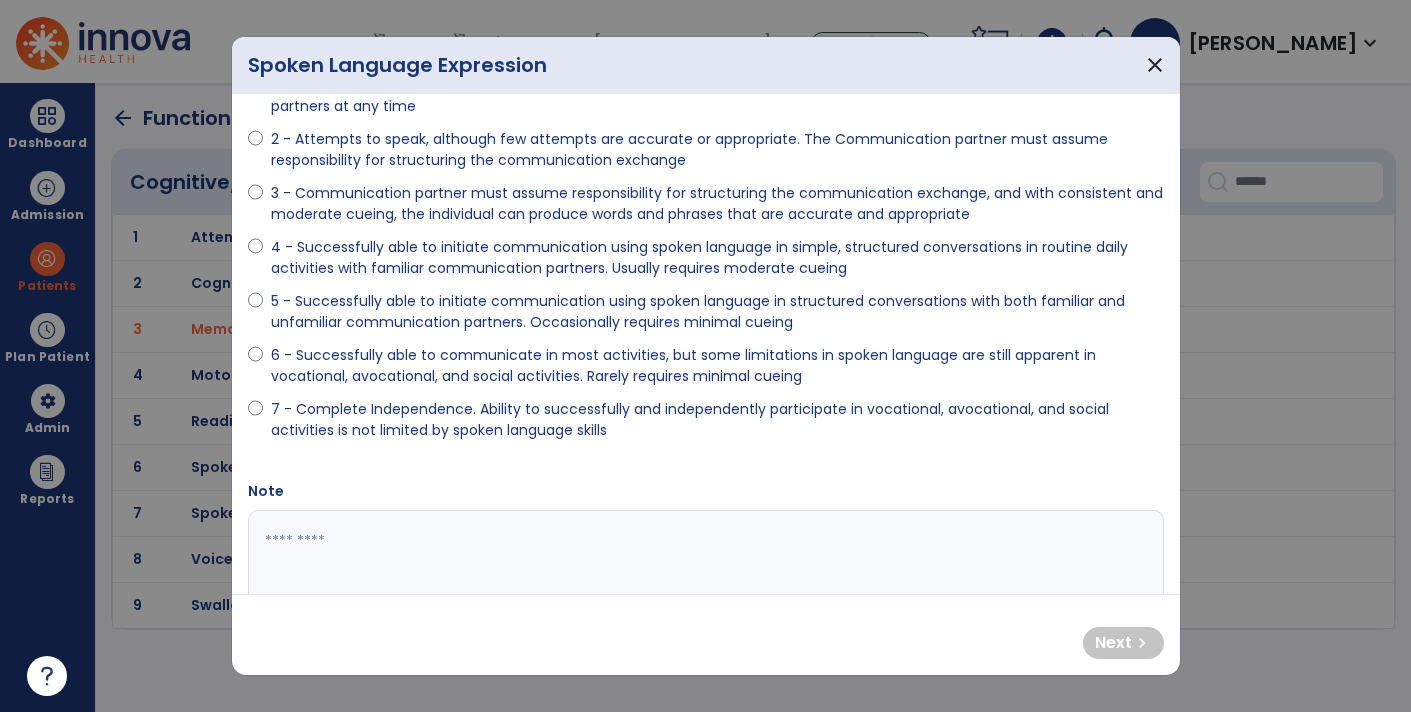 scroll, scrollTop: 163, scrollLeft: 0, axis: vertical 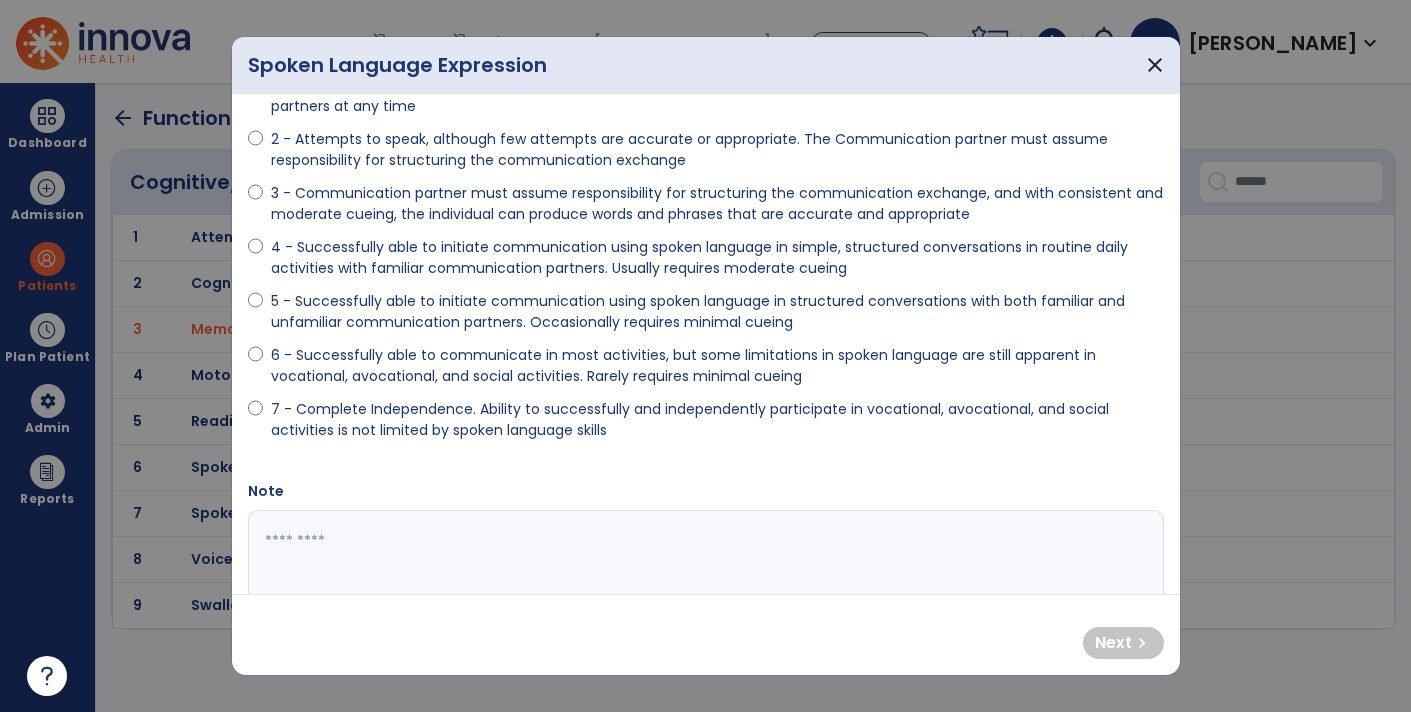 click on "6 - Successfully able to communicate in most activities, but some limitations in spoken language are still apparent in vocational, avocational, and social activities. Rarely requires minimal cueing" at bounding box center [717, 366] 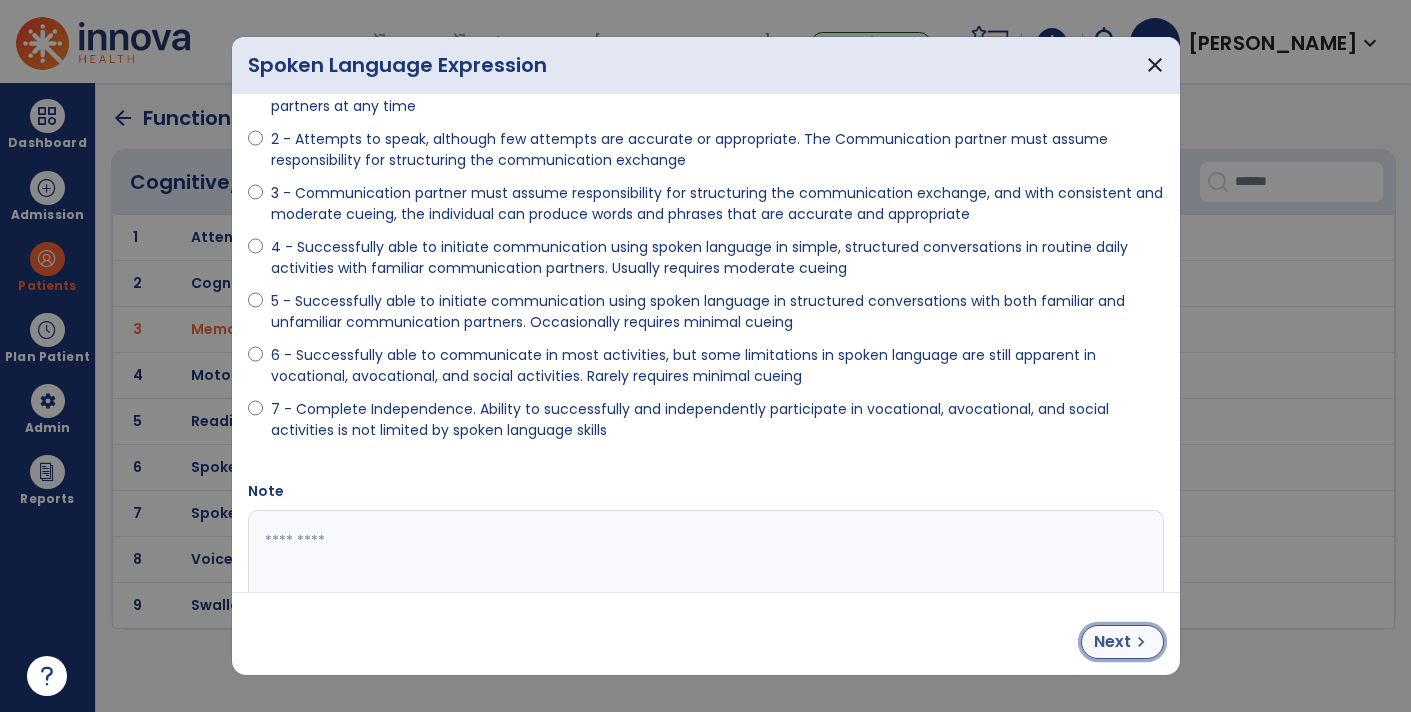 click on "Next" at bounding box center [1112, 642] 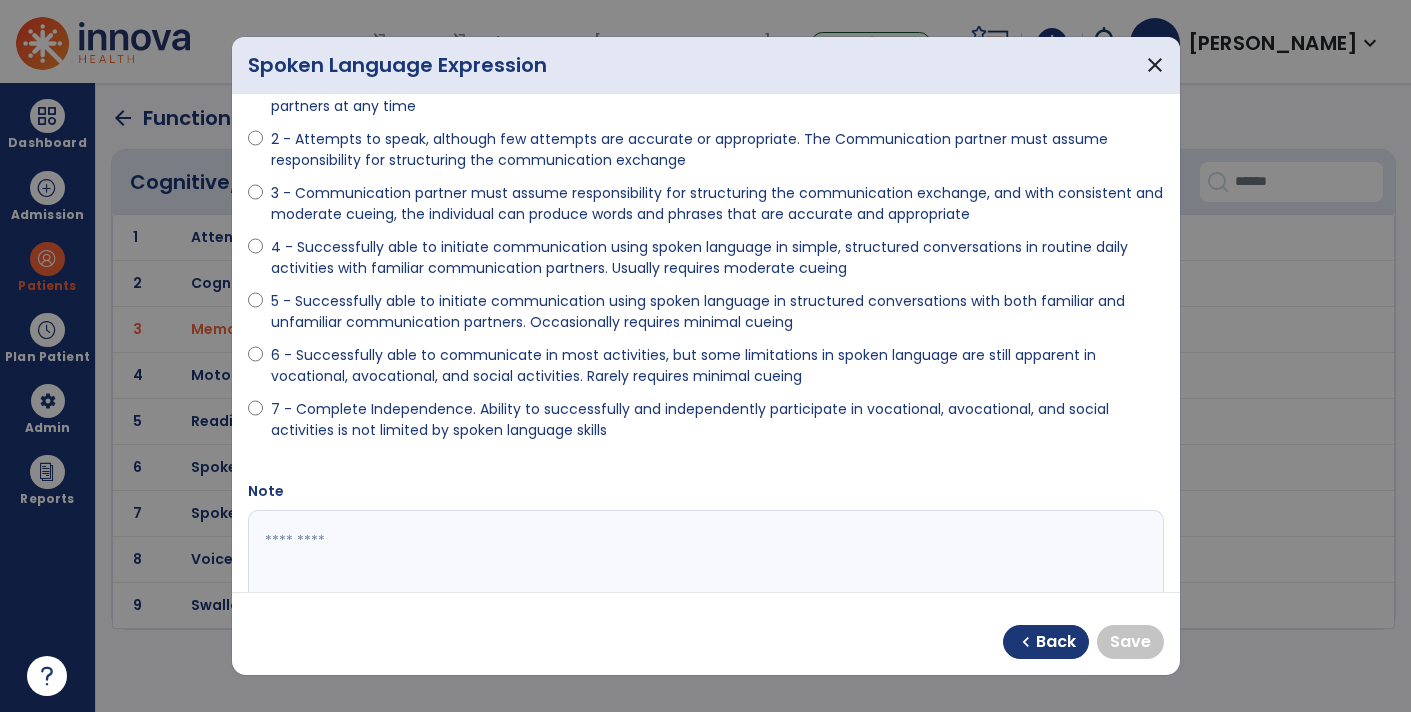click on "7 - Complete Independence. Ability to successfully and independently participate in vocational, avocational, and social activities is not limited by spoken language skills" at bounding box center (717, 420) 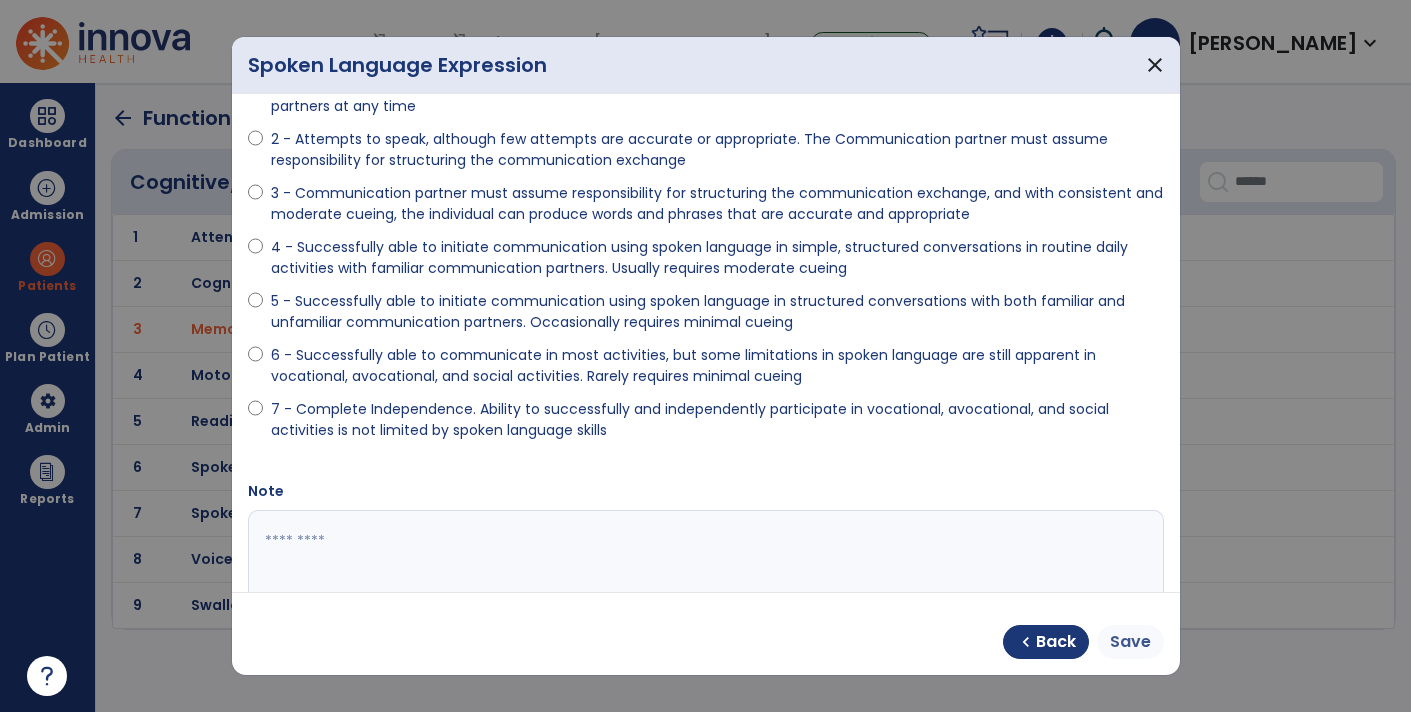 click on "Save" at bounding box center (1130, 642) 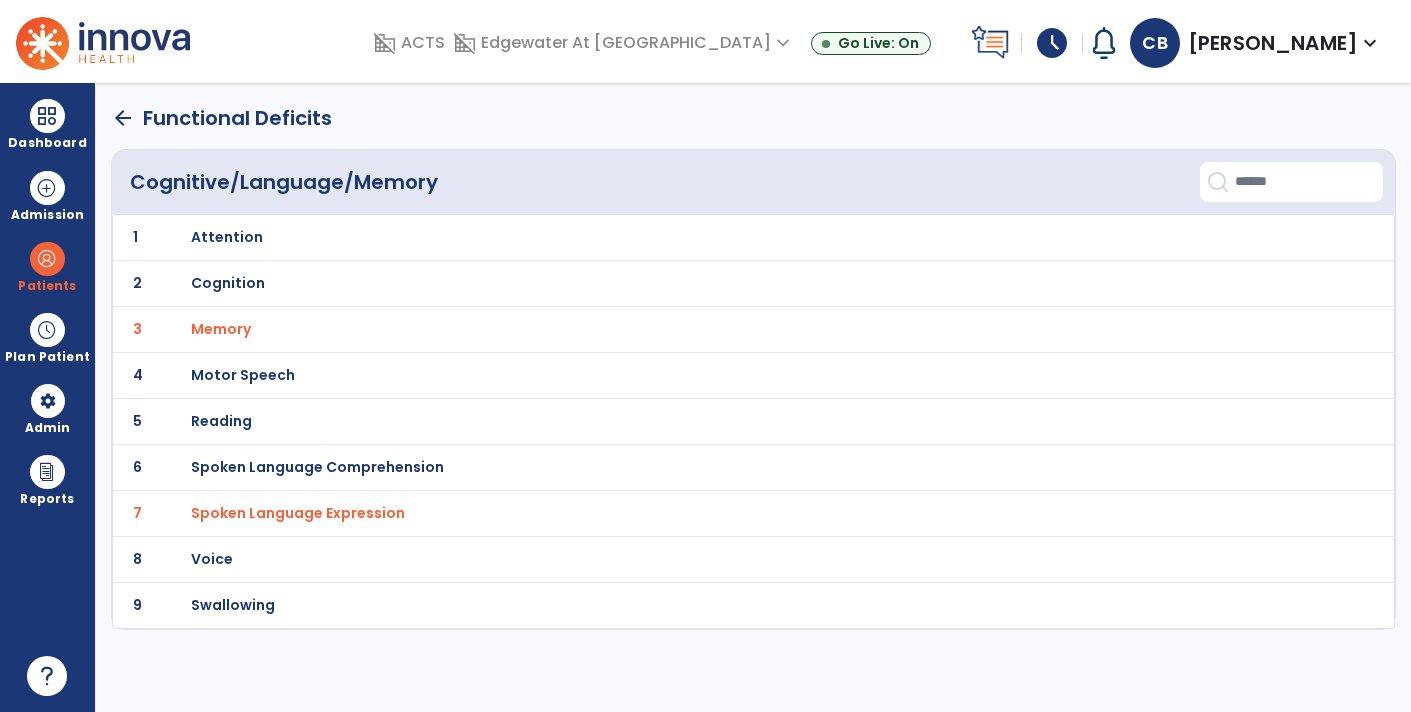 click on "arrow_back" 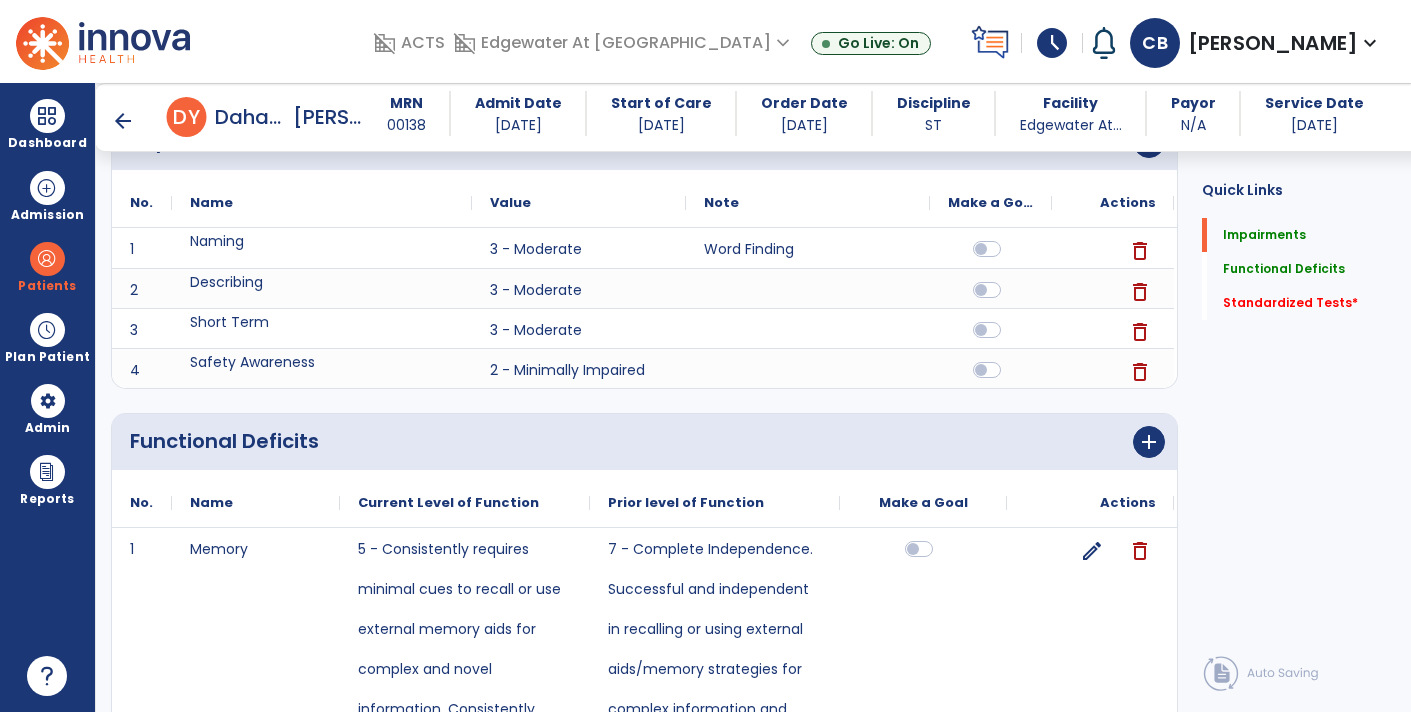 scroll, scrollTop: 217, scrollLeft: 0, axis: vertical 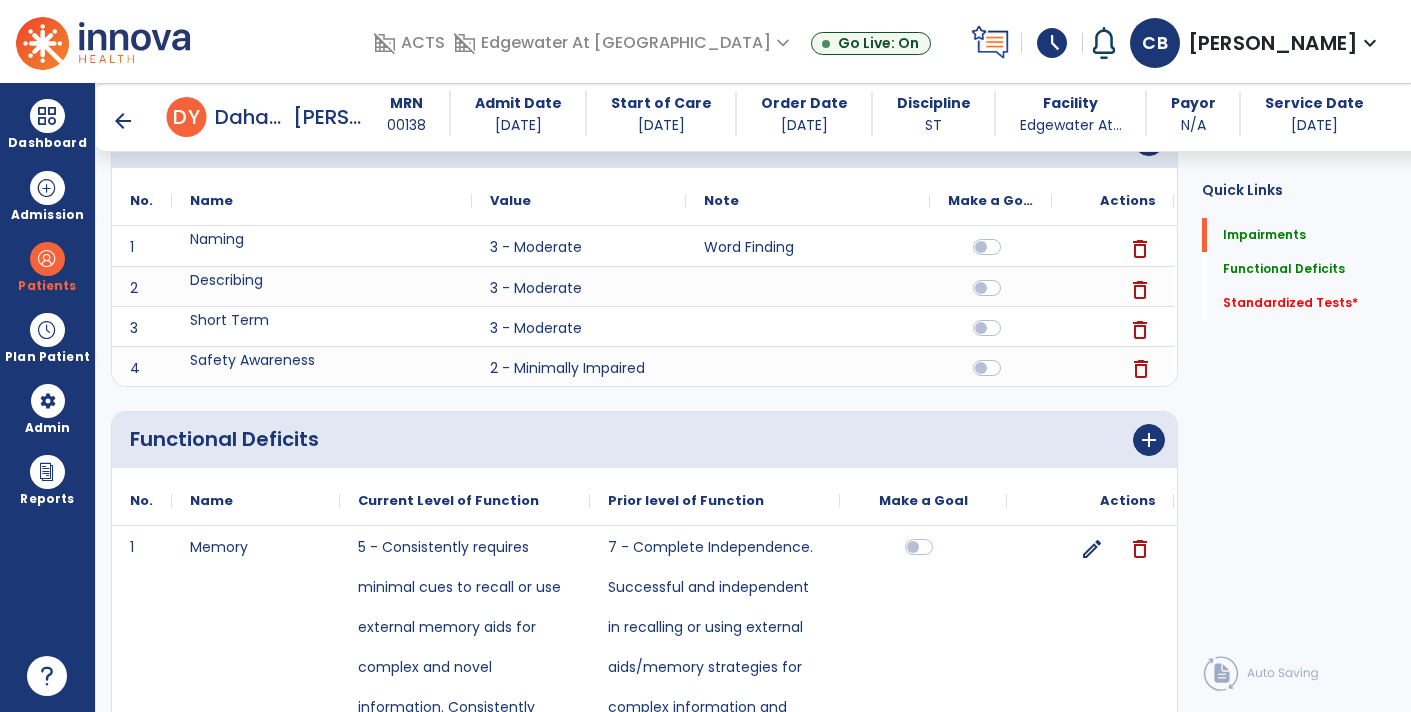 click on "delete" 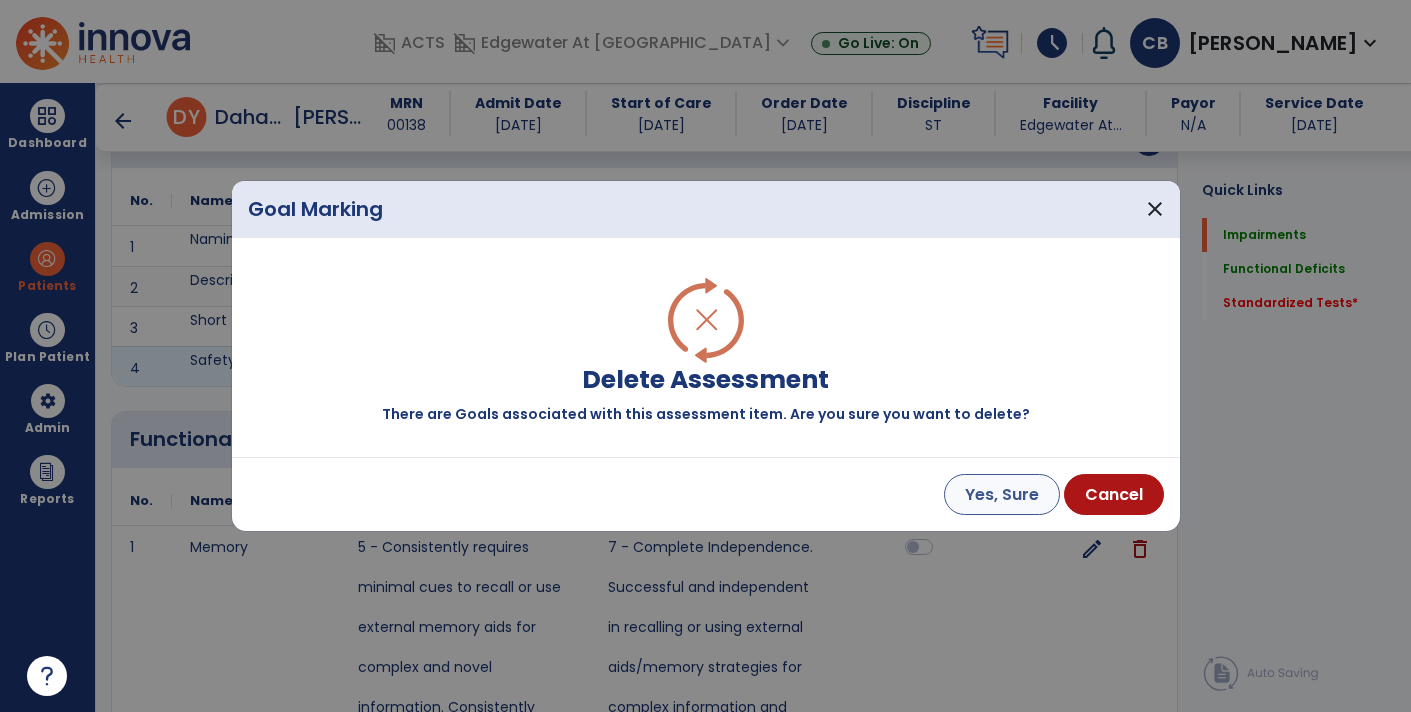 click on "Yes, Sure" at bounding box center (1002, 494) 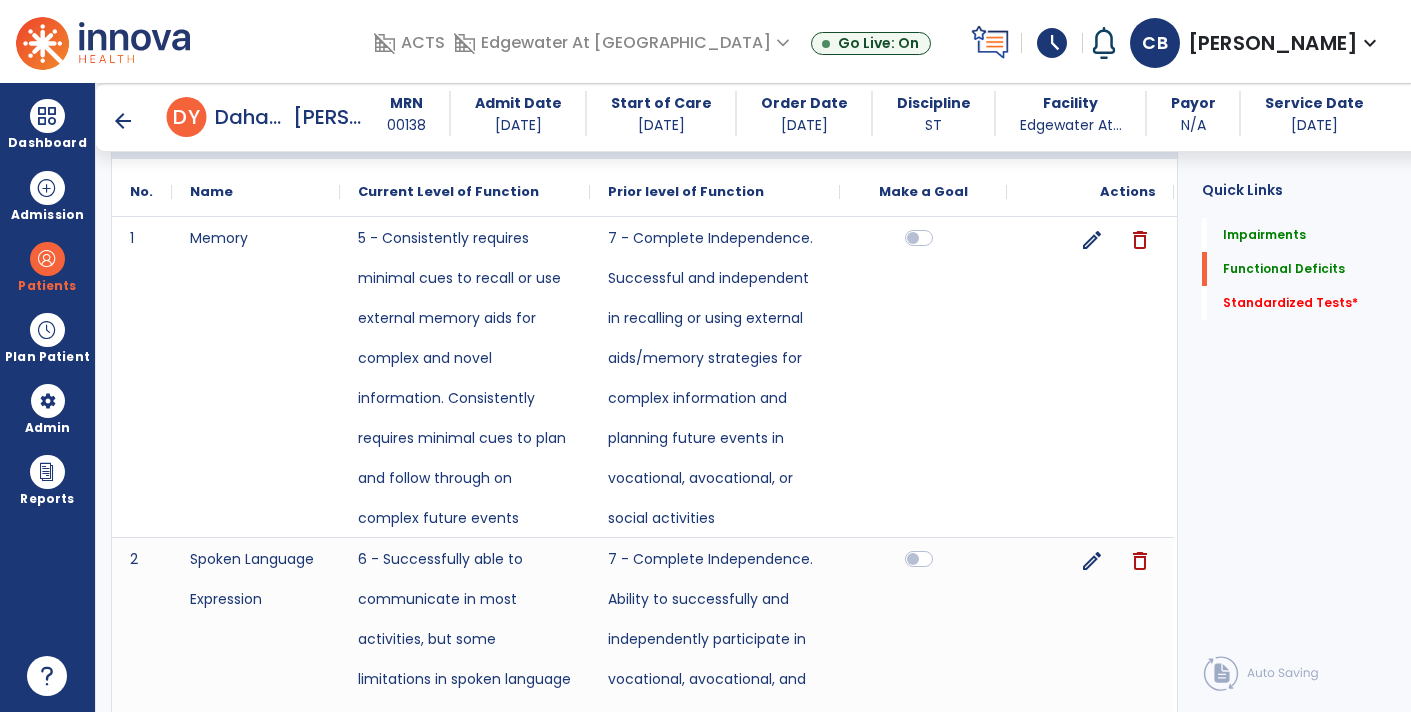 scroll, scrollTop: 518, scrollLeft: 0, axis: vertical 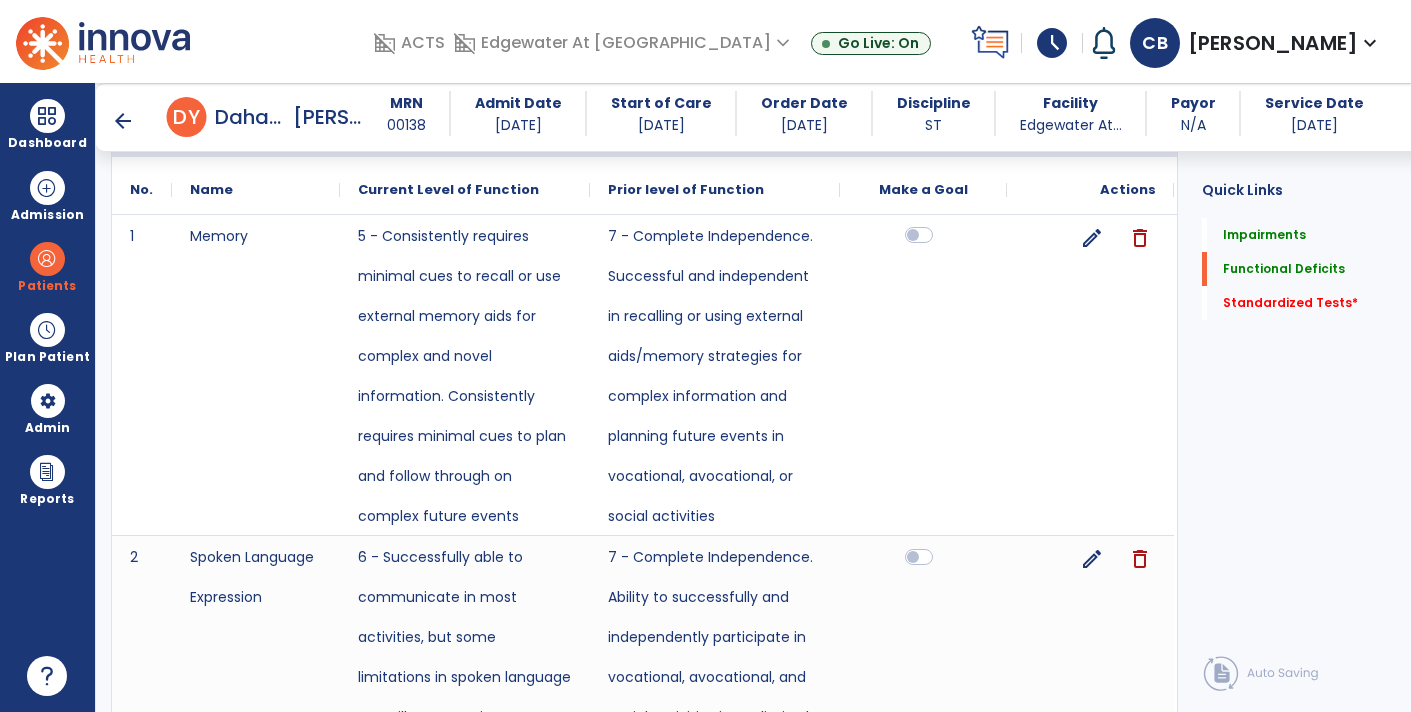click 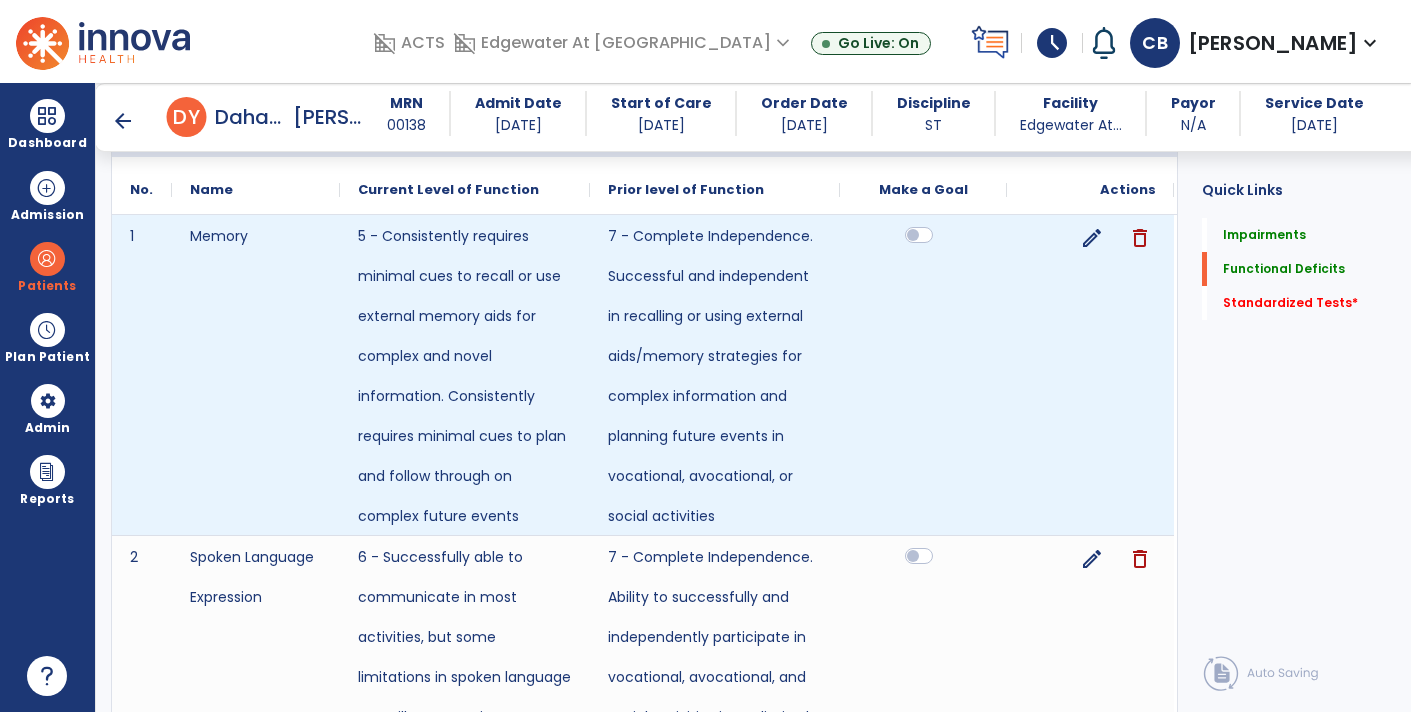 click 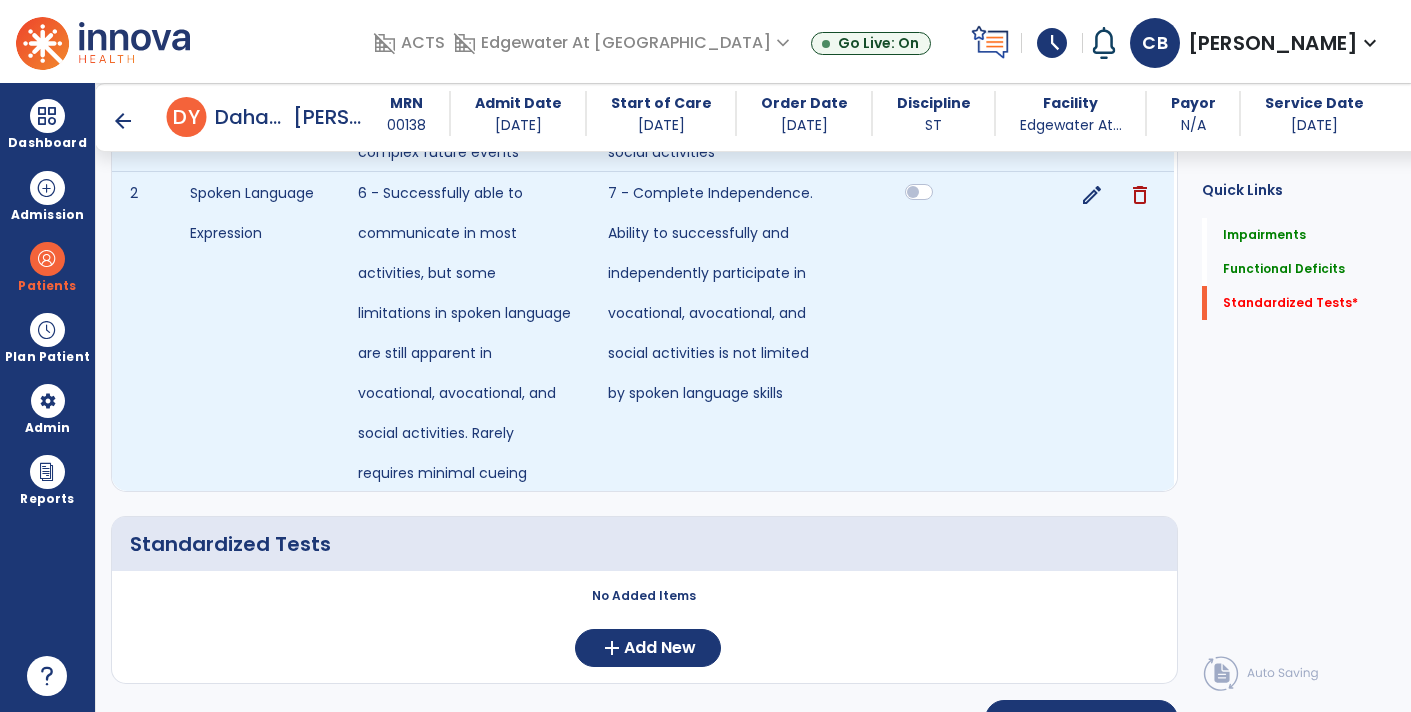 scroll, scrollTop: 921, scrollLeft: 0, axis: vertical 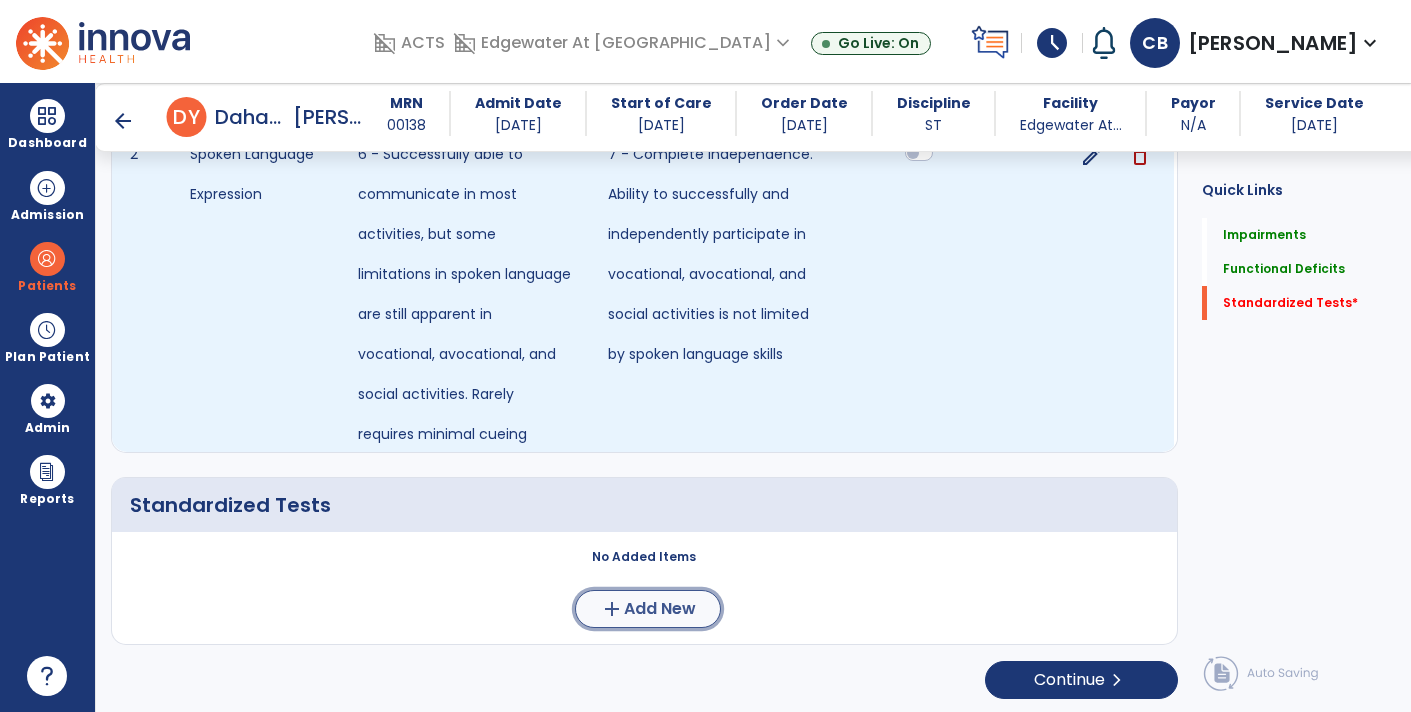 click on "Add New" 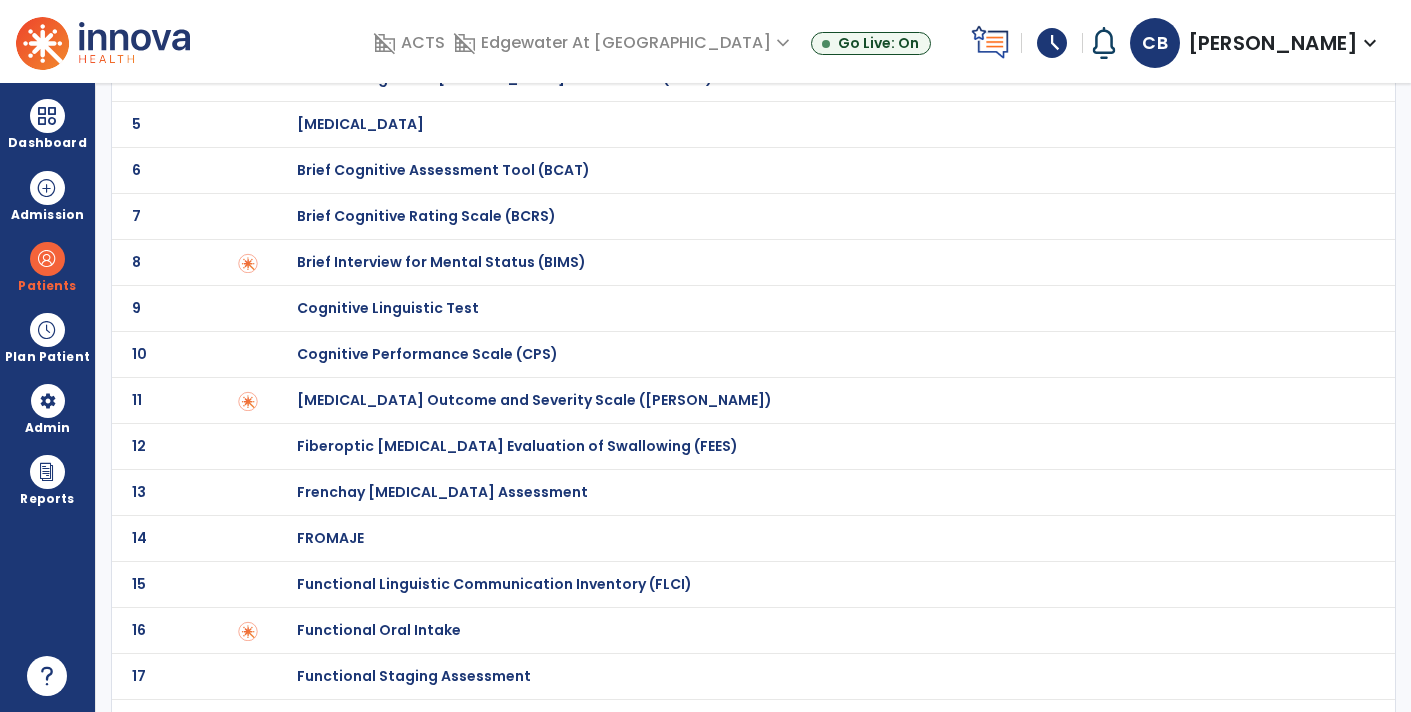 scroll, scrollTop: 0, scrollLeft: 0, axis: both 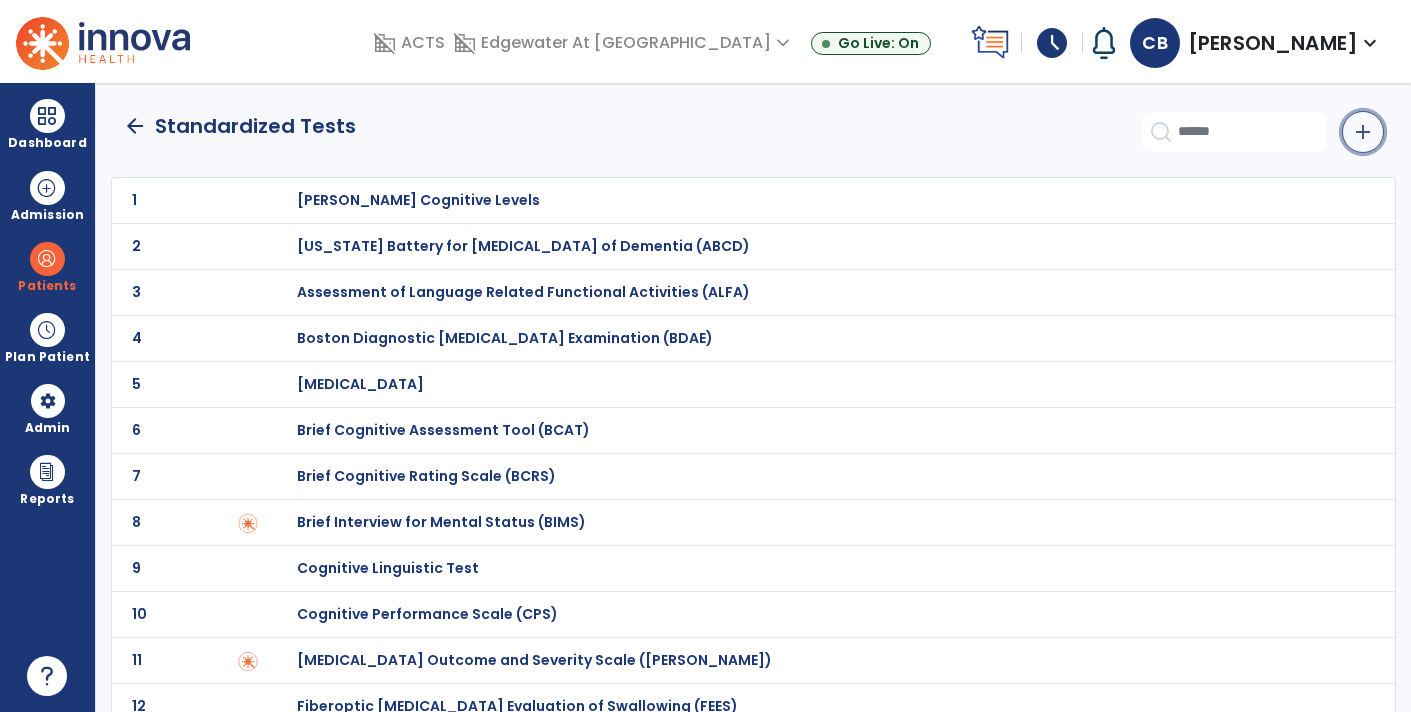 click on "add" 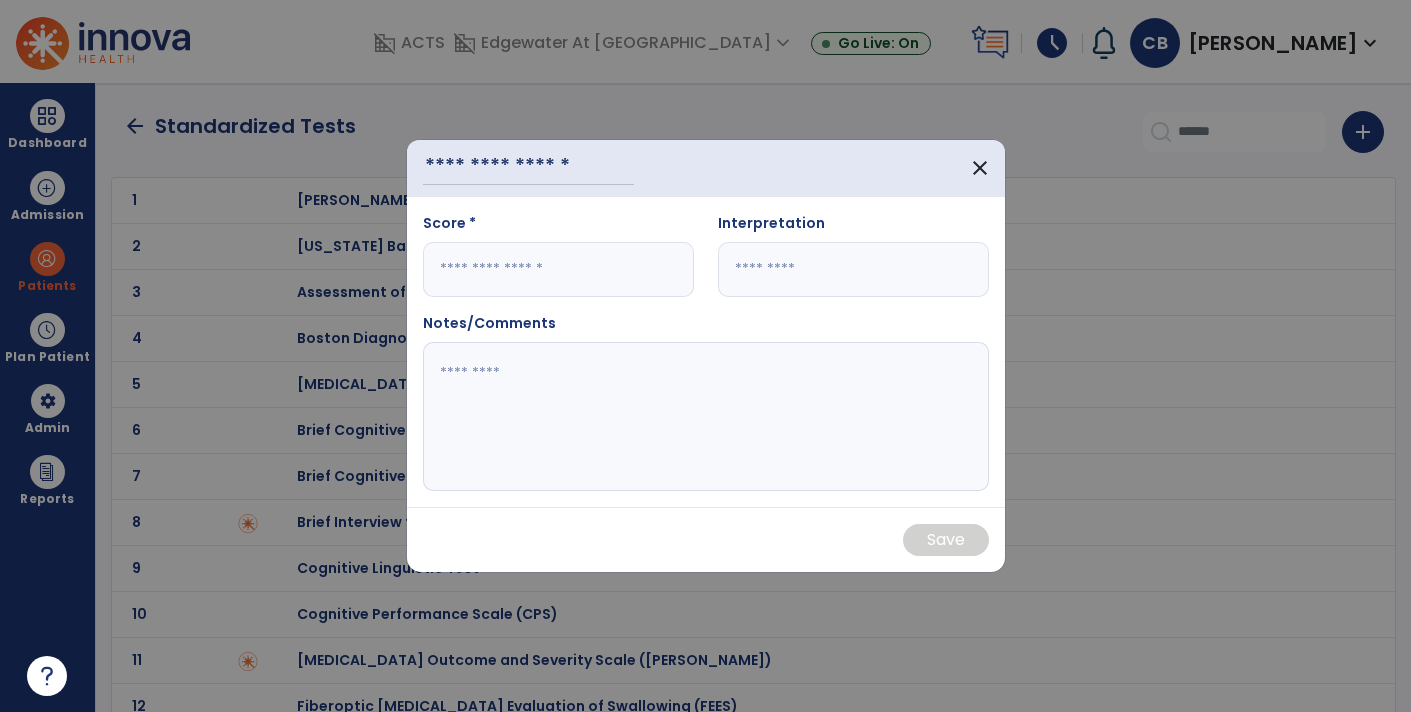 click at bounding box center (558, 269) 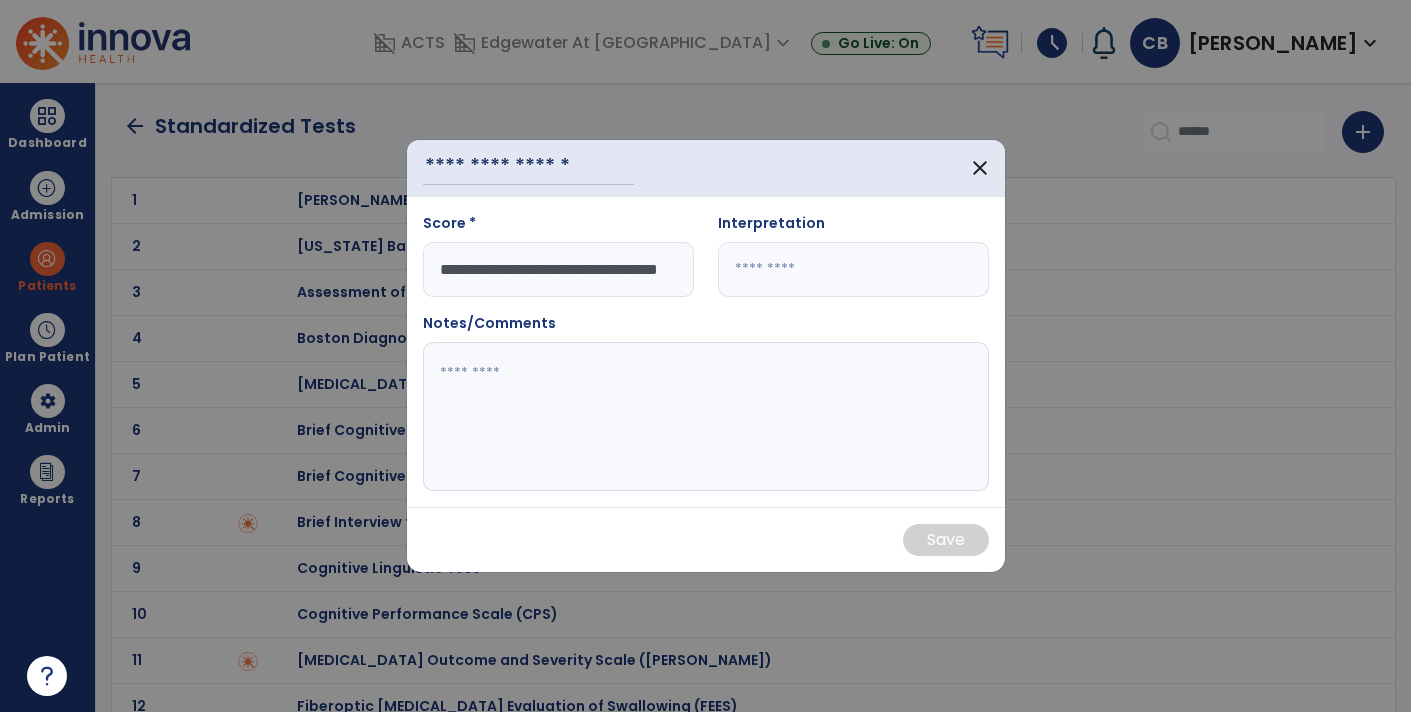 scroll, scrollTop: 0, scrollLeft: 0, axis: both 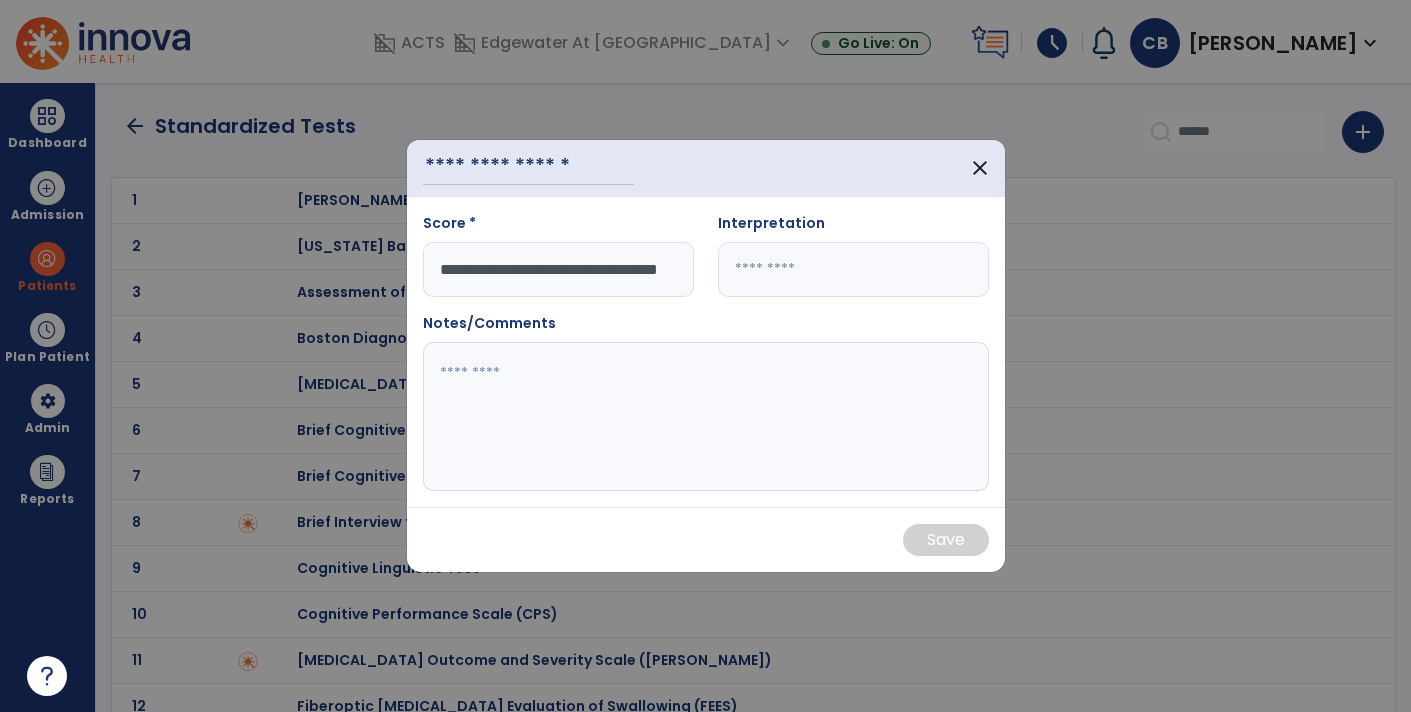 click on "**********" at bounding box center [558, 269] 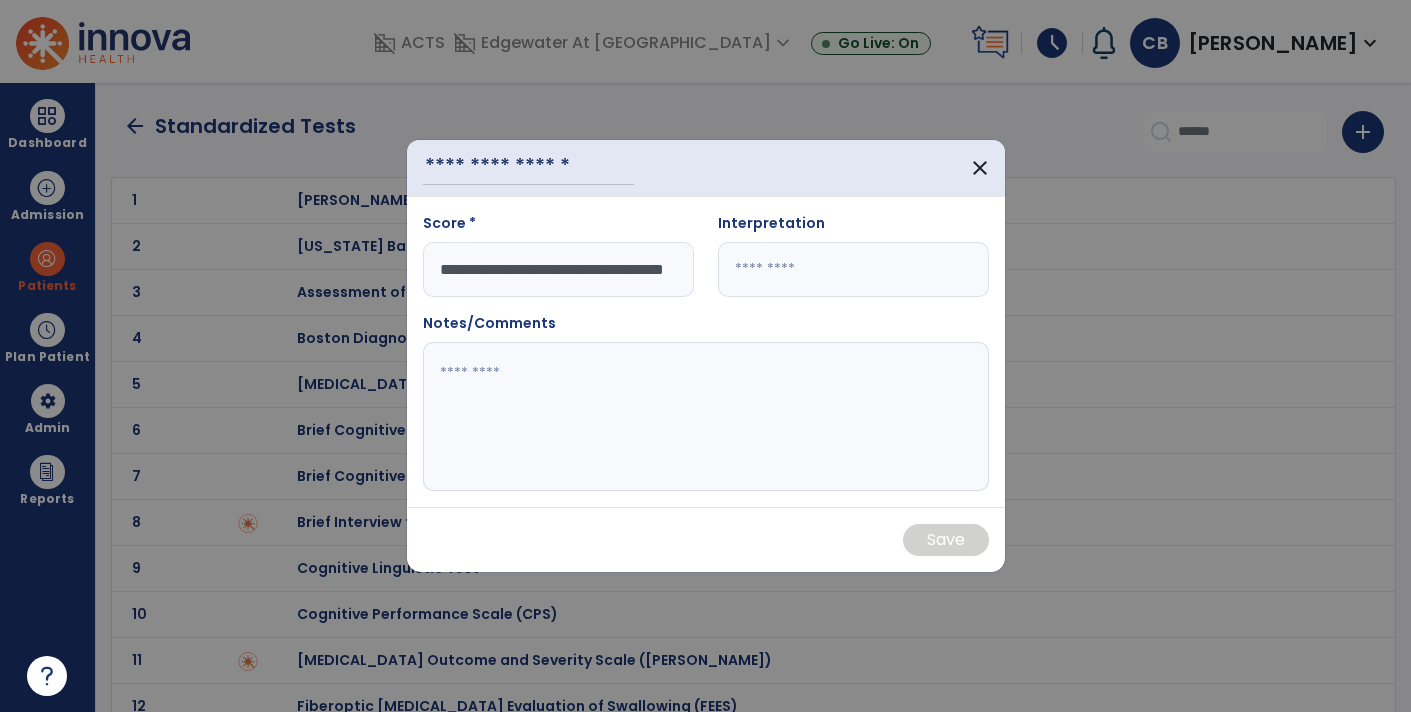 scroll, scrollTop: 0, scrollLeft: 57, axis: horizontal 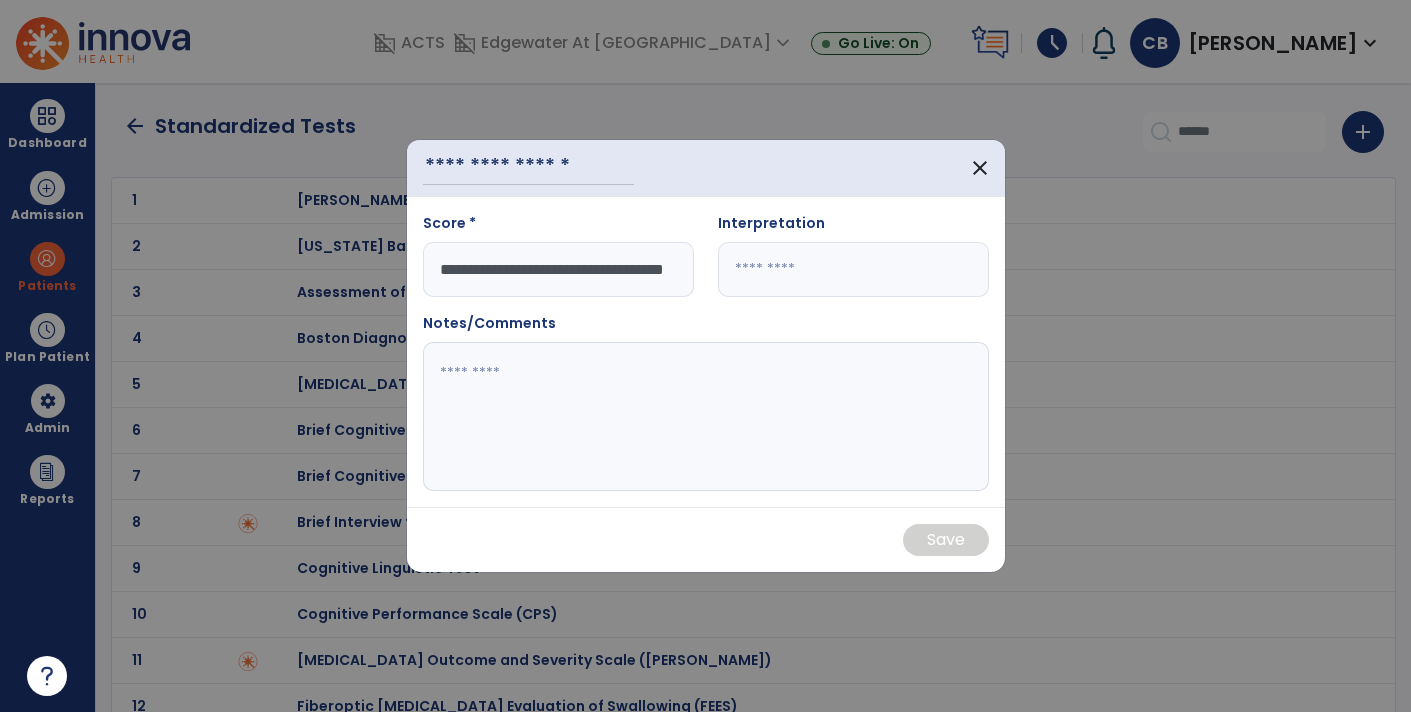 click on "**********" at bounding box center [558, 269] 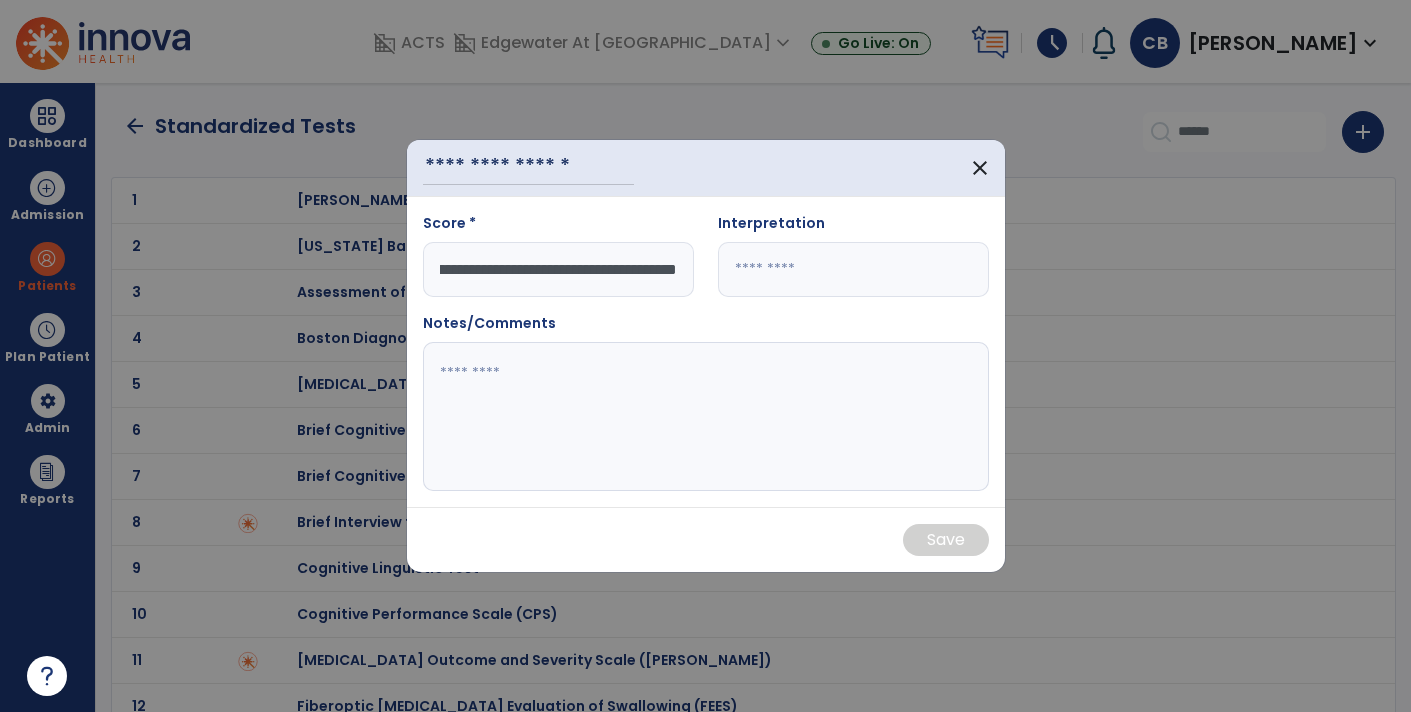 scroll, scrollTop: 0, scrollLeft: 594, axis: horizontal 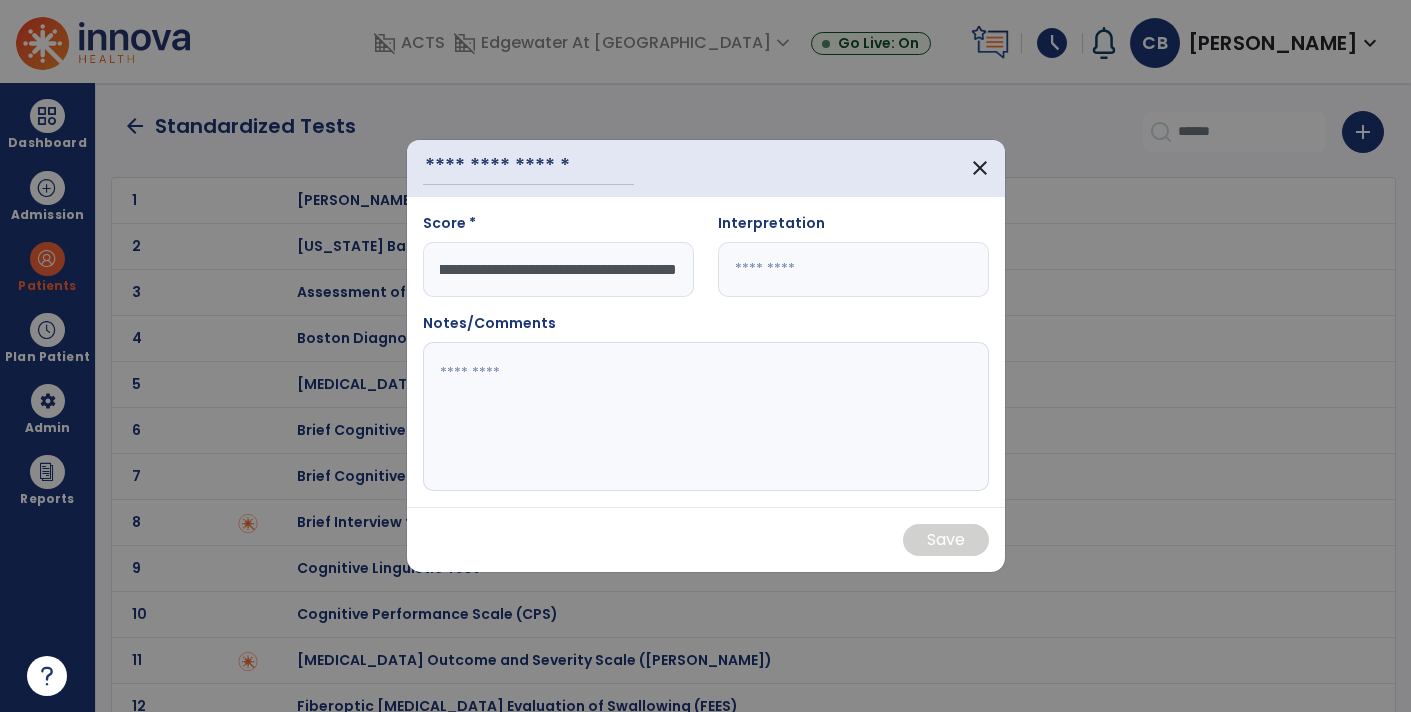type on "**********" 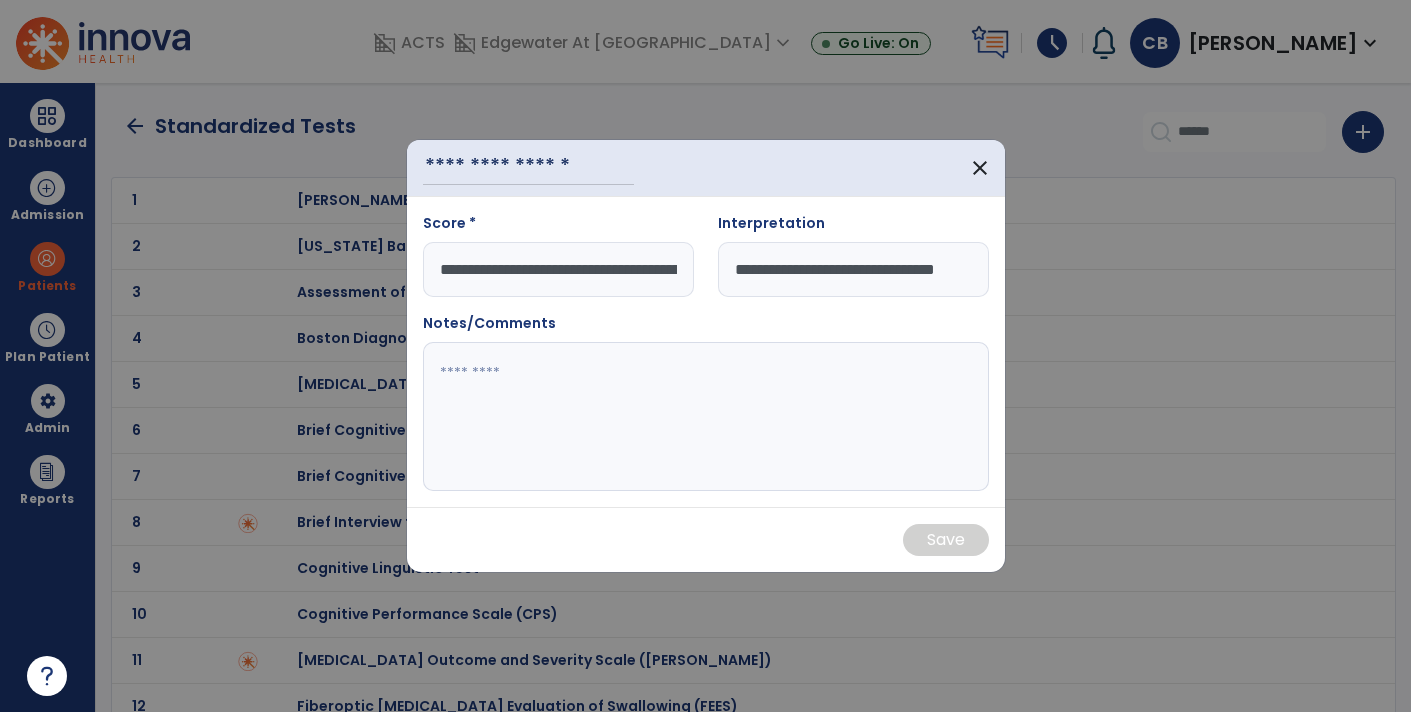 scroll, scrollTop: 0, scrollLeft: 58, axis: horizontal 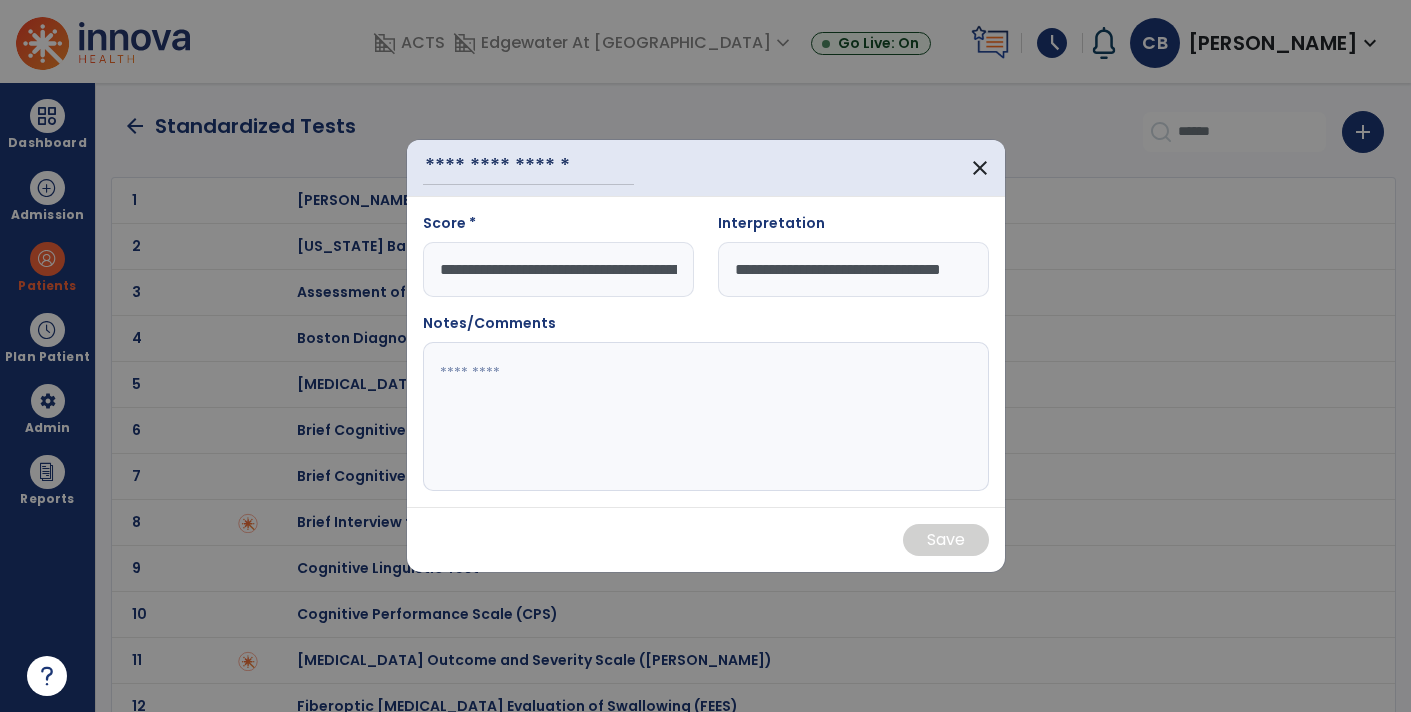 type on "**********" 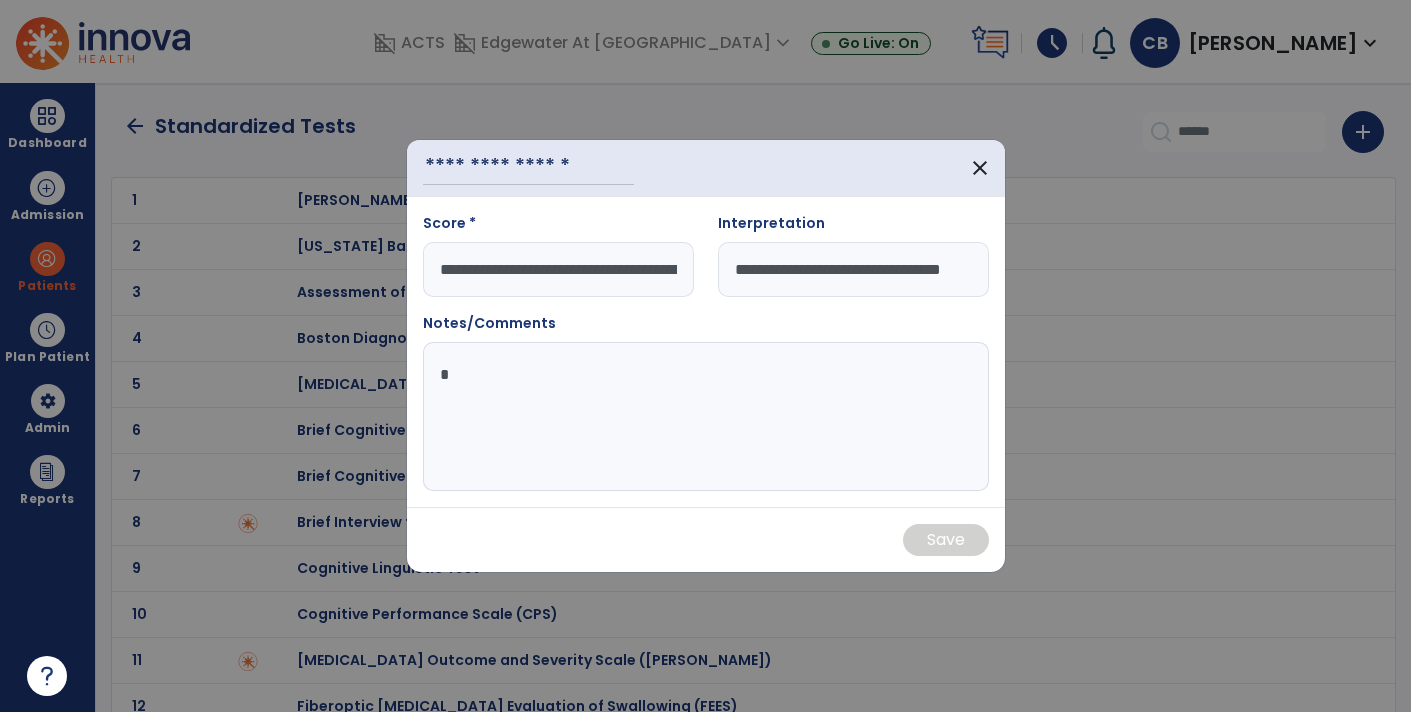 type 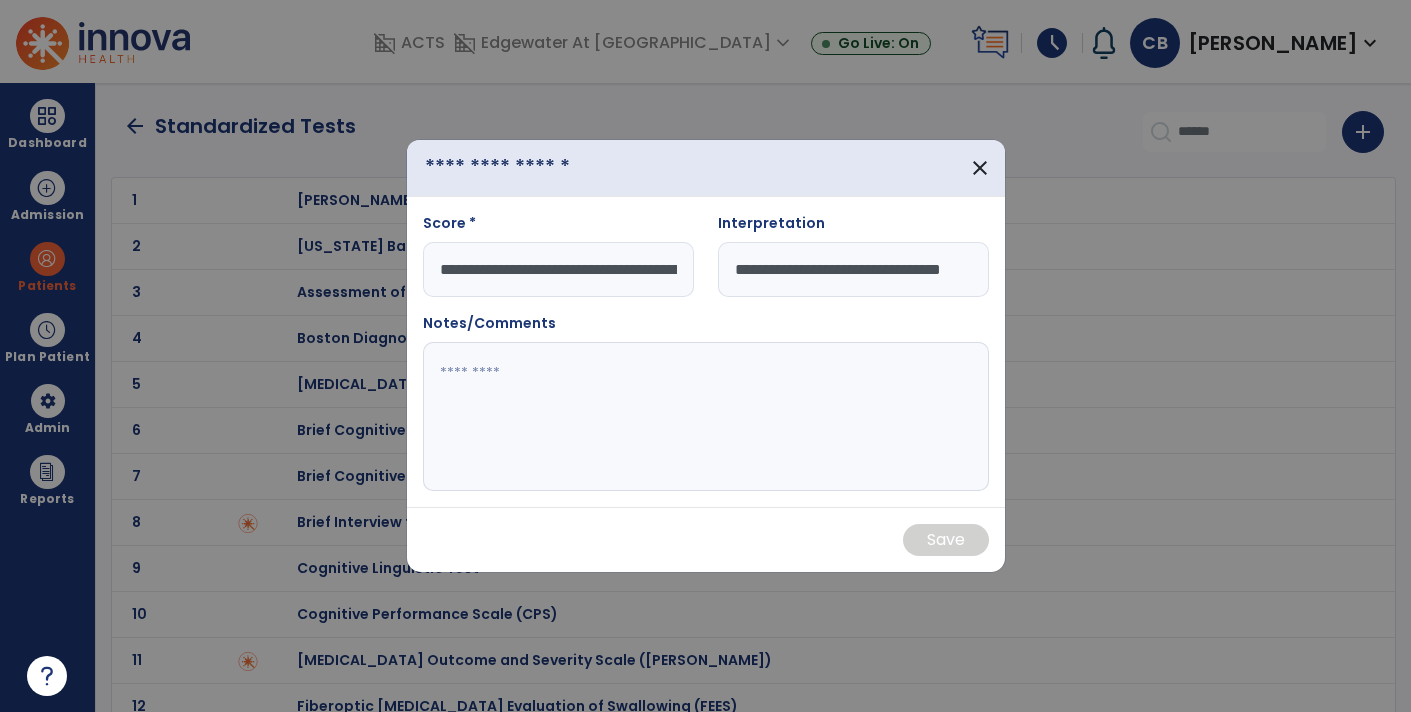 click at bounding box center [529, 168] 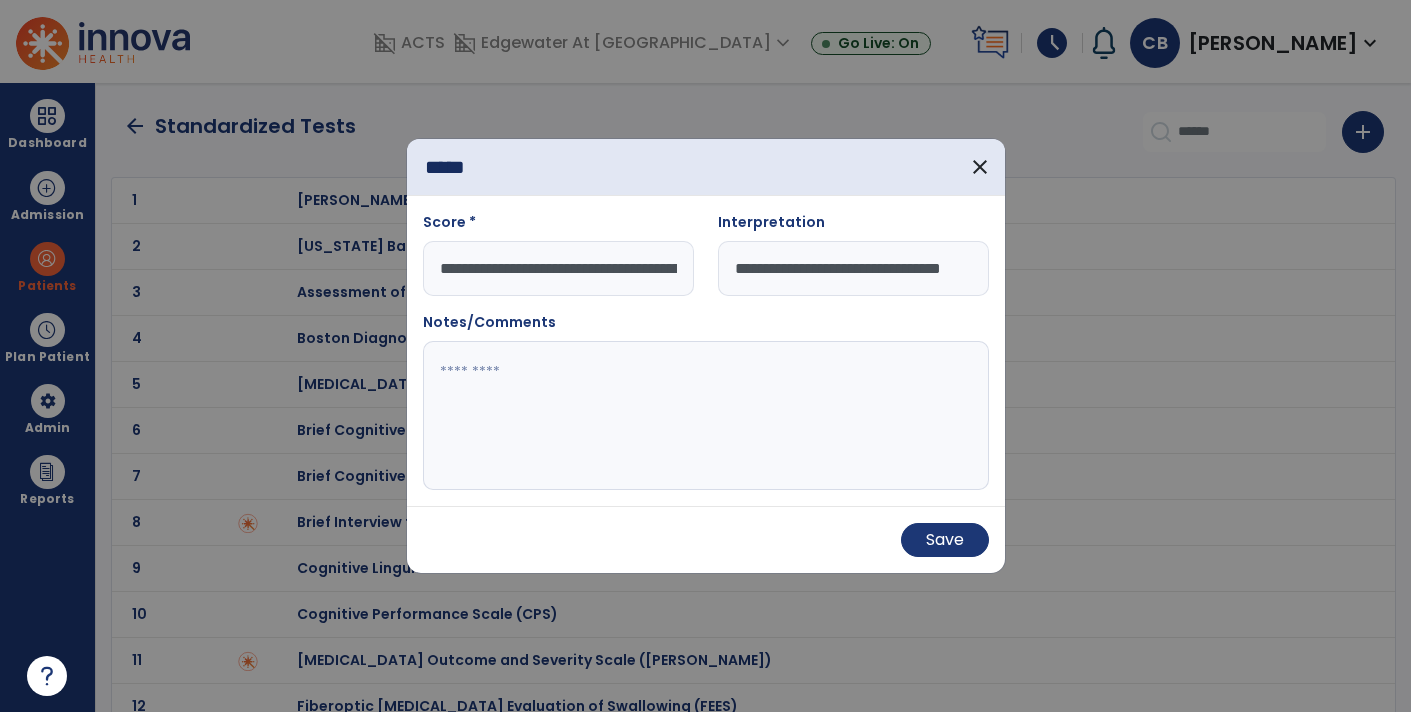type on "******" 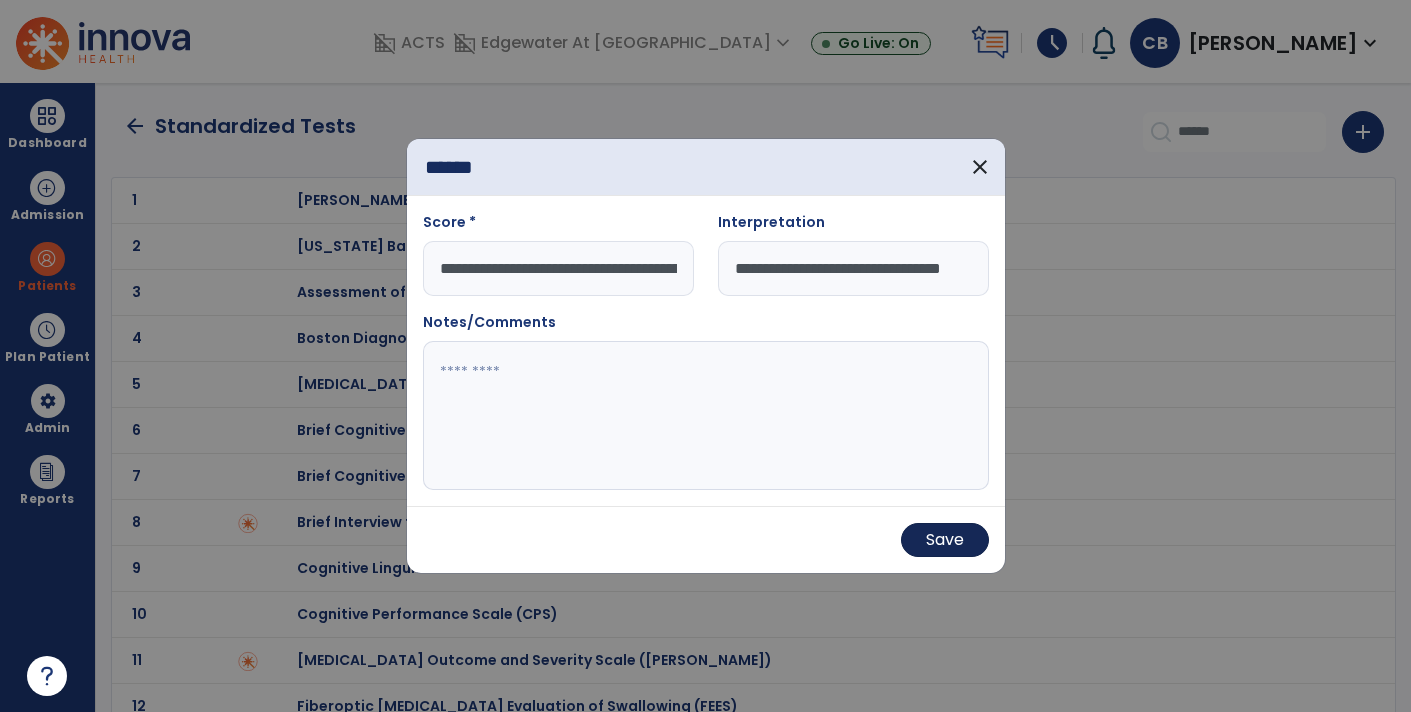 click on "Save" at bounding box center (945, 540) 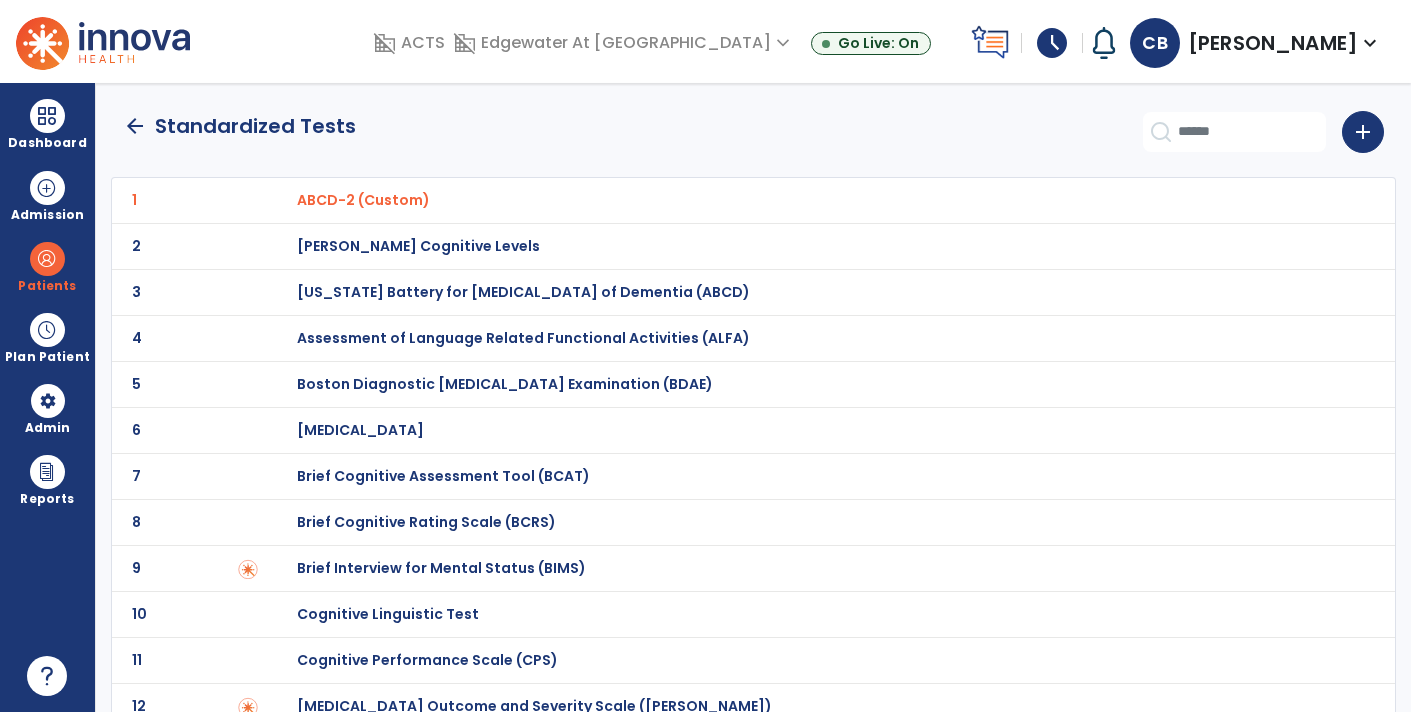 click on "arrow_back" 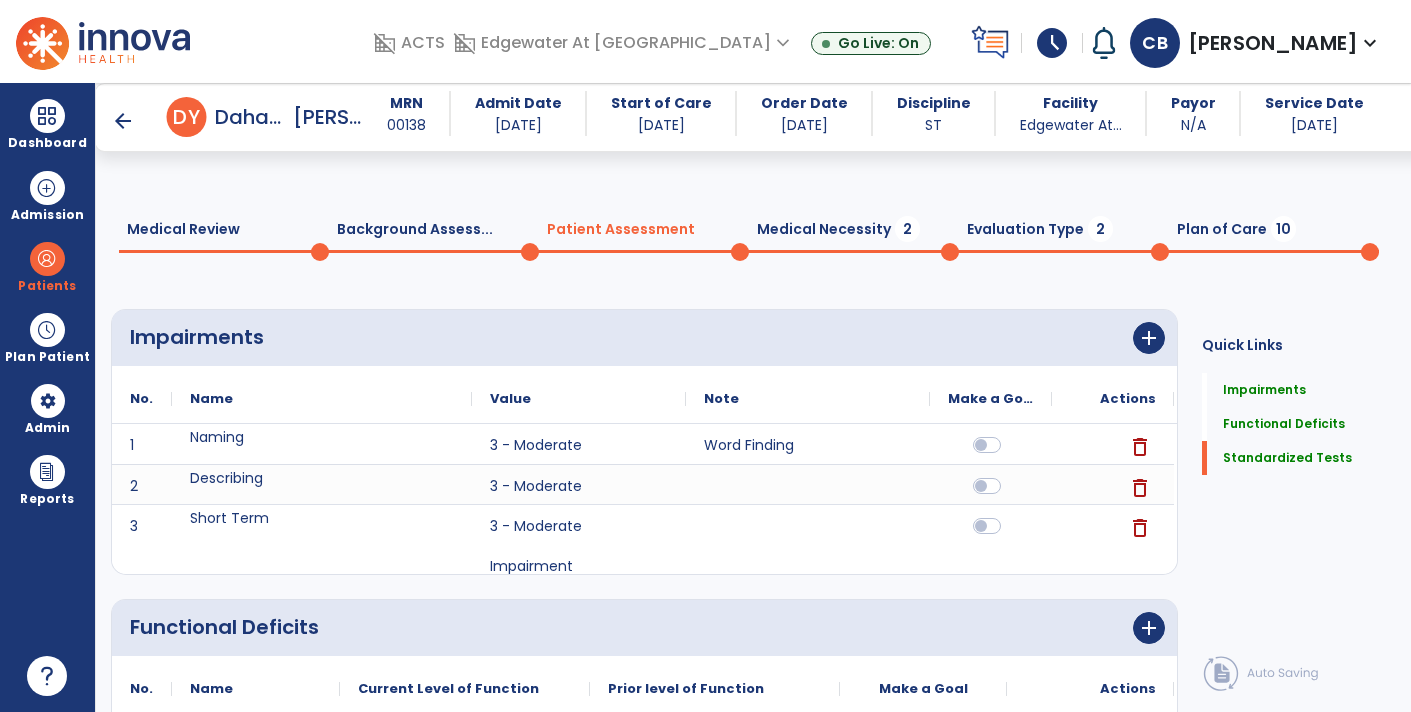 scroll, scrollTop: 1020, scrollLeft: 0, axis: vertical 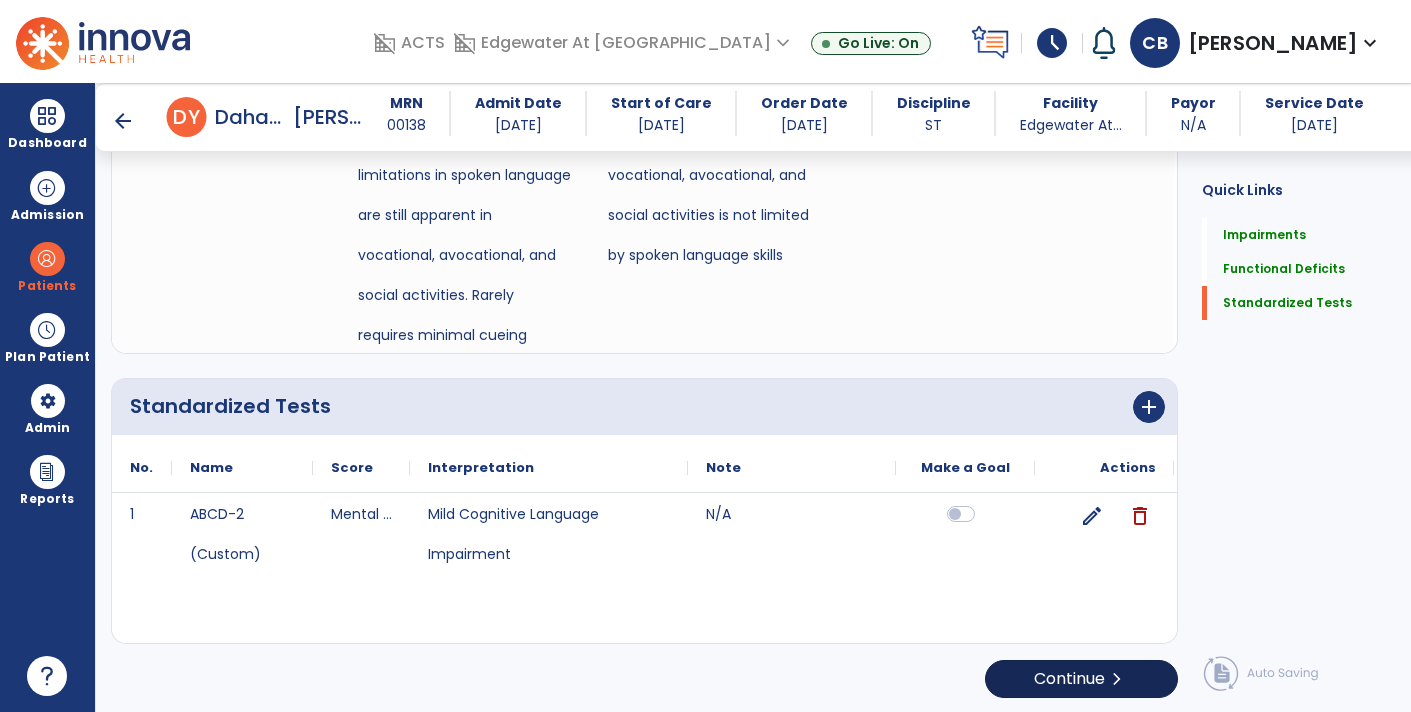 click on "Continue  chevron_right" 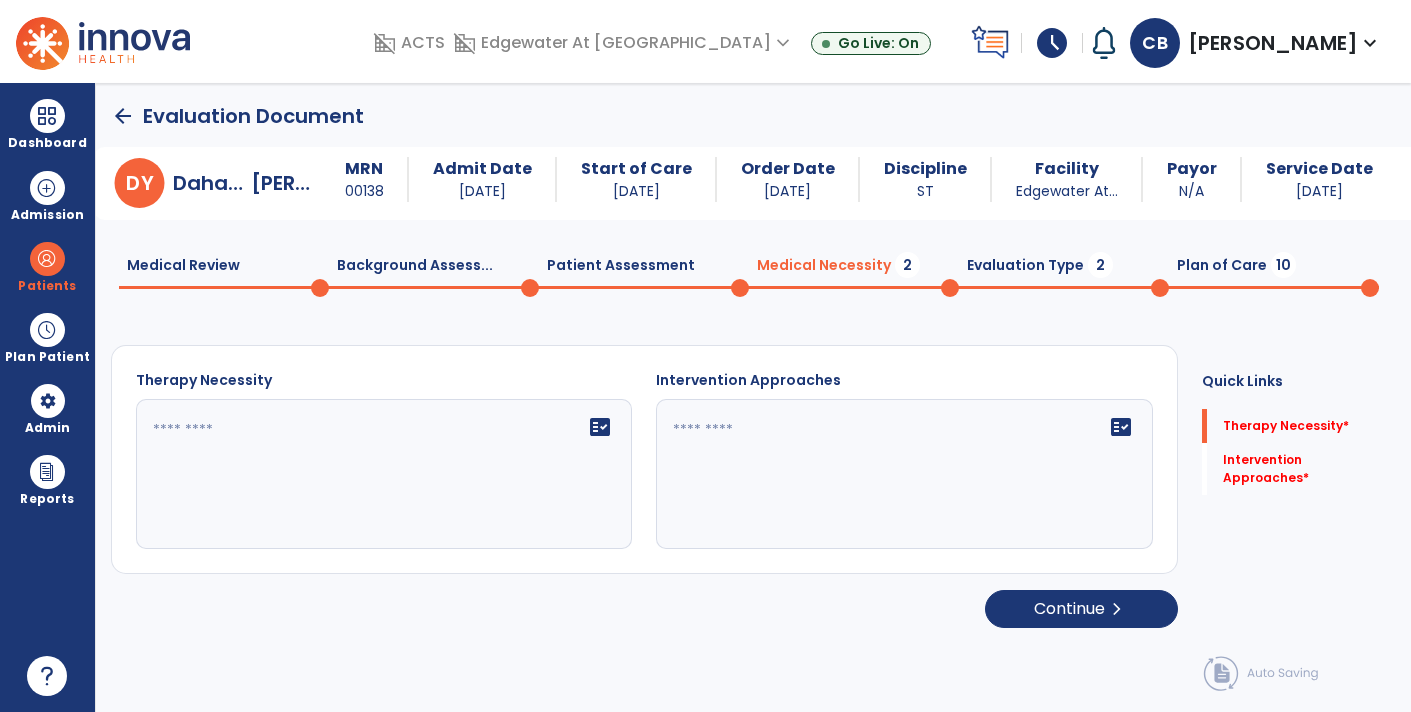 scroll, scrollTop: 0, scrollLeft: 0, axis: both 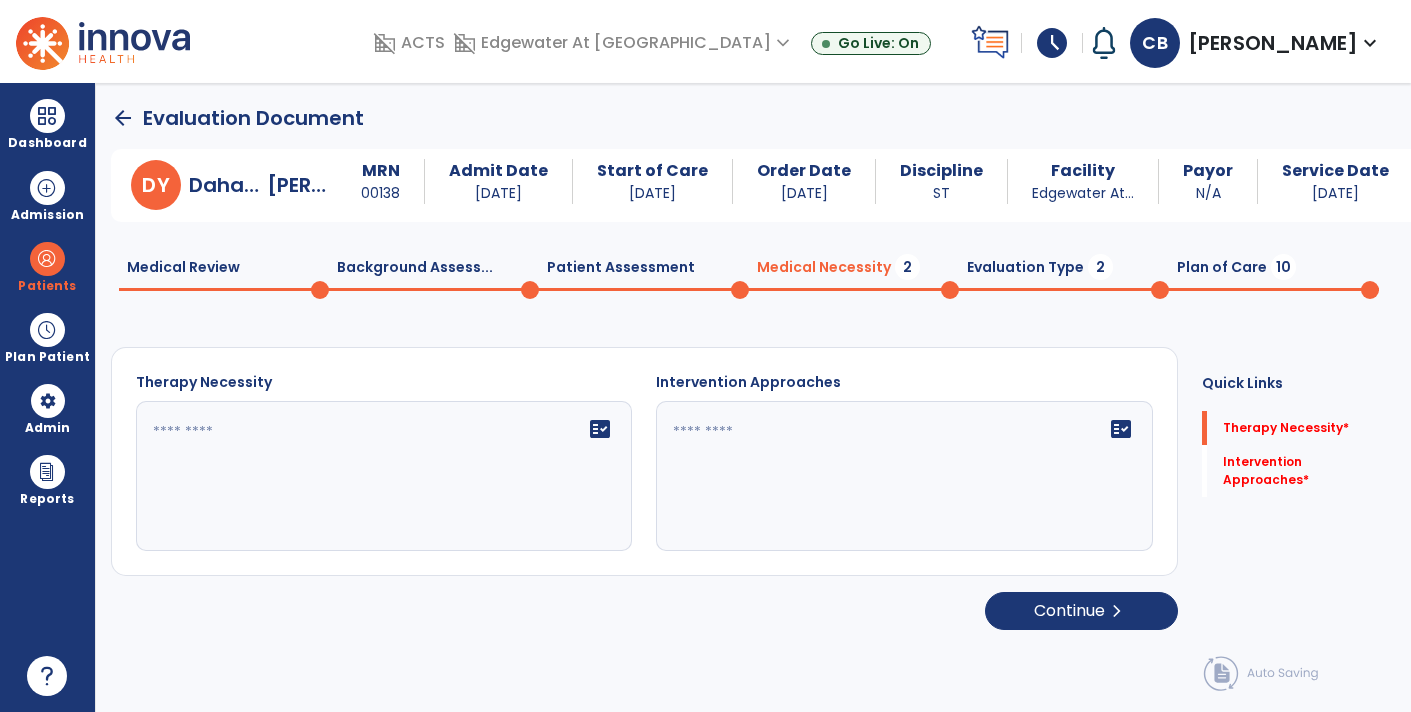 click 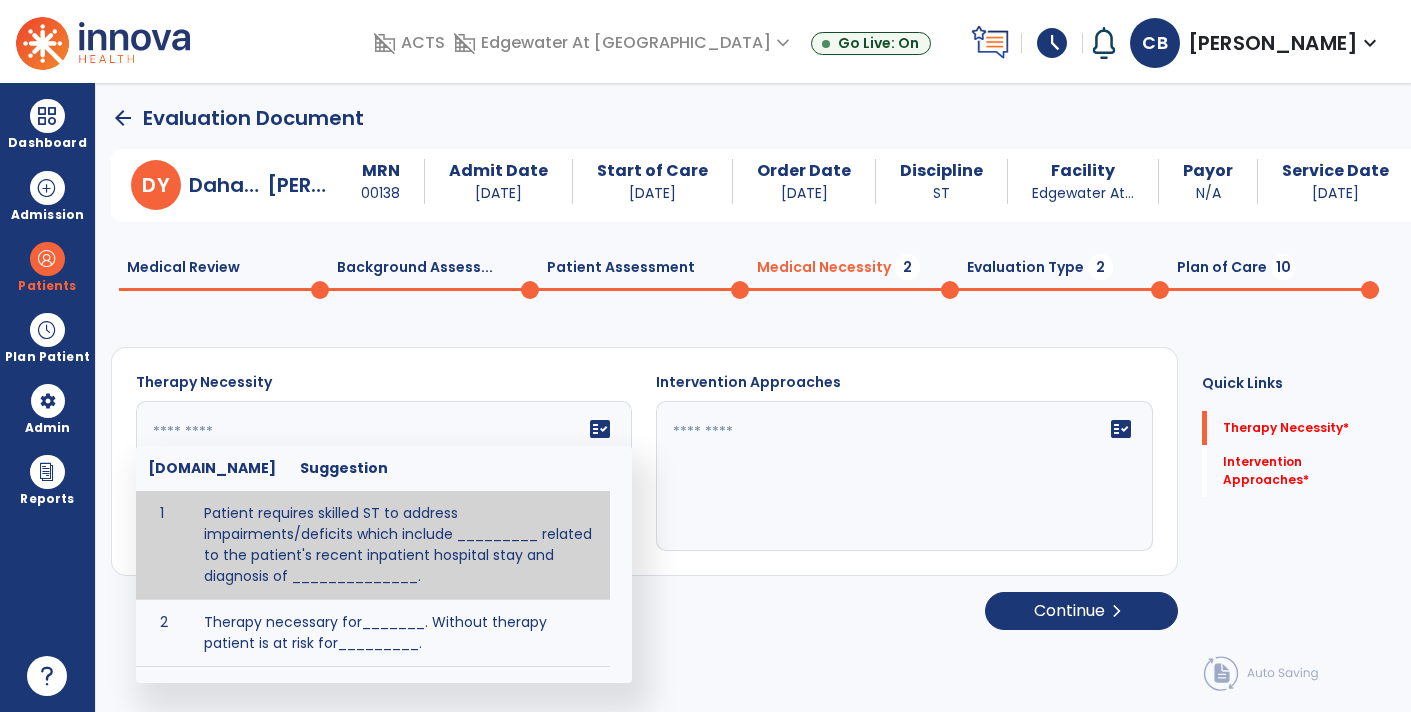 paste on "**********" 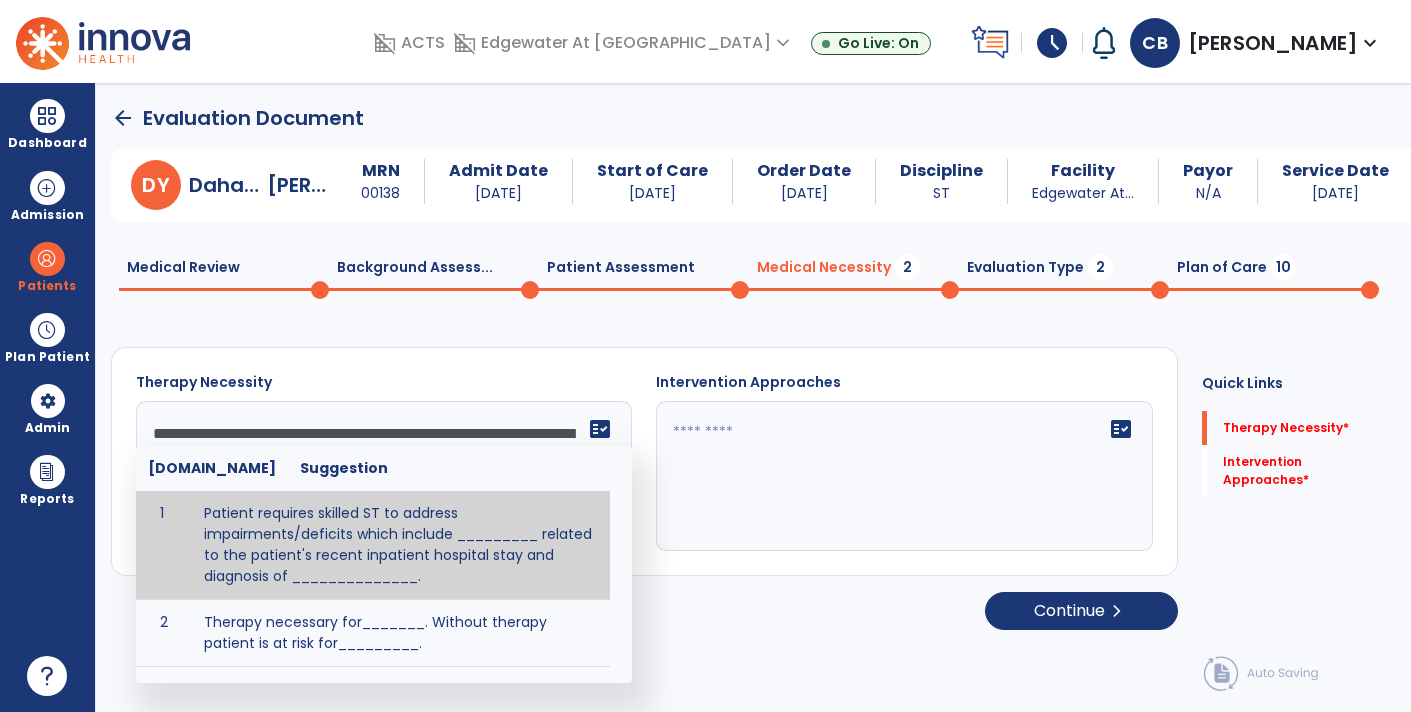 scroll, scrollTop: 63, scrollLeft: 0, axis: vertical 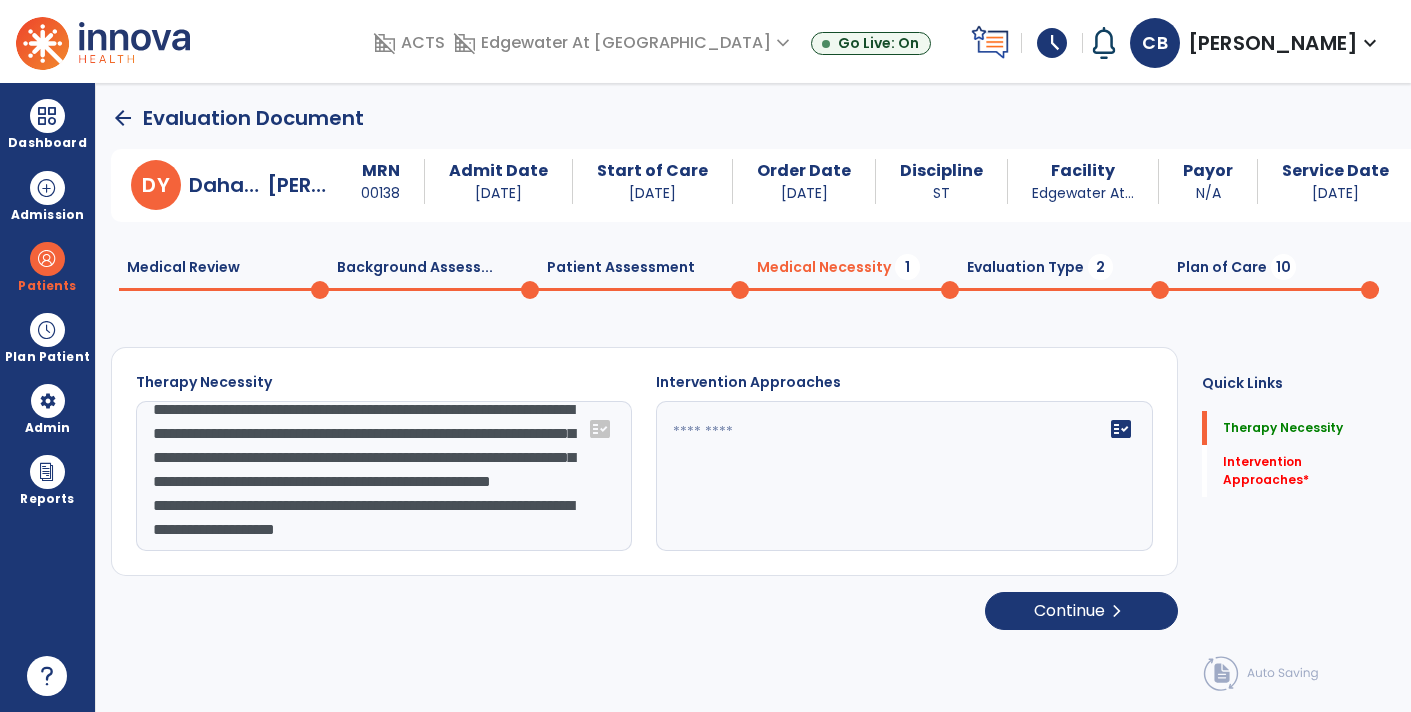click on "fact_check" 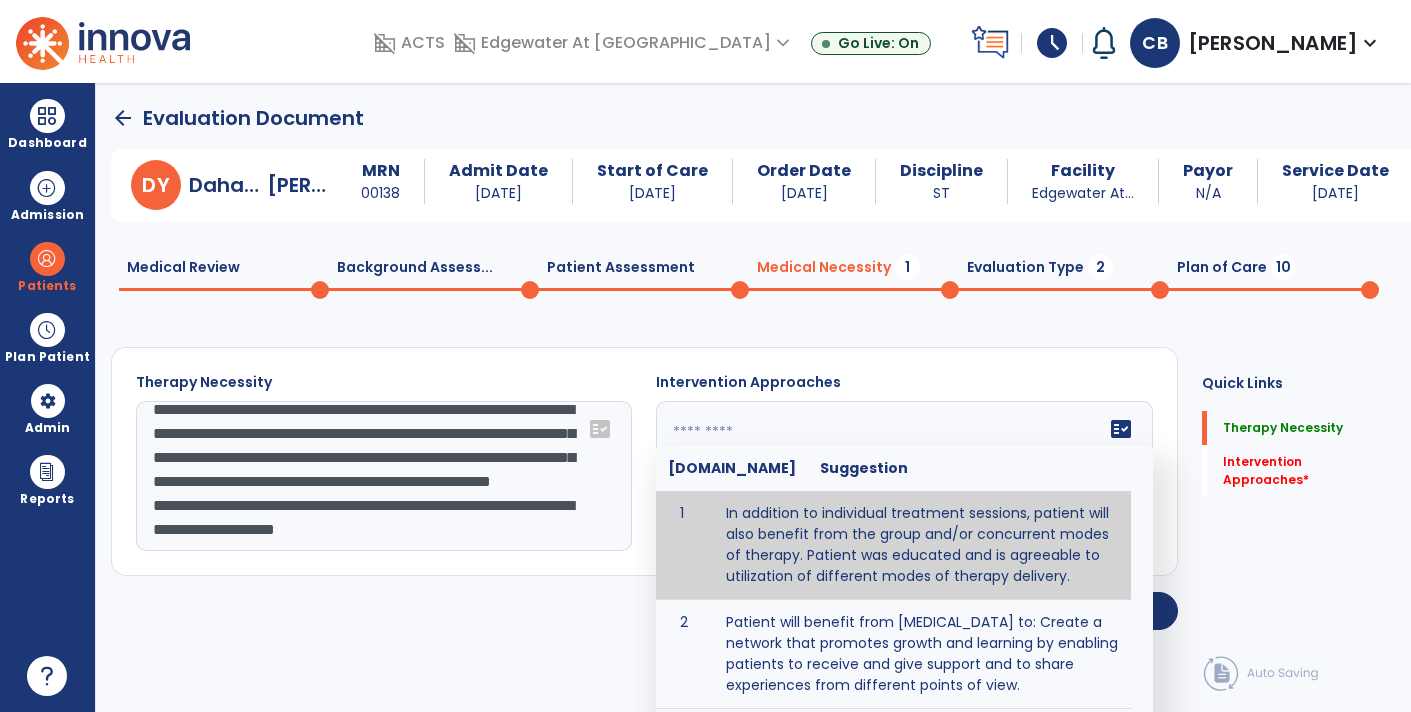click on "**********" 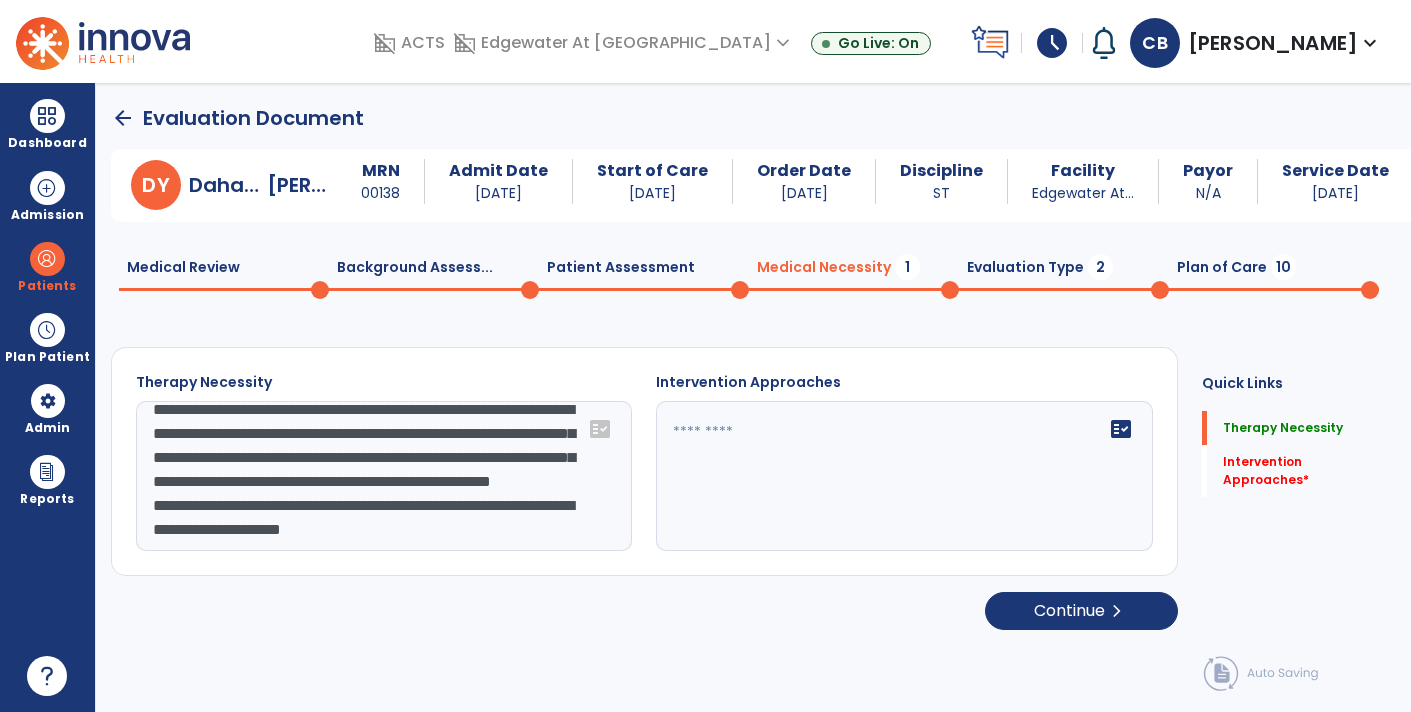 paste on "**********" 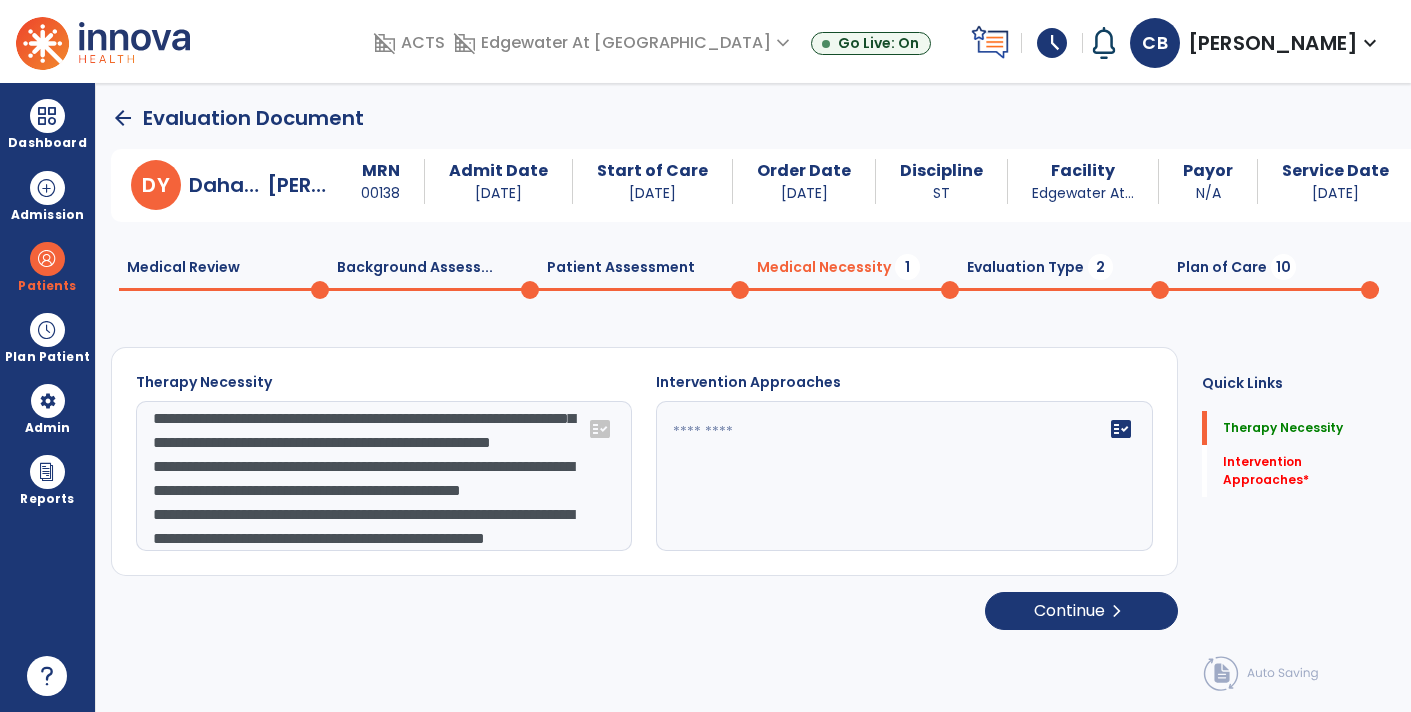 scroll, scrollTop: 158, scrollLeft: 0, axis: vertical 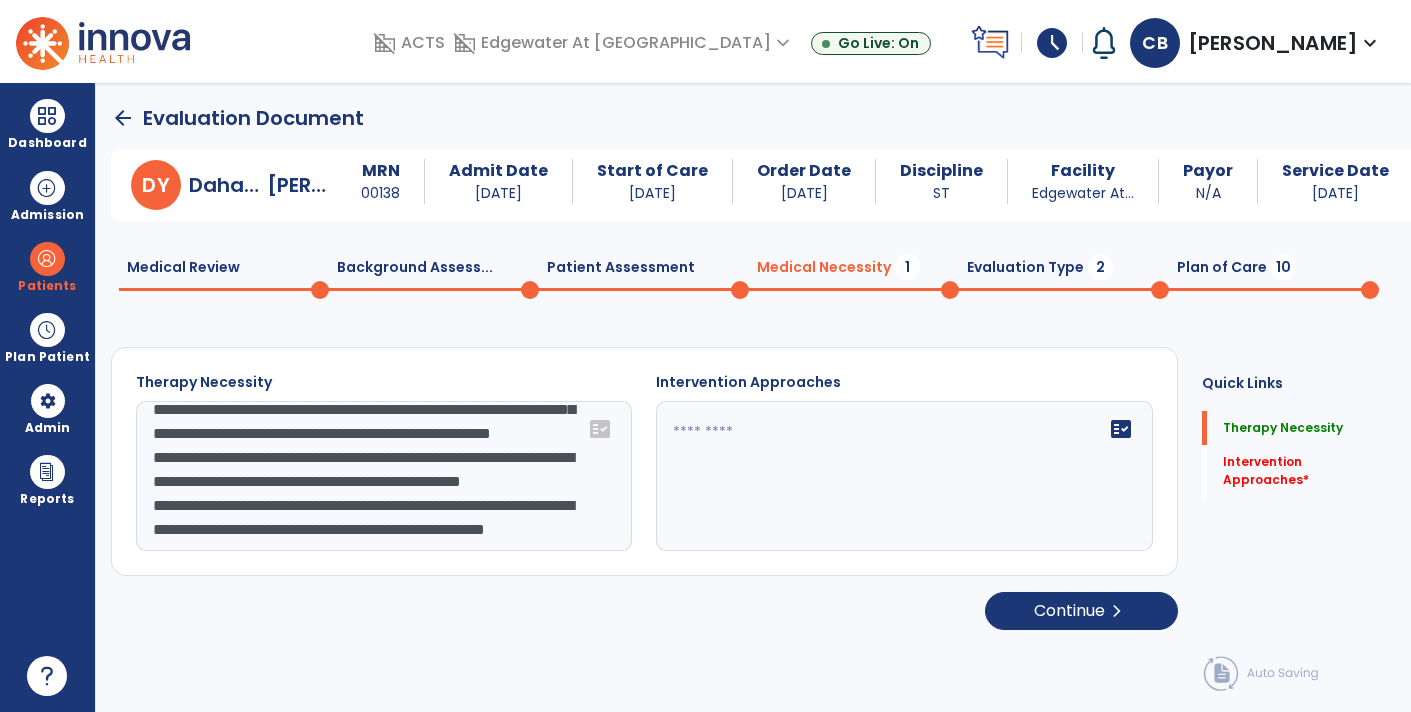 drag, startPoint x: 298, startPoint y: 516, endPoint x: 400, endPoint y: 447, distance: 123.146255 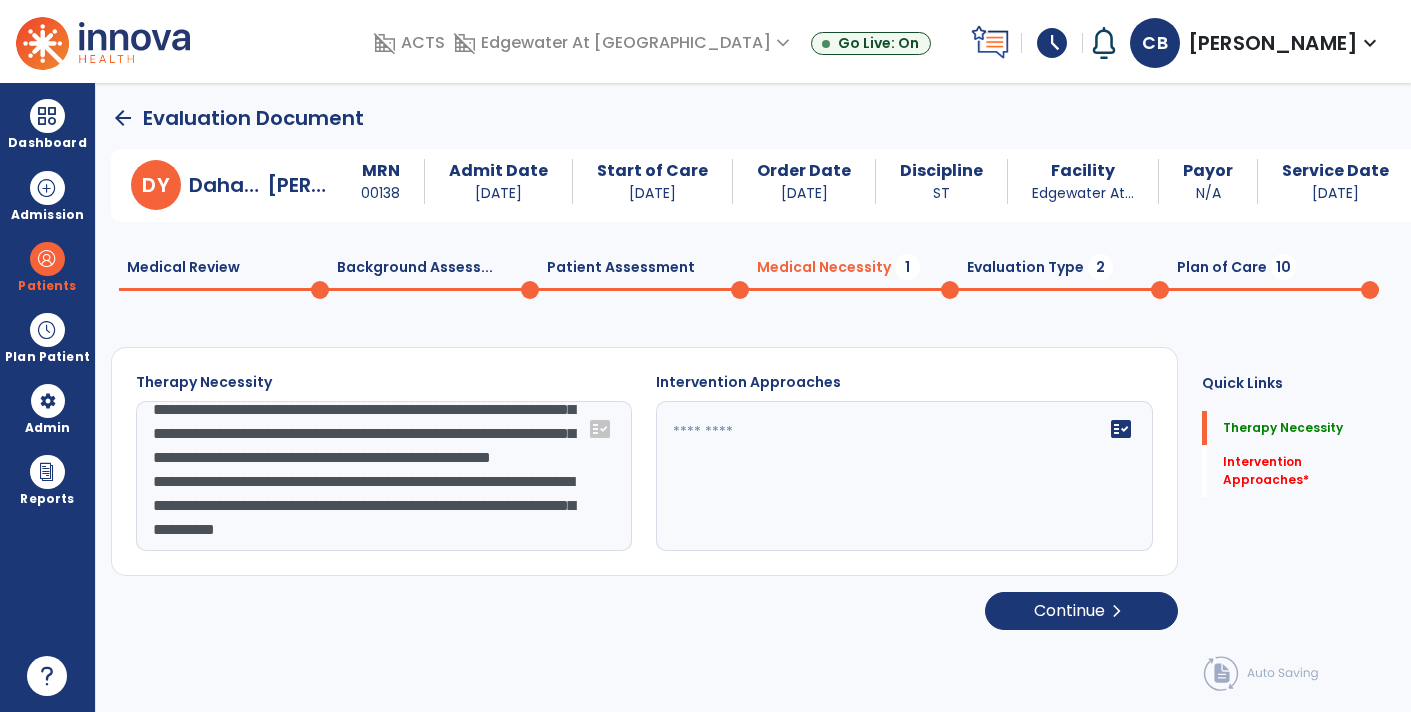scroll, scrollTop: 96, scrollLeft: 0, axis: vertical 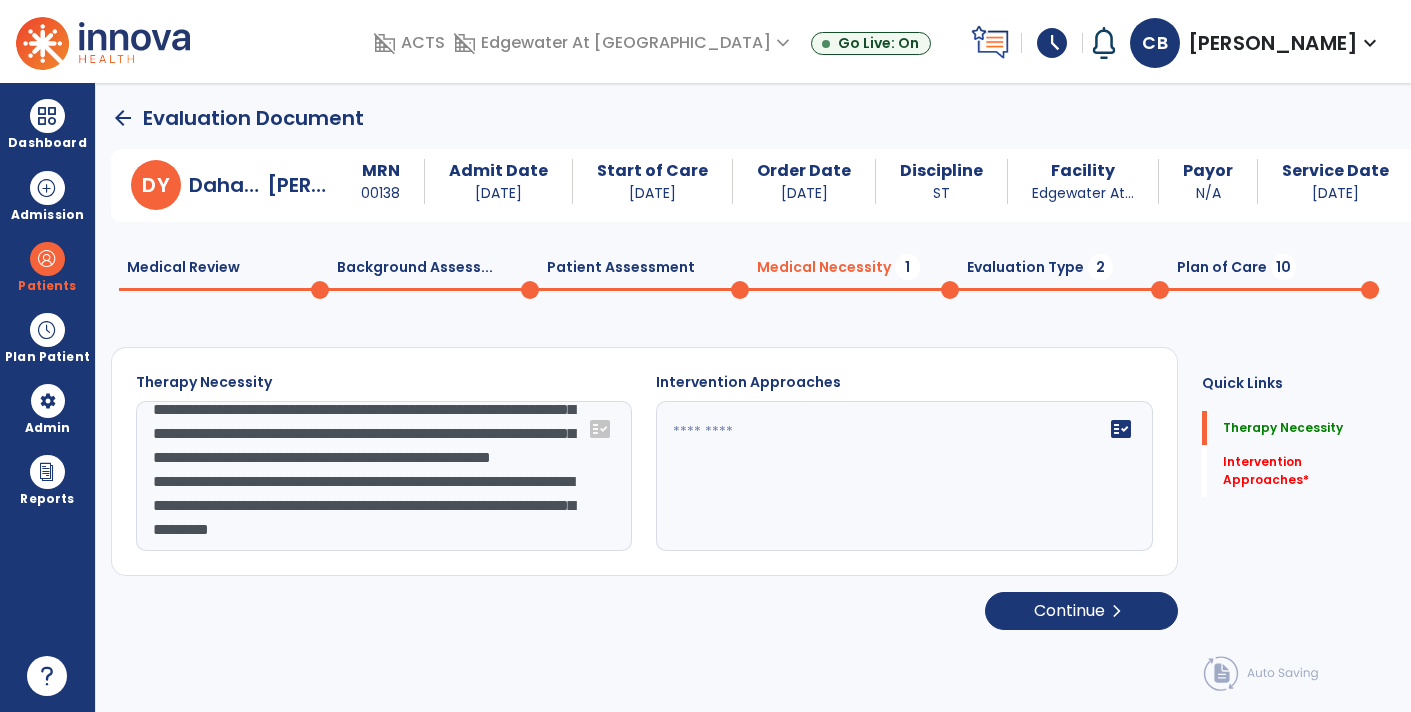 click on "**********" 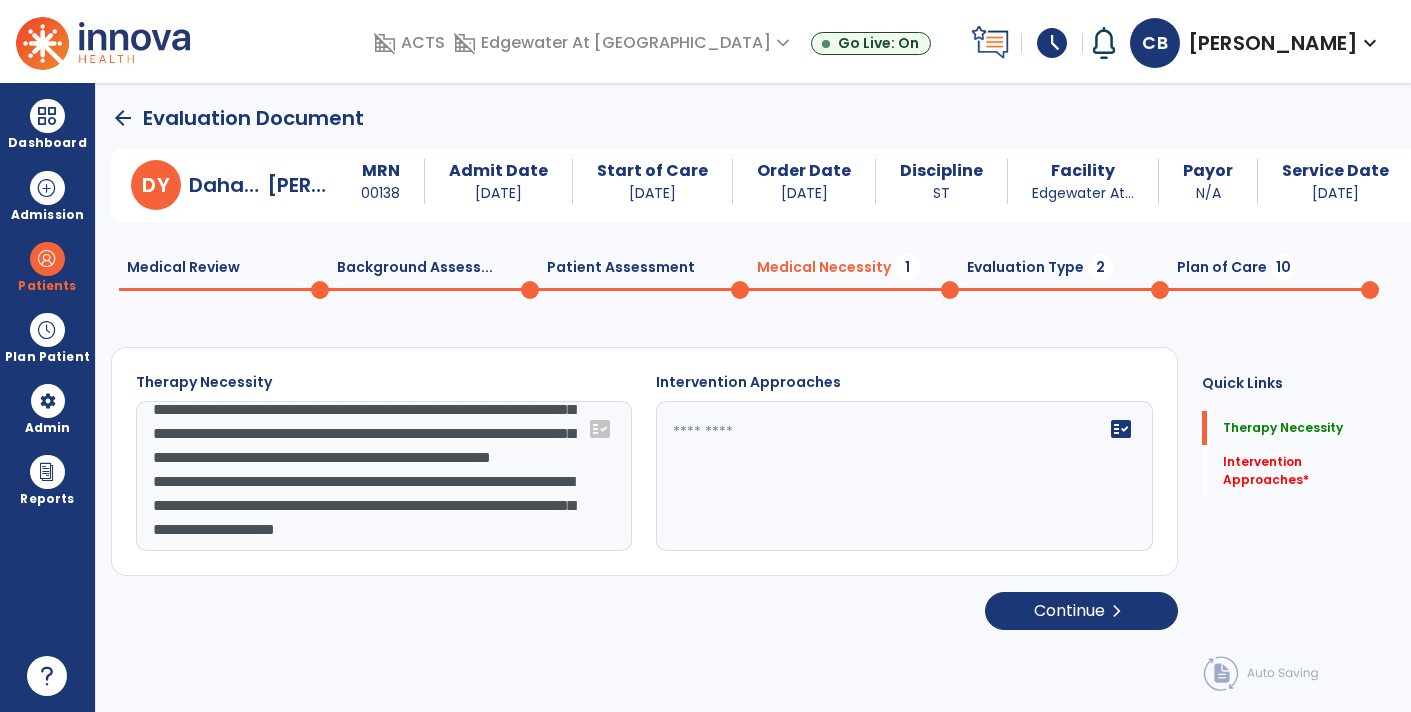 scroll, scrollTop: 119, scrollLeft: 0, axis: vertical 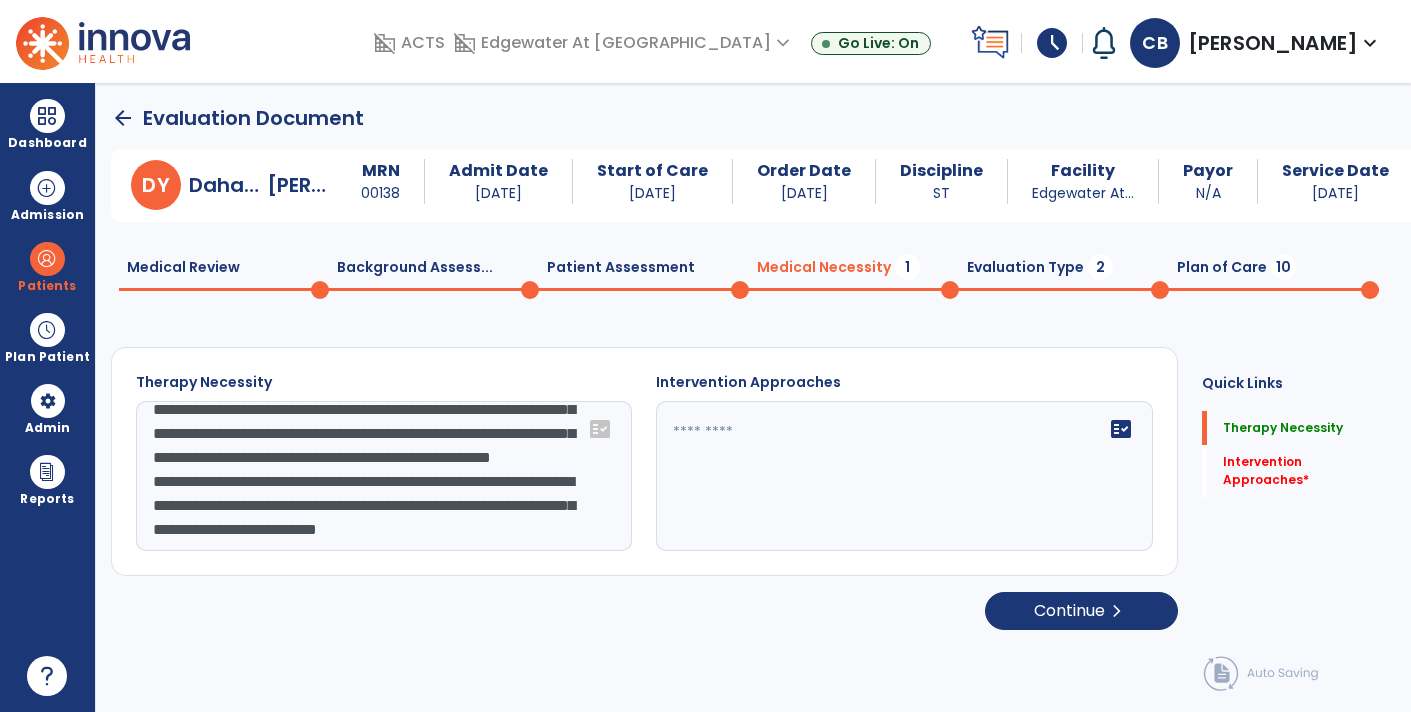 click on "**********" 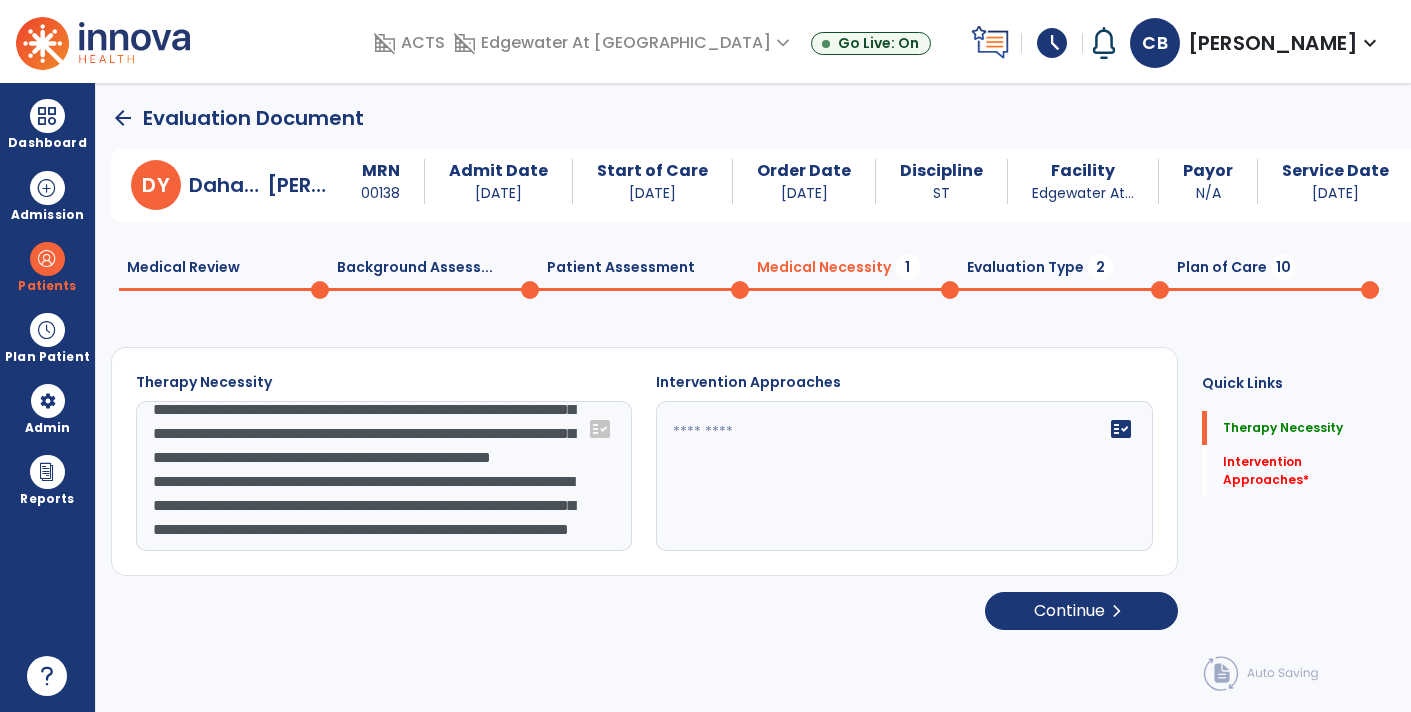 scroll, scrollTop: 144, scrollLeft: 0, axis: vertical 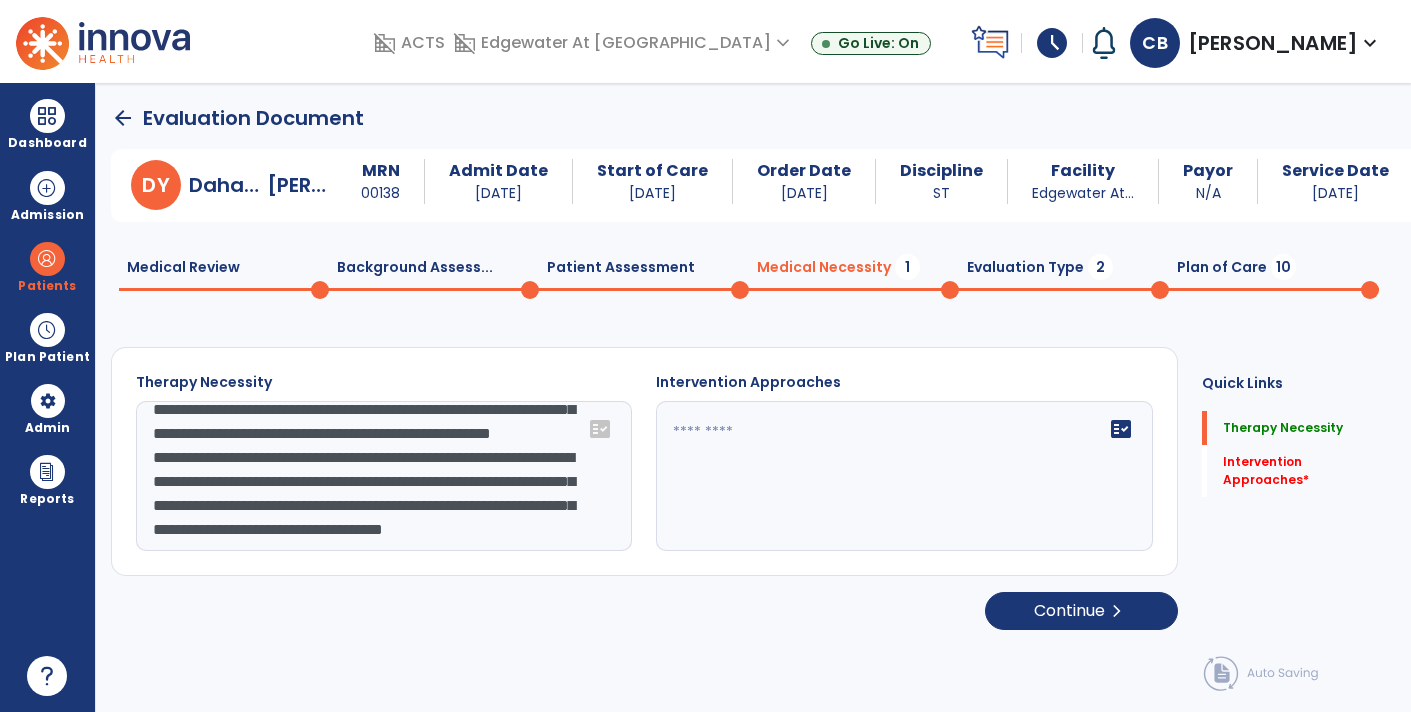 type on "**********" 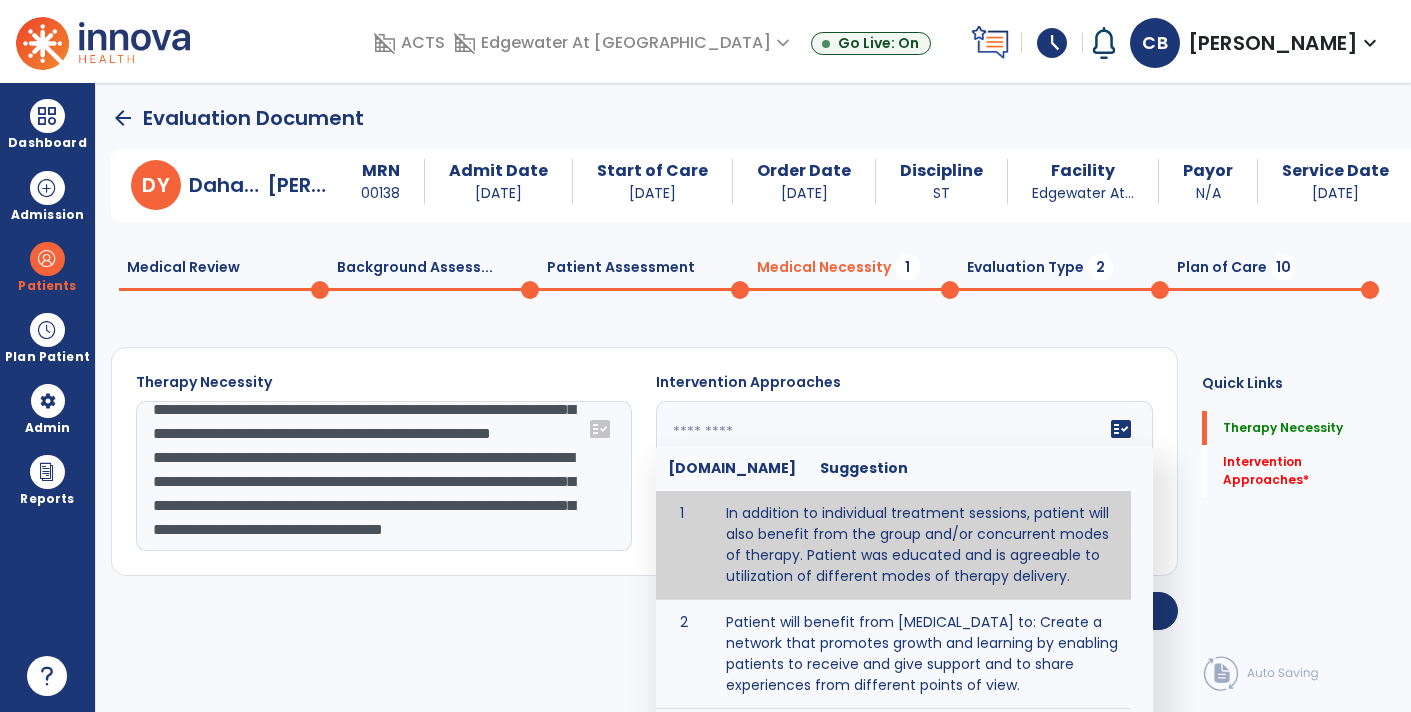 paste on "**********" 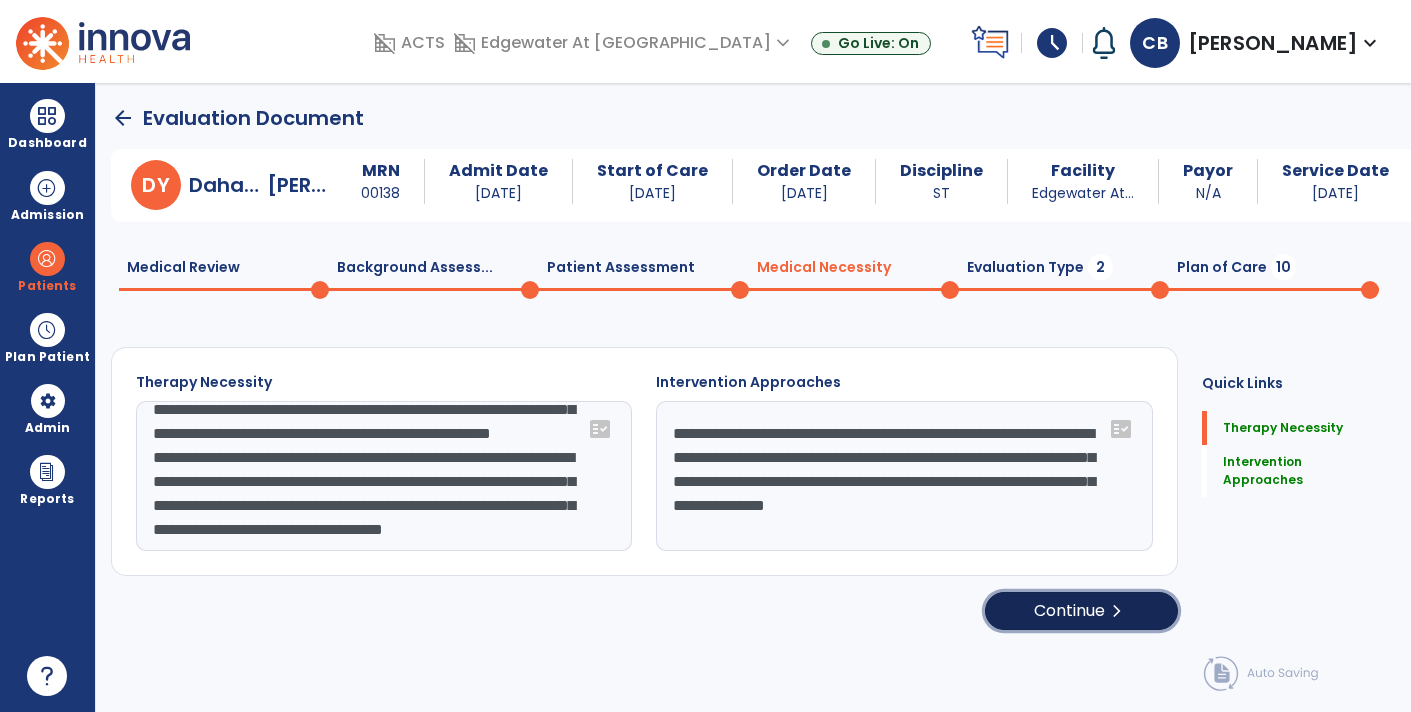 click on "Continue  chevron_right" 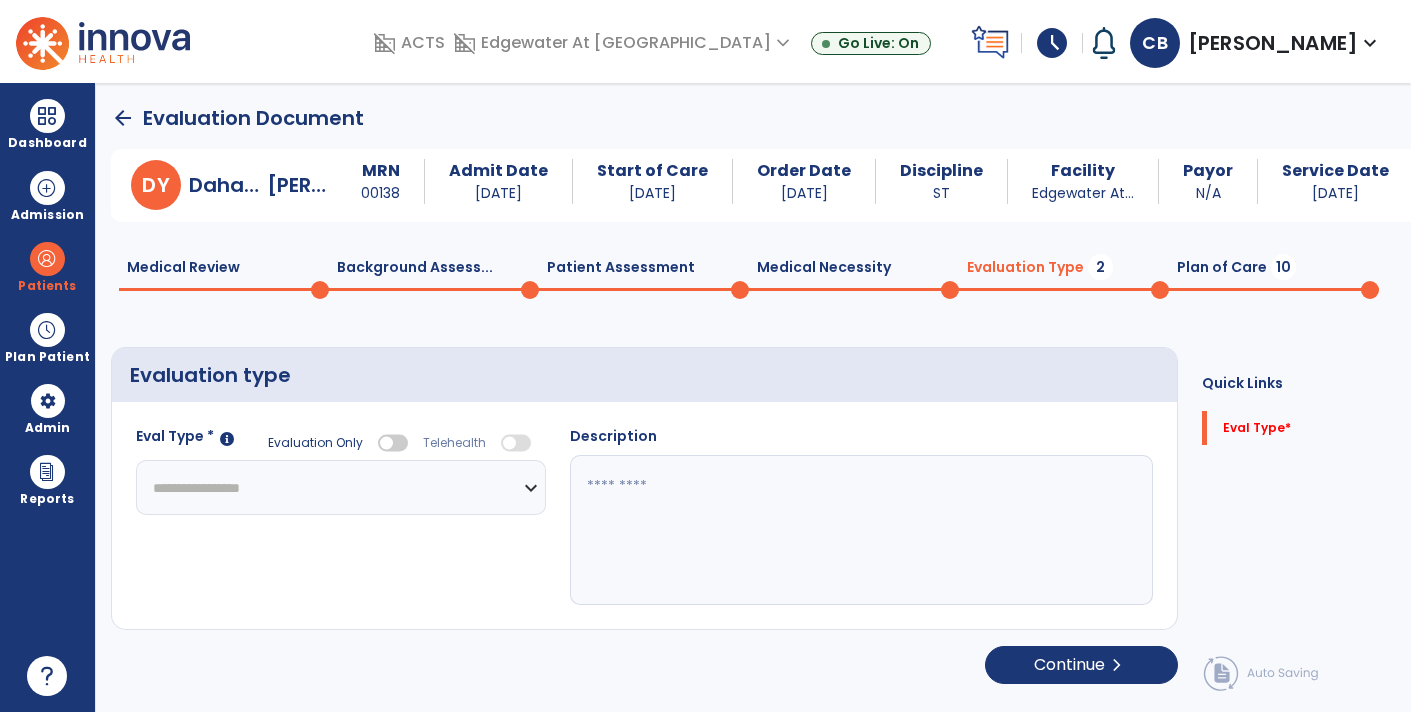 click on "**********" 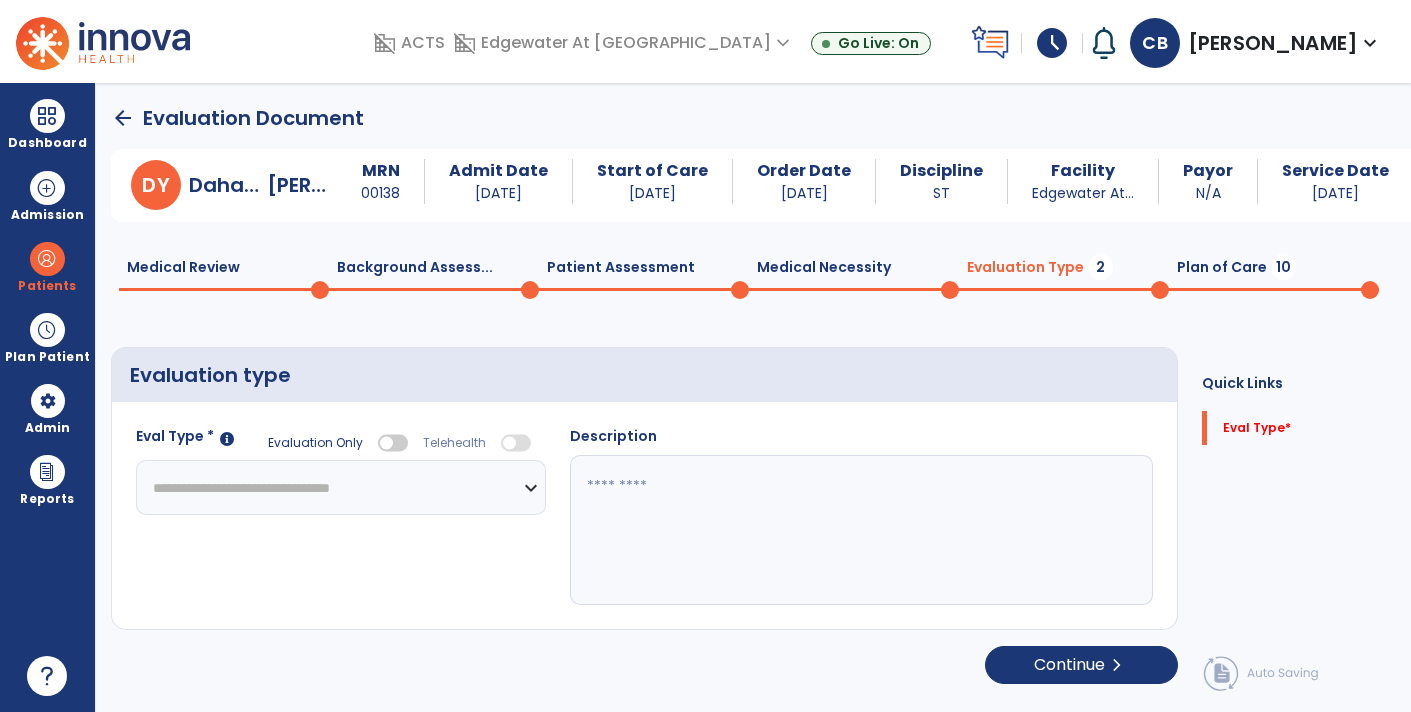 click on "**********" 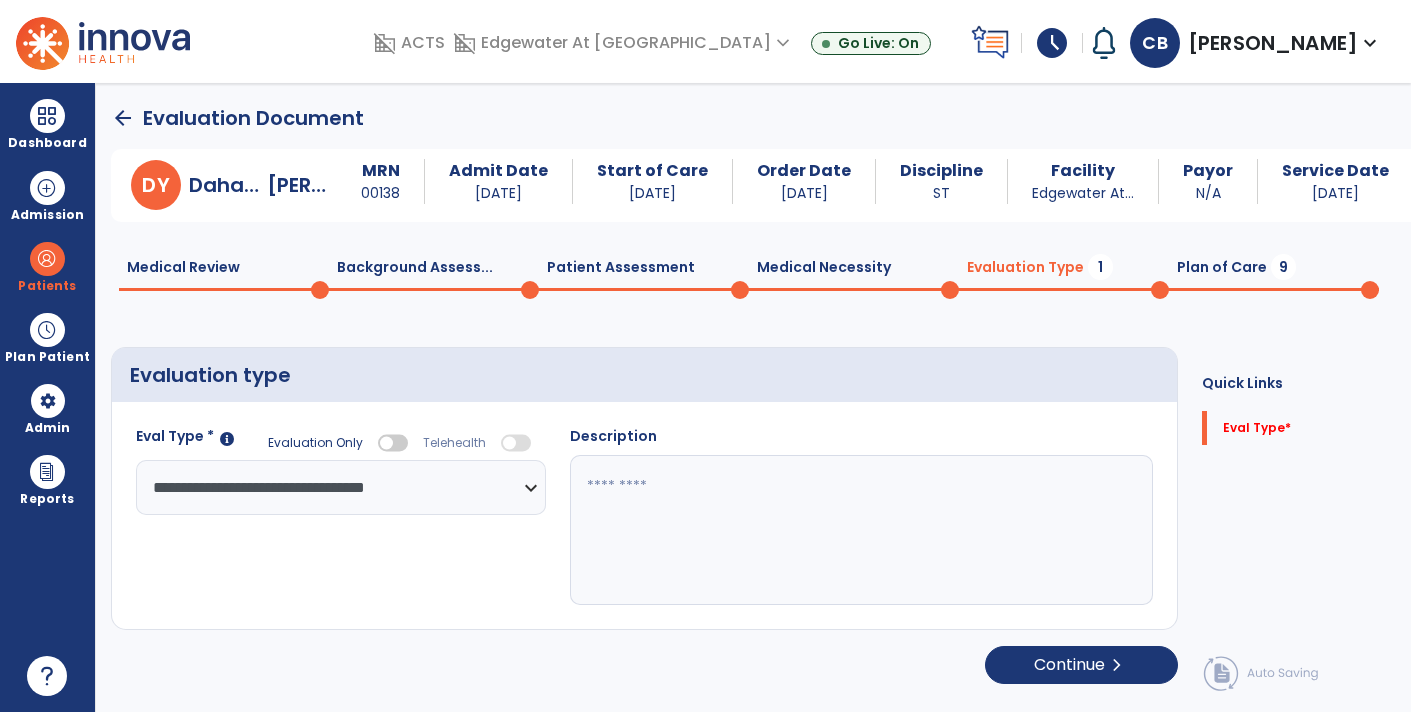 click 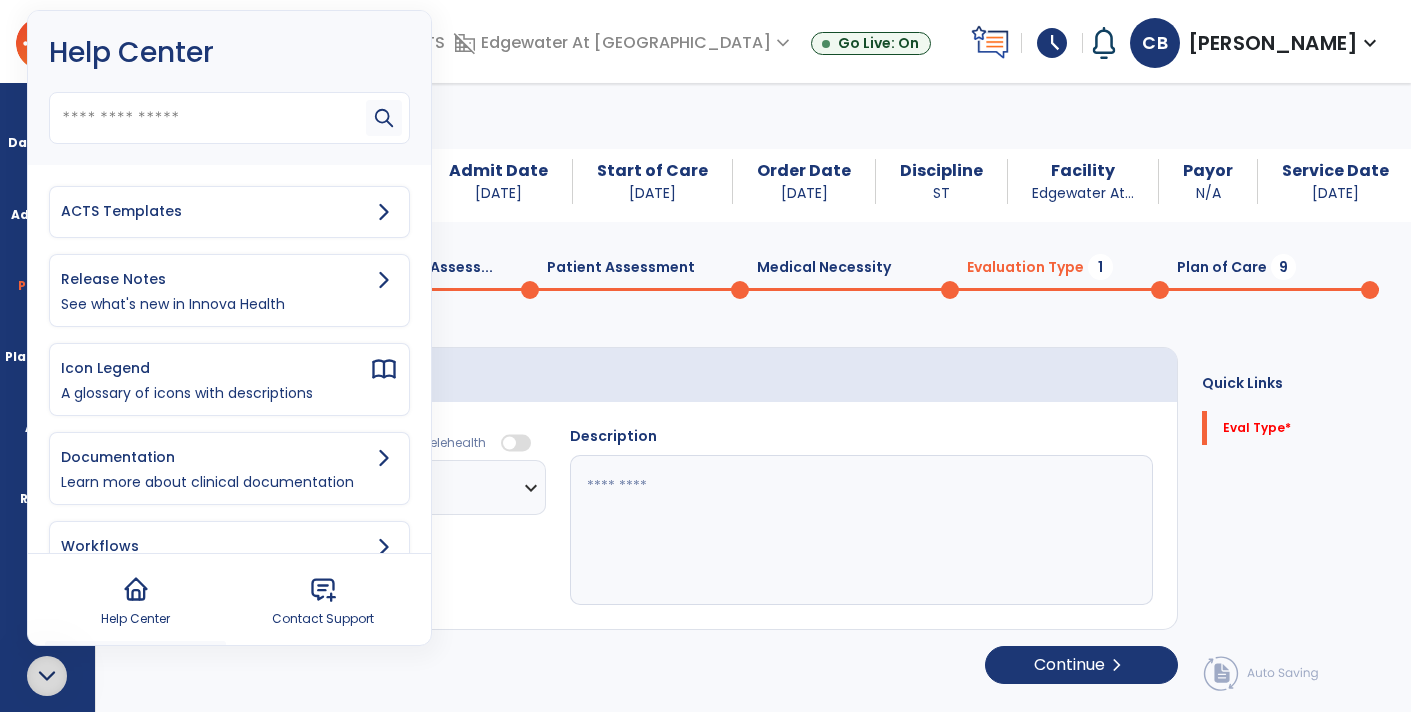 click 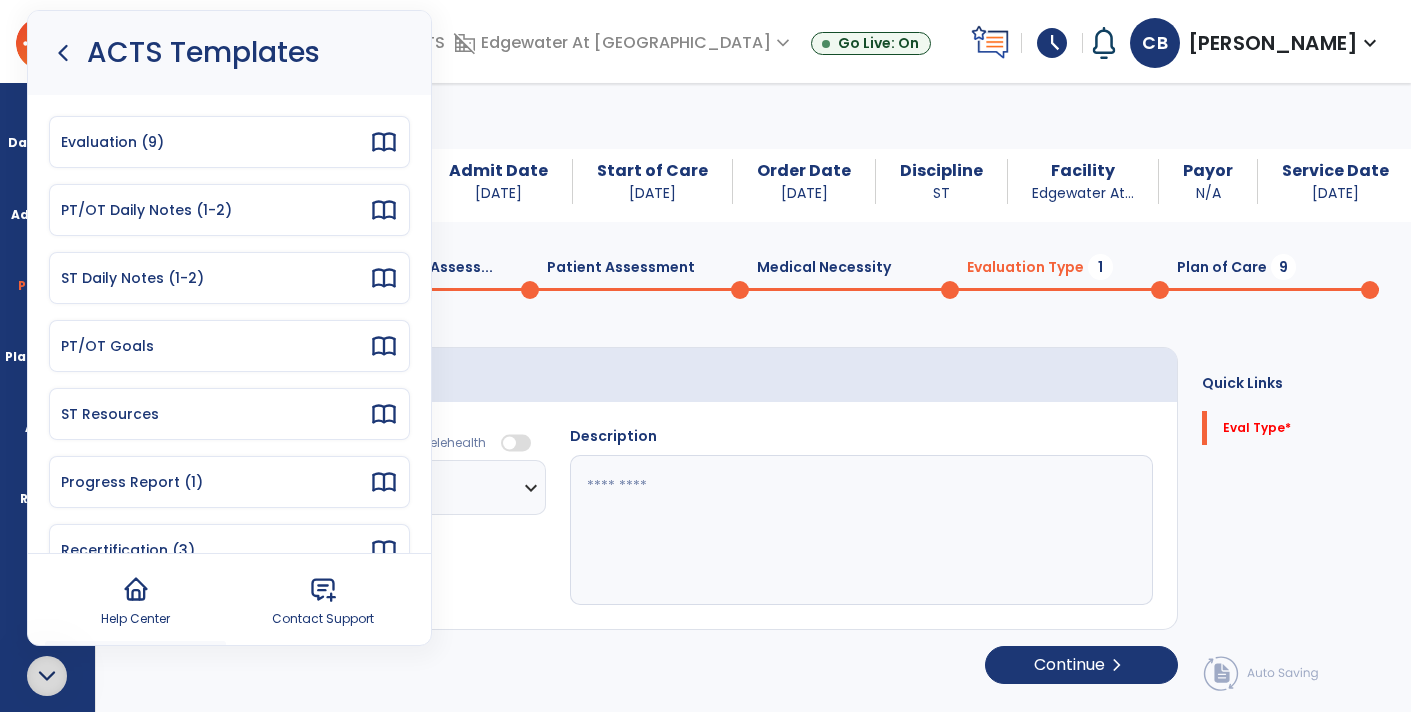 click on "ST Resources" at bounding box center [229, 414] 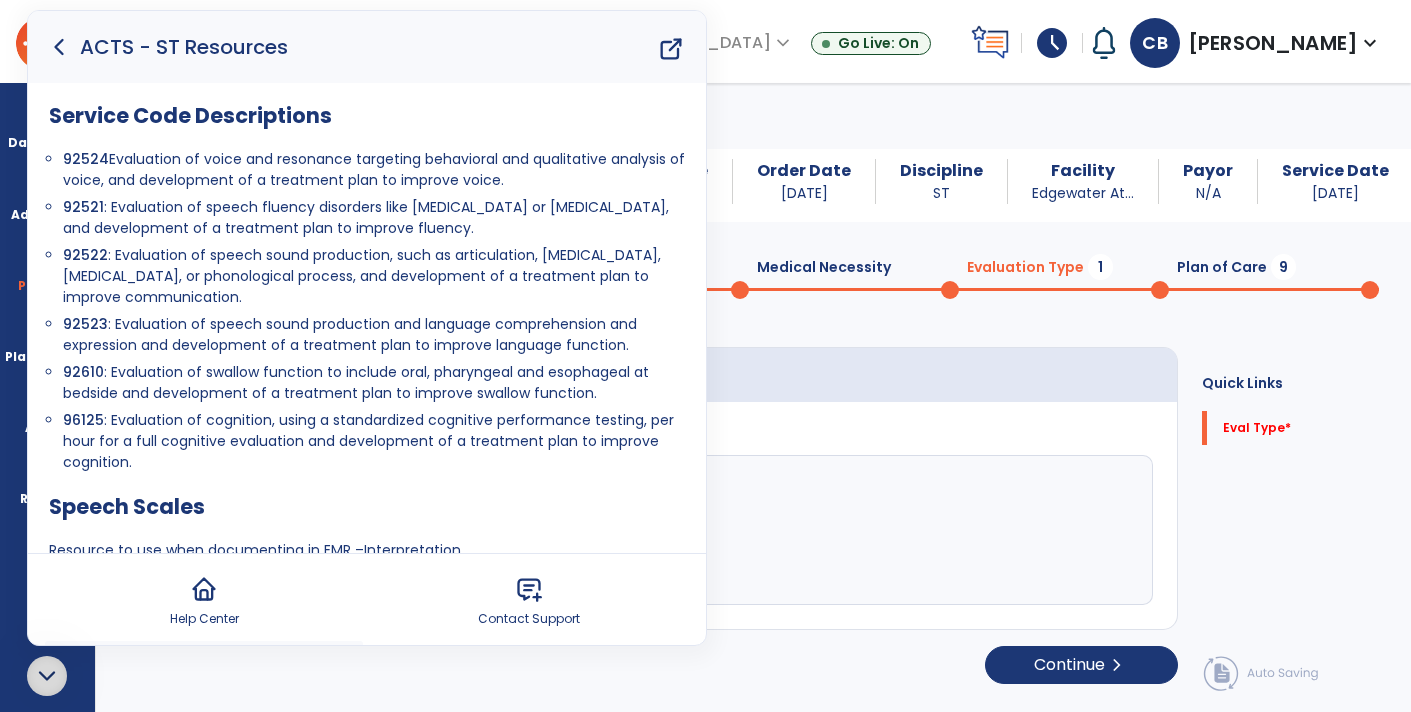 drag, startPoint x: 112, startPoint y: 254, endPoint x: 211, endPoint y: 306, distance: 111.82576 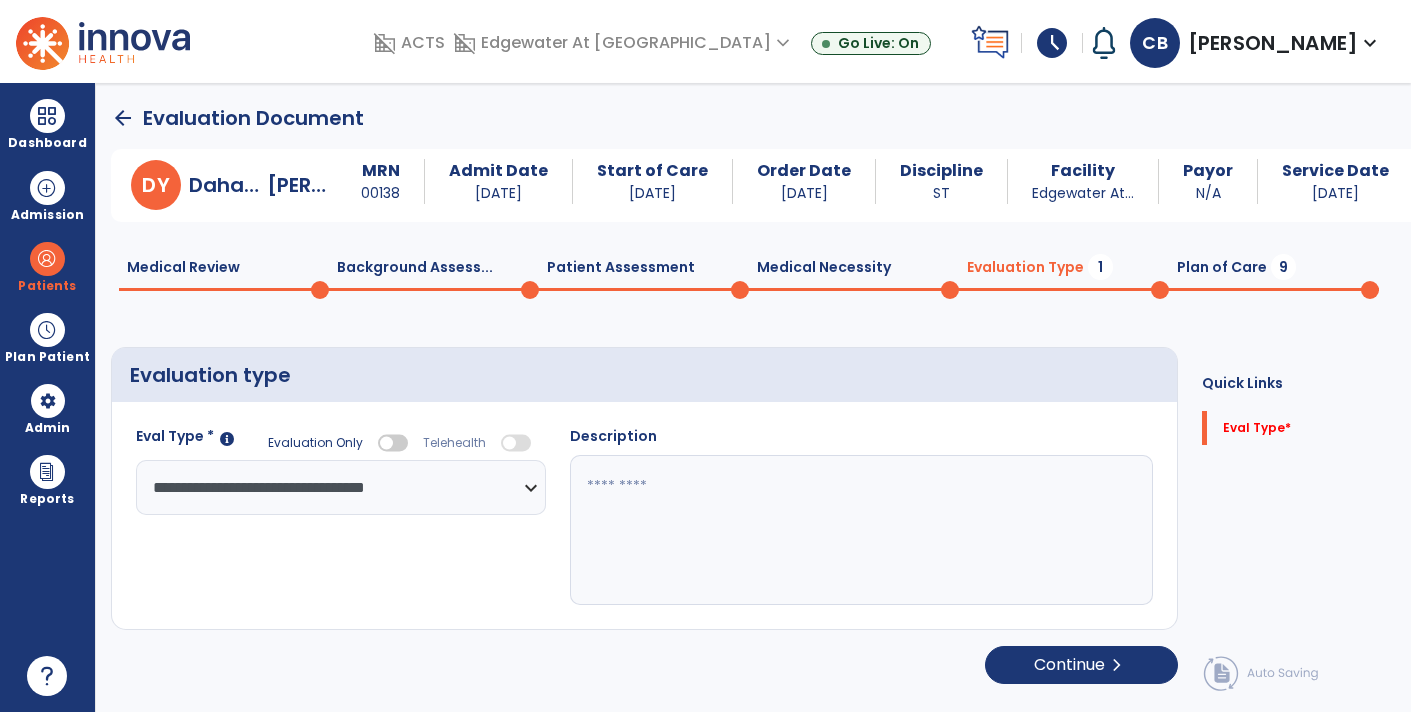 click 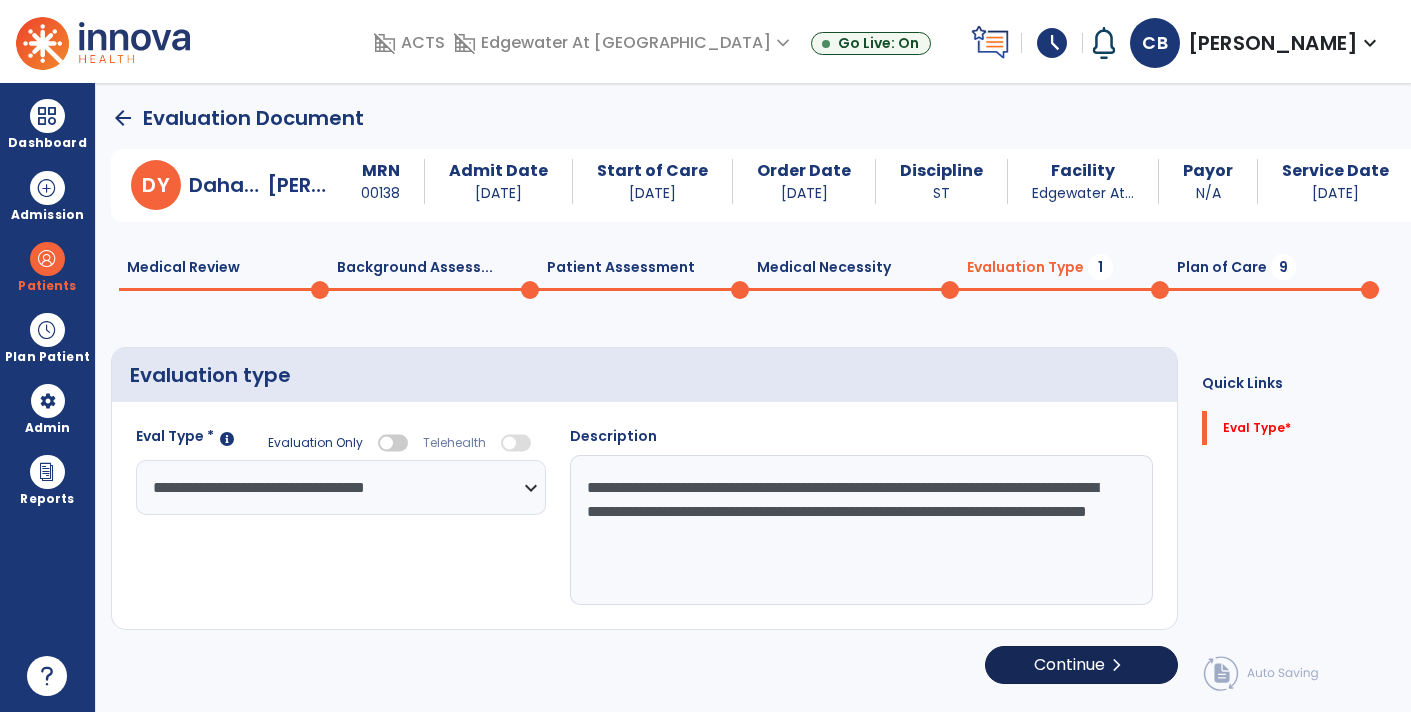 type on "**********" 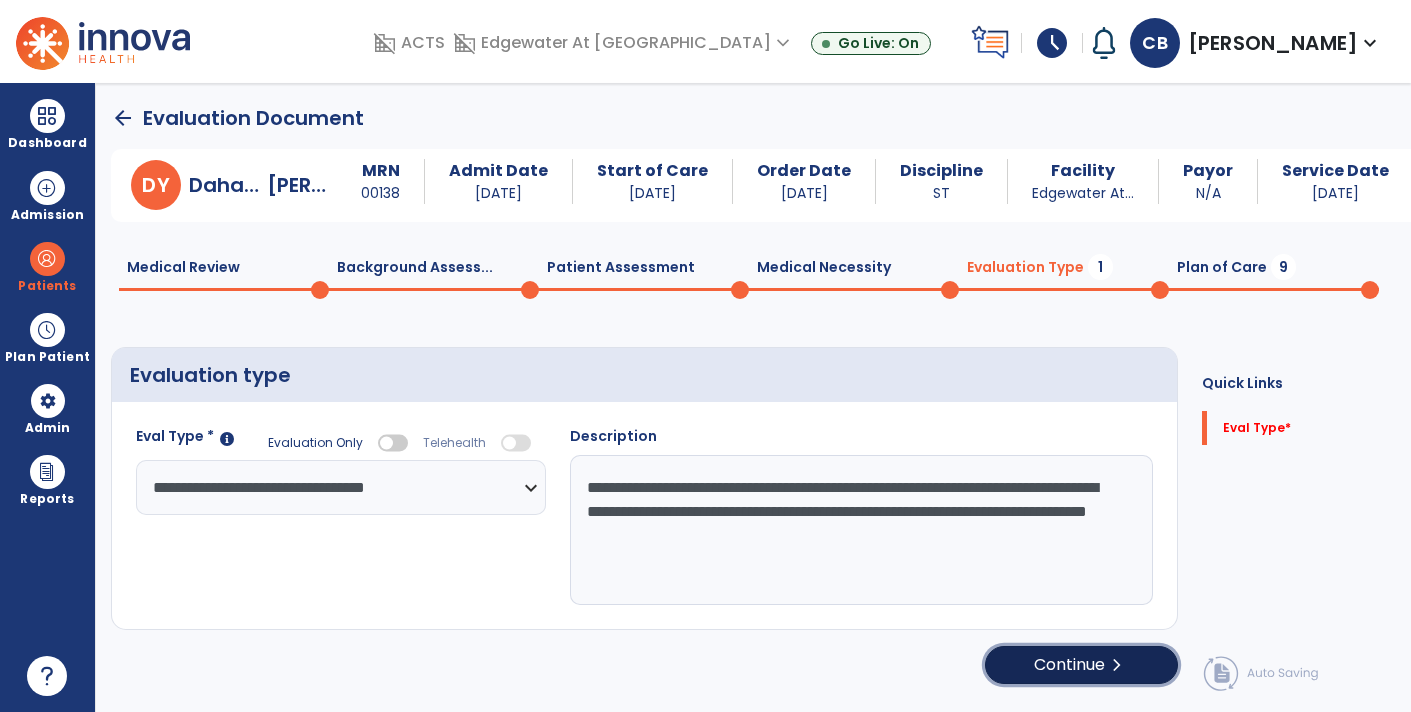 click on "Continue  chevron_right" 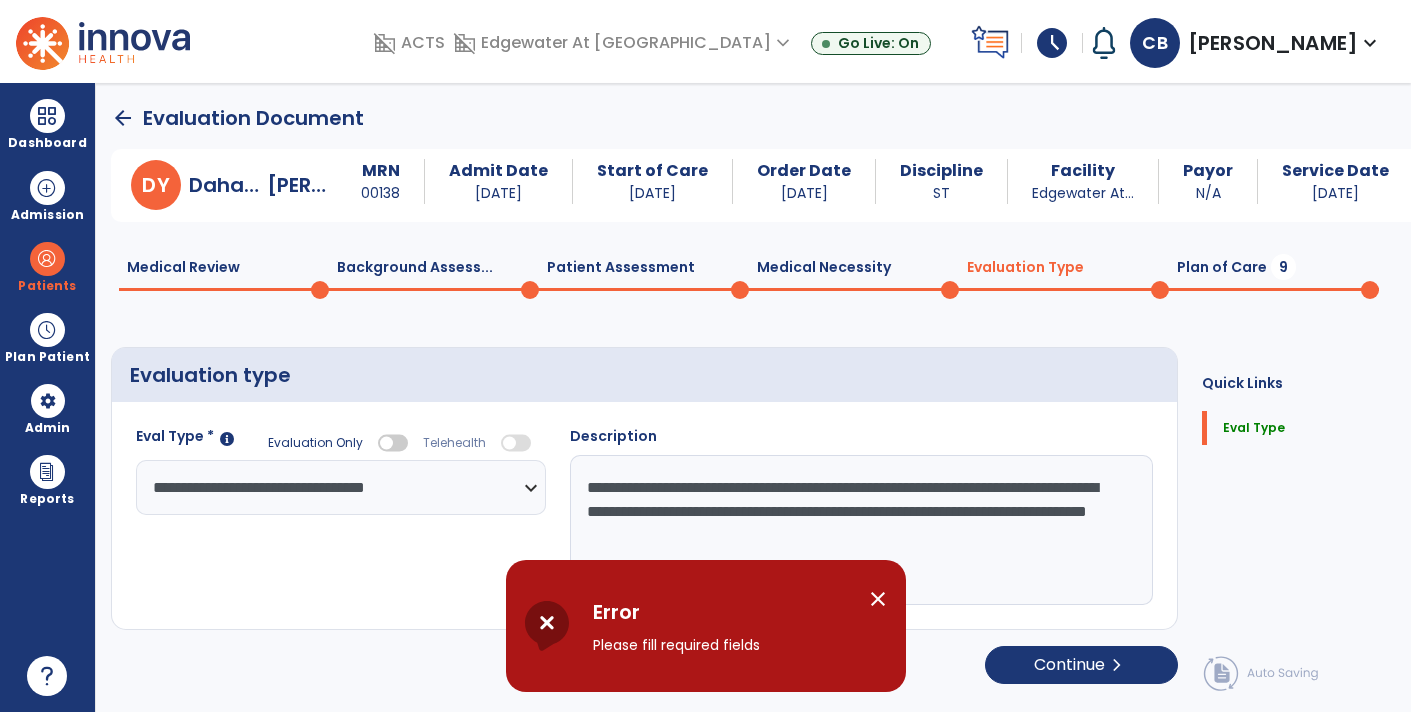 click on "**********" 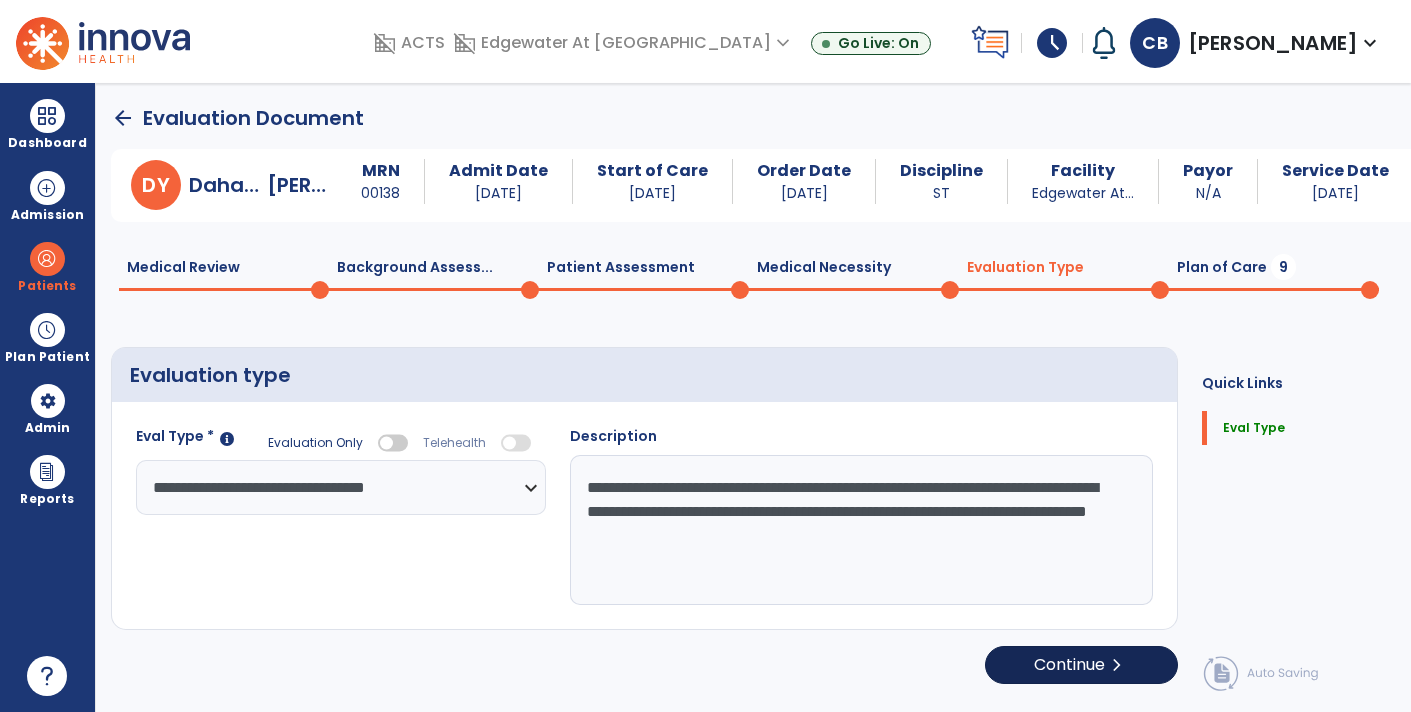click on "Continue  chevron_right" 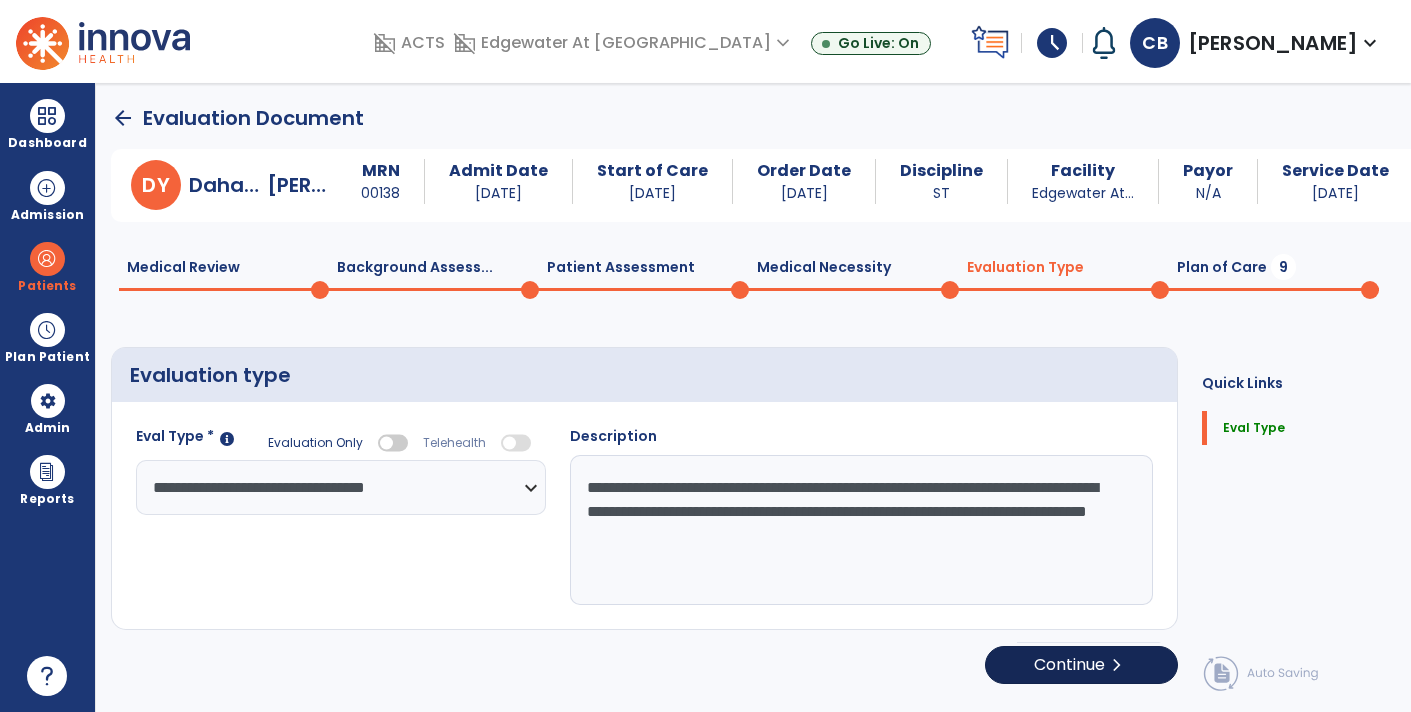 select on "*****" 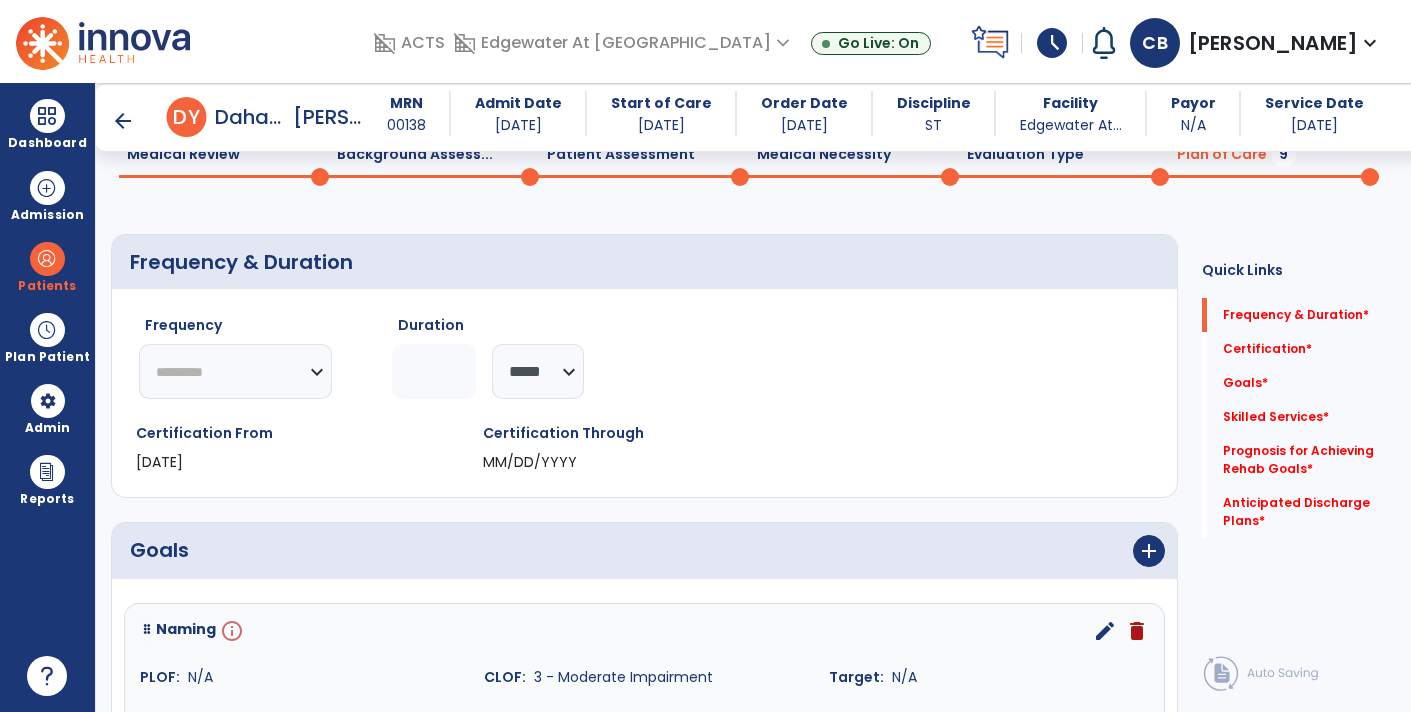 scroll, scrollTop: 209, scrollLeft: 0, axis: vertical 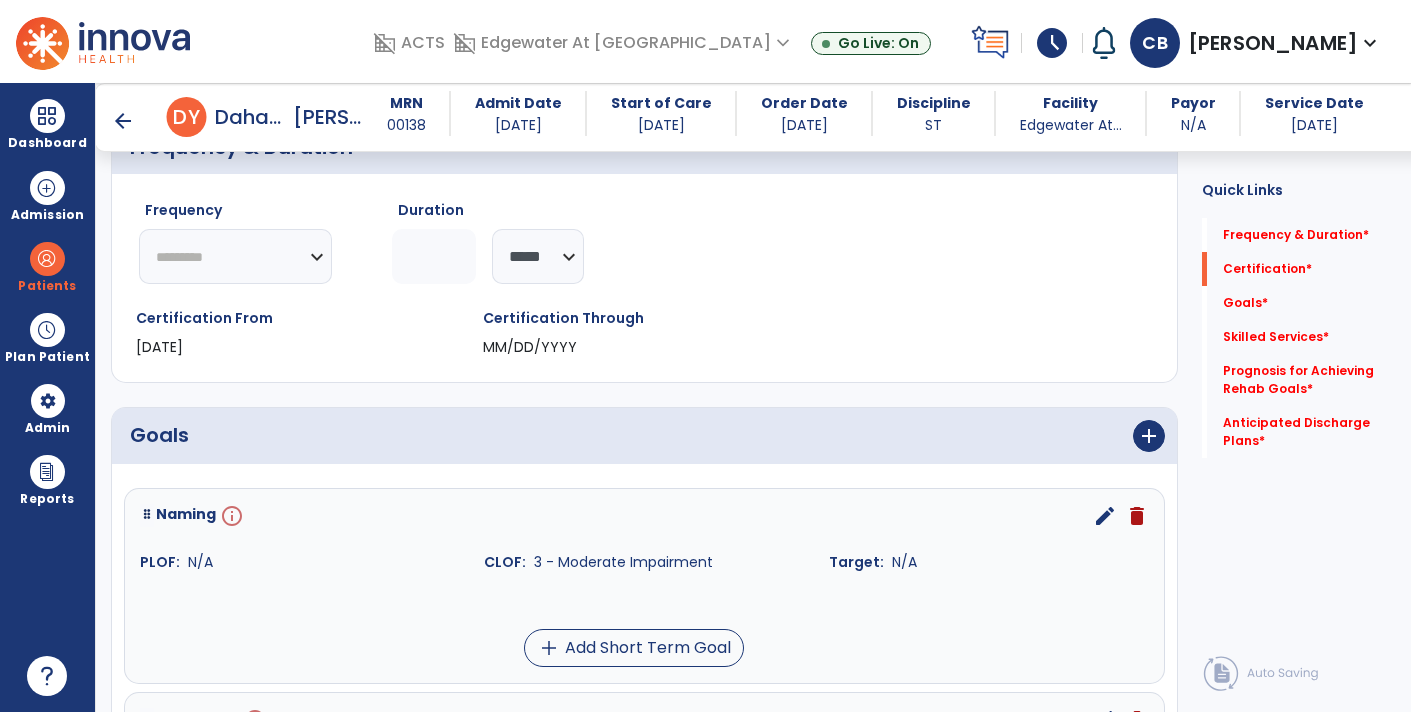 click on "********* ** ** ** ** ** ** **" 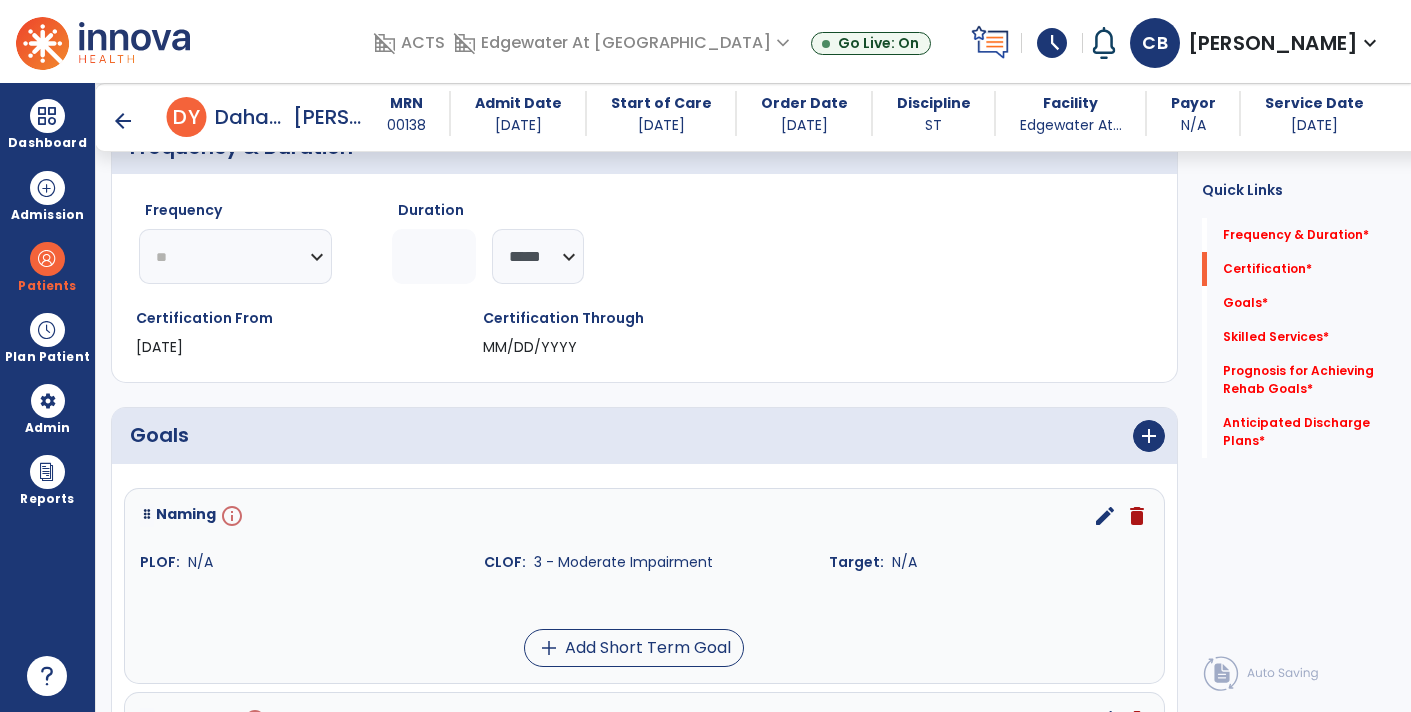 click on "********* ** ** ** ** ** ** **" 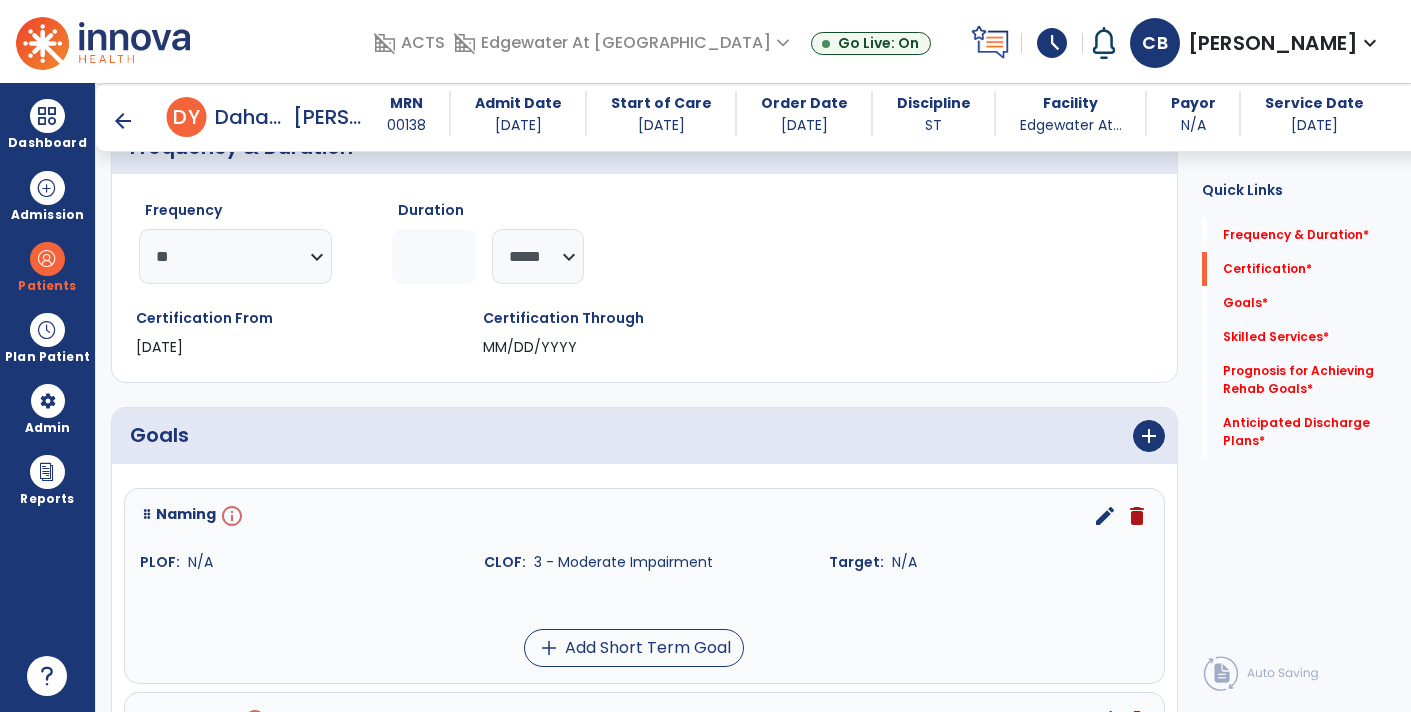 click 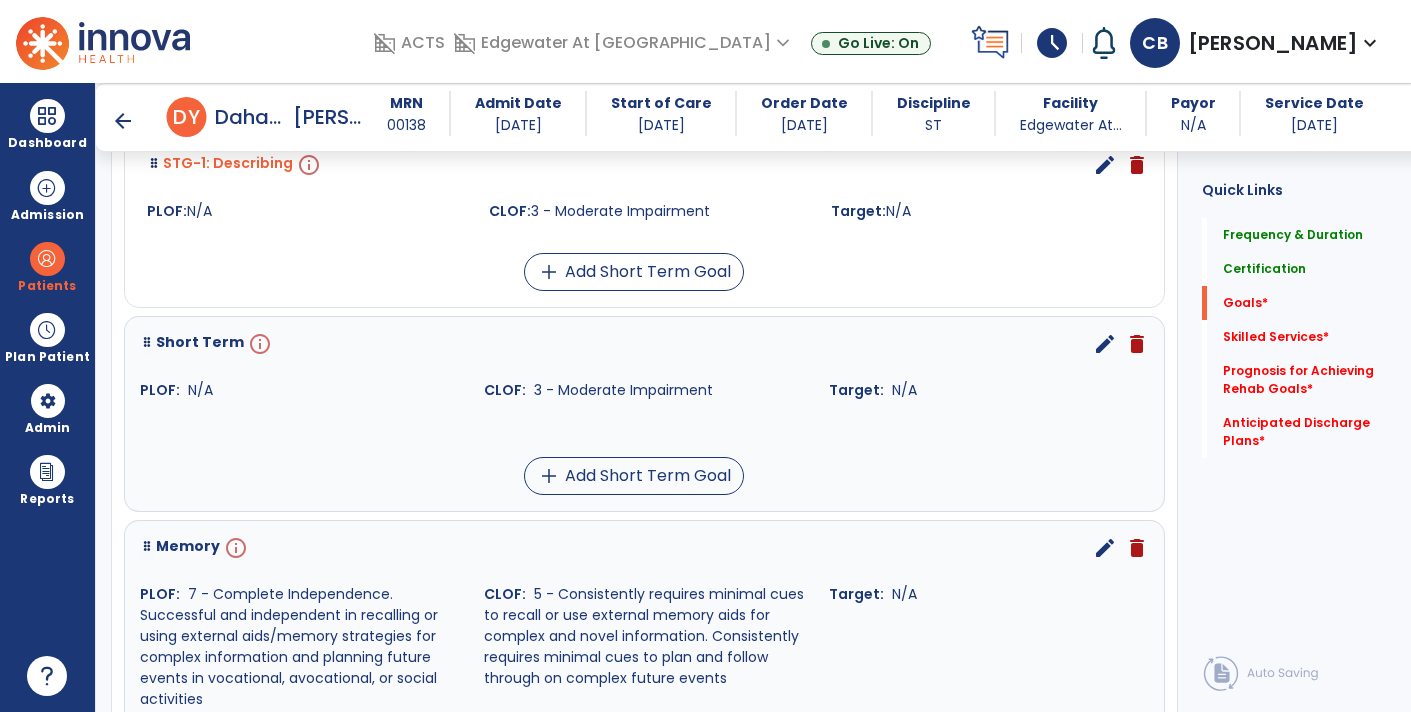 scroll, scrollTop: 717, scrollLeft: 0, axis: vertical 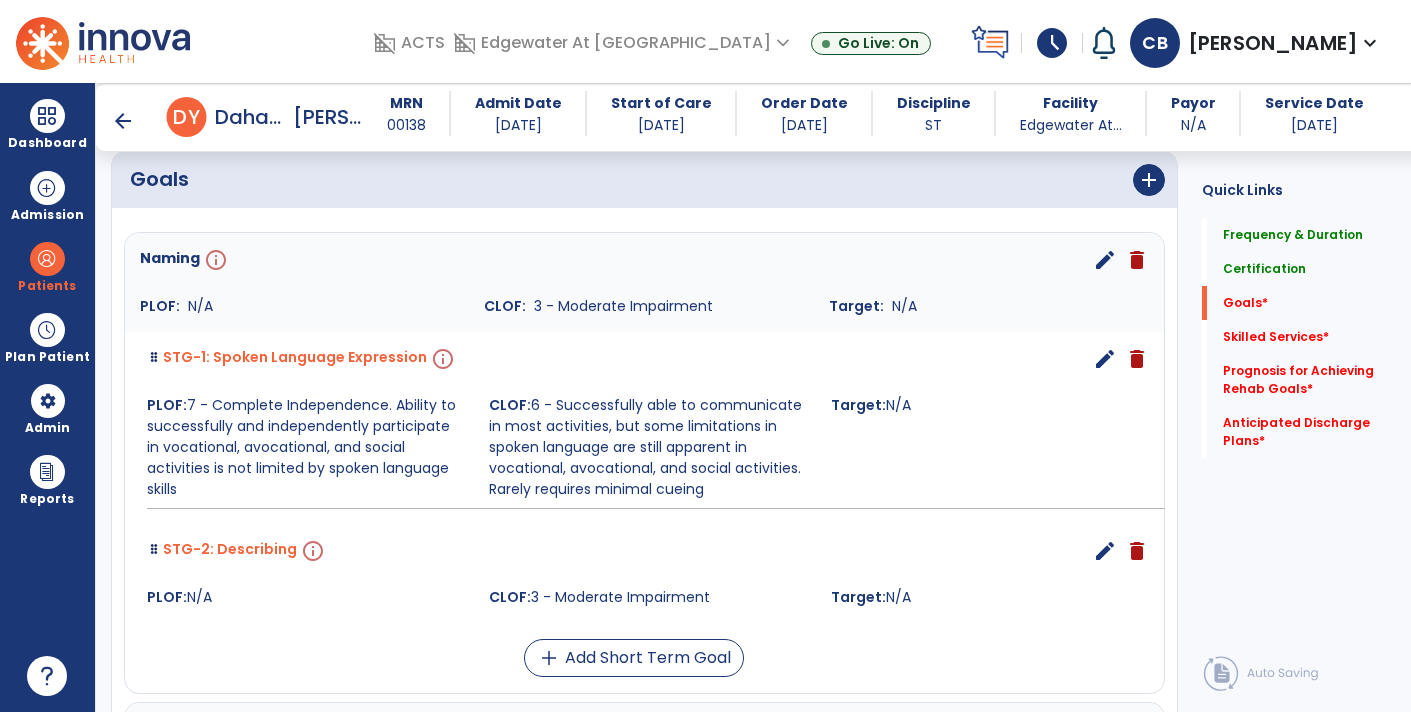 type on "*" 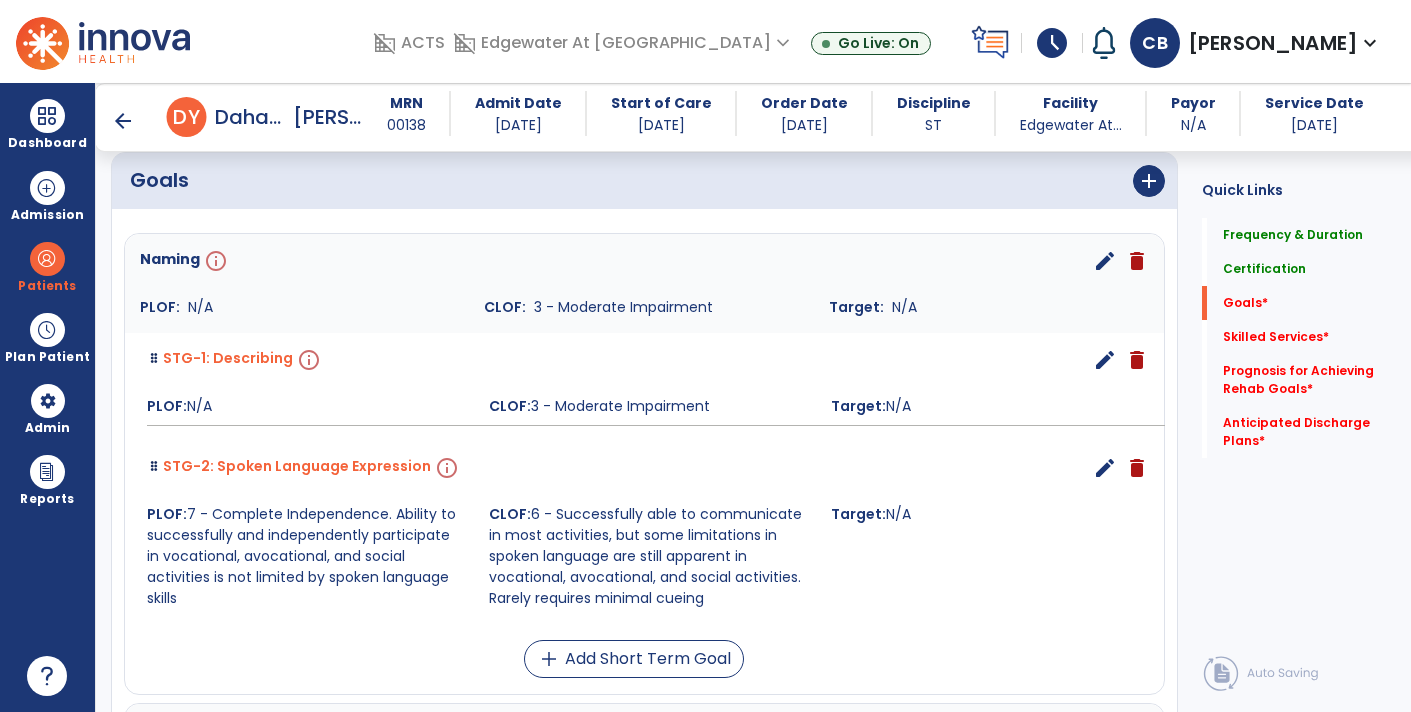 scroll, scrollTop: 468, scrollLeft: 0, axis: vertical 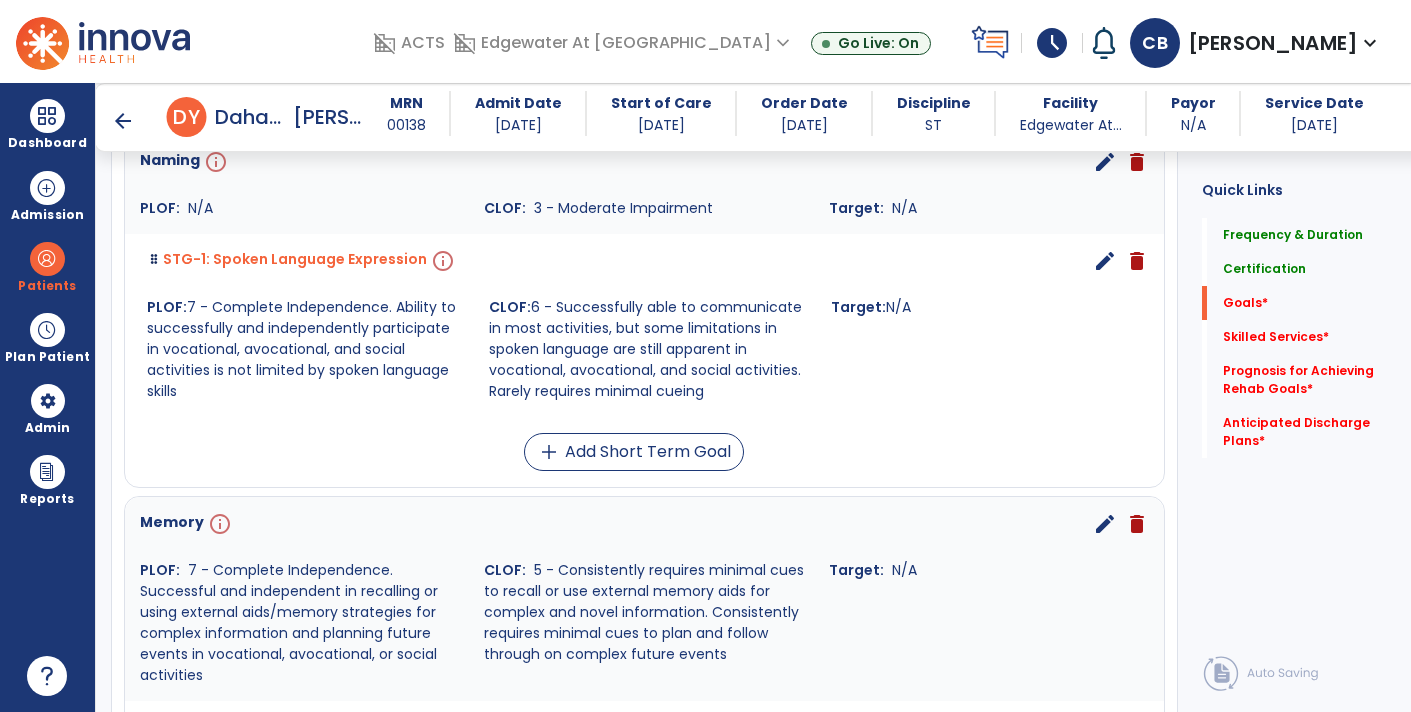 click on "arrow_back      D  Y  [PERSON_NAME]  MRN [MEDICAL_RECORD_NUMBER] Admit Date [DATE] Start of Care [DATE] Order Date [DATE] Discipline ST Facility Edgewater At... Payor N/A Service Date [DATE]" at bounding box center [773, 117] 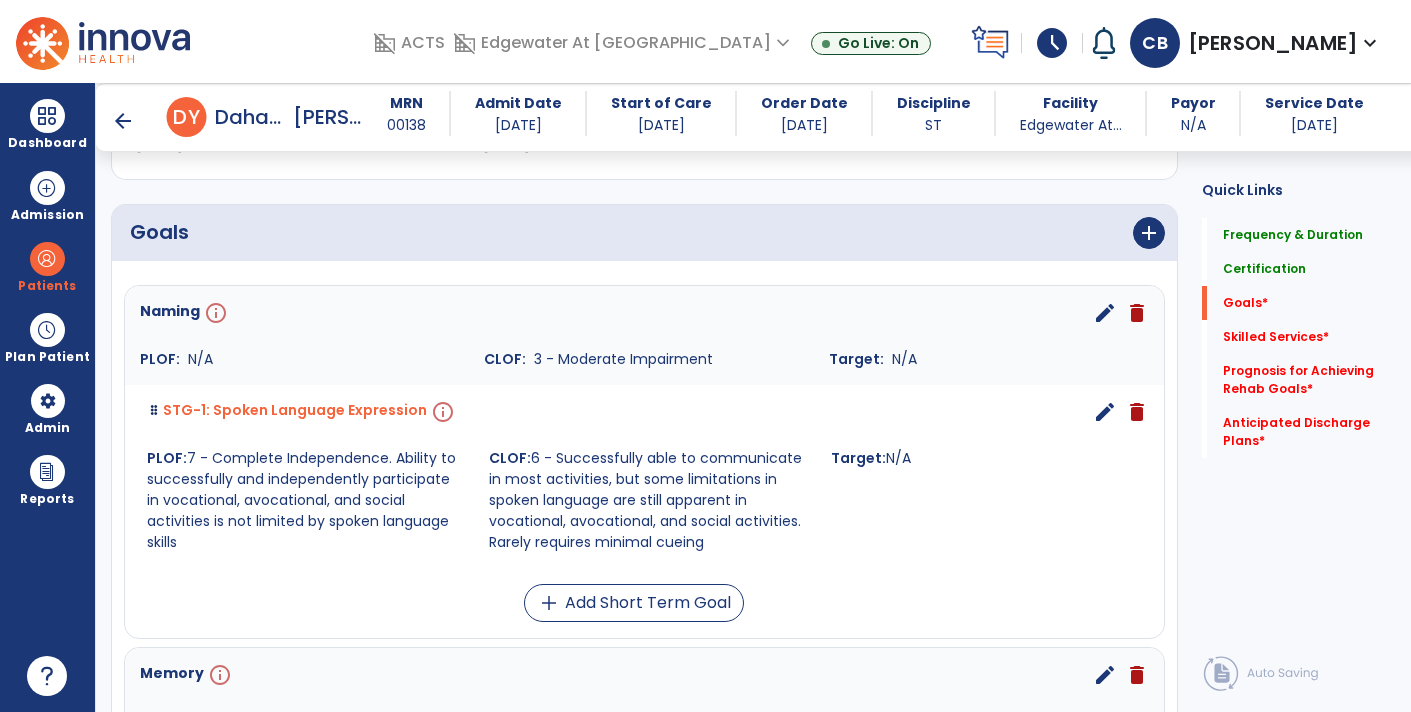 scroll, scrollTop: 488, scrollLeft: 0, axis: vertical 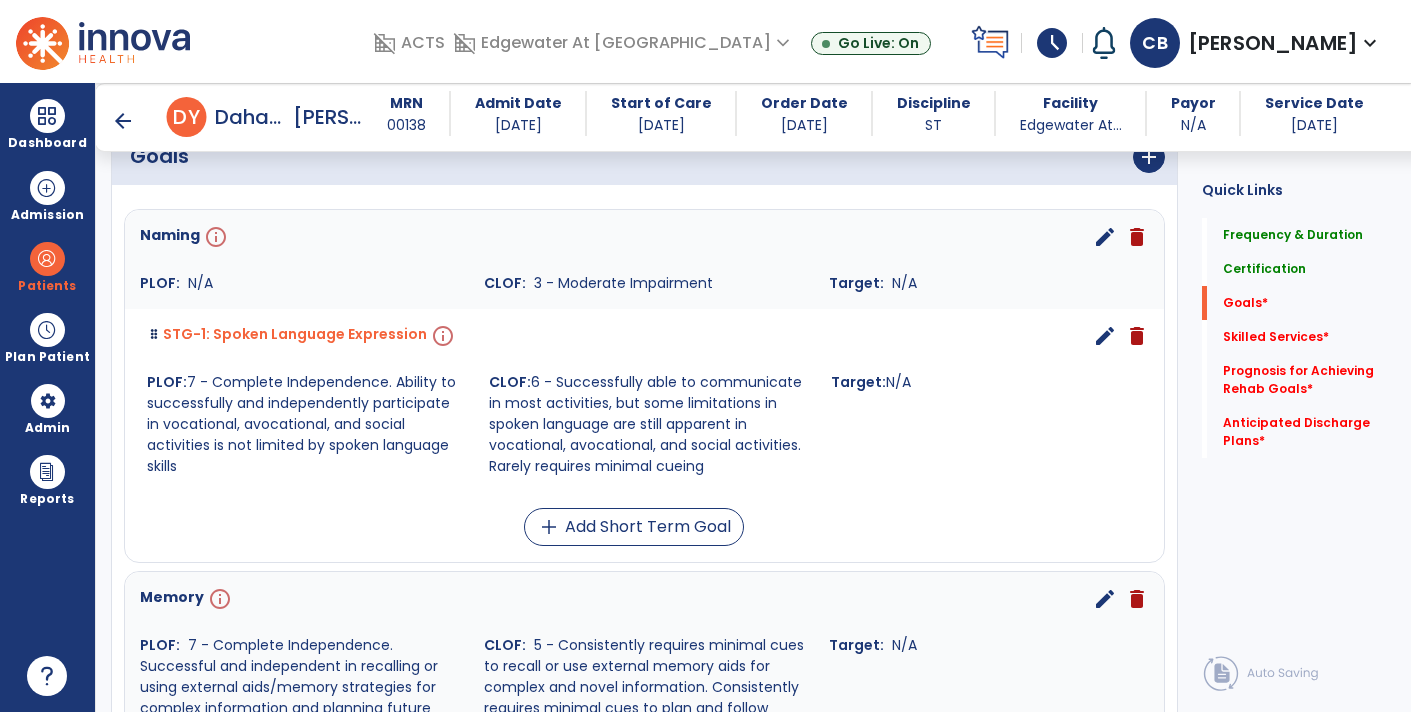 click on "Naming  info     edit delete PLOF:    N/A CLOF:    3 - Moderate Impairment Target:    N/A" at bounding box center (644, 259) 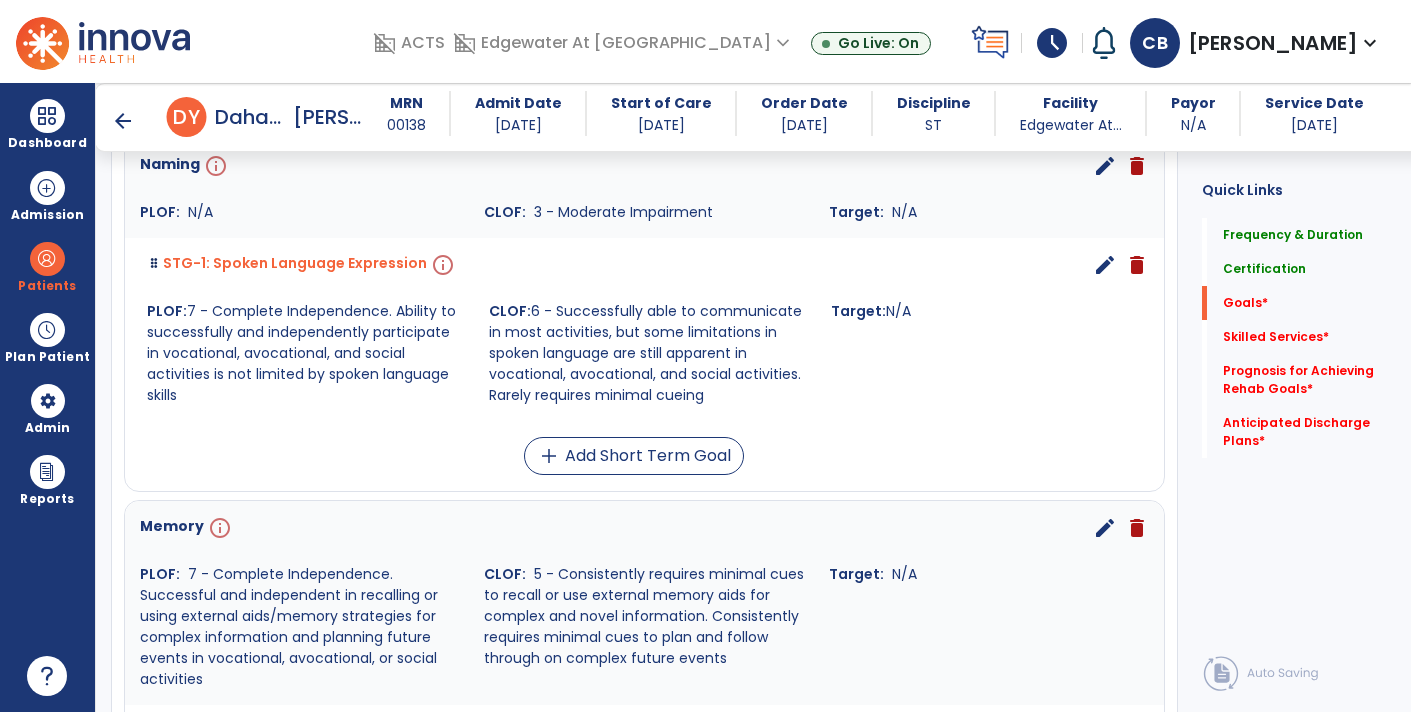 scroll, scrollTop: 580, scrollLeft: 0, axis: vertical 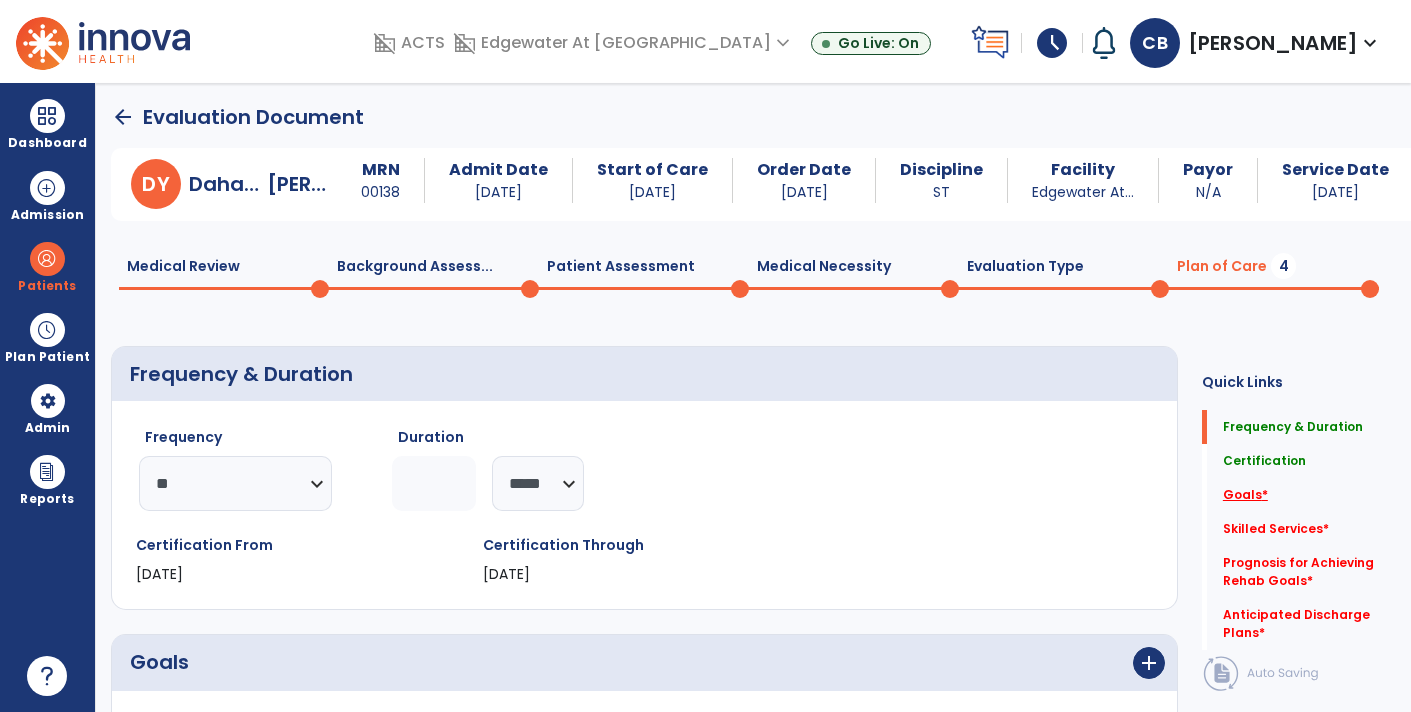 click on "*" 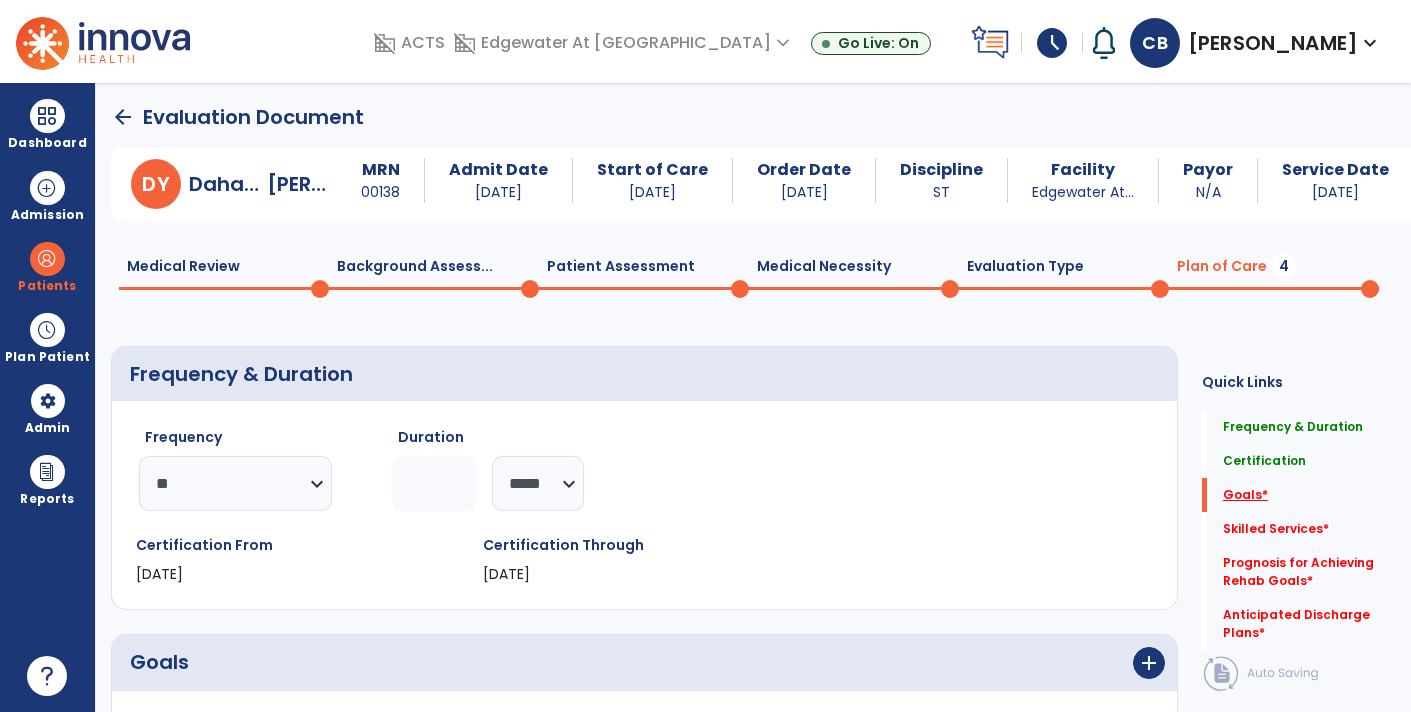 scroll, scrollTop: 41, scrollLeft: 0, axis: vertical 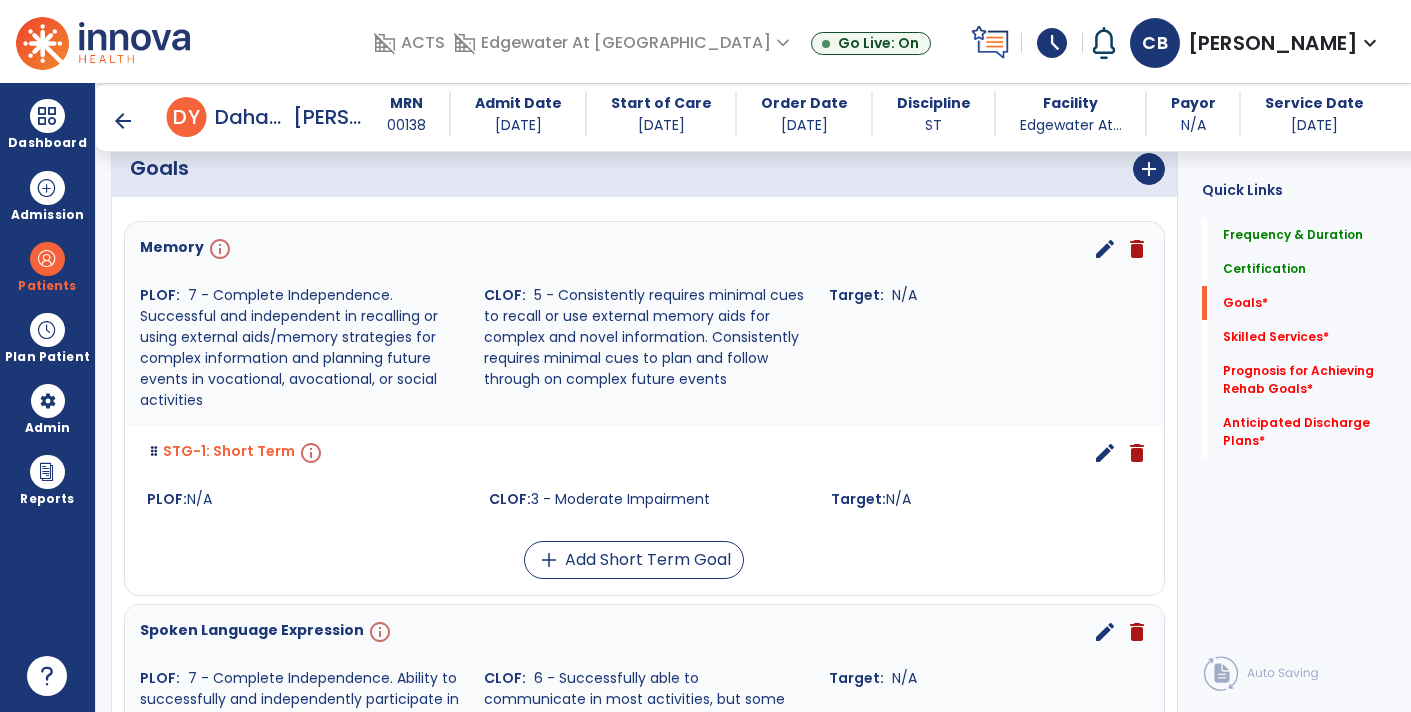 click on "edit" at bounding box center (1105, 249) 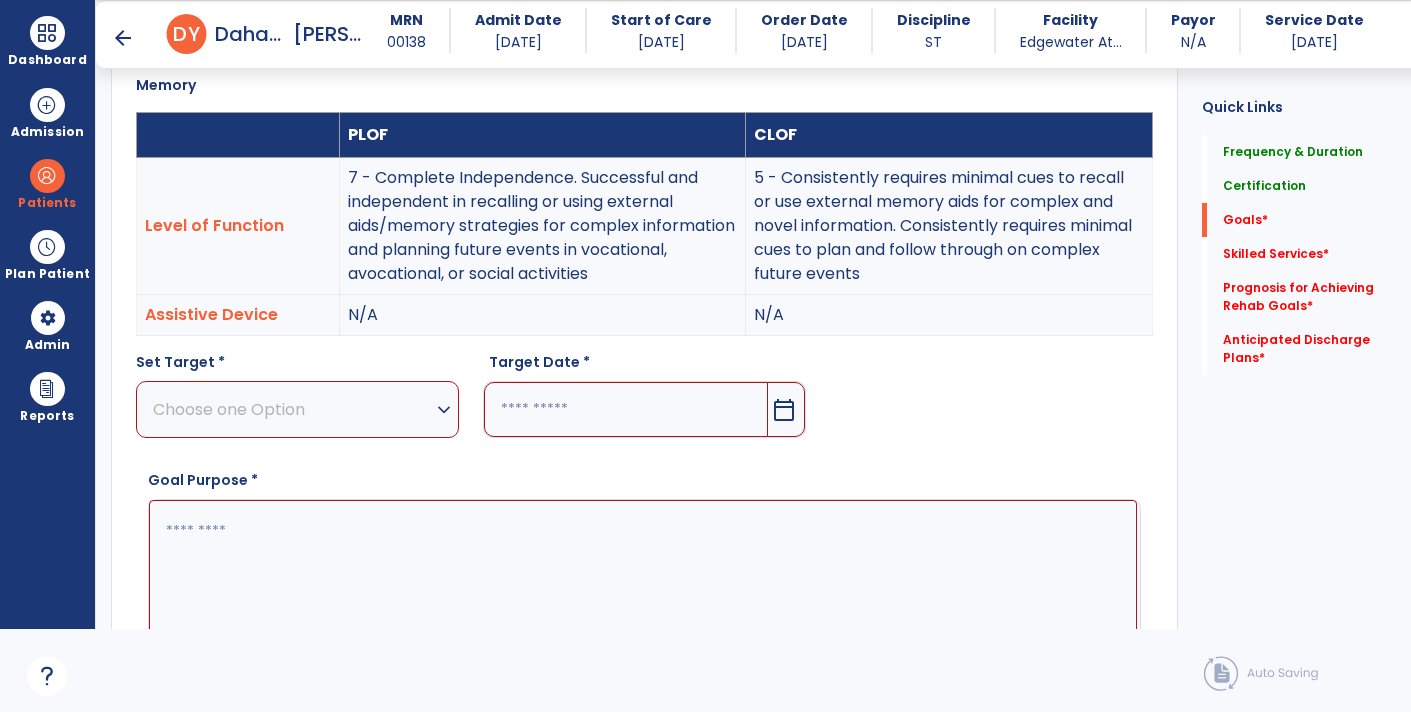 click on "Choose one Option" at bounding box center [292, 409] 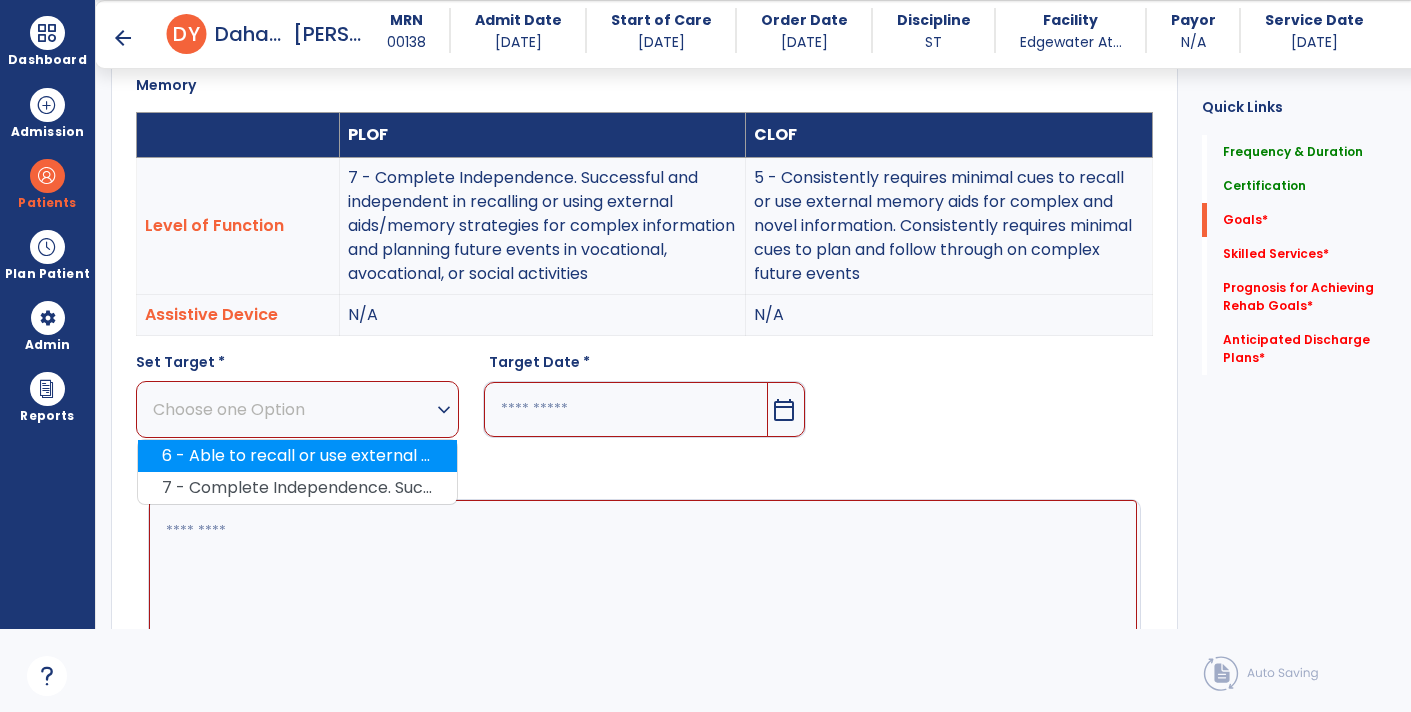 click on "6 - Able to recall or use external aids/memory aids for complex information and planning complex future events most of the time" at bounding box center [297, 456] 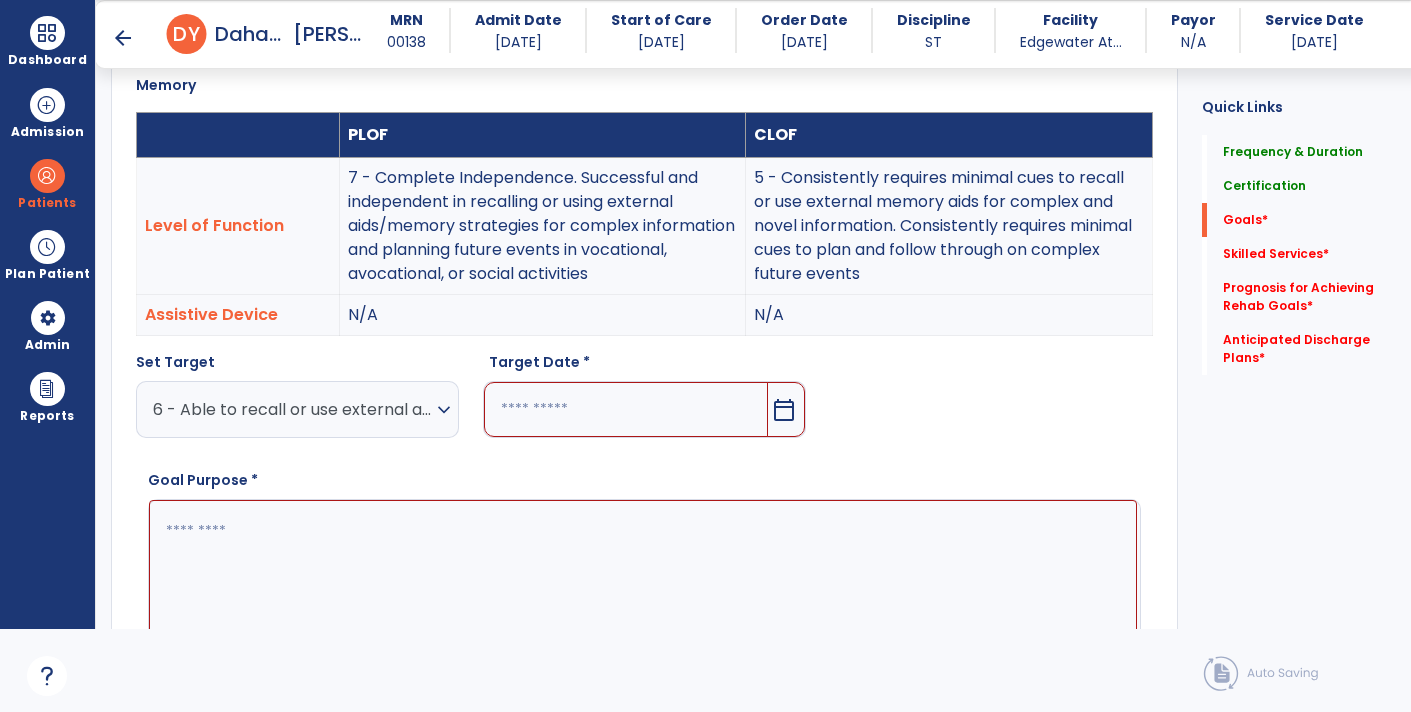 click at bounding box center [626, 409] 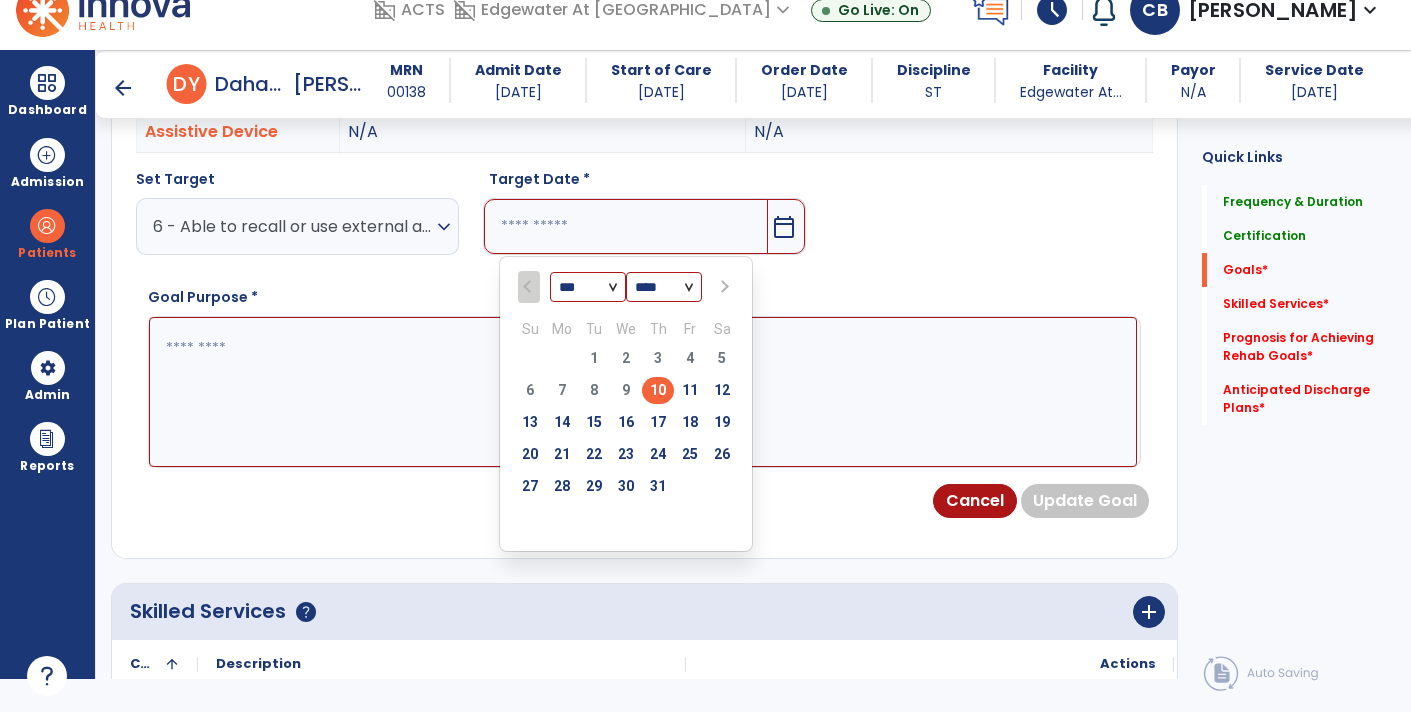 click at bounding box center [723, 287] 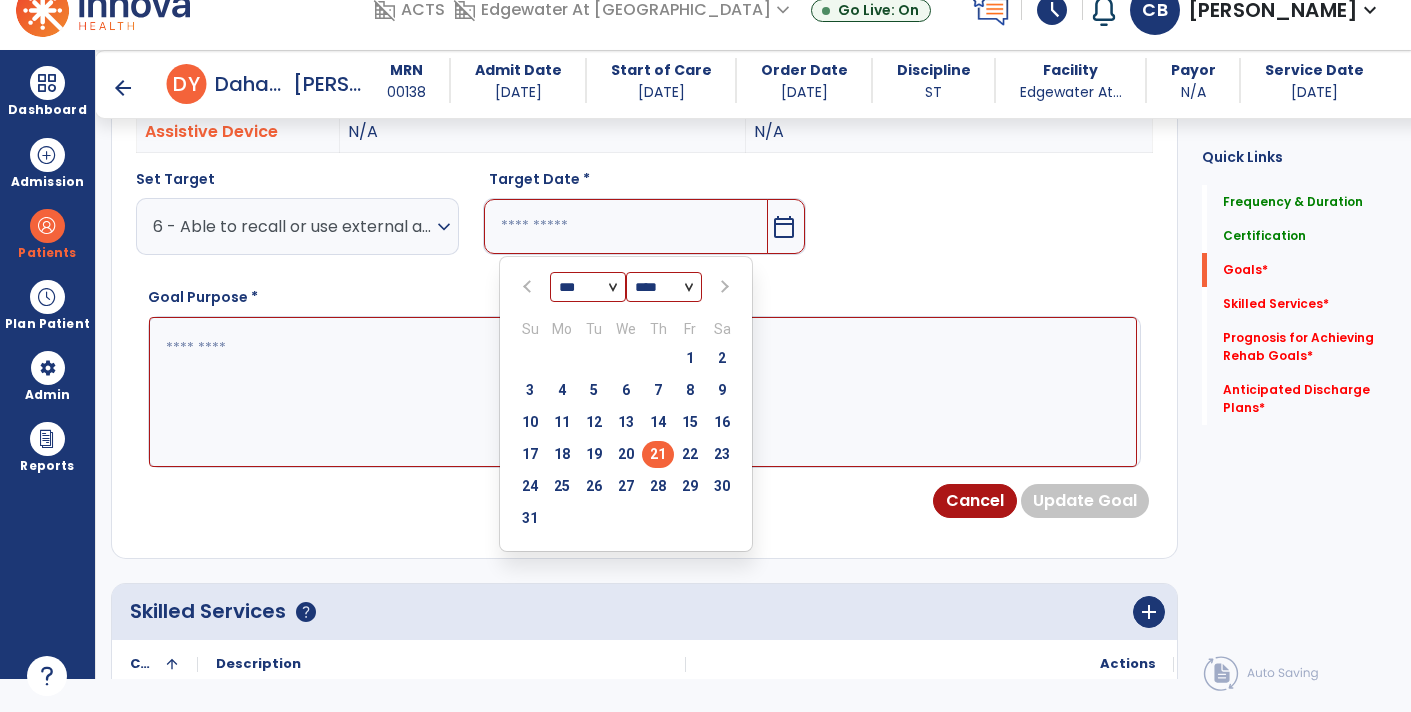 click on "21" at bounding box center [658, 454] 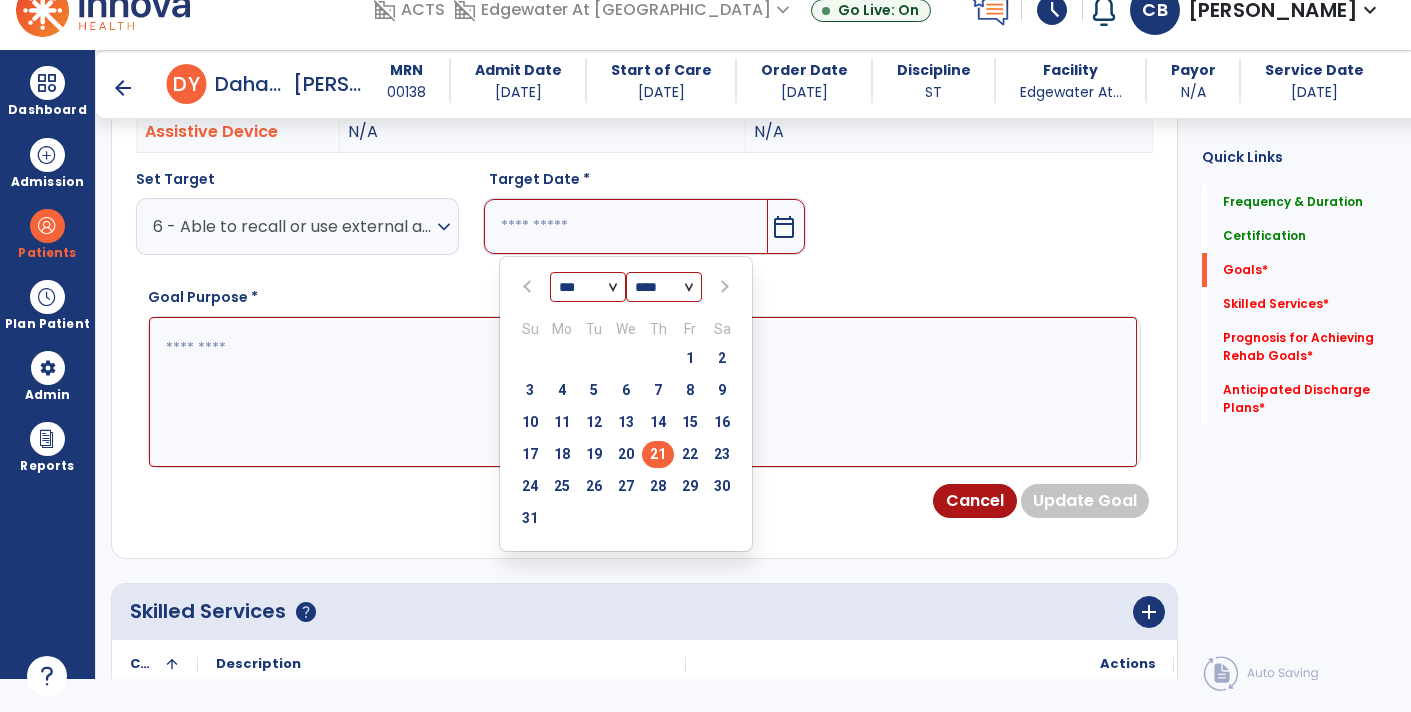 type on "*********" 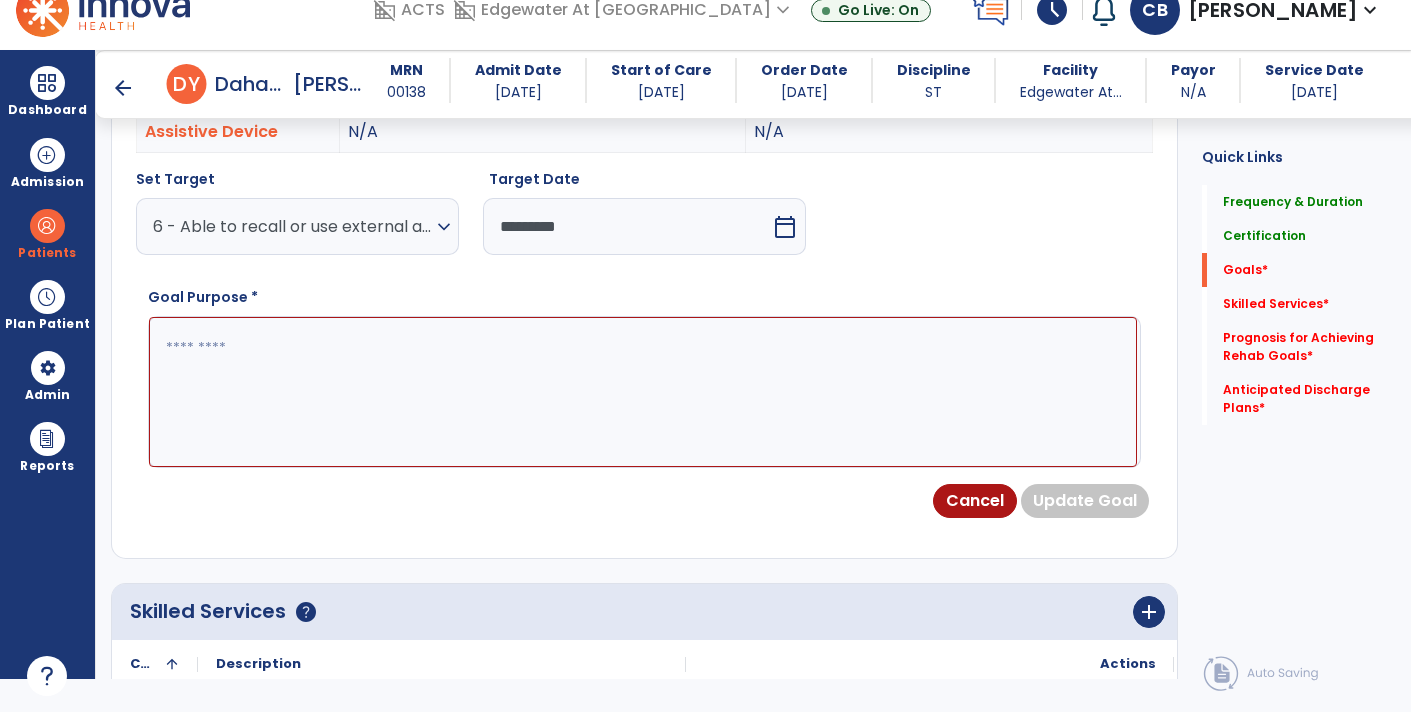click at bounding box center (643, 391) 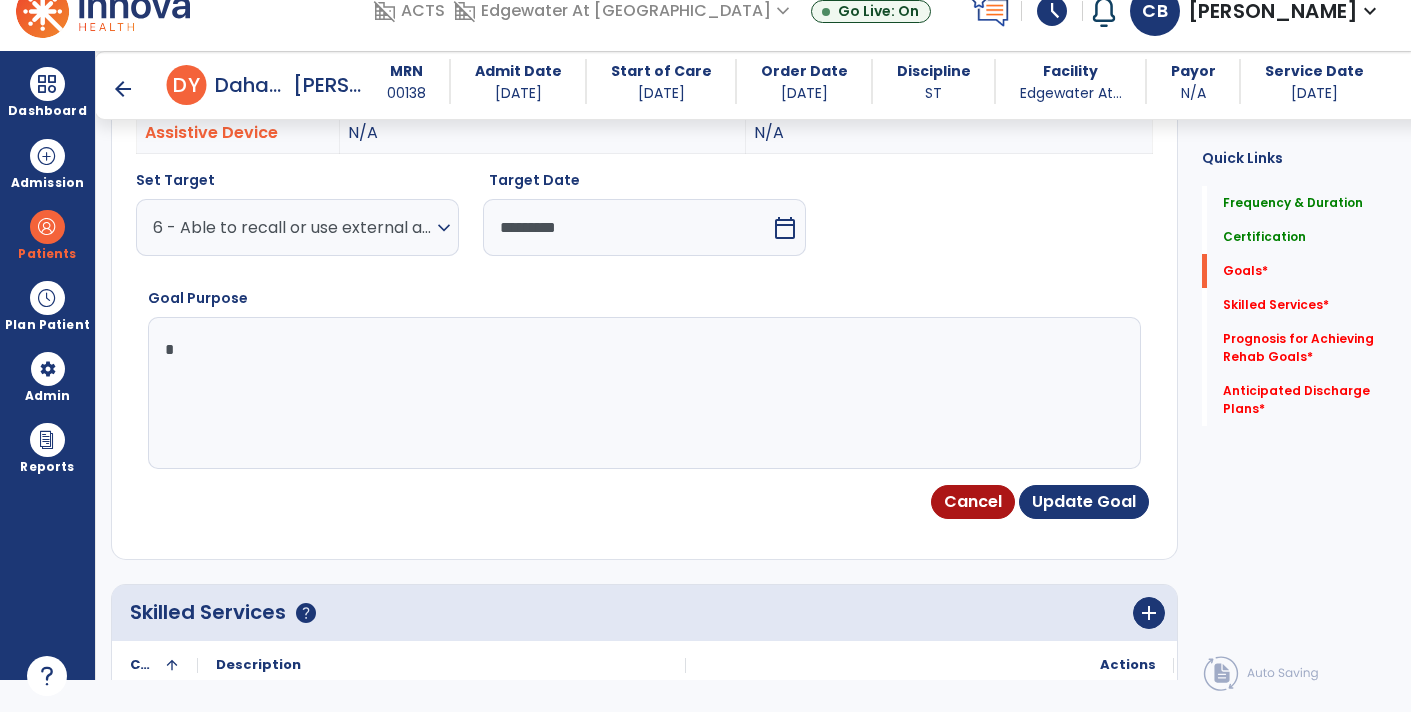 scroll, scrollTop: 31, scrollLeft: 0, axis: vertical 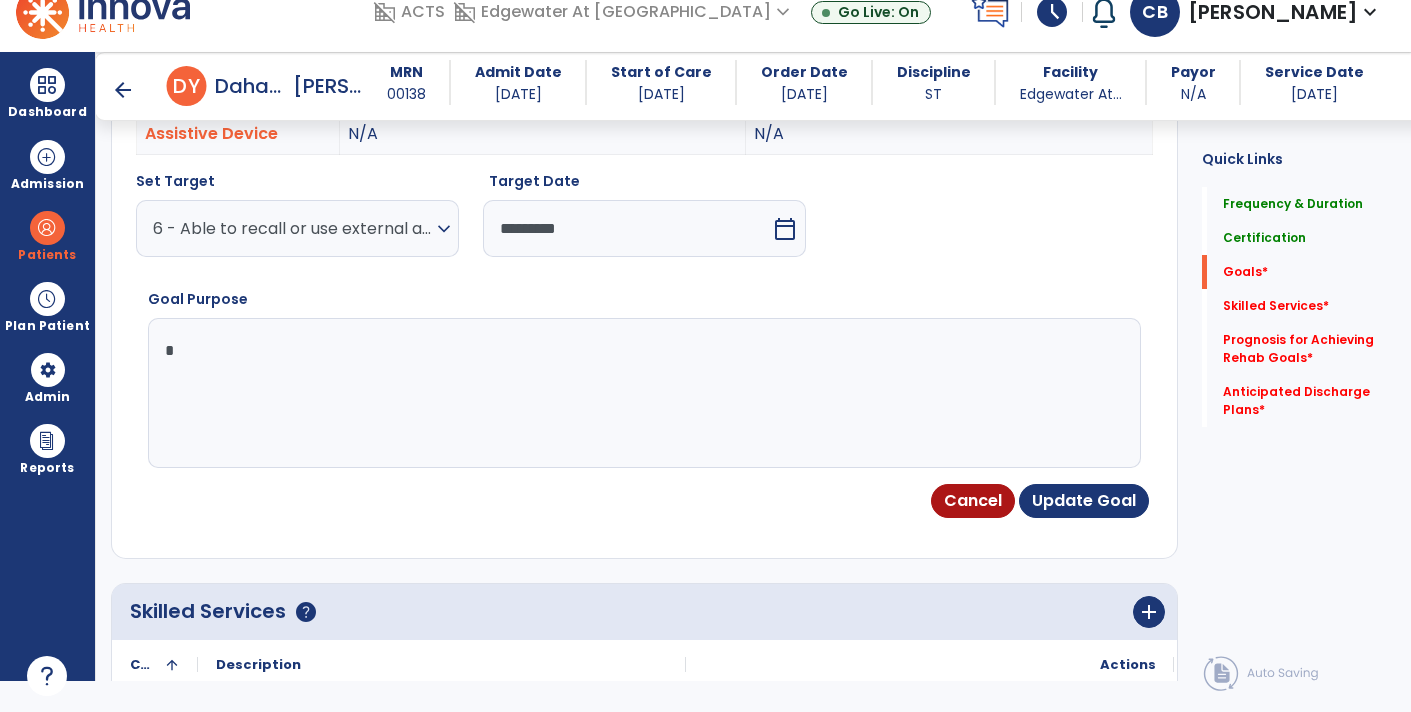 paste on "**********" 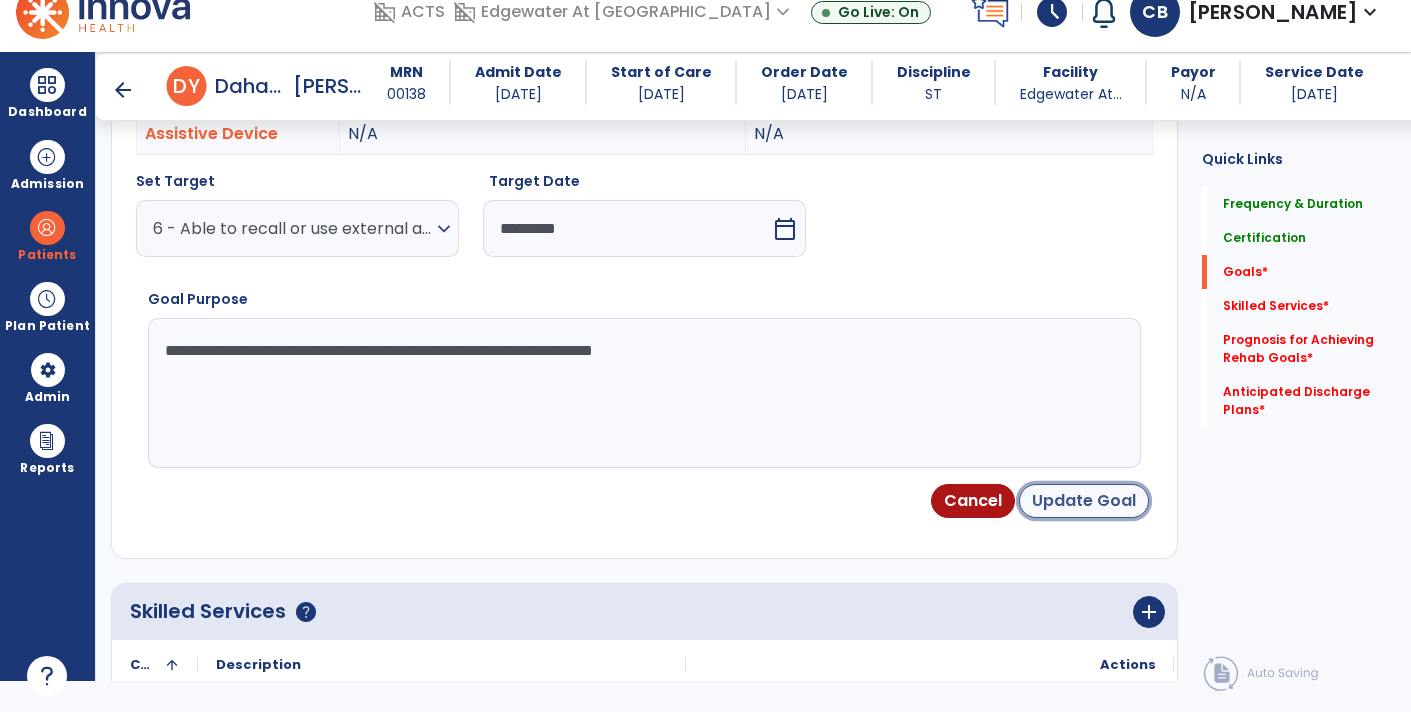 click on "Update Goal" at bounding box center [1084, 501] 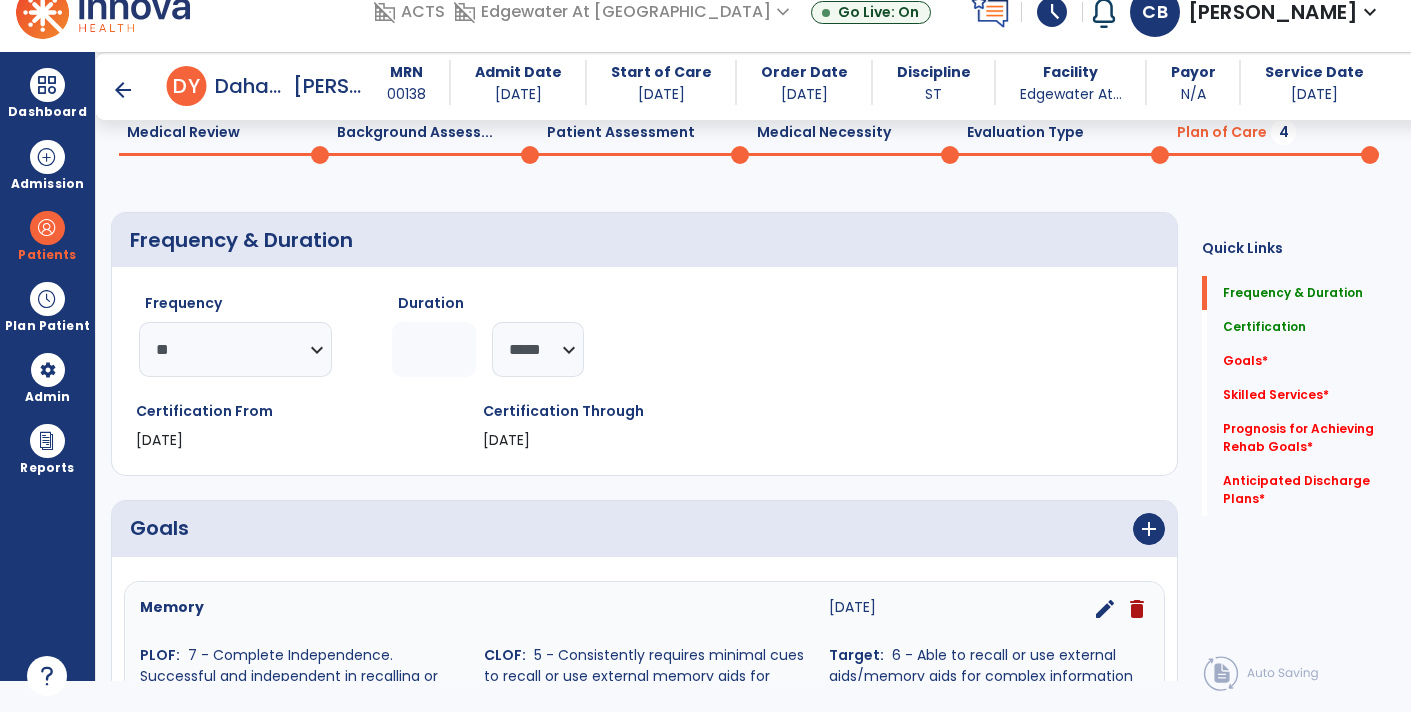 scroll, scrollTop: 87, scrollLeft: 0, axis: vertical 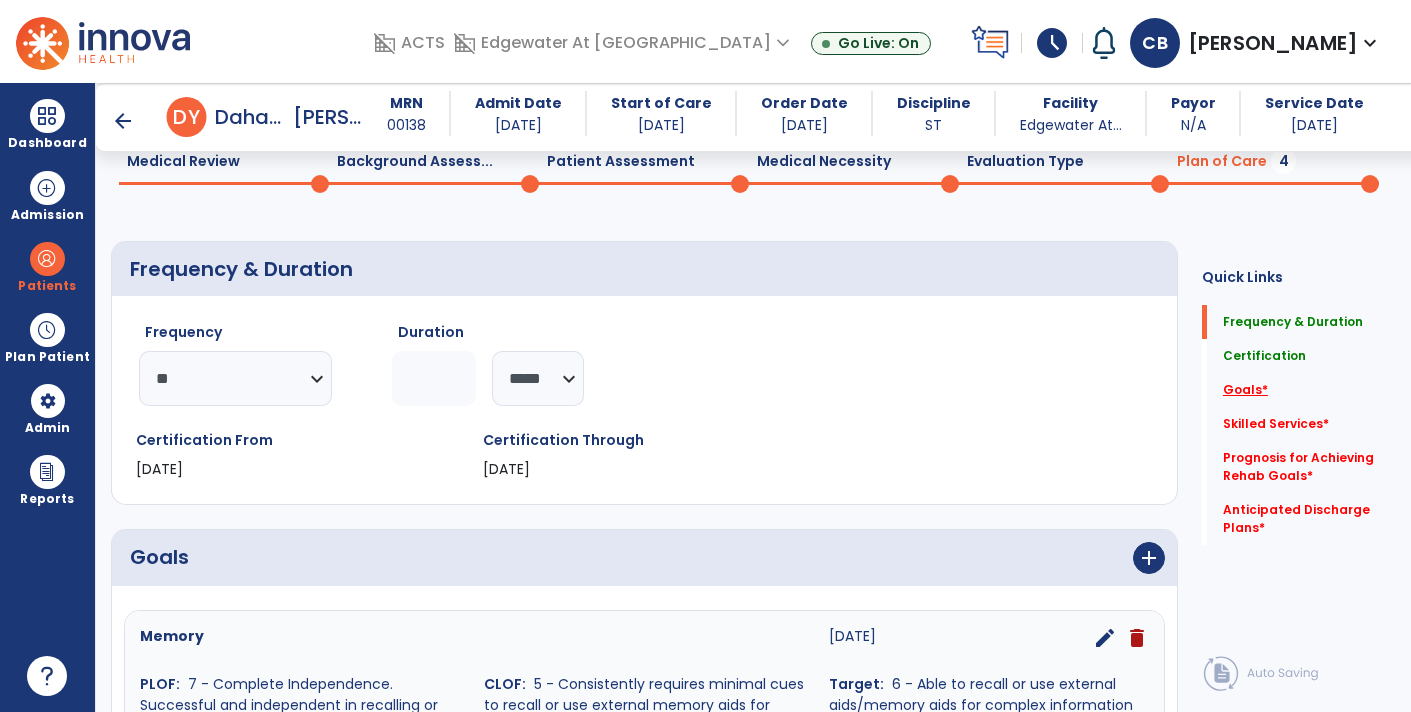 click on "Goals   *" 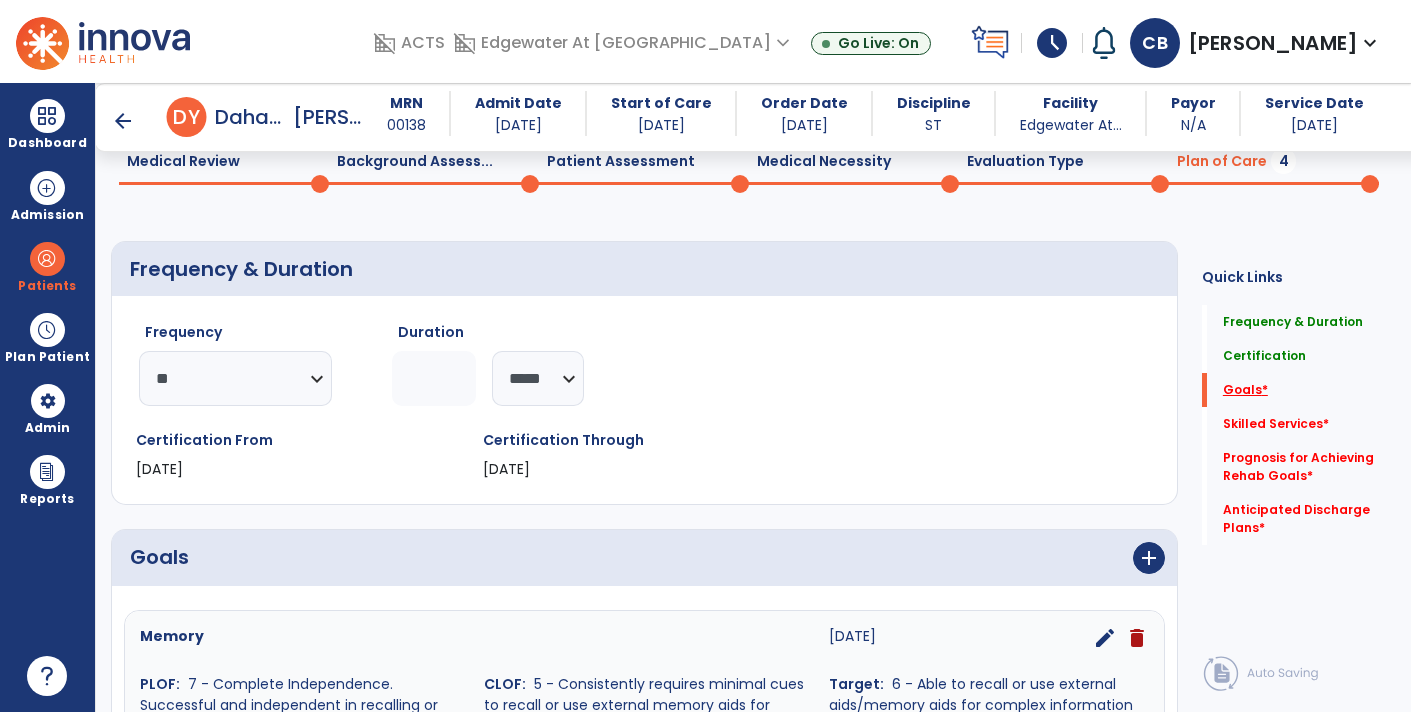 scroll, scrollTop: 41, scrollLeft: 0, axis: vertical 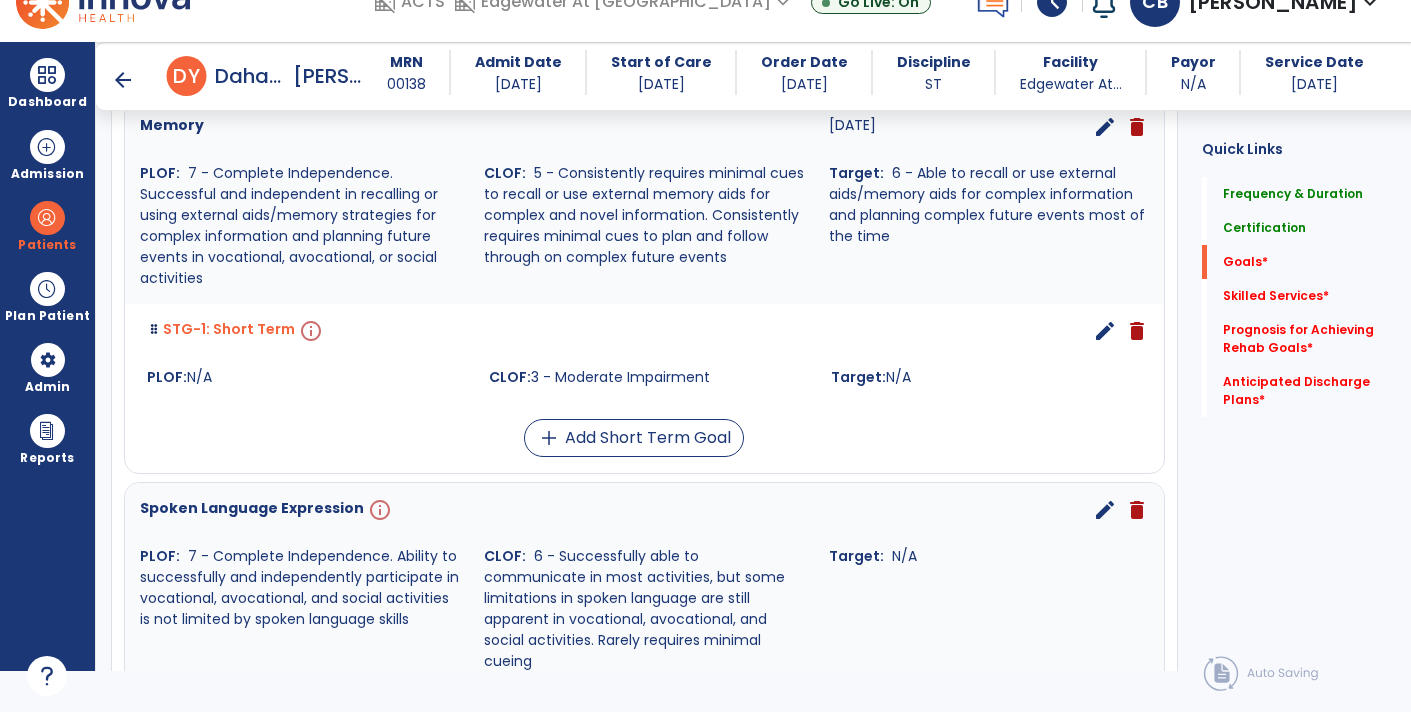 click on "edit" at bounding box center (1105, 331) 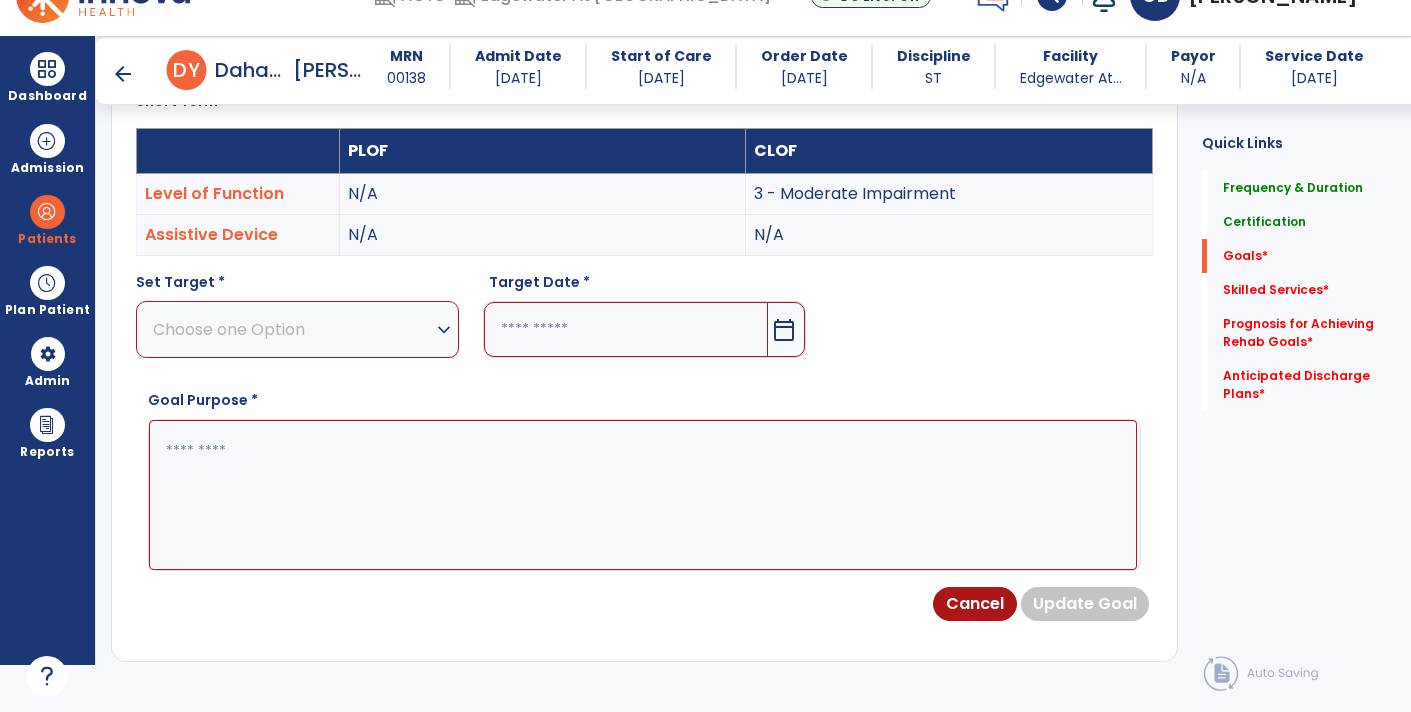 scroll, scrollTop: 83, scrollLeft: 0, axis: vertical 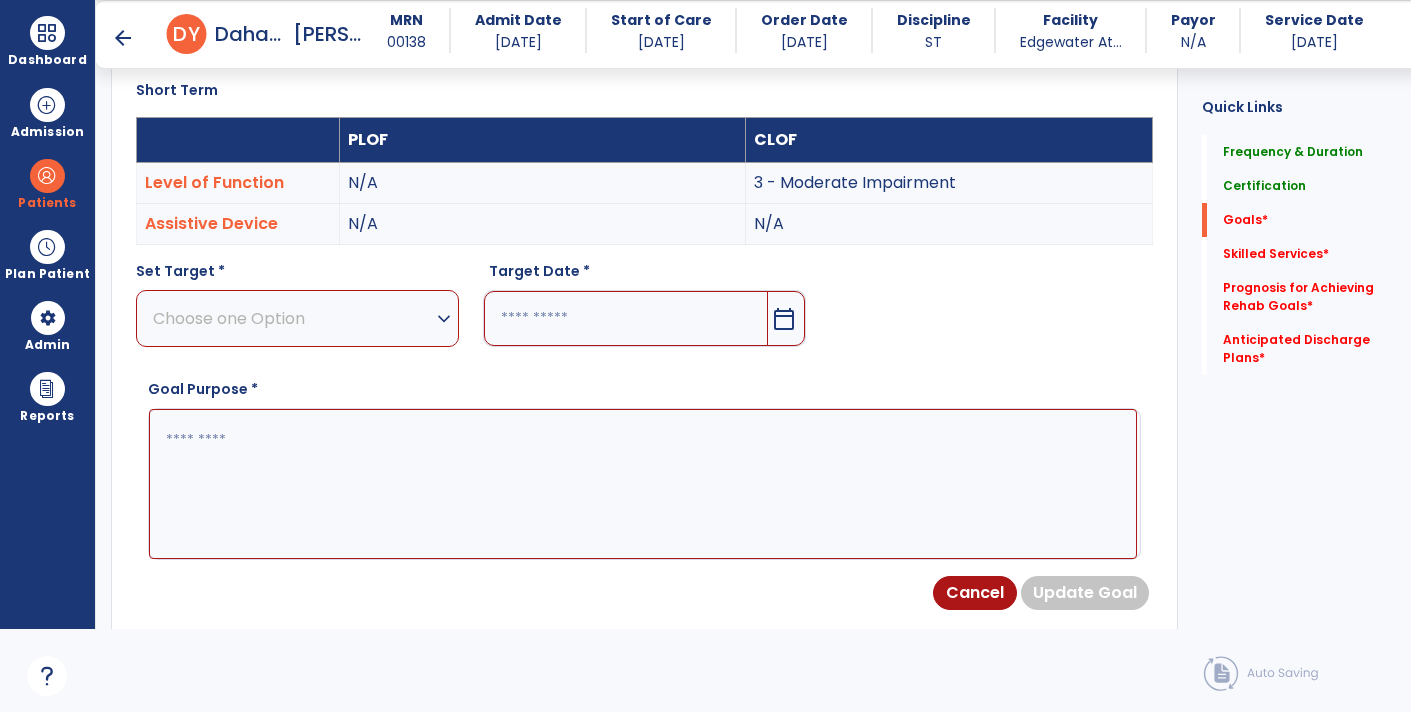 click on "Choose one Option" at bounding box center [292, 318] 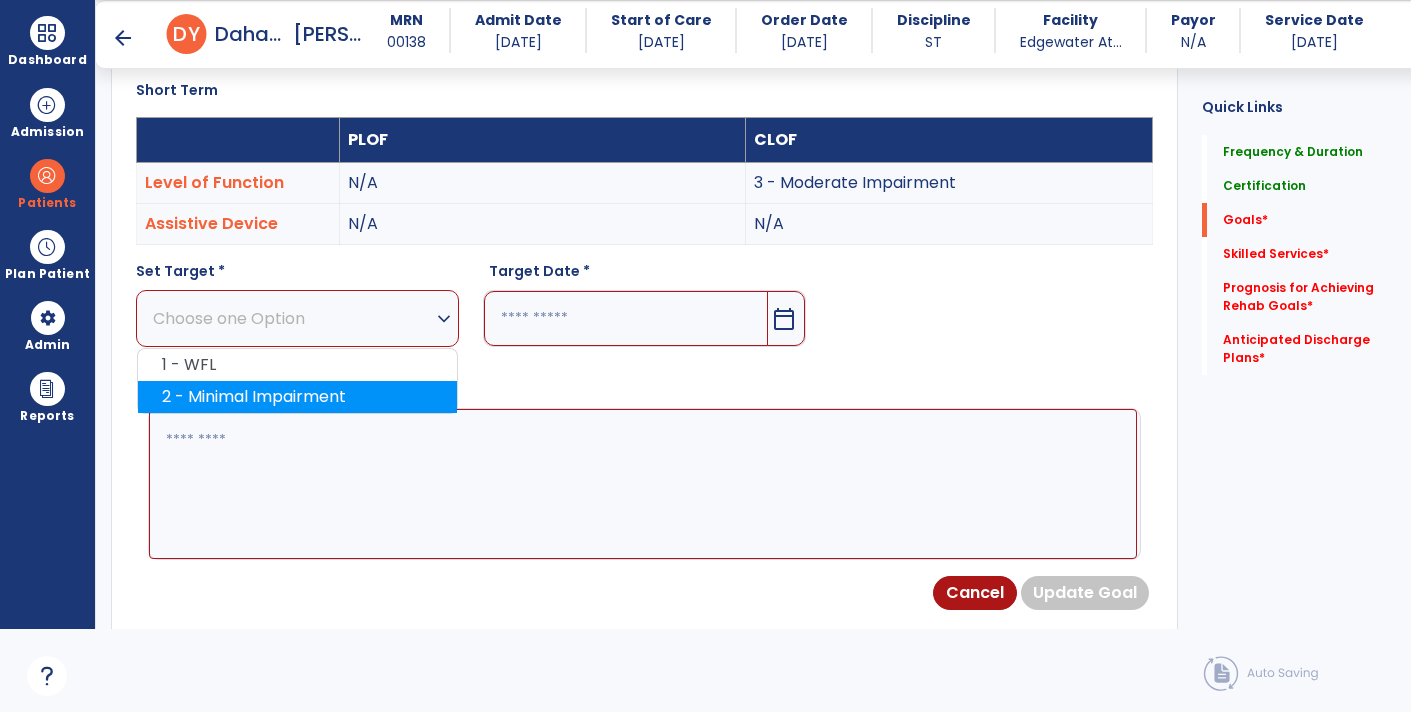 click on "2 - Minimal Impairment" at bounding box center (297, 397) 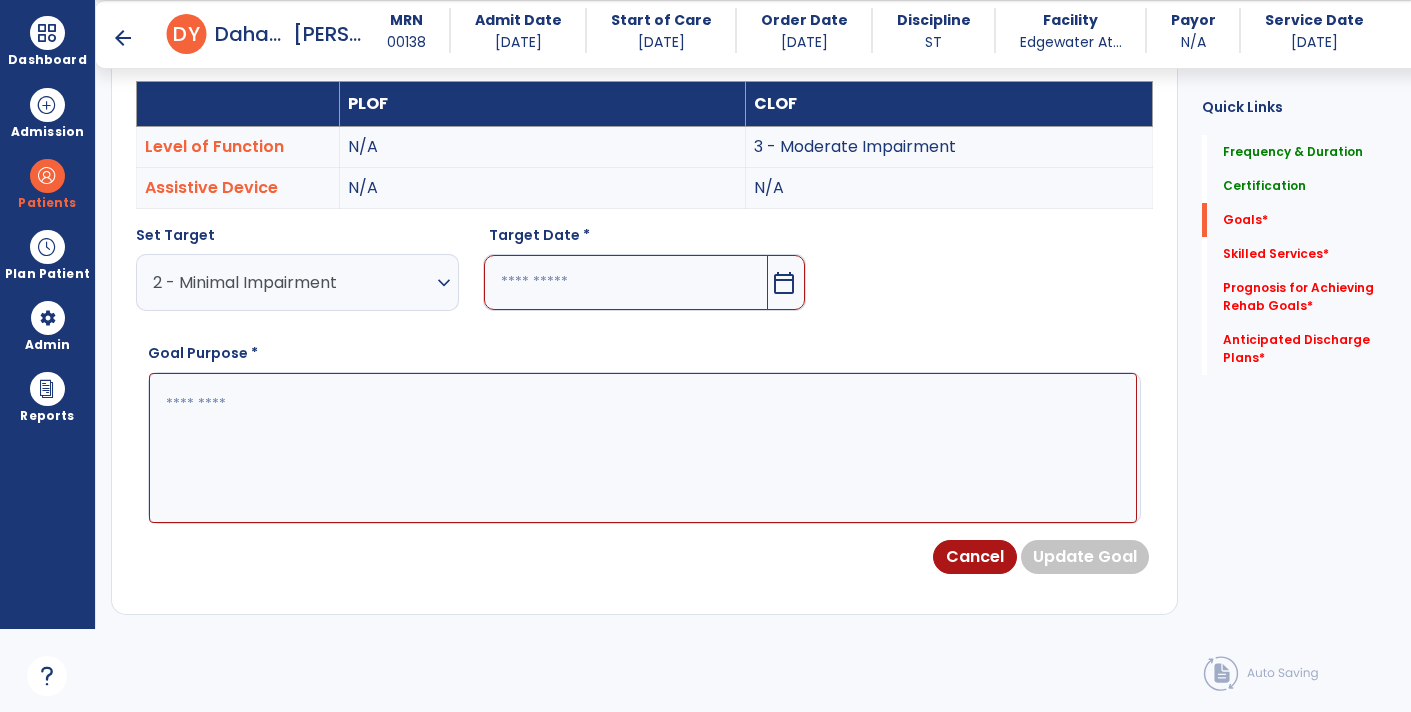scroll, scrollTop: 576, scrollLeft: 0, axis: vertical 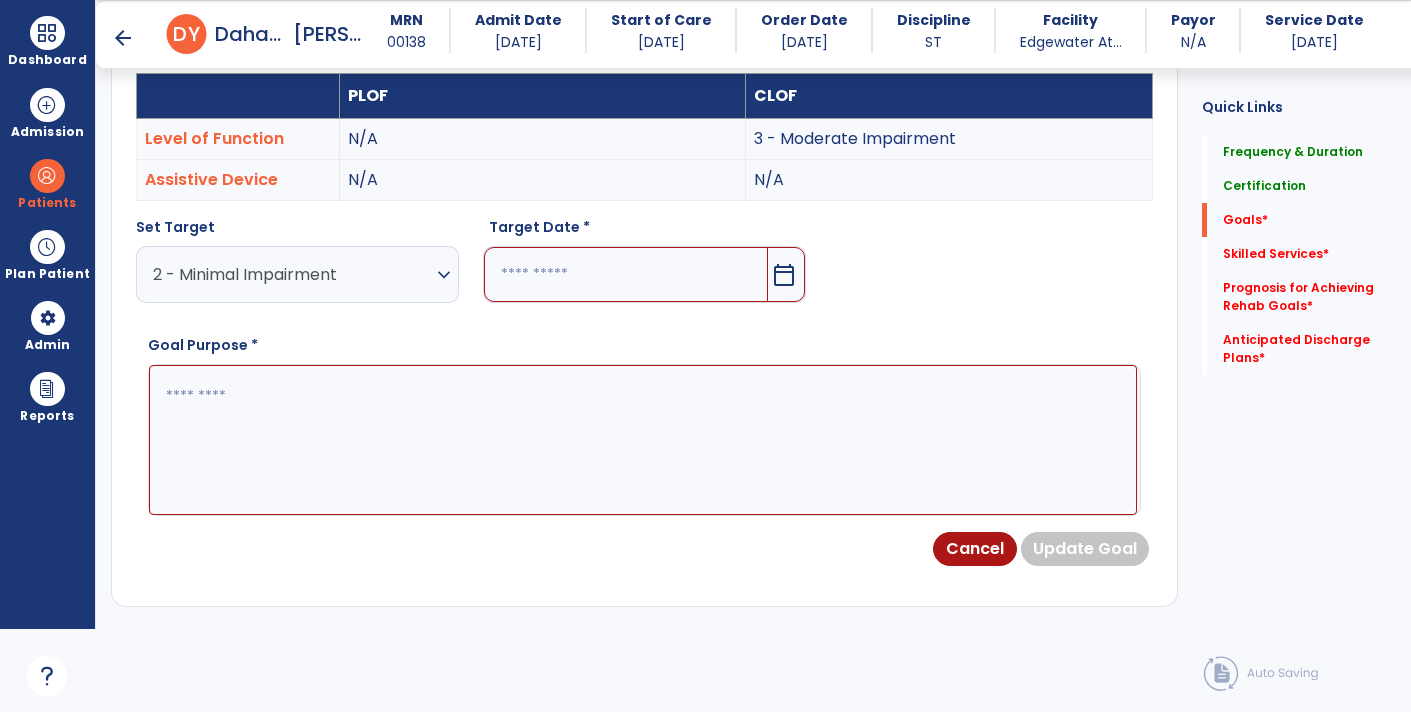 click on "calendar_today" at bounding box center [784, 275] 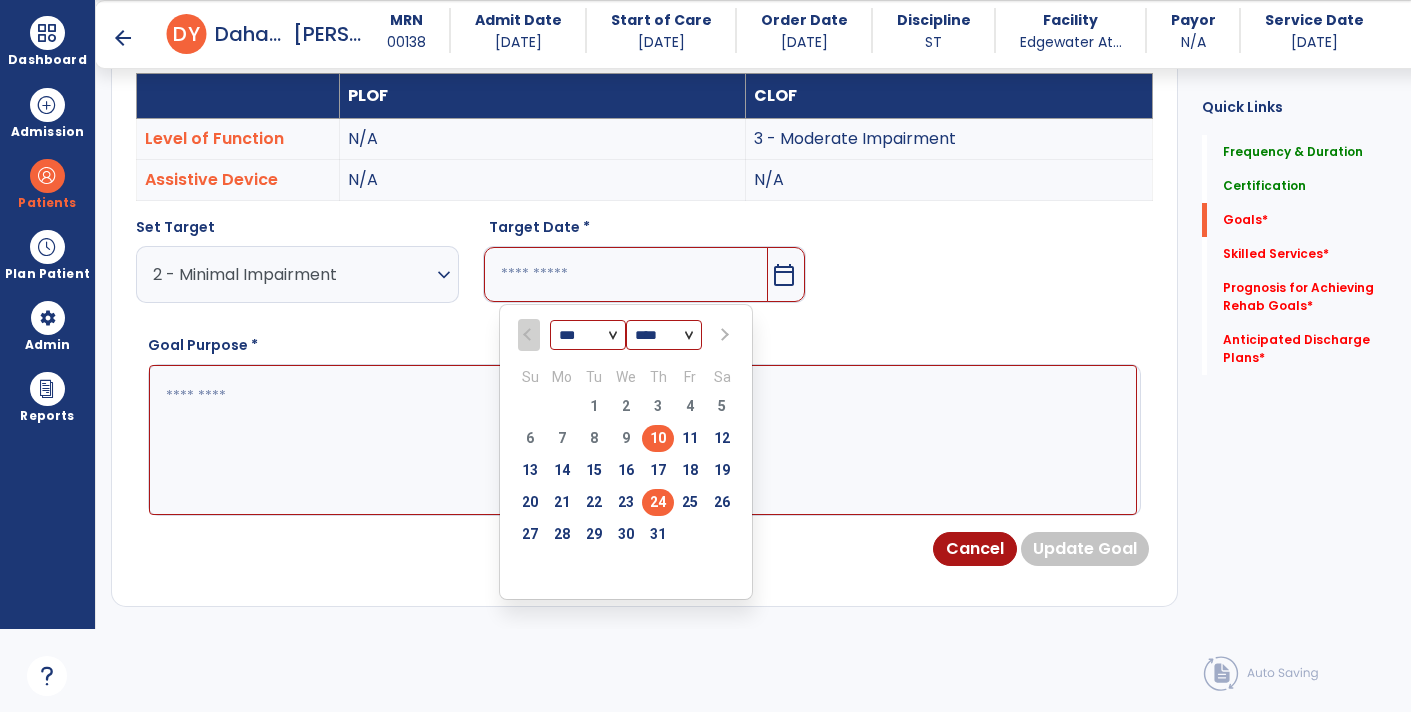 click on "24" at bounding box center [658, 502] 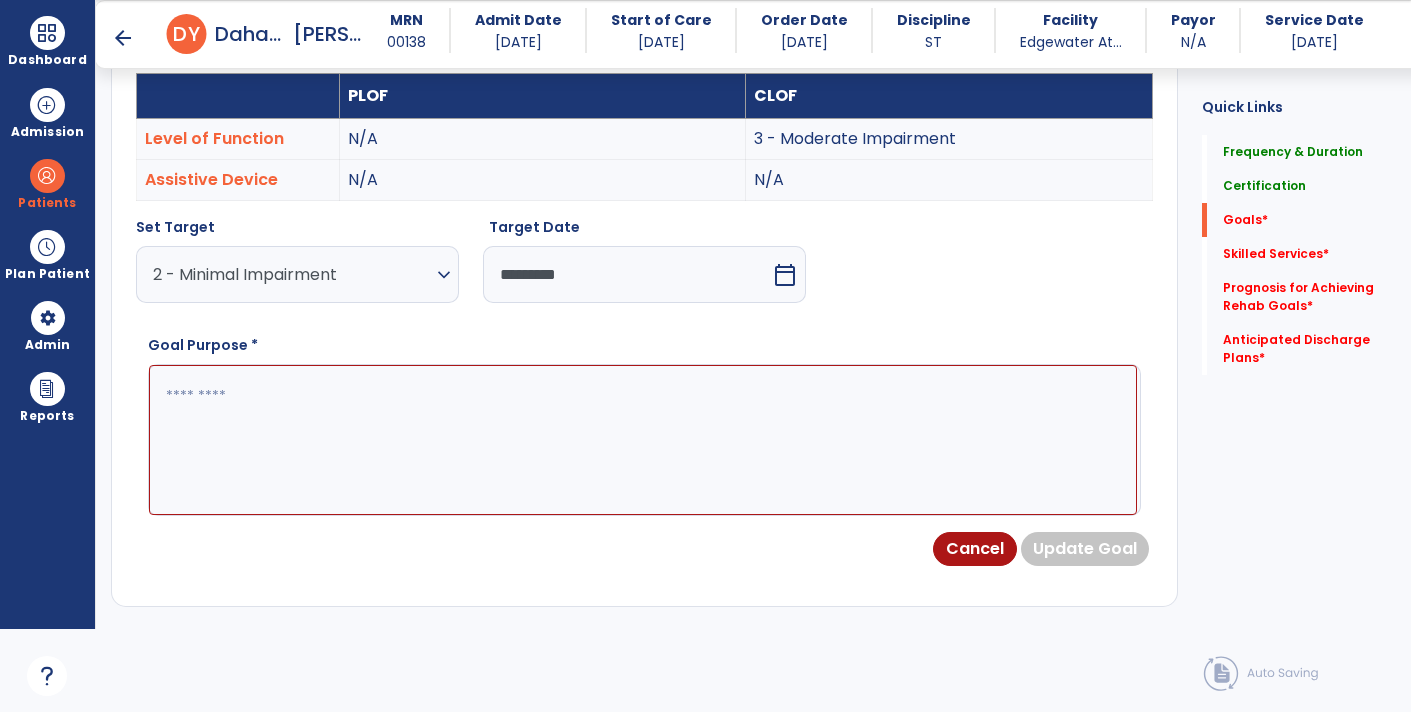 click at bounding box center [643, 439] 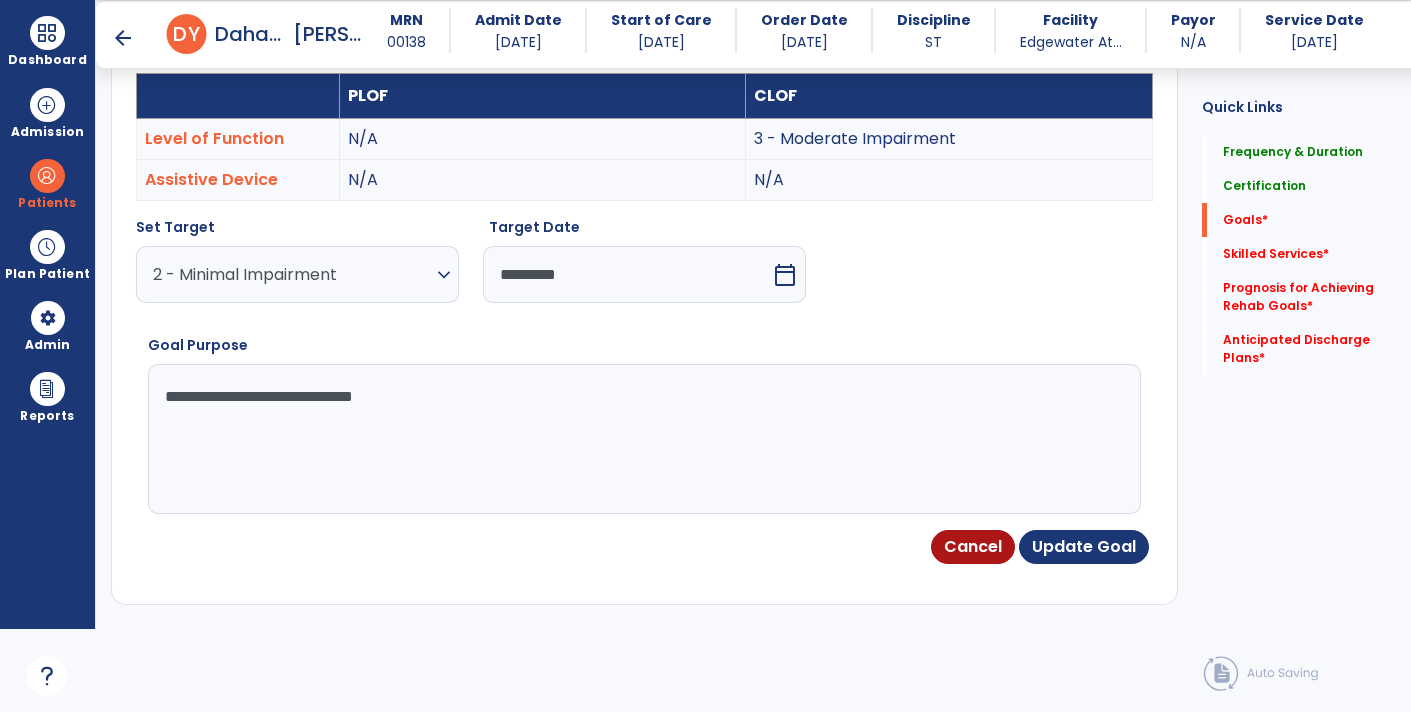 type on "**********" 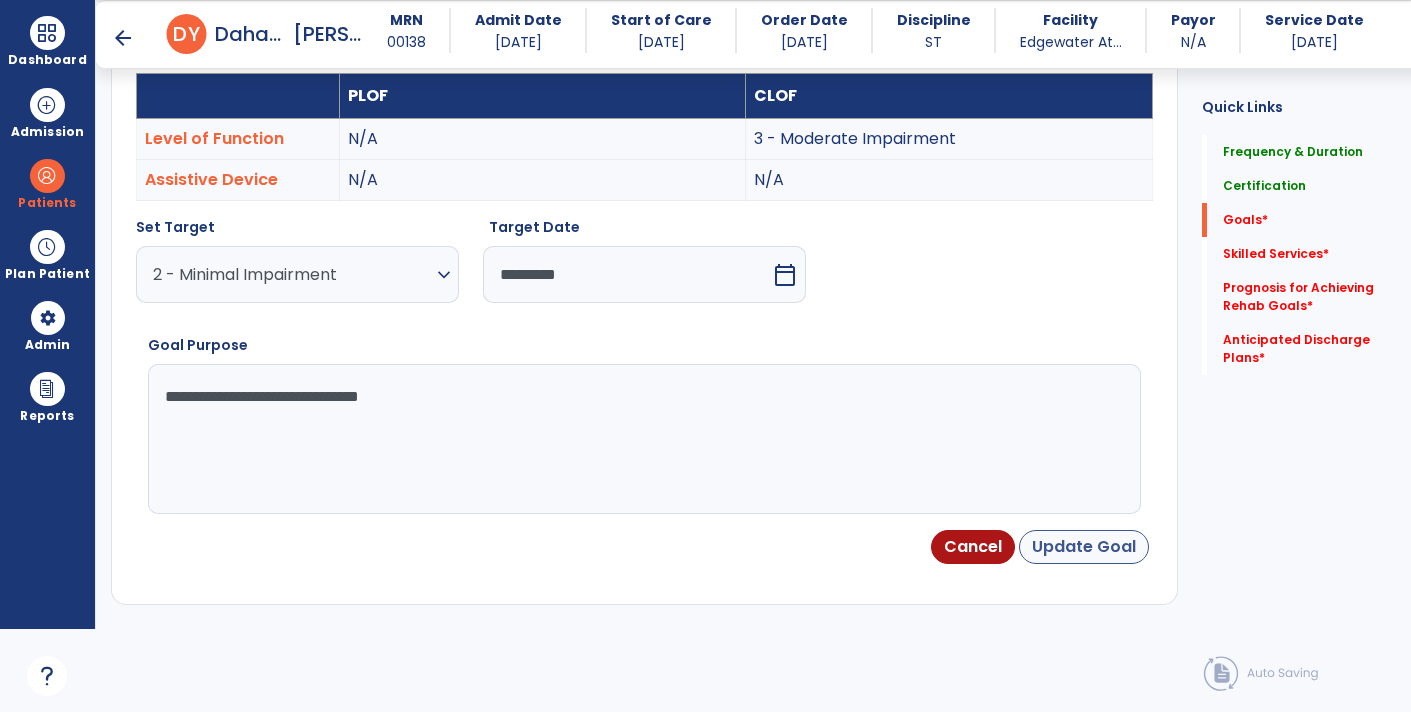 click on "Update Goal" at bounding box center (1084, 547) 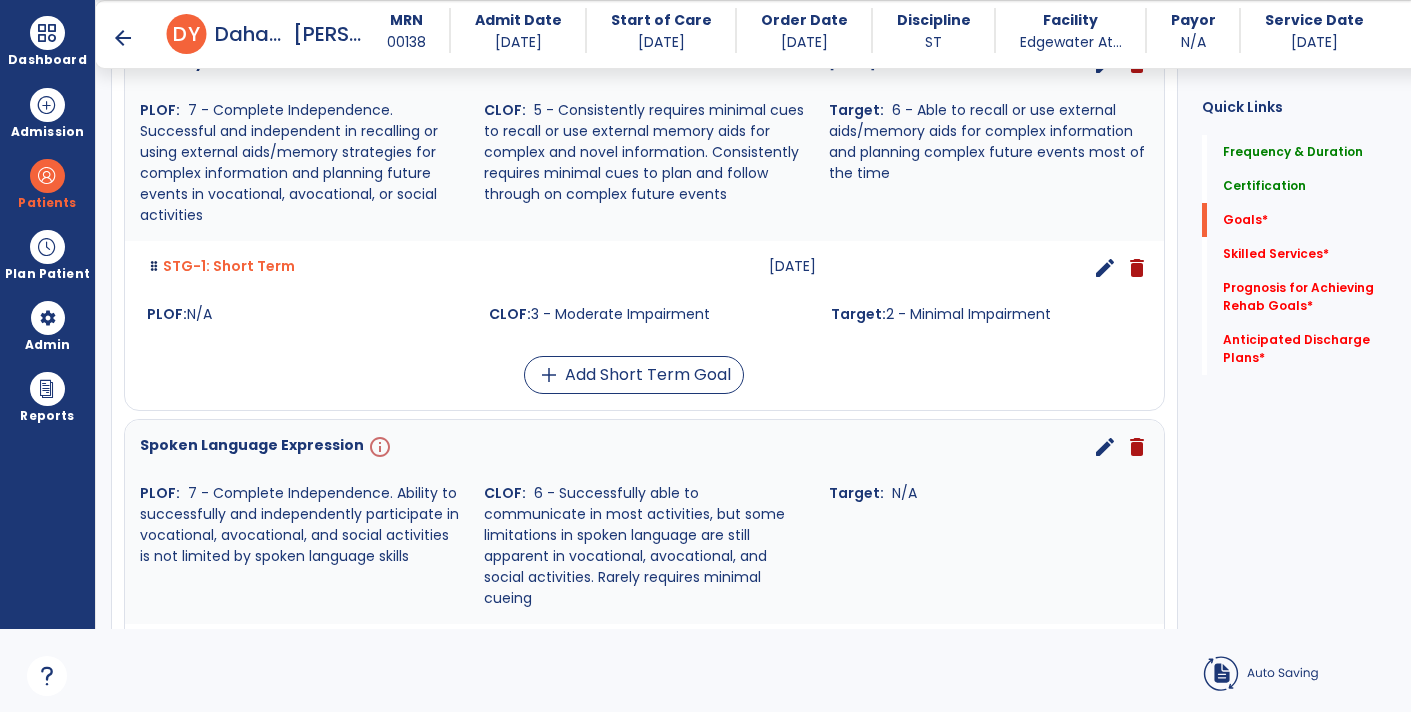 scroll, scrollTop: 0, scrollLeft: 0, axis: both 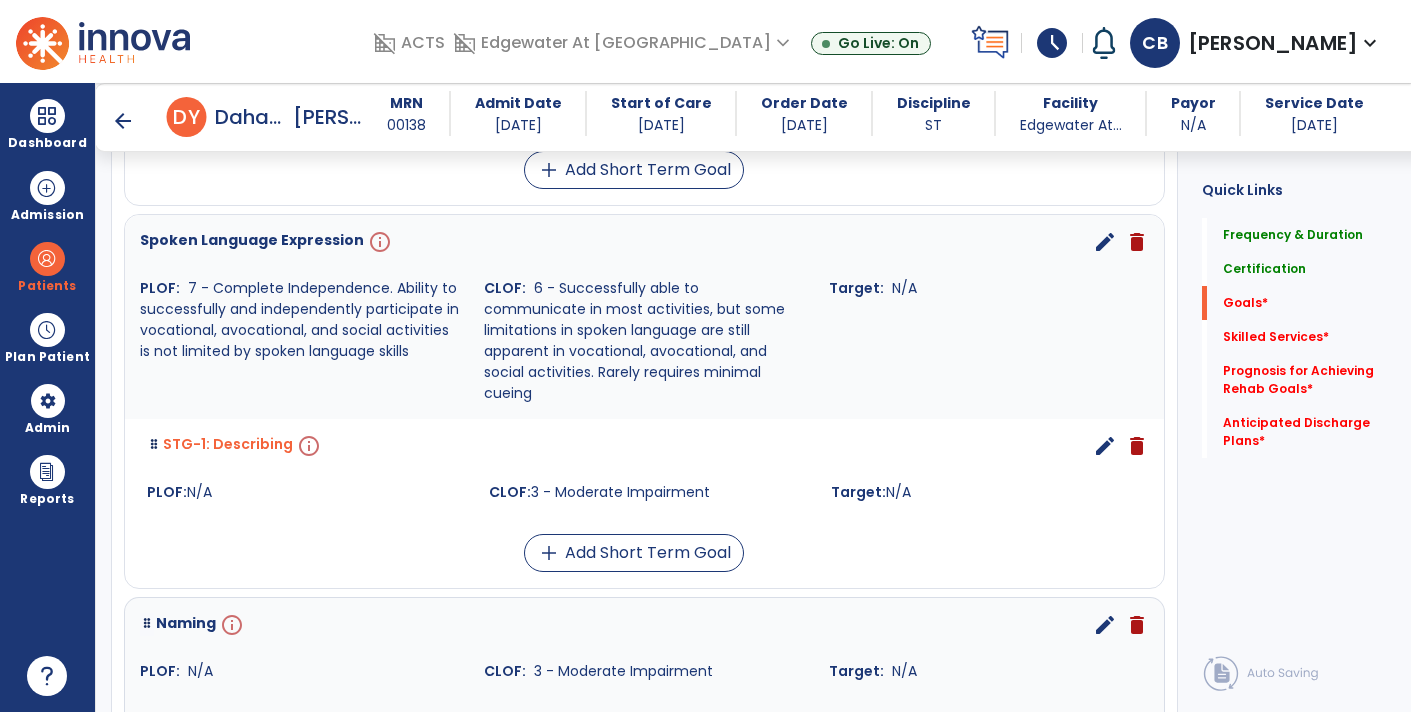 click on "edit" at bounding box center [1105, 242] 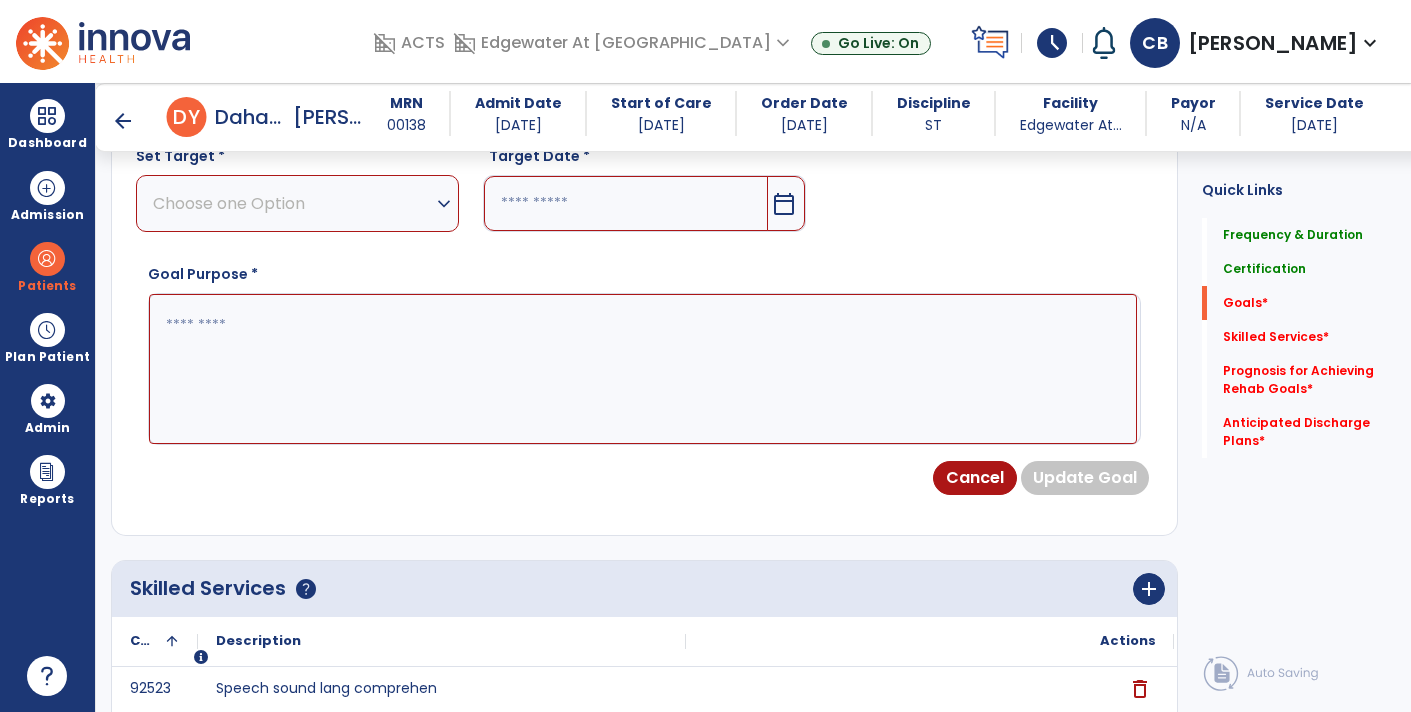scroll, scrollTop: 661, scrollLeft: 0, axis: vertical 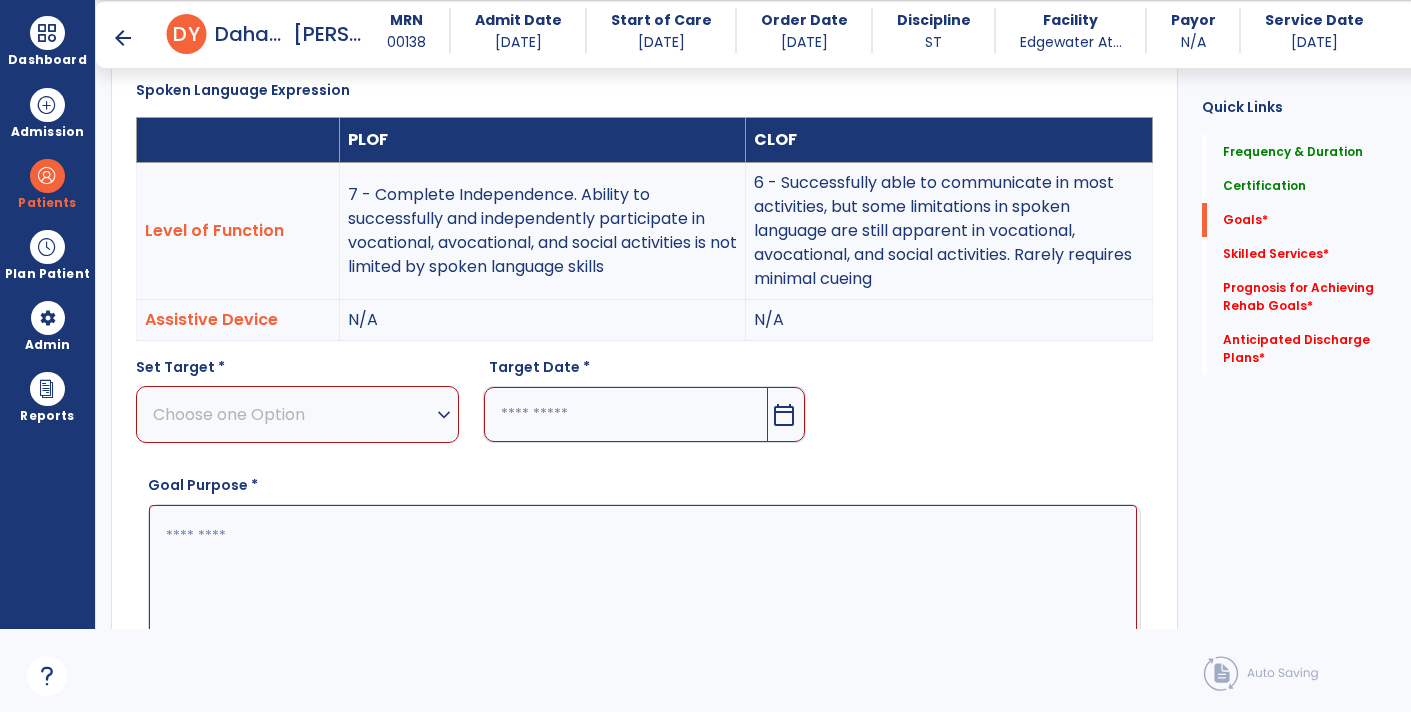 click on "Choose one Option" at bounding box center [292, 414] 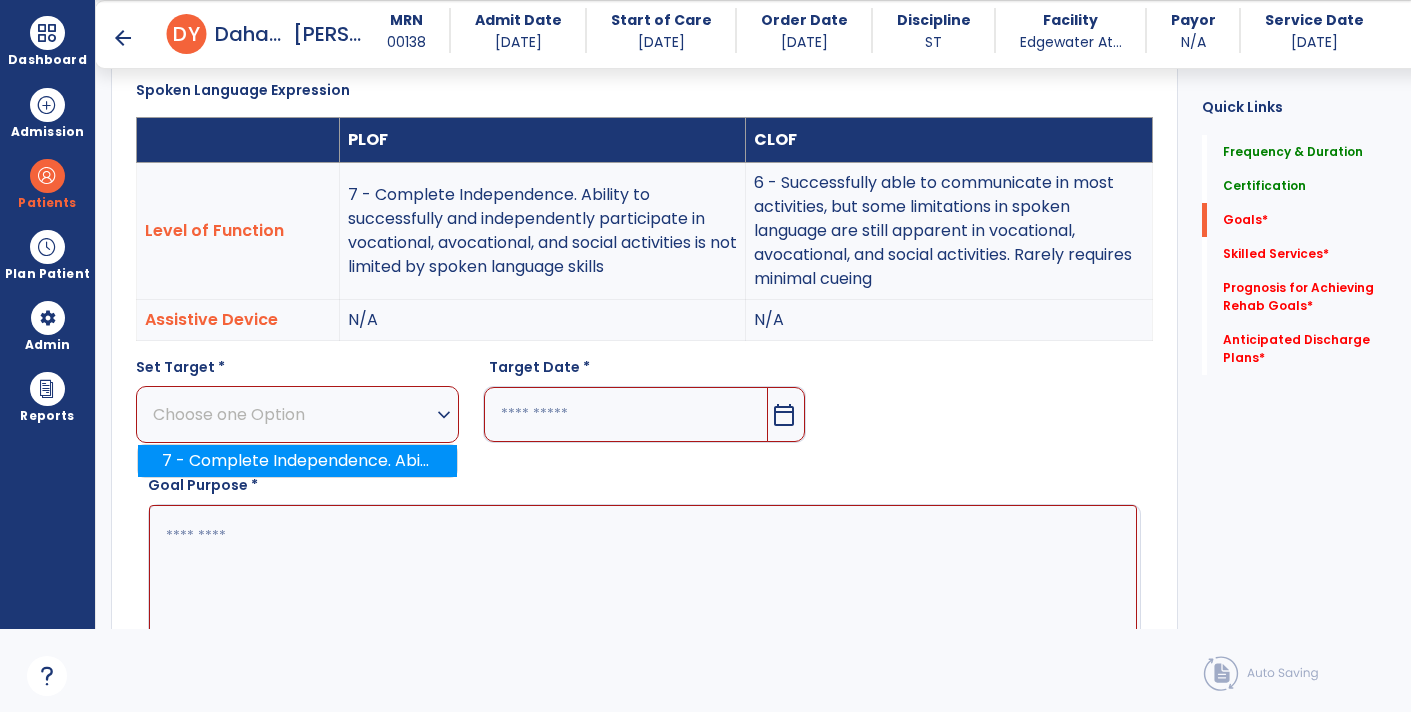 click on "7 - Complete Independence. Ability to successfully and independently participate in vocational, avocational, and social activities is not limited by spoken language skills" at bounding box center [297, 461] 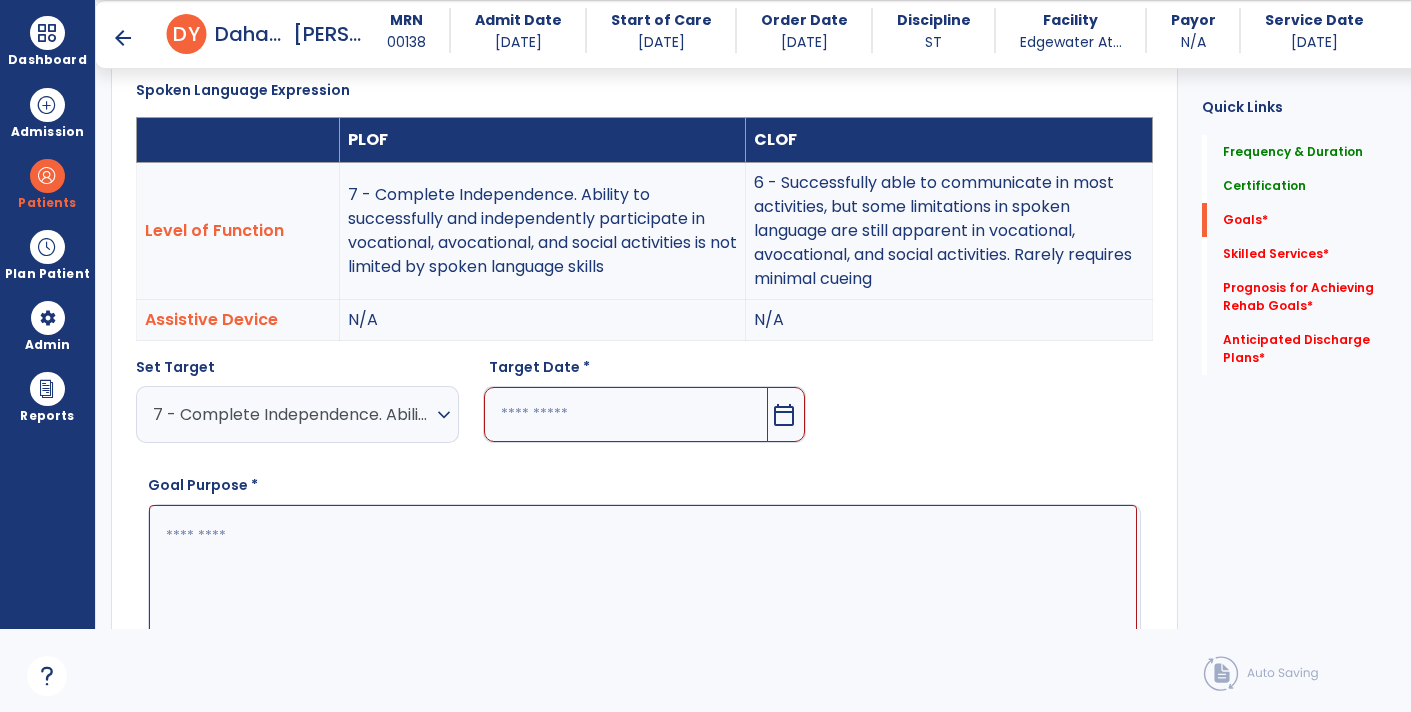 click at bounding box center [626, 414] 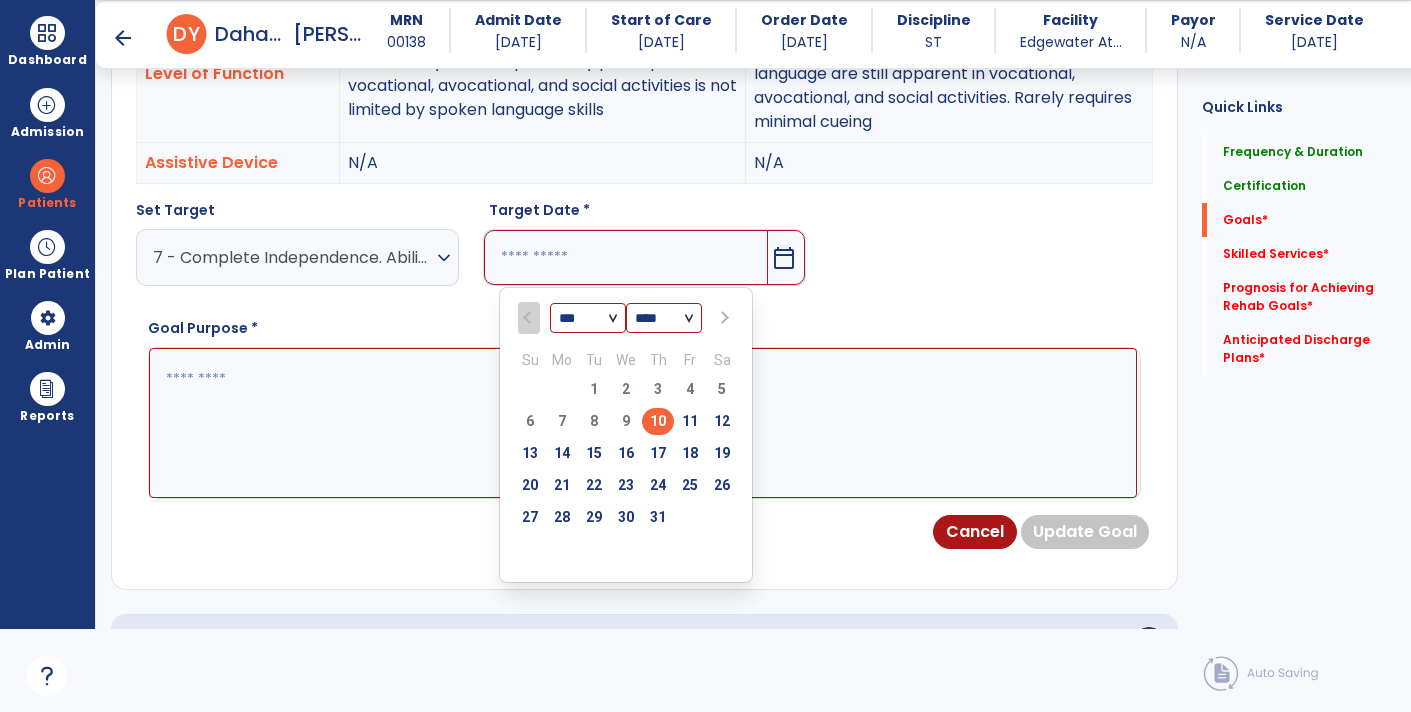 scroll, scrollTop: 780, scrollLeft: 0, axis: vertical 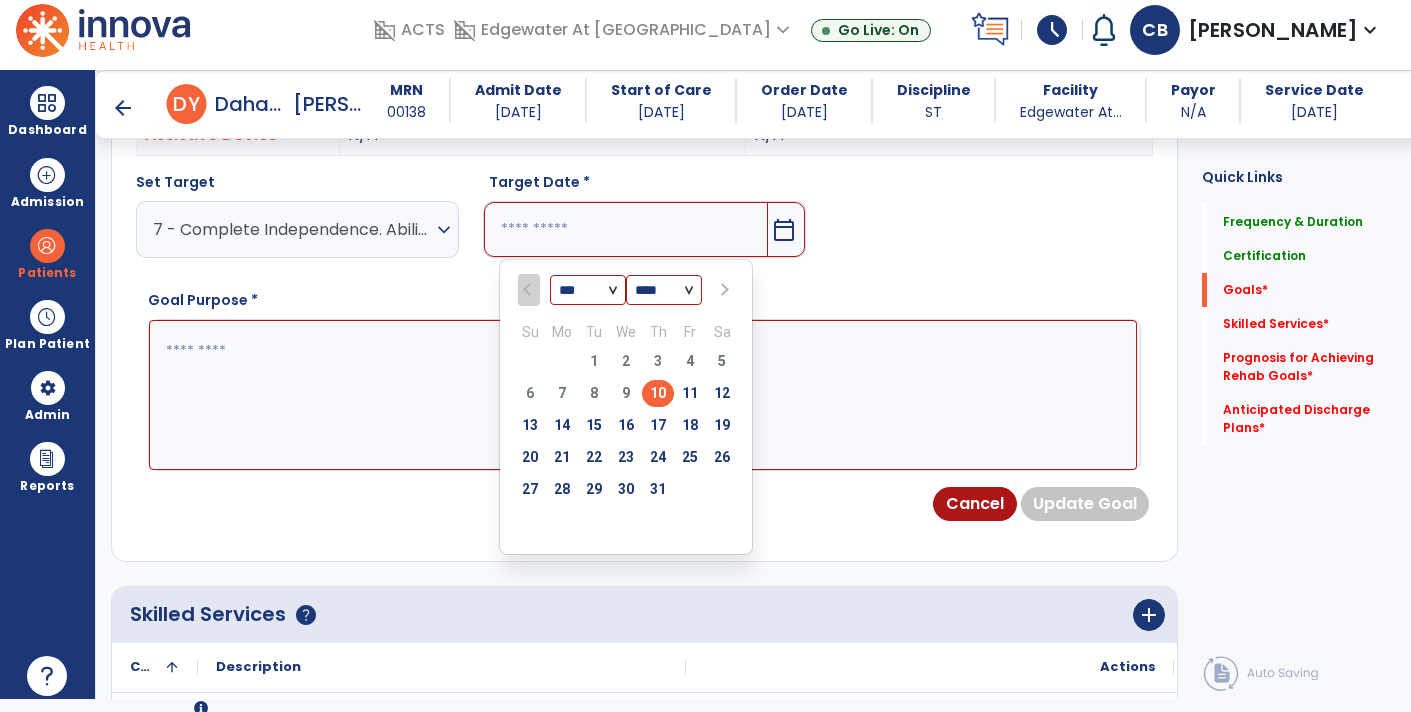 click at bounding box center (723, 290) 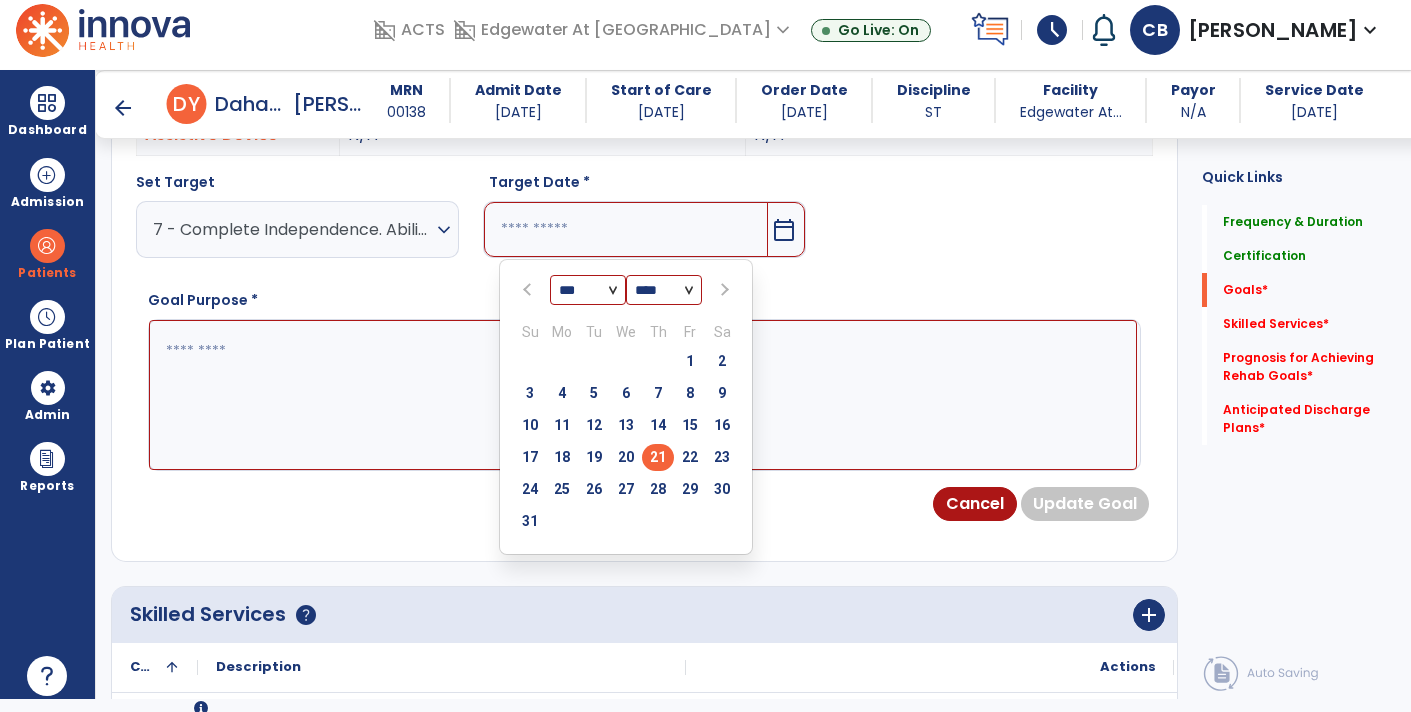 click on "21" at bounding box center (658, 457) 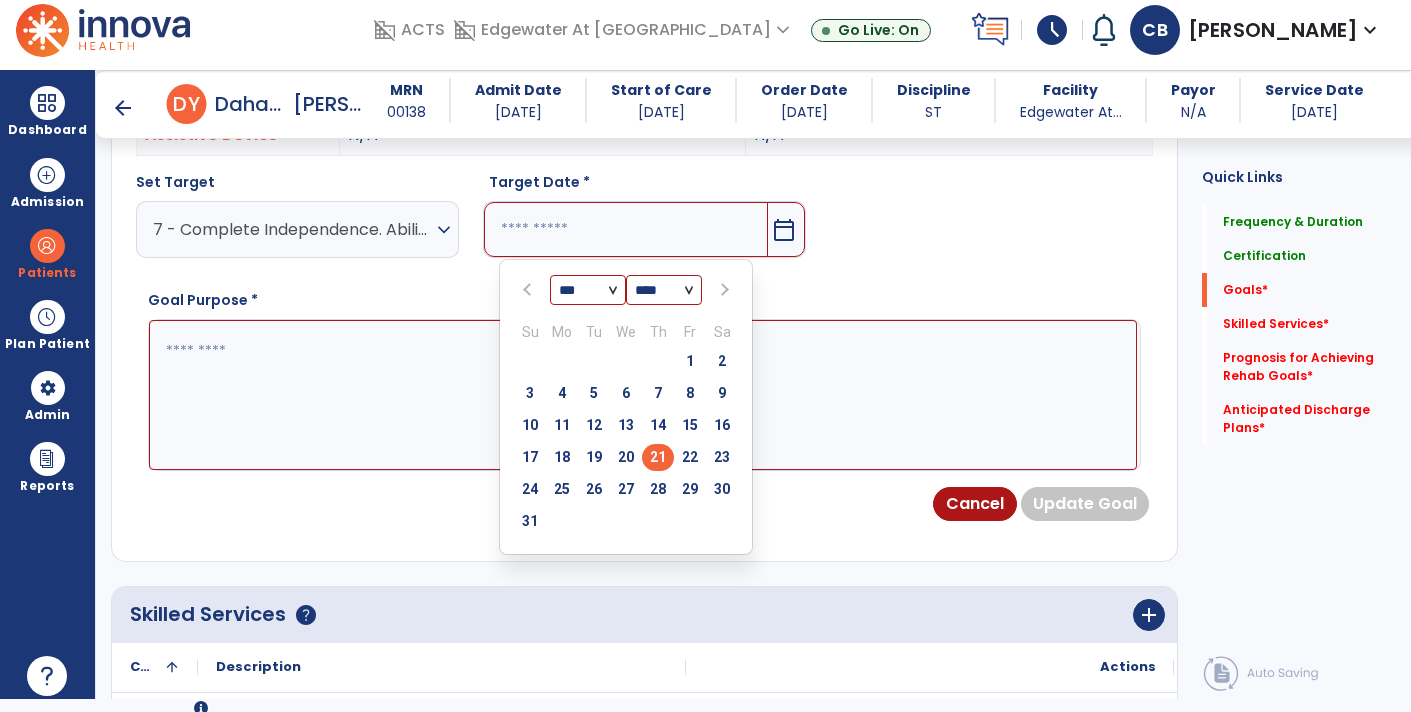 type on "*********" 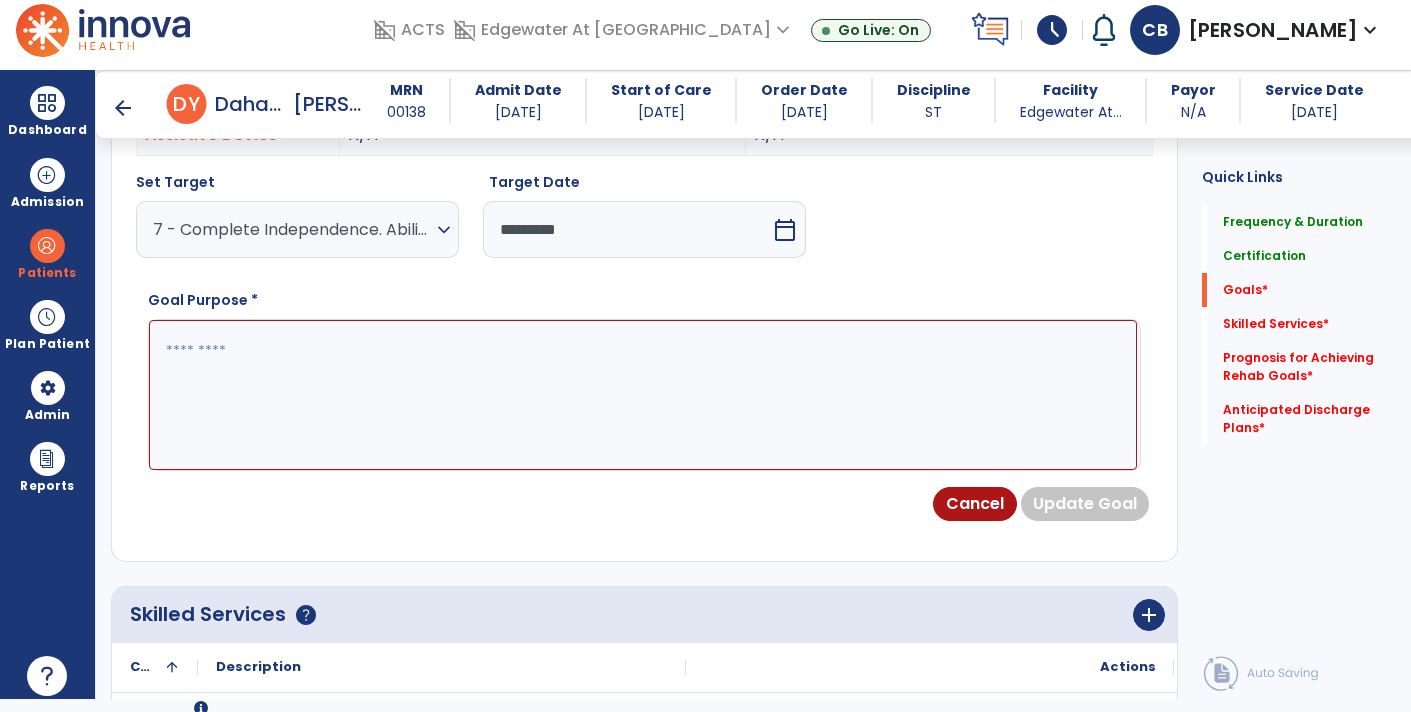 click at bounding box center [643, 394] 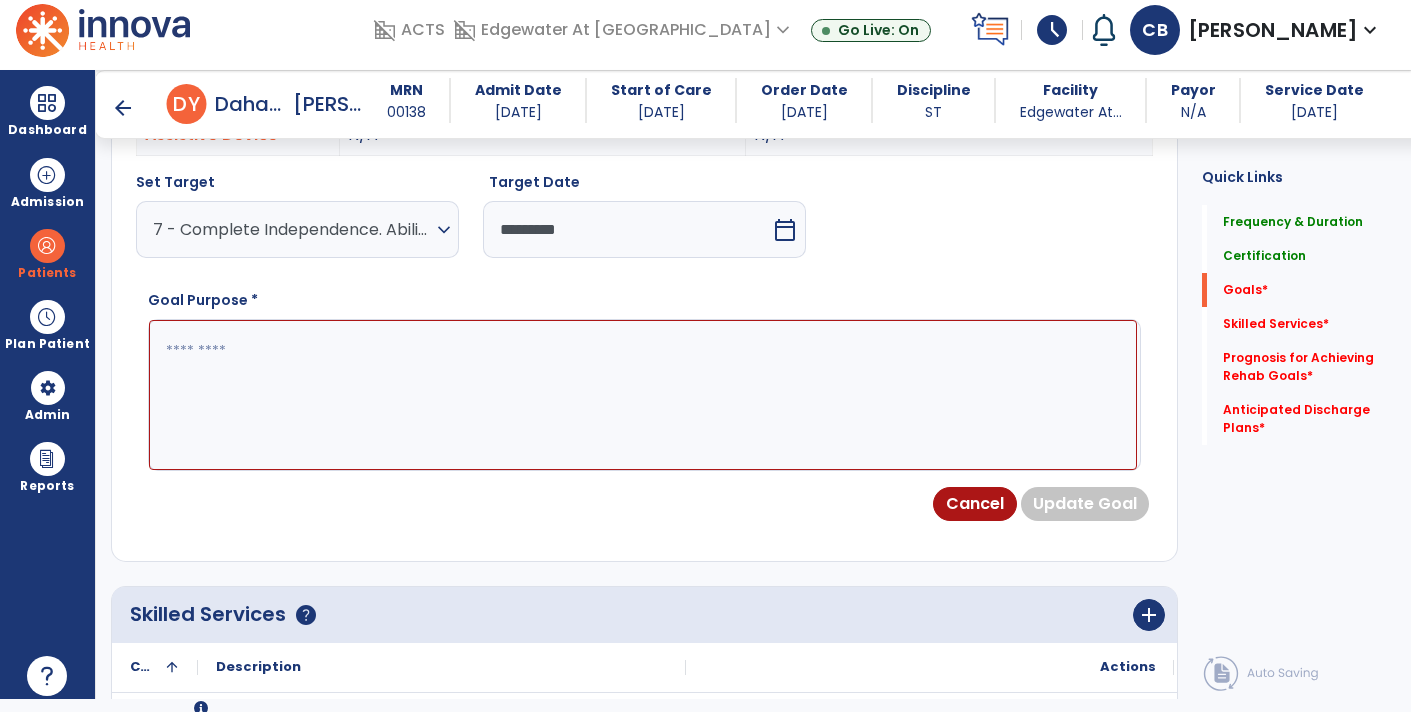 paste on "**********" 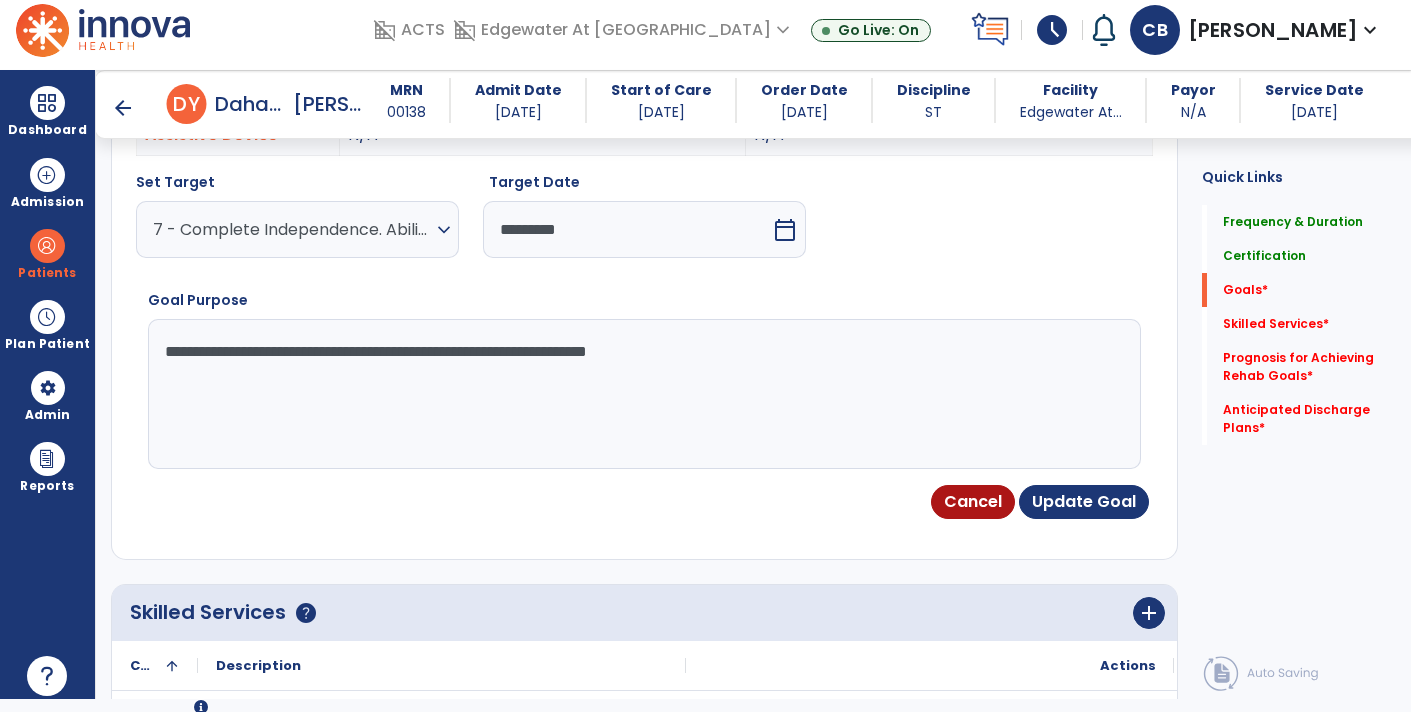 click on "**********" at bounding box center [643, 394] 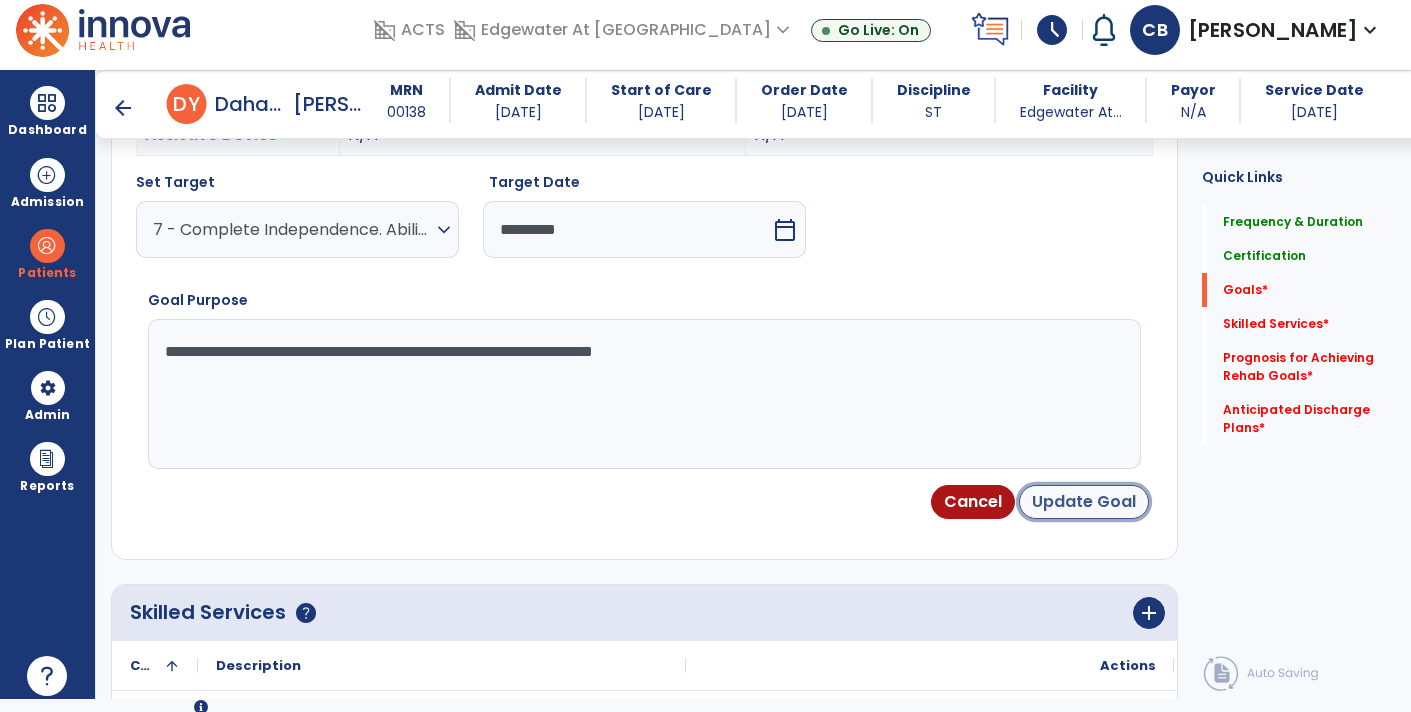 click on "Update Goal" at bounding box center [1084, 502] 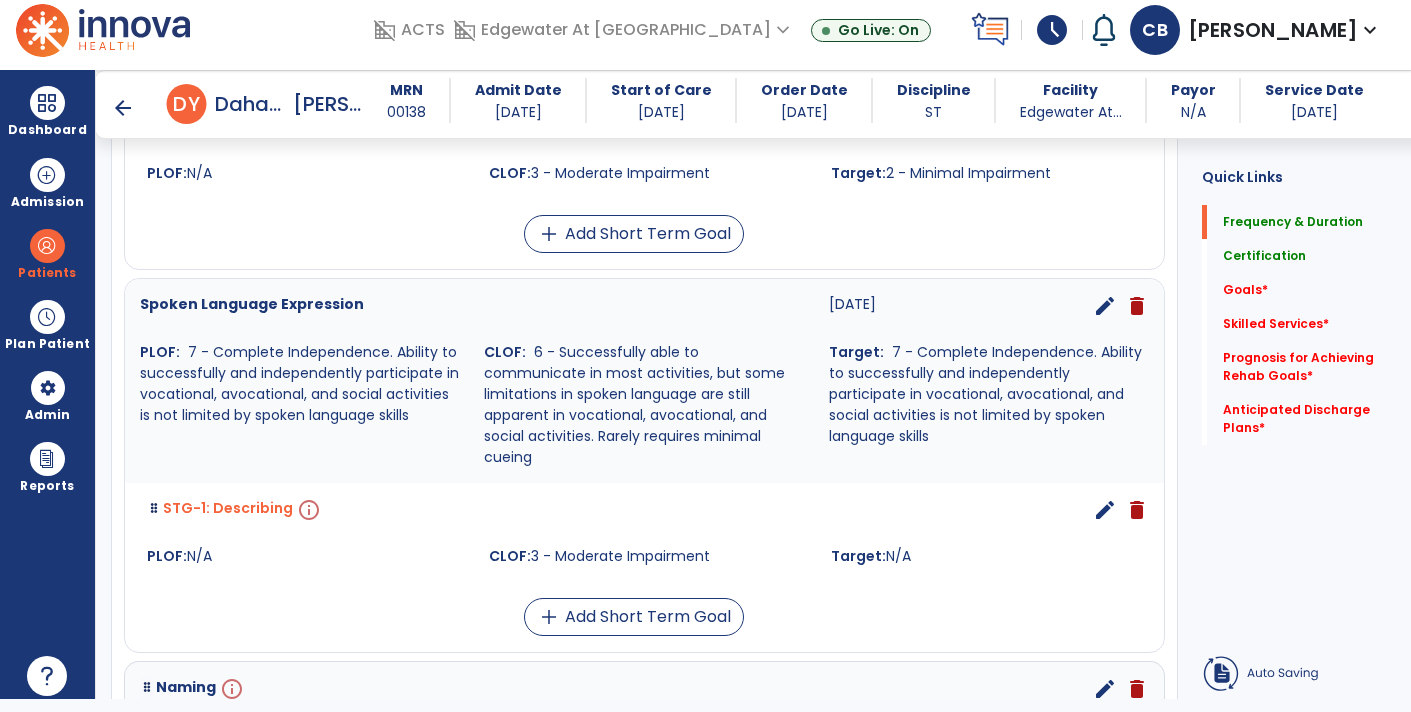 scroll, scrollTop: 102, scrollLeft: 0, axis: vertical 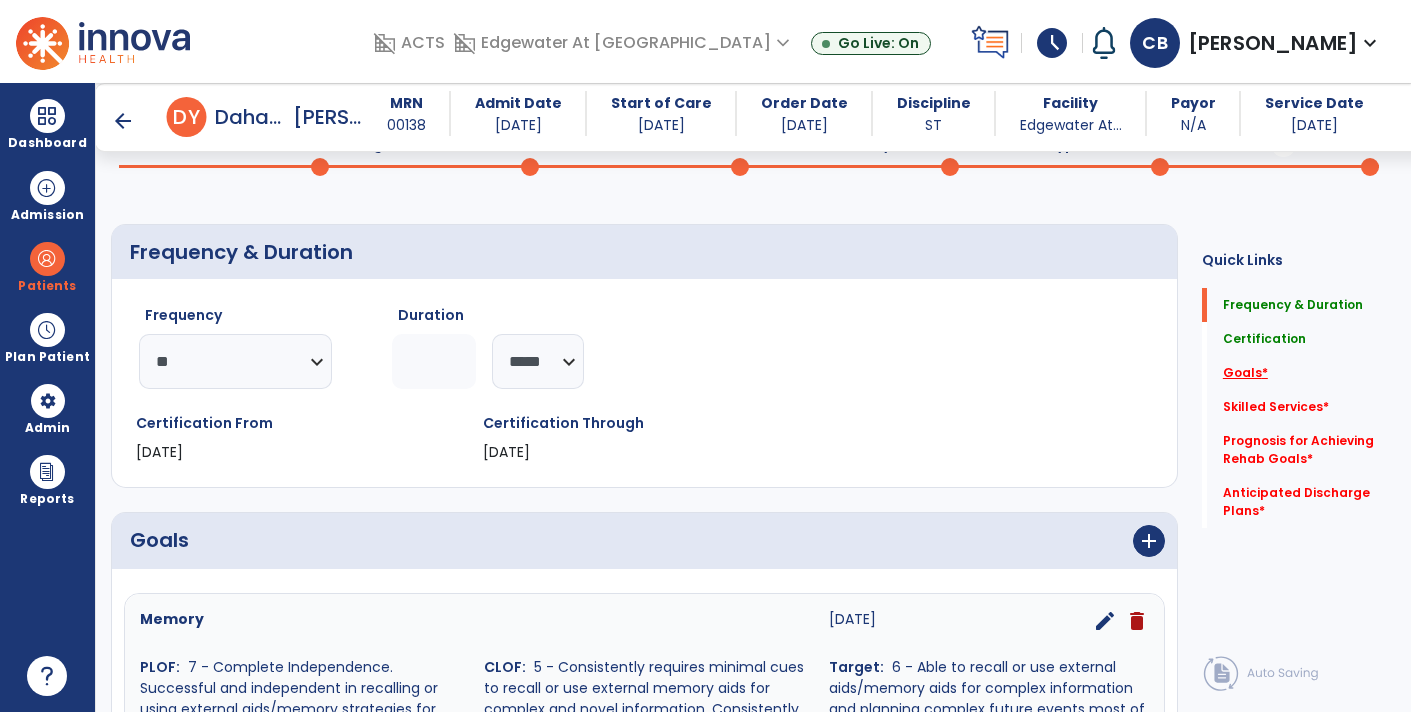 click on "*" 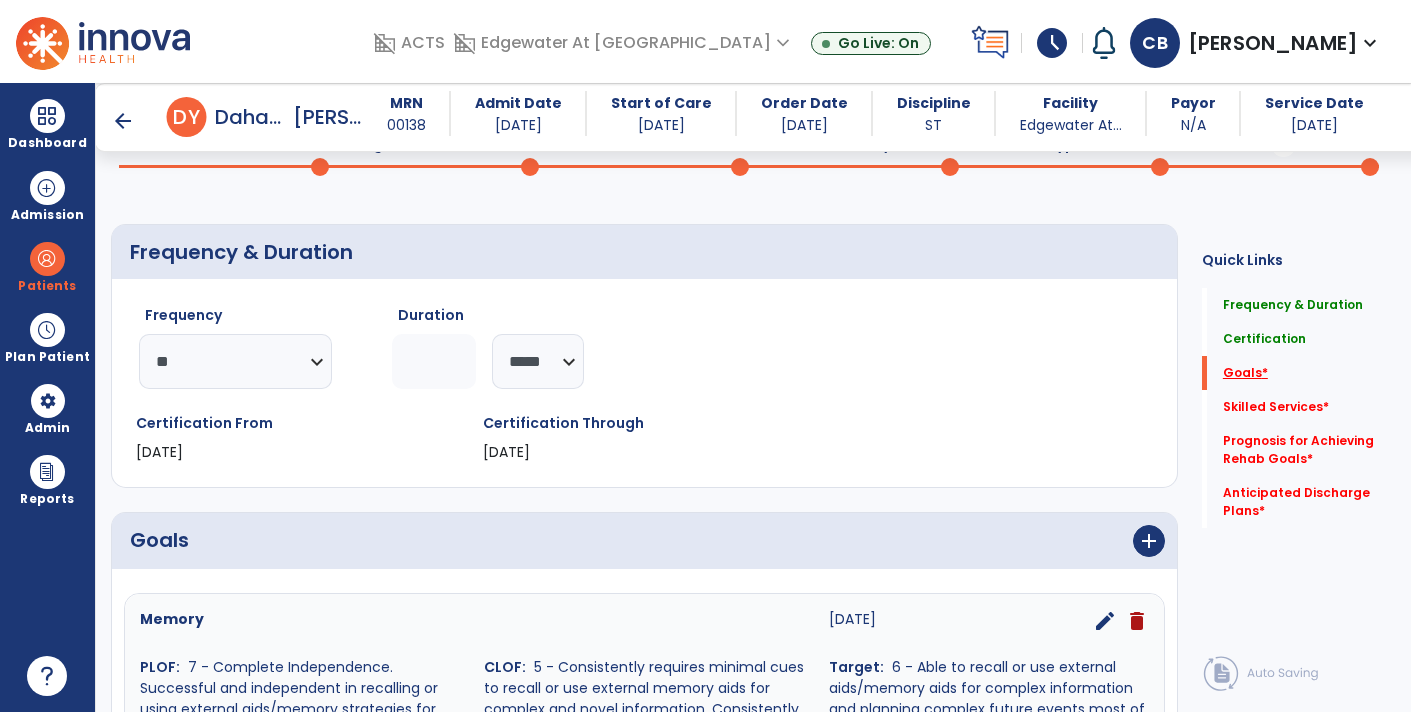 scroll, scrollTop: 41, scrollLeft: 0, axis: vertical 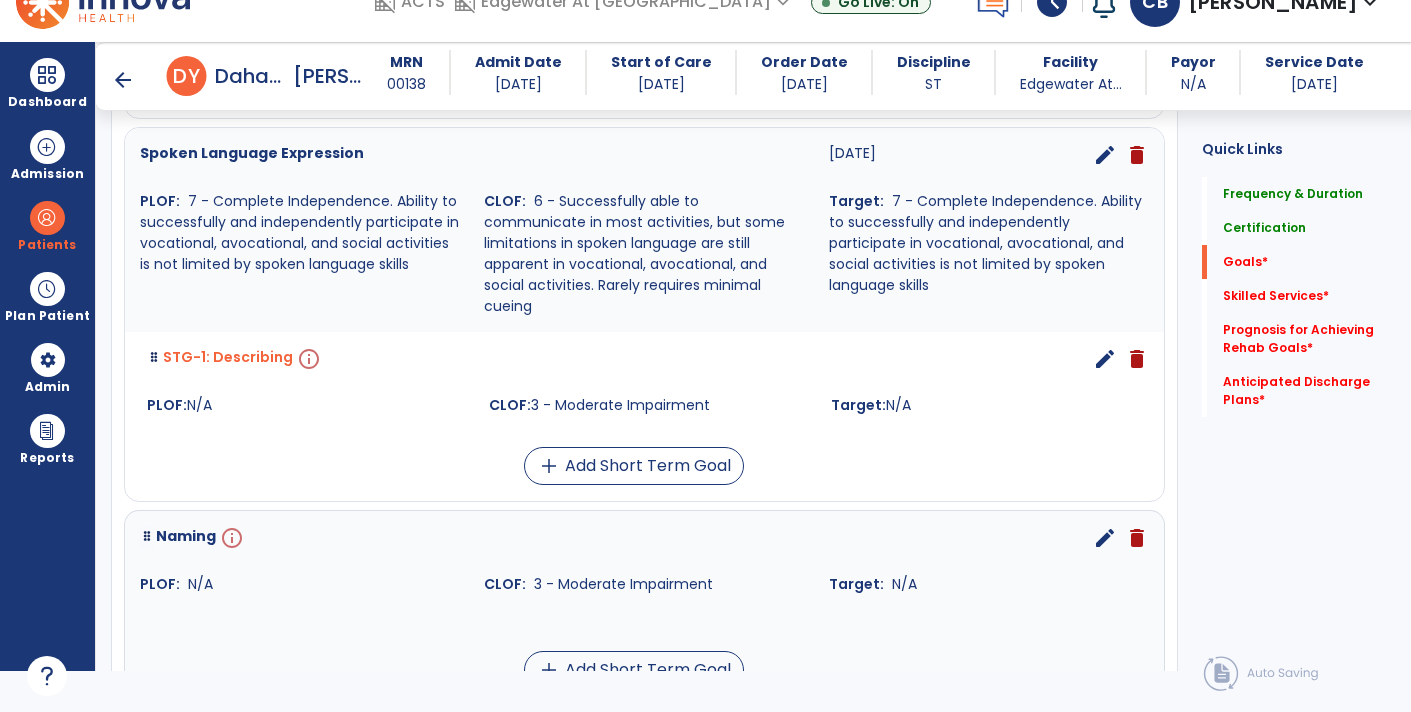 click on "edit" at bounding box center (1105, 359) 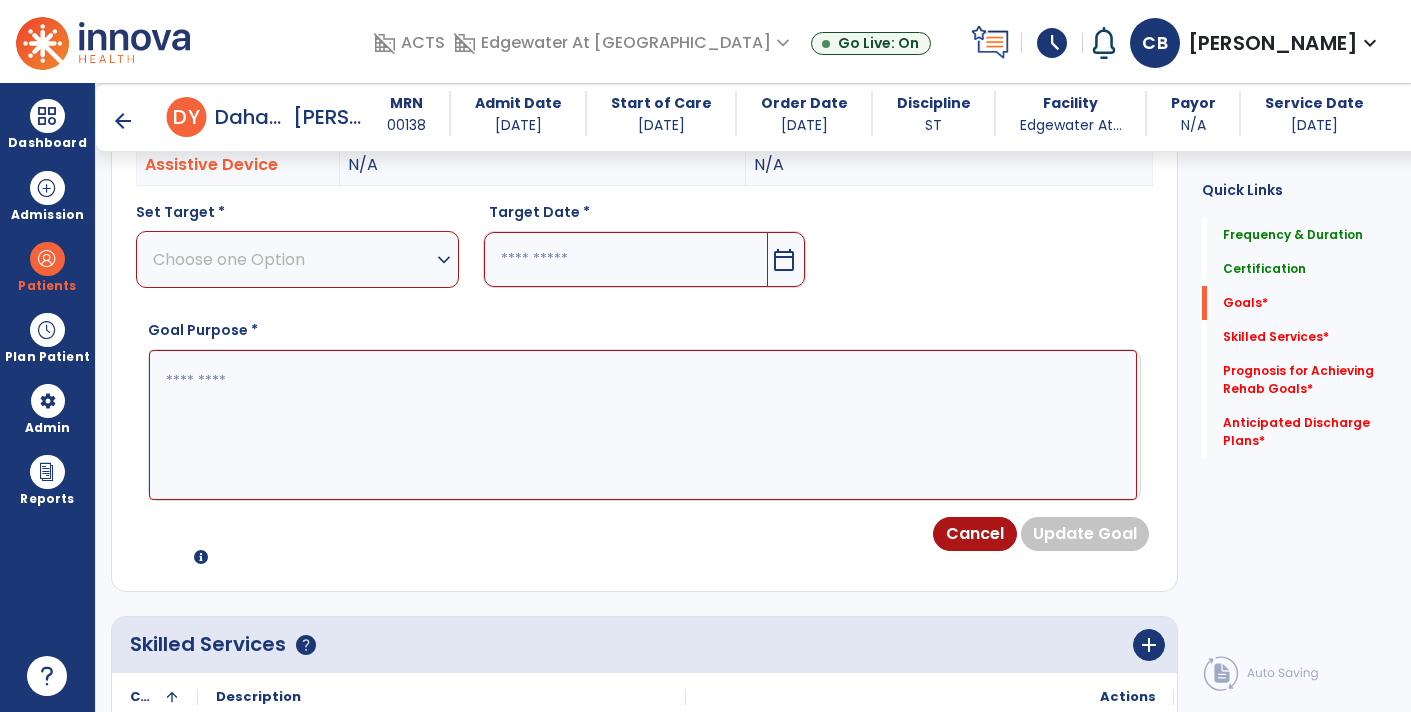 click on "Set Target *  Choose one Option   expand_more   1 - WFL   2 - Minimal Impairment  Target Date *  calendar_today  Goal Purpose *" at bounding box center (644, 351) 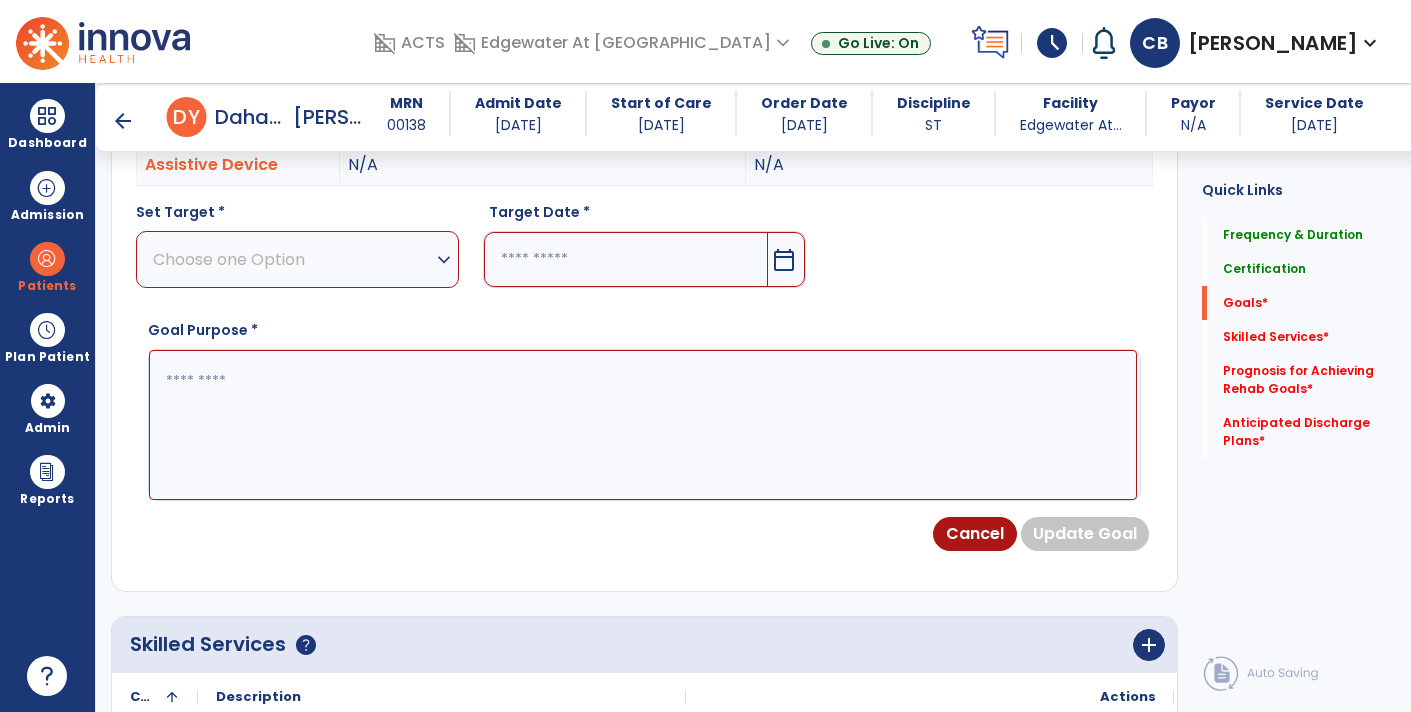 scroll, scrollTop: 532, scrollLeft: 0, axis: vertical 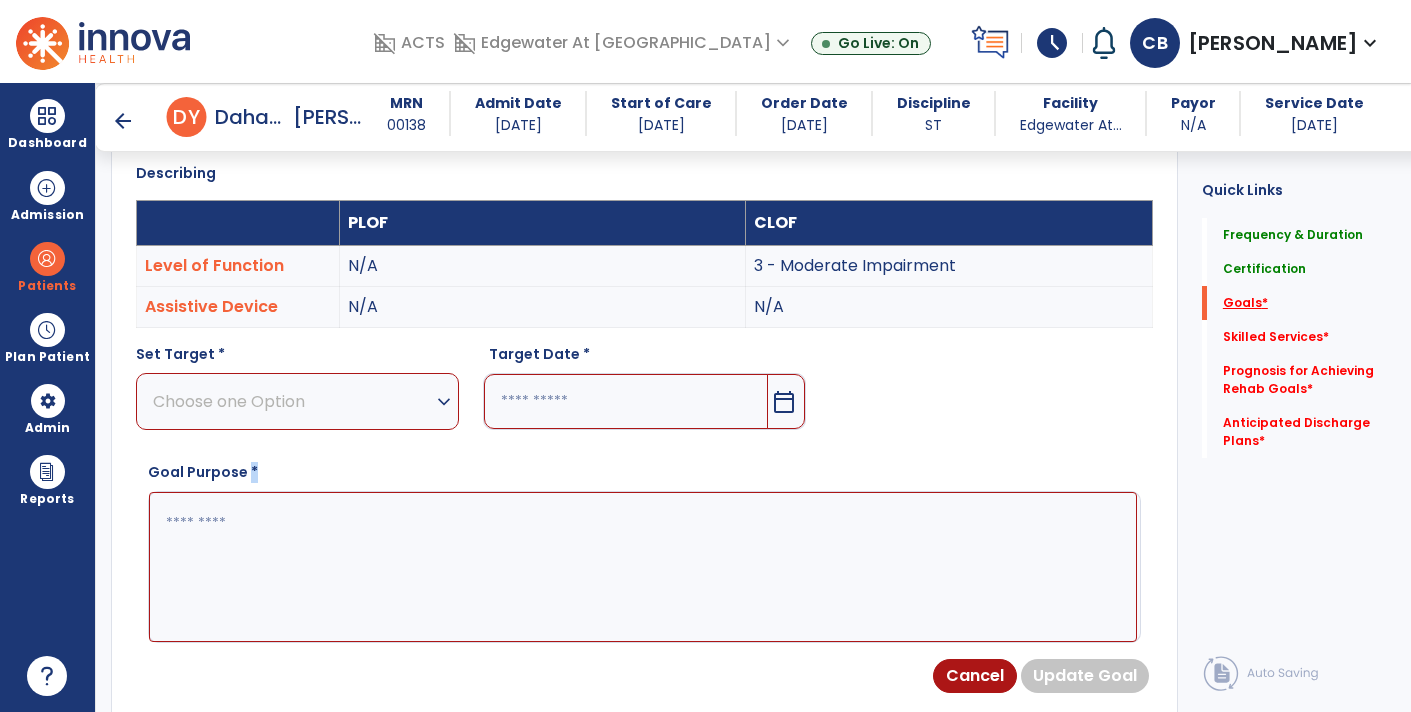 click on "*" 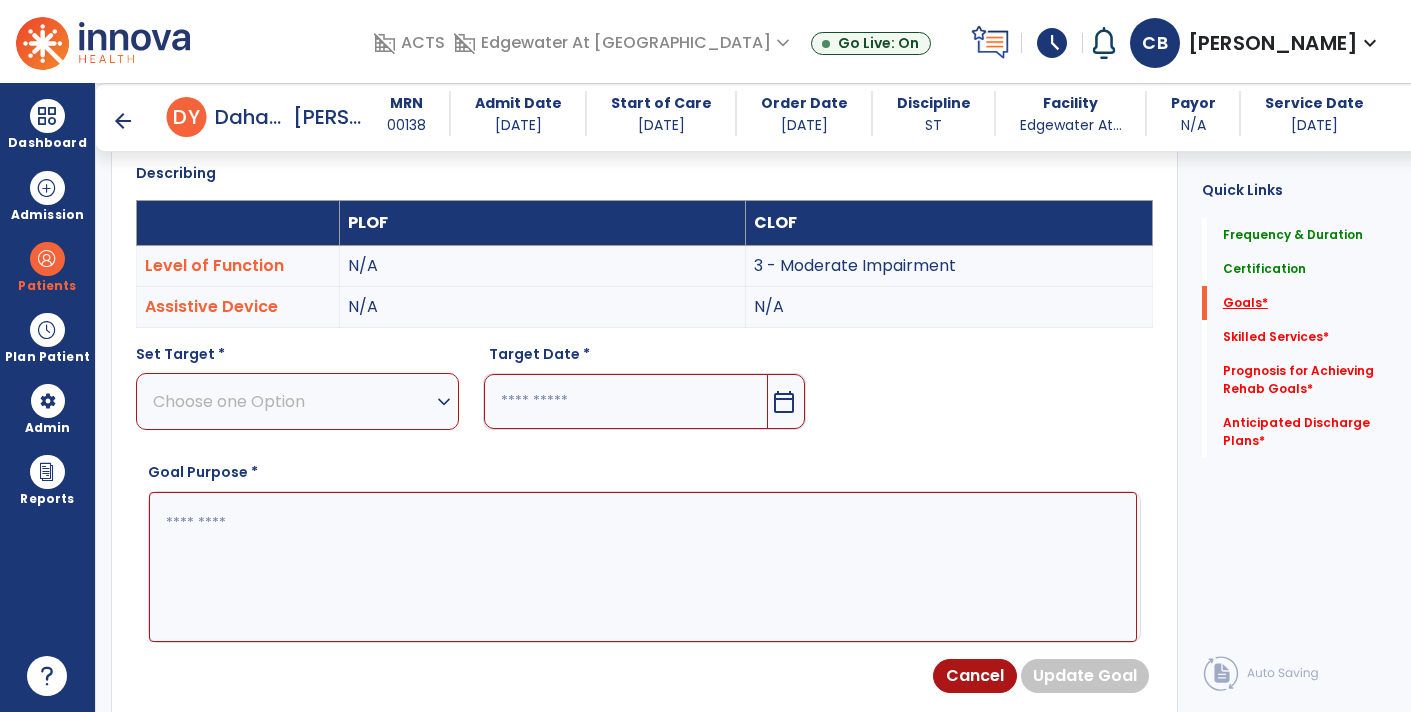 scroll, scrollTop: 540, scrollLeft: 0, axis: vertical 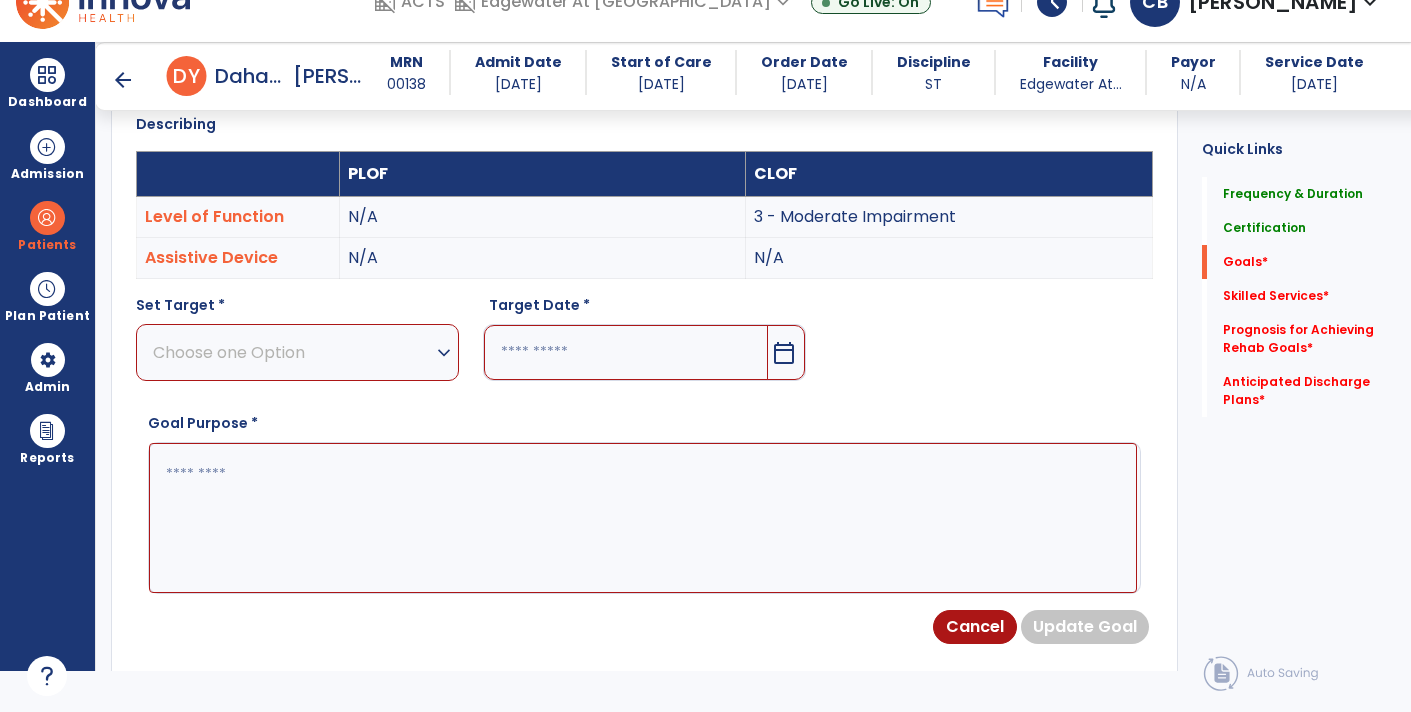 click on "Choose one Option" at bounding box center [292, 352] 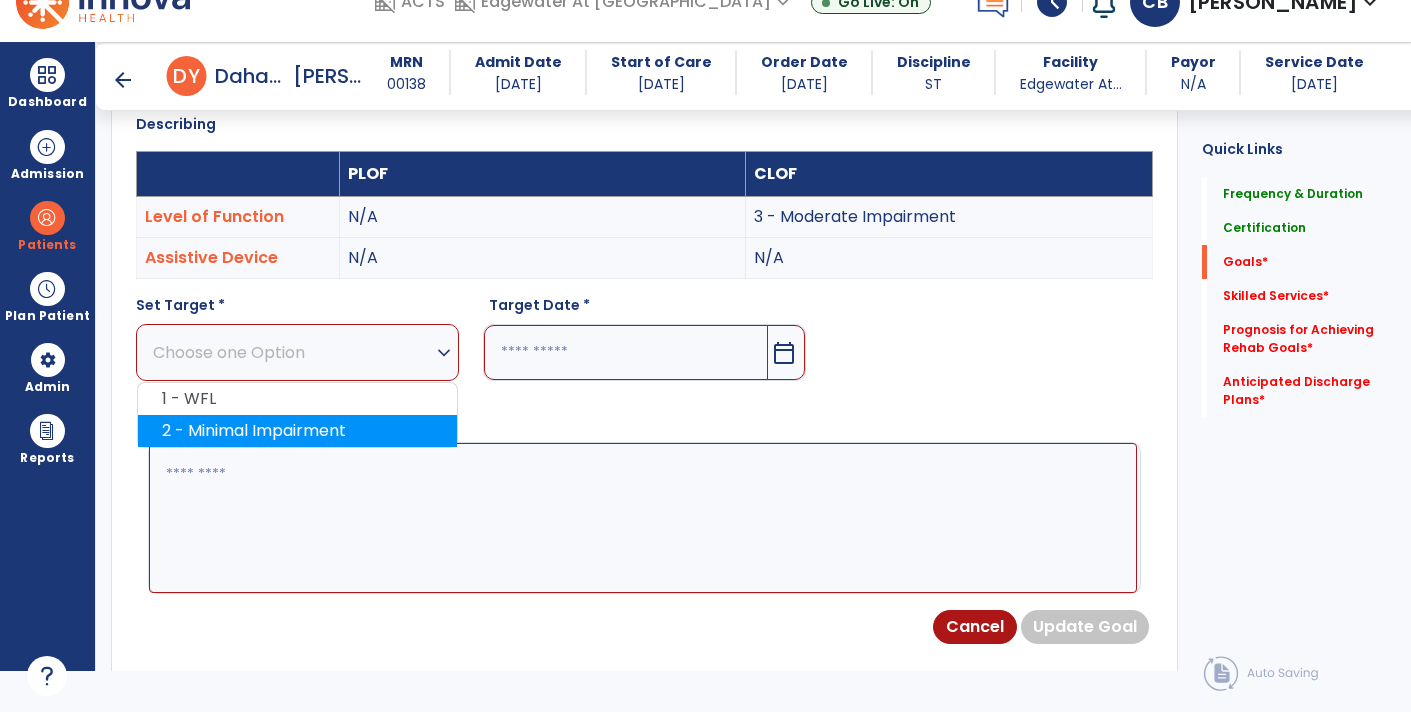 click on "2 - Minimal Impairment" at bounding box center [297, 431] 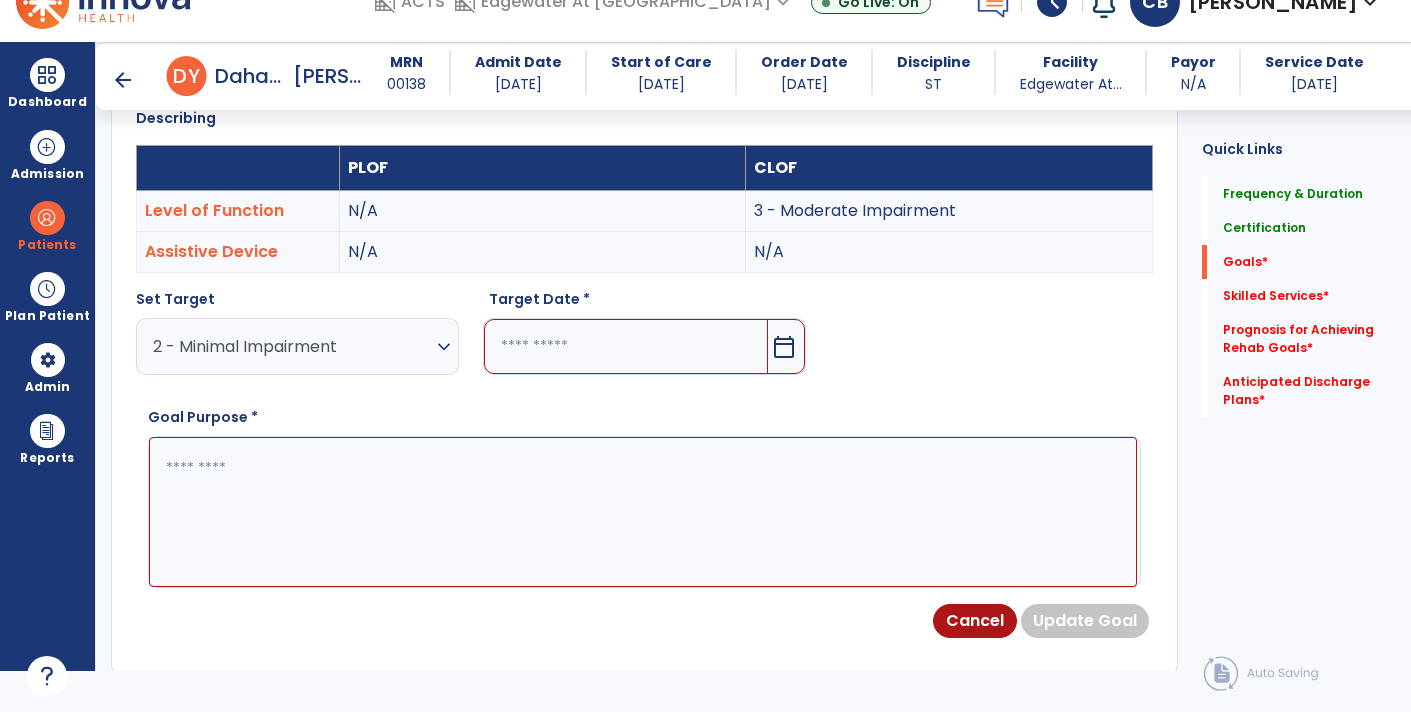 scroll, scrollTop: 548, scrollLeft: 0, axis: vertical 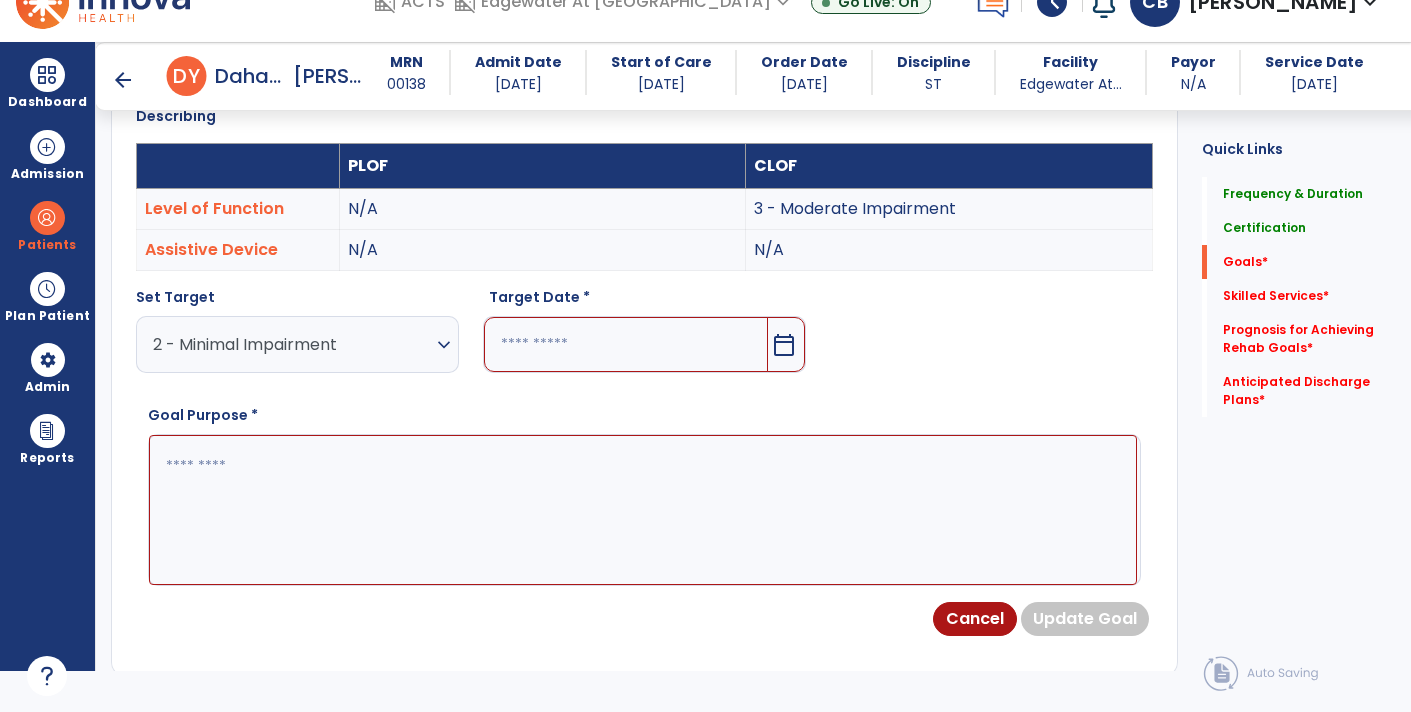 click at bounding box center (626, 344) 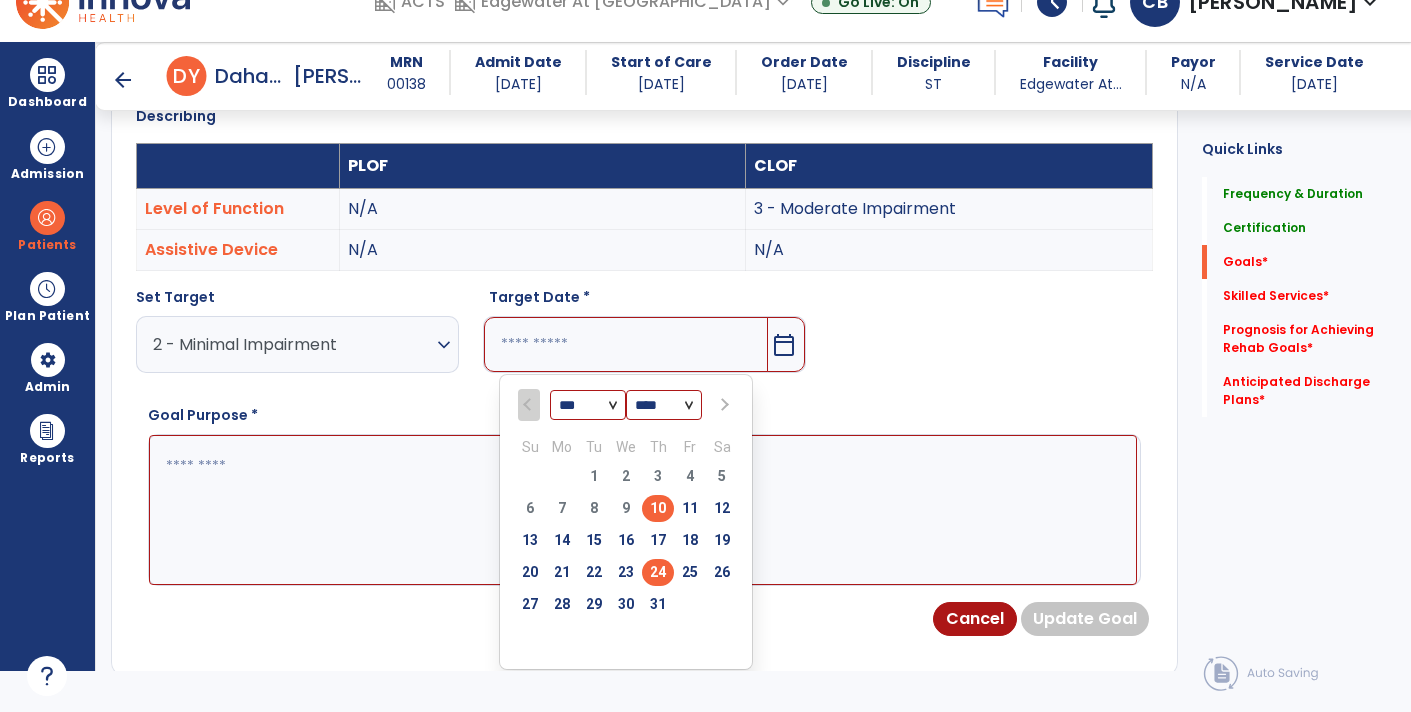 click on "24" at bounding box center (658, 572) 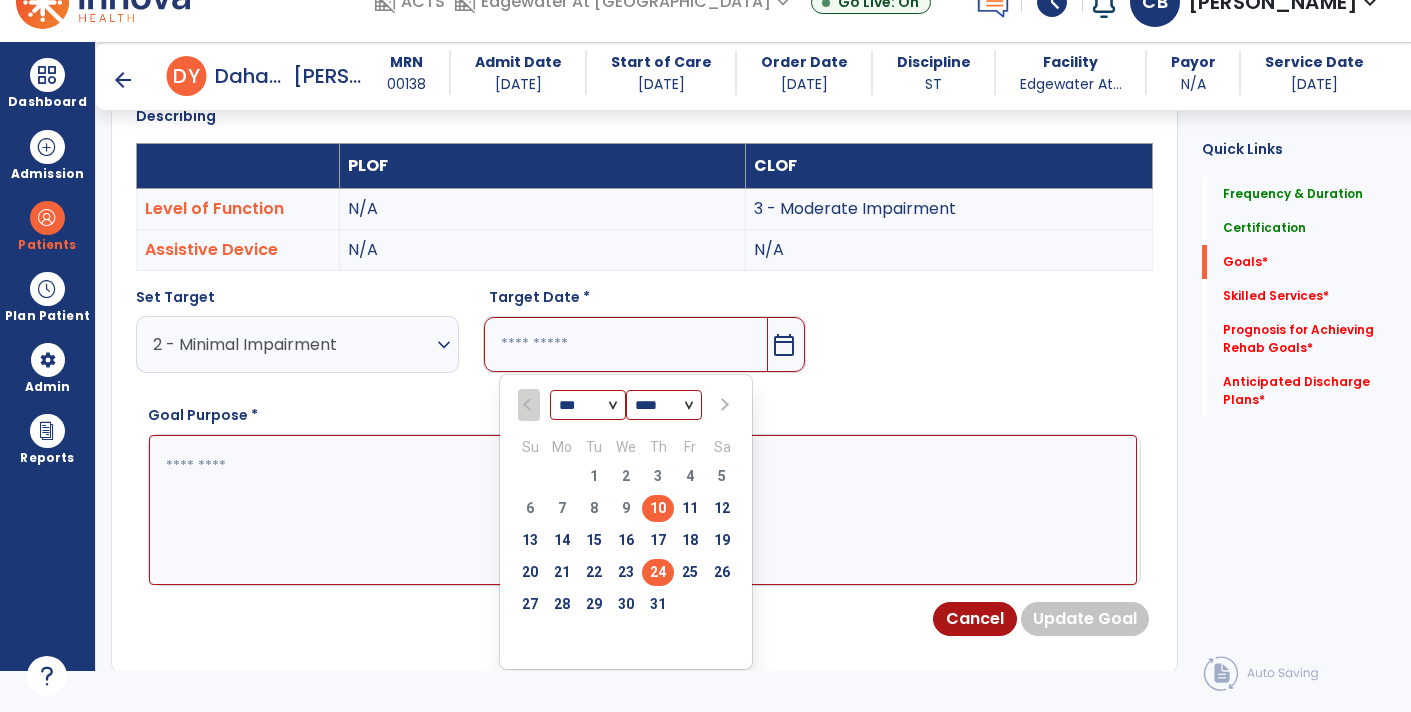 type on "*********" 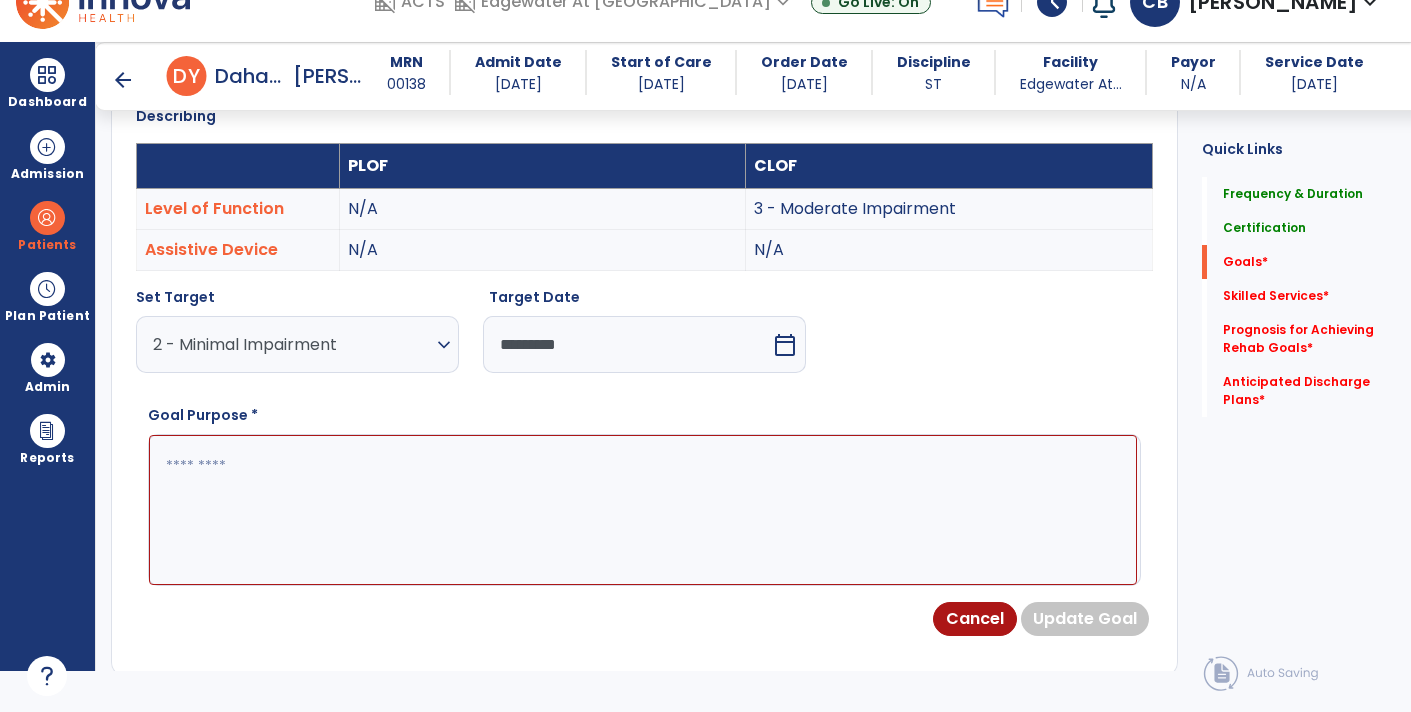 click at bounding box center (643, 509) 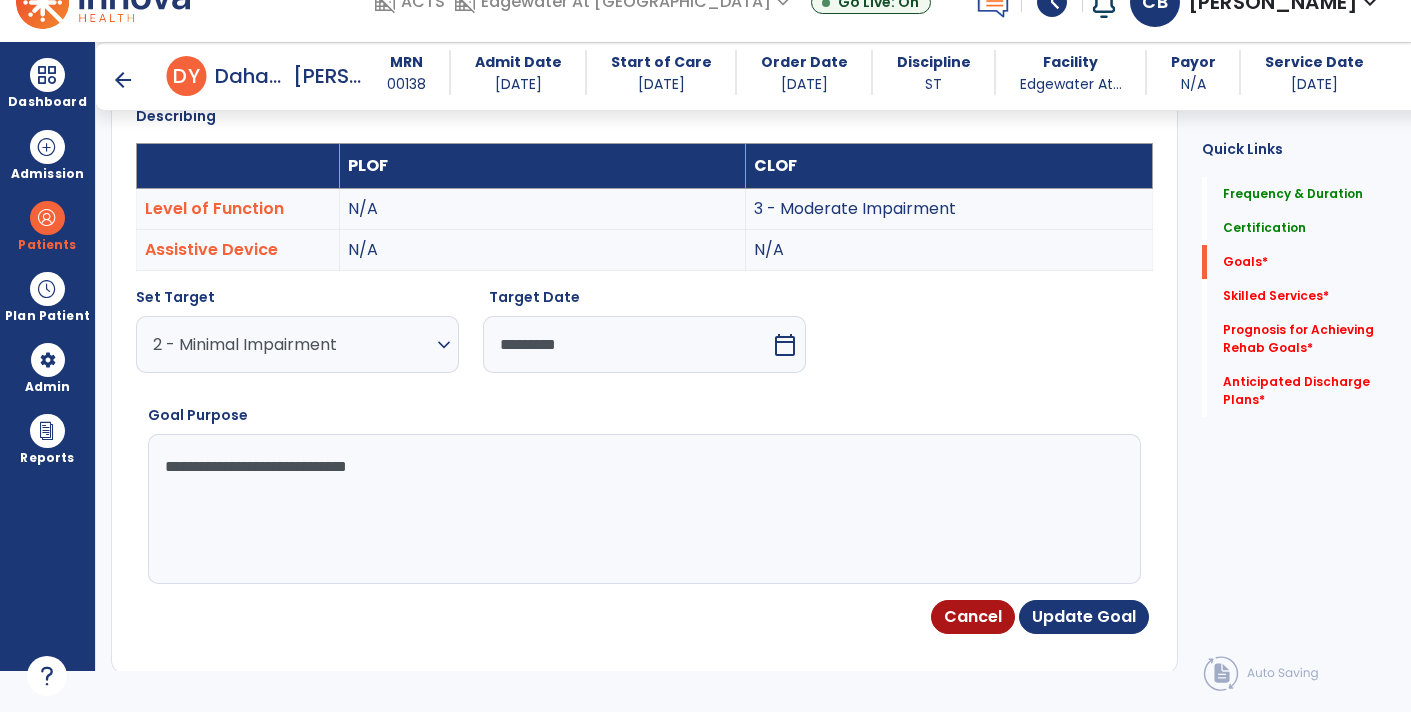 type on "**********" 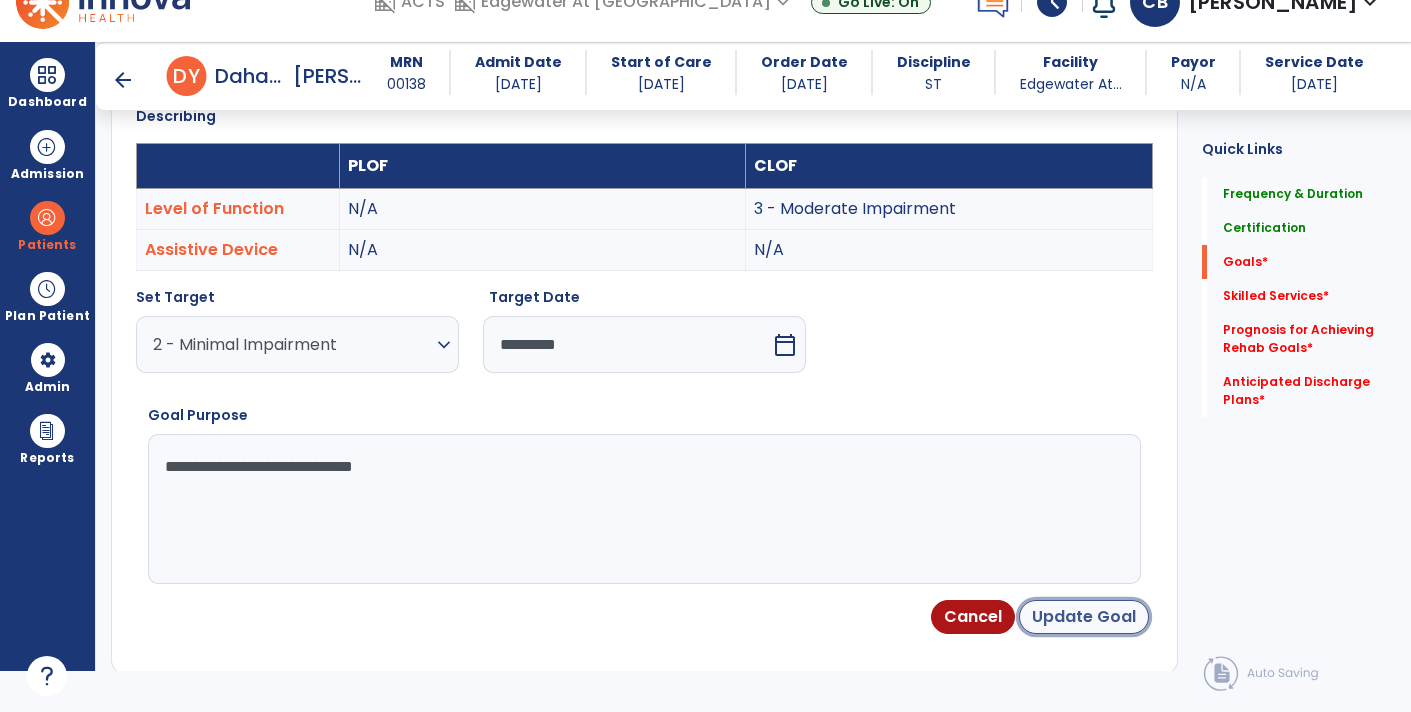 click on "Update Goal" at bounding box center (1084, 617) 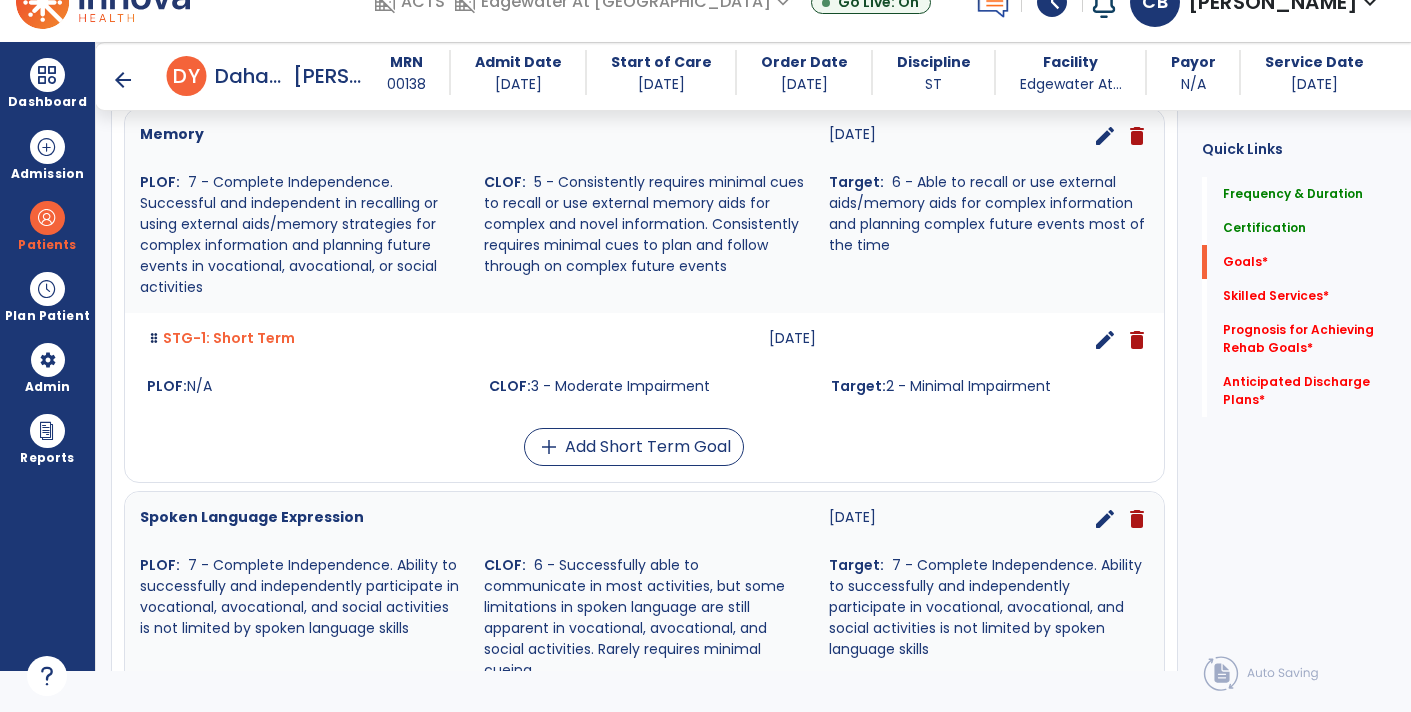 scroll, scrollTop: 0, scrollLeft: 0, axis: both 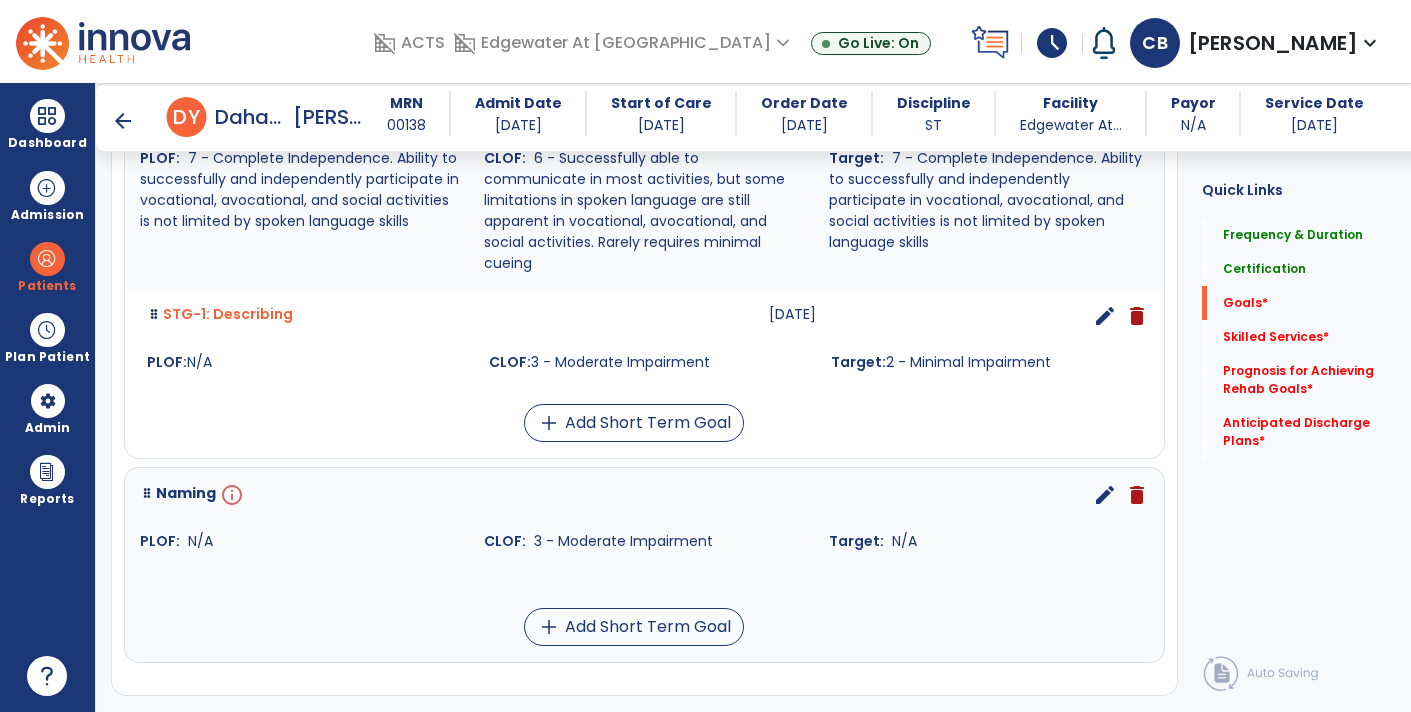 click on "edit" at bounding box center (1105, 495) 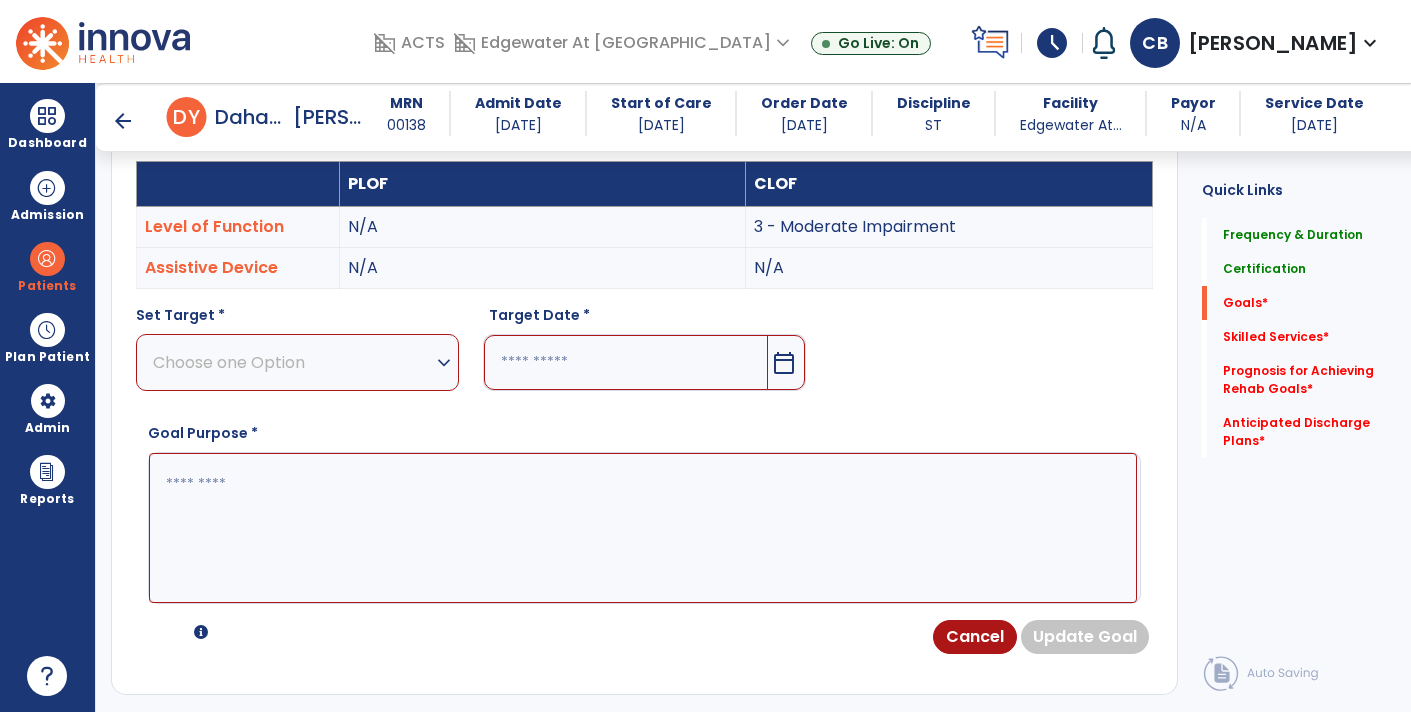 scroll, scrollTop: 532, scrollLeft: 0, axis: vertical 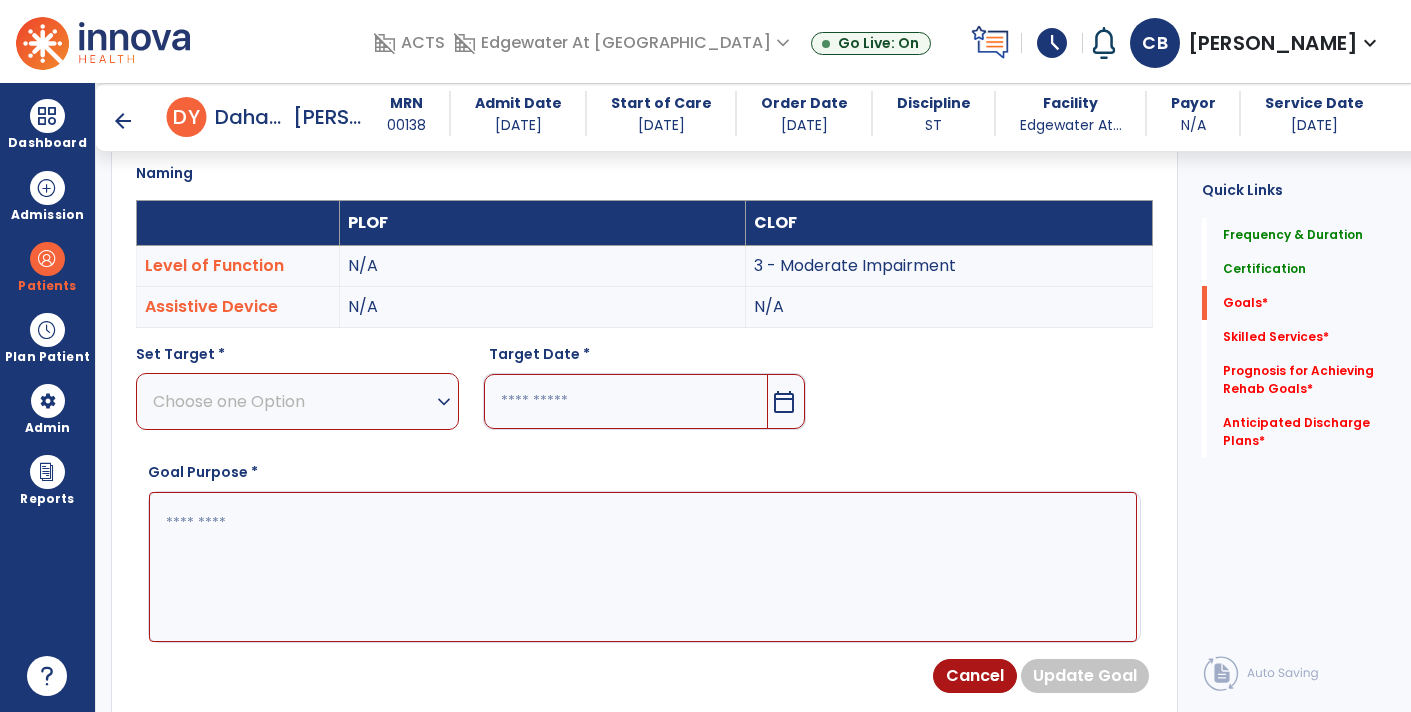 click on "Choose one Option" at bounding box center (292, 401) 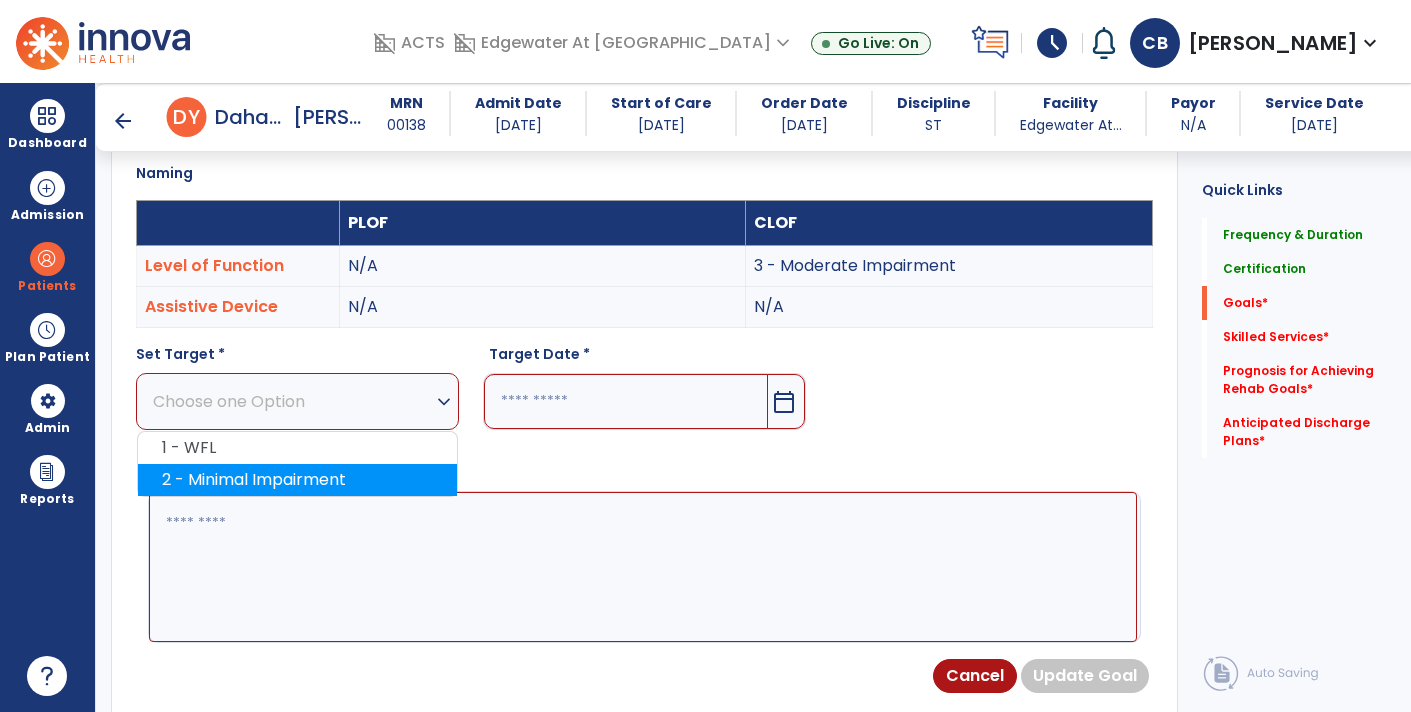 click on "2 - Minimal Impairment" at bounding box center [297, 480] 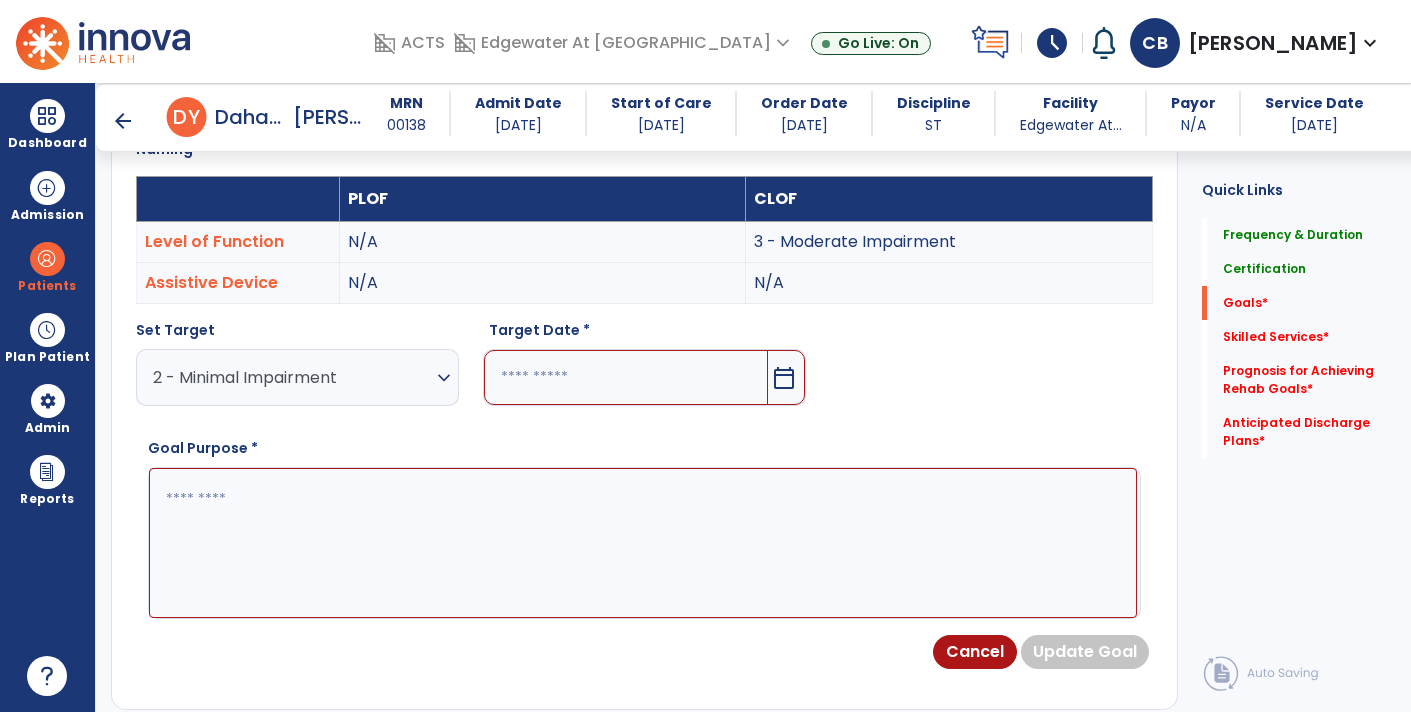scroll, scrollTop: 565, scrollLeft: 0, axis: vertical 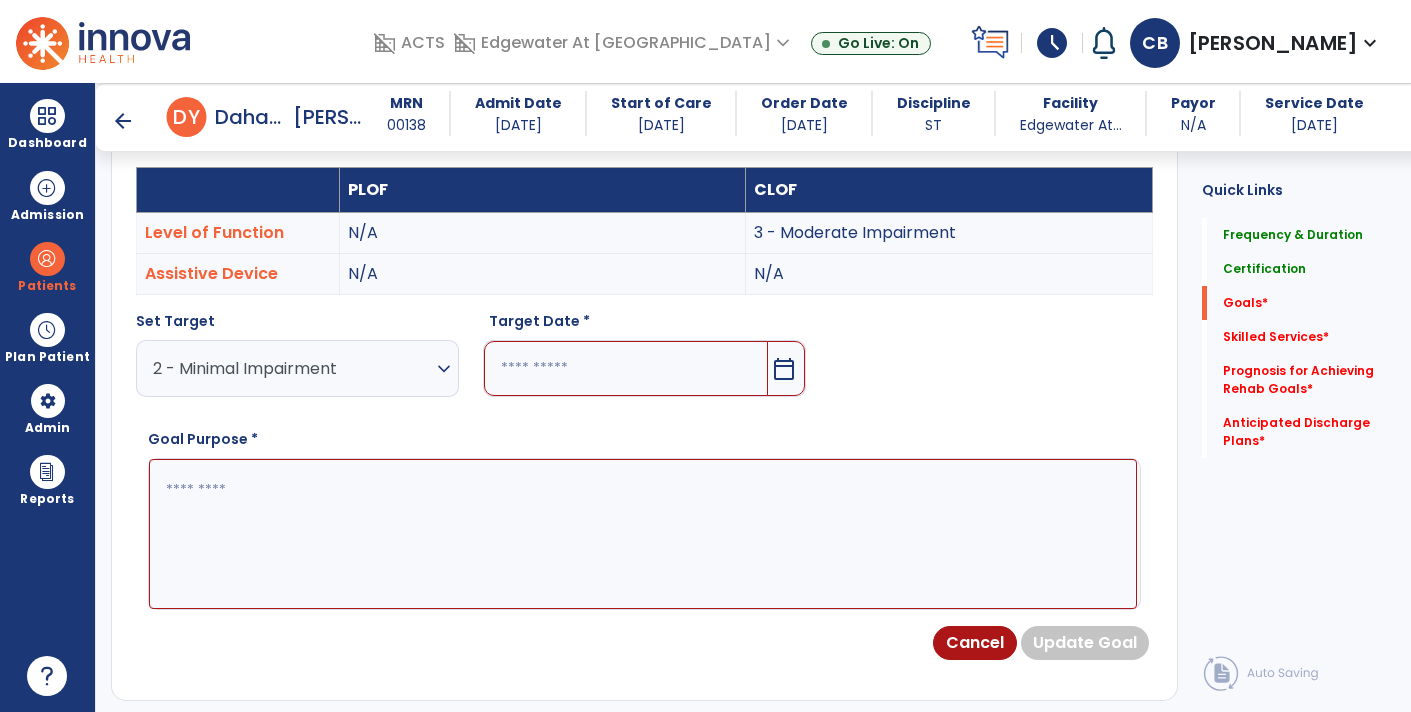 click on "calendar_today" at bounding box center (786, 368) 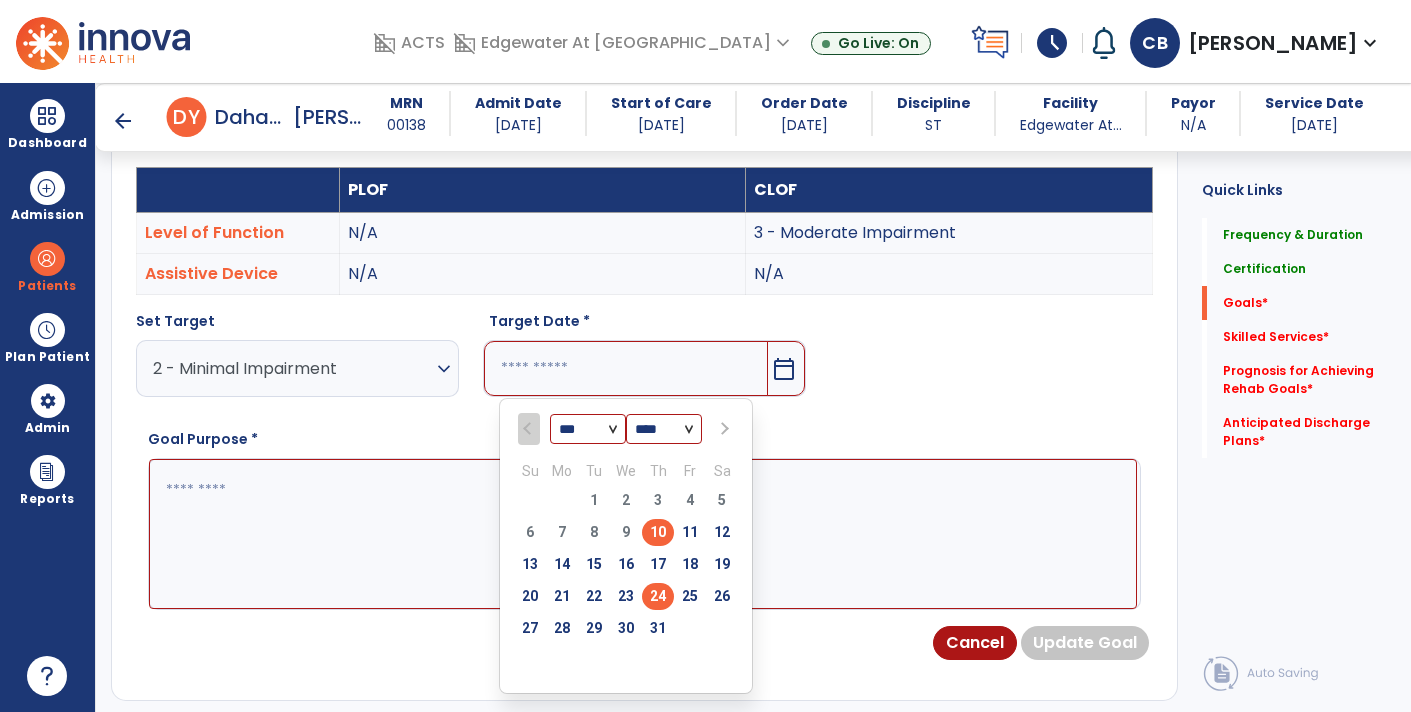 click on "24" at bounding box center (658, 596) 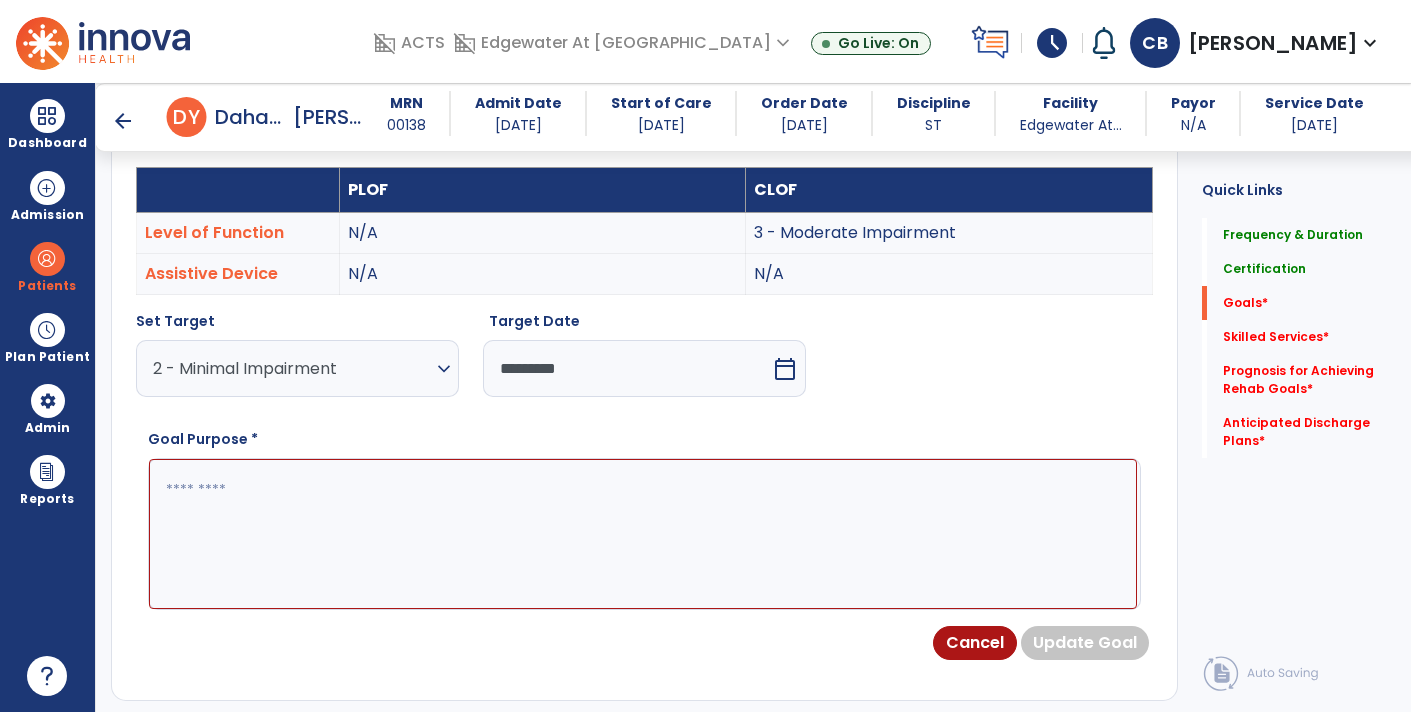 click at bounding box center (643, 533) 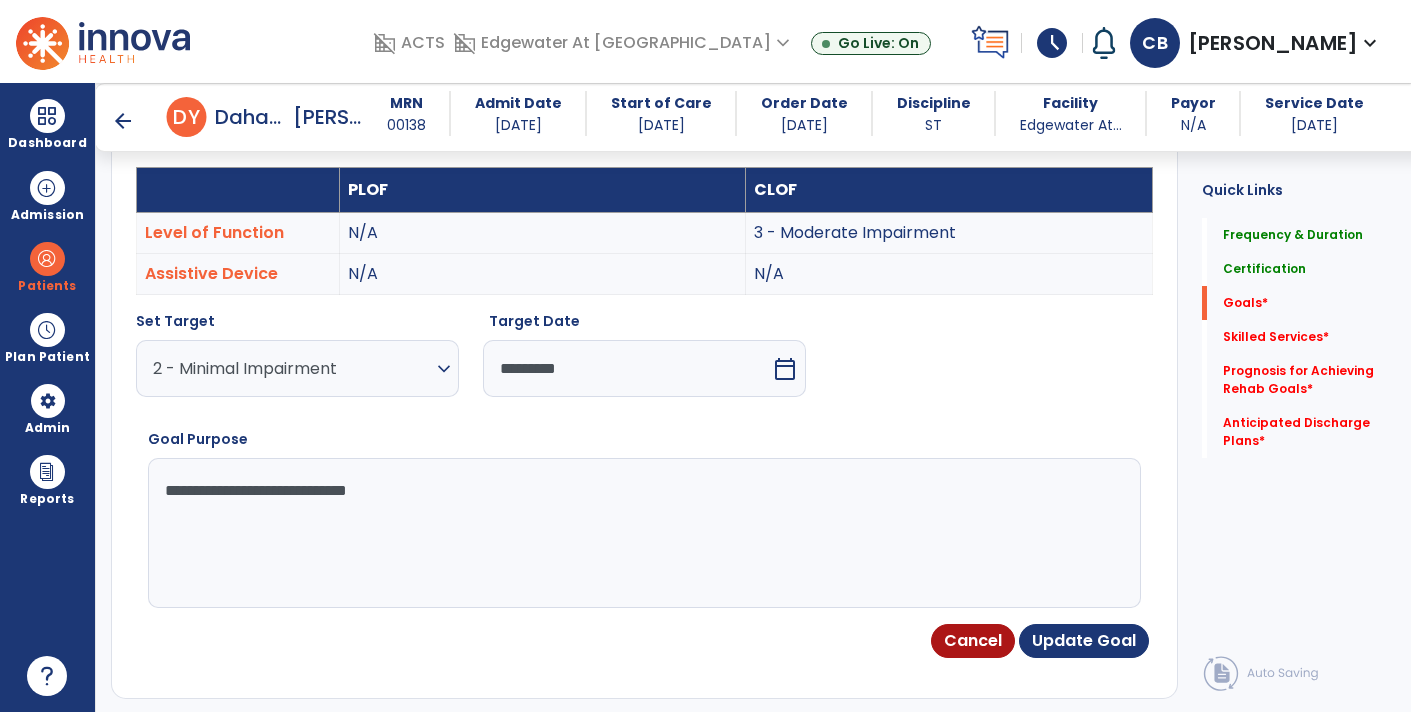 type on "**********" 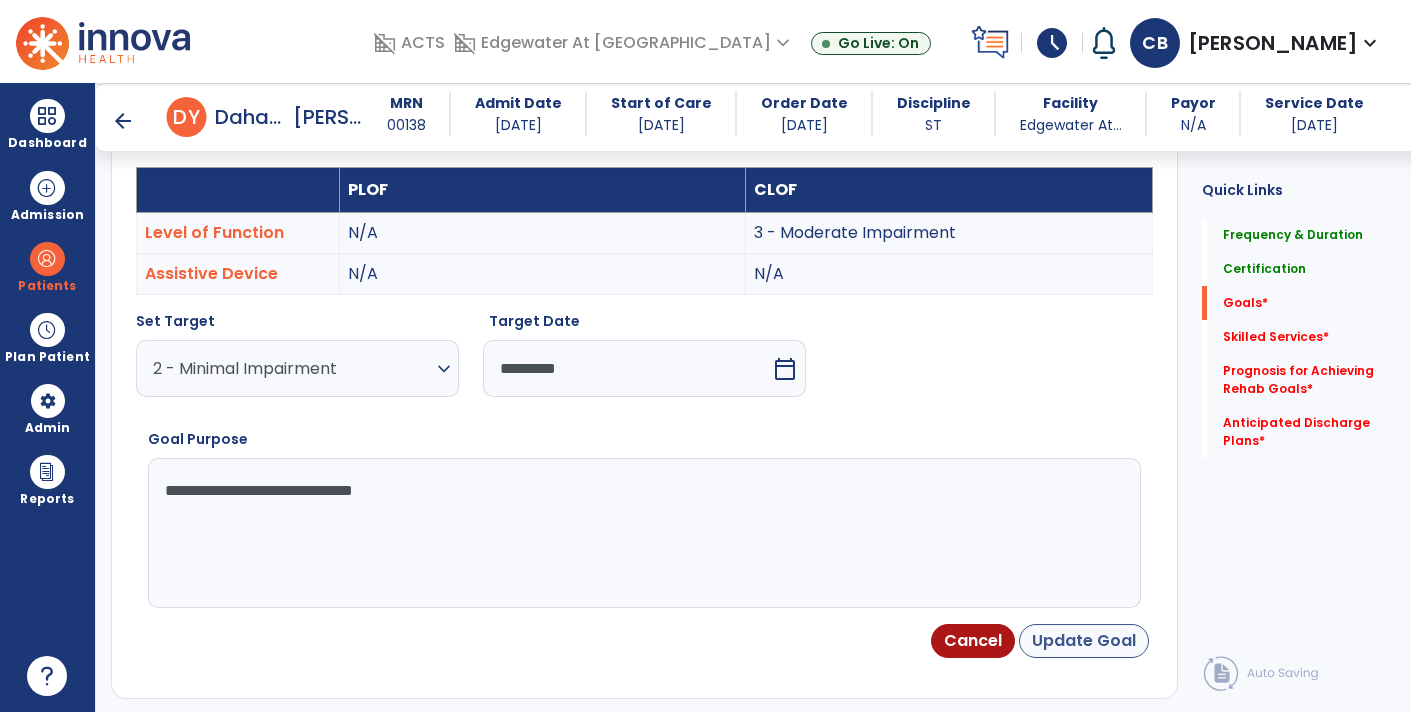click on "Update Goal" at bounding box center [1084, 641] 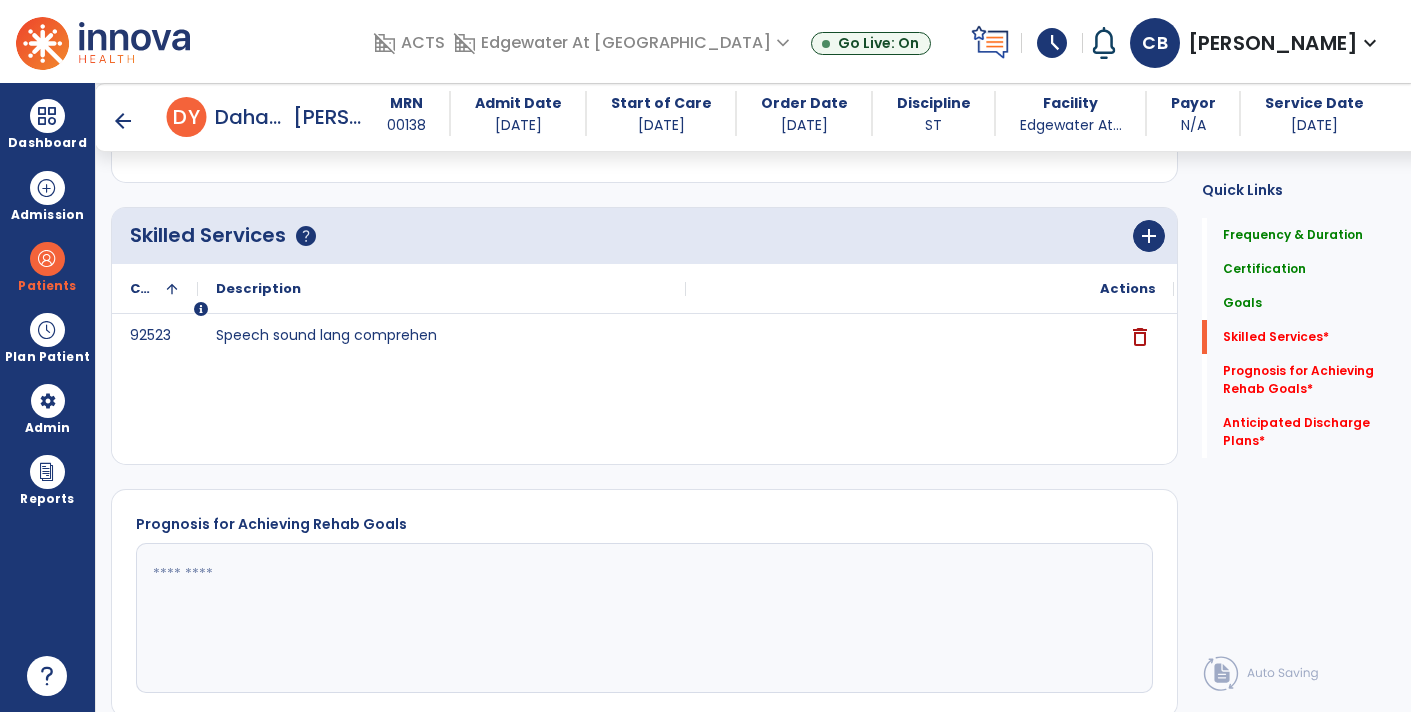 scroll, scrollTop: 1416, scrollLeft: 0, axis: vertical 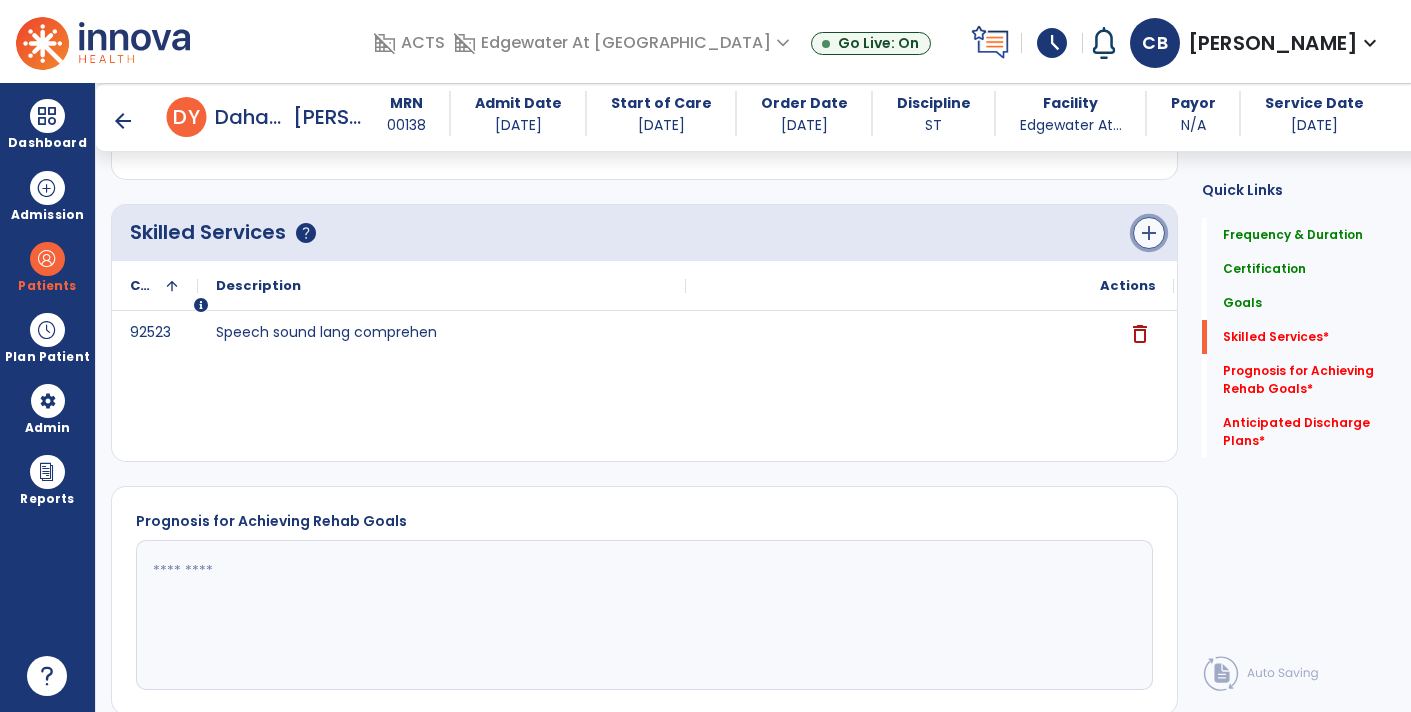 click on "add" 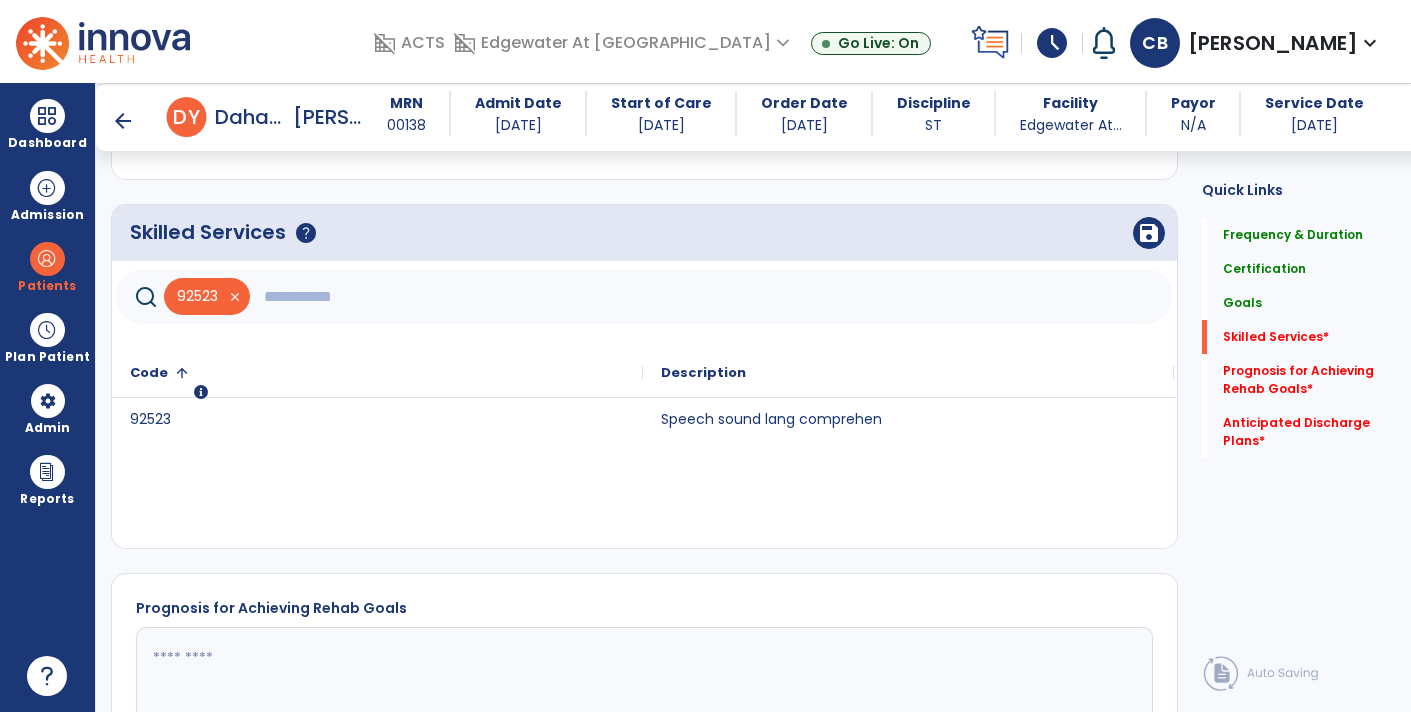 click 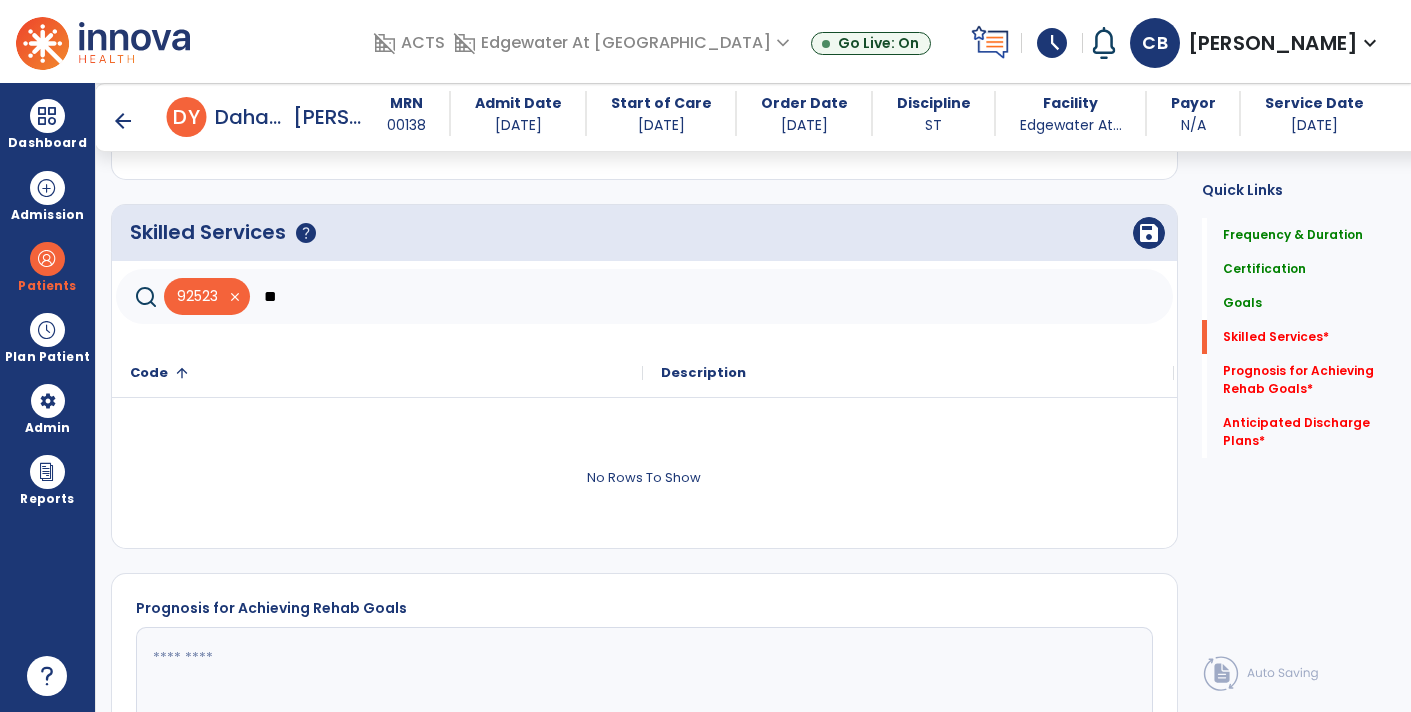 type on "*" 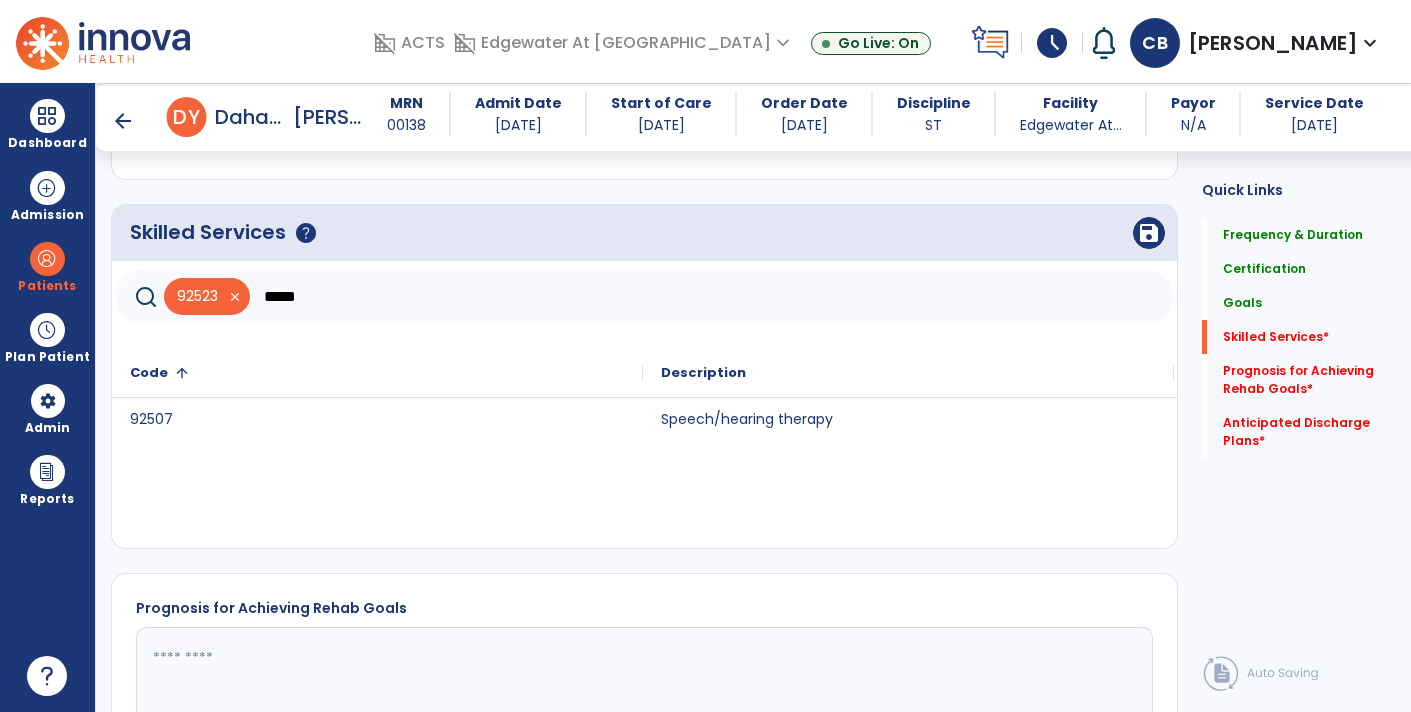 type on "*****" 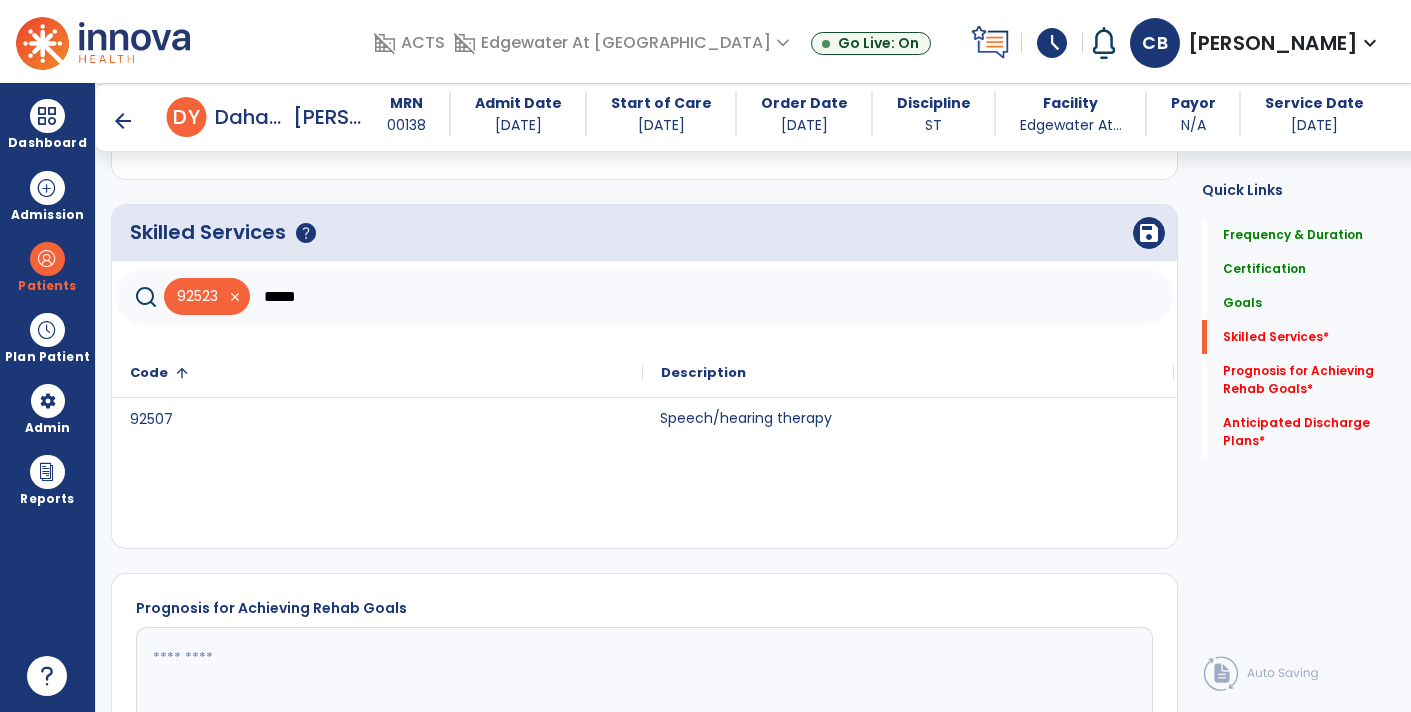 click on "Speech/hearing therapy" 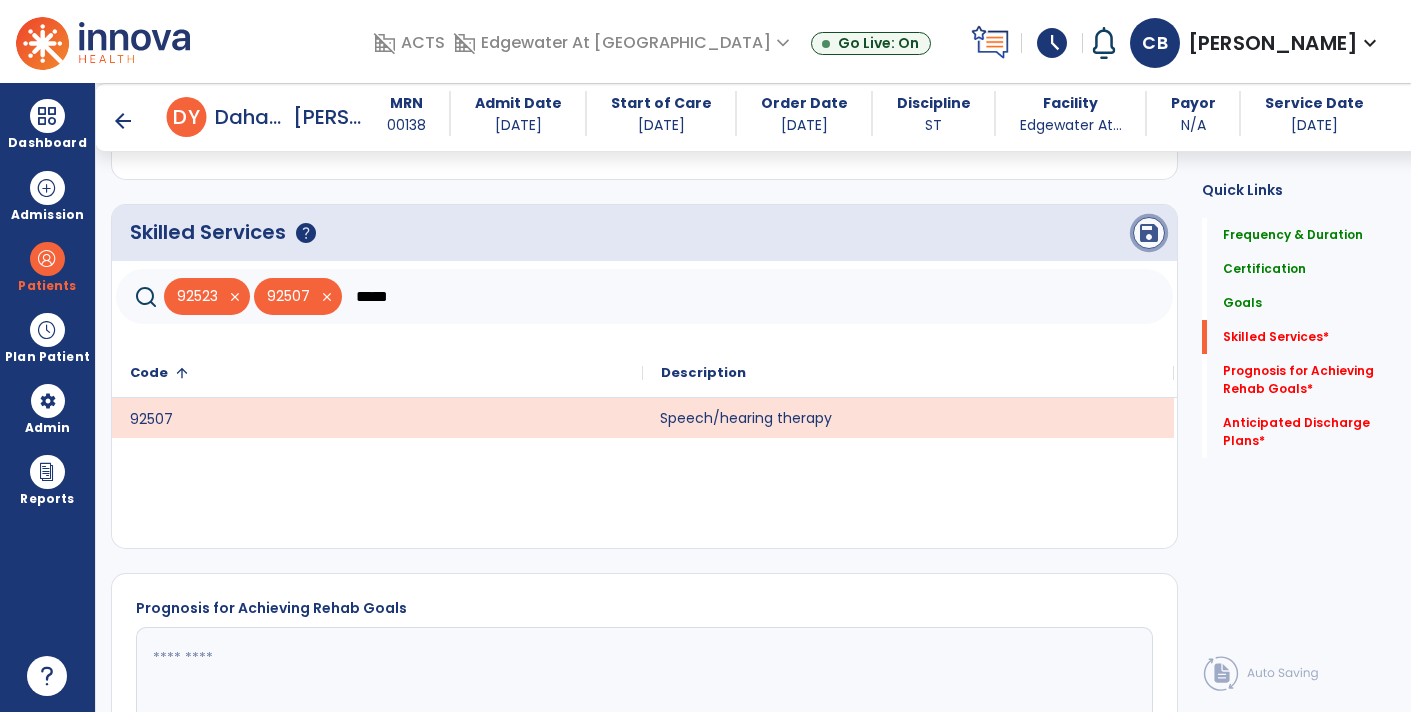 click on "save" 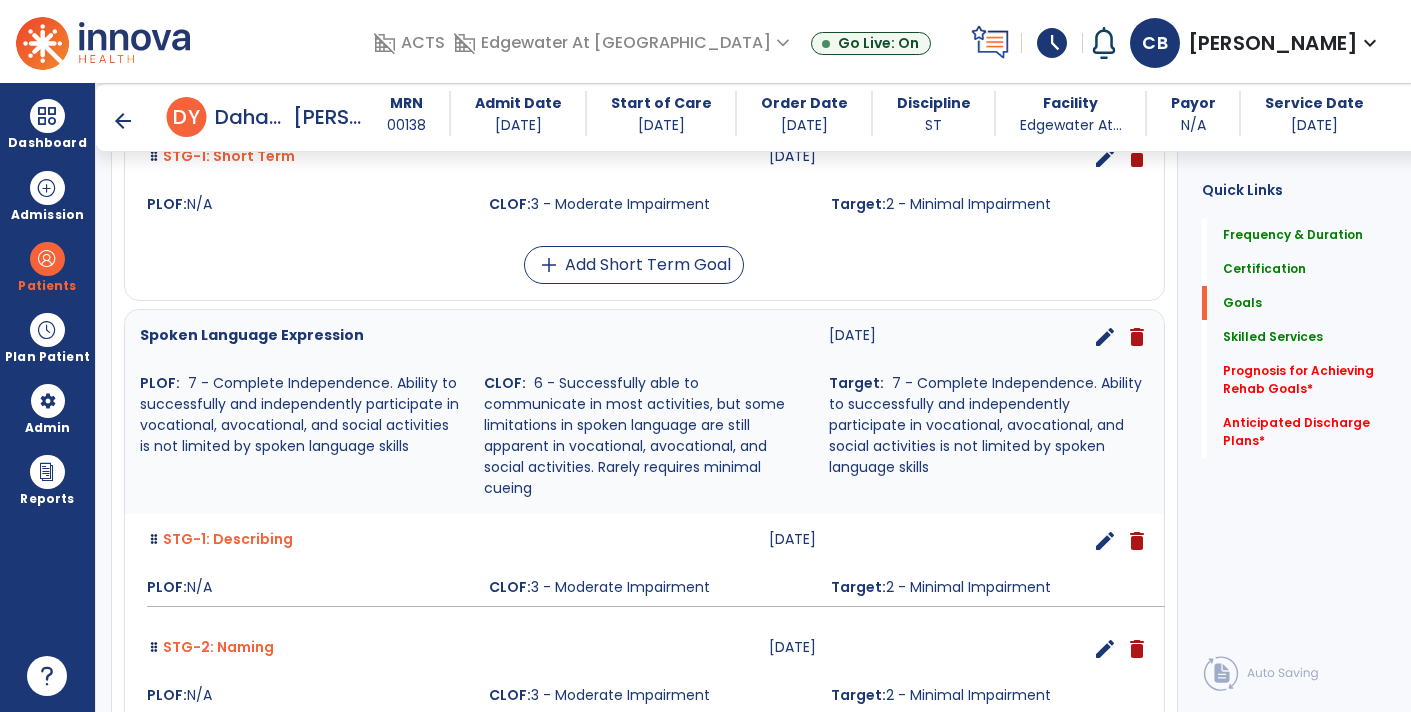 scroll, scrollTop: 782, scrollLeft: 0, axis: vertical 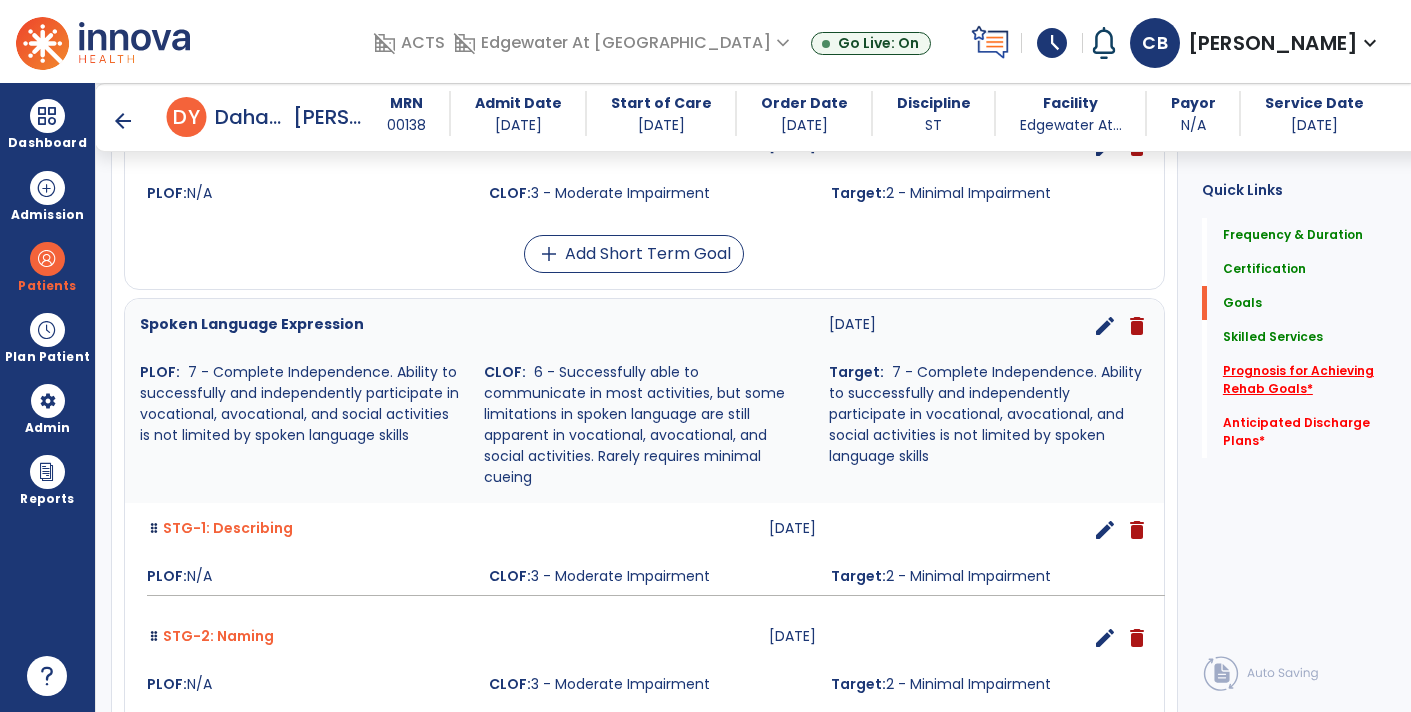 click on "Prognosis for Achieving Rehab Goals   *" 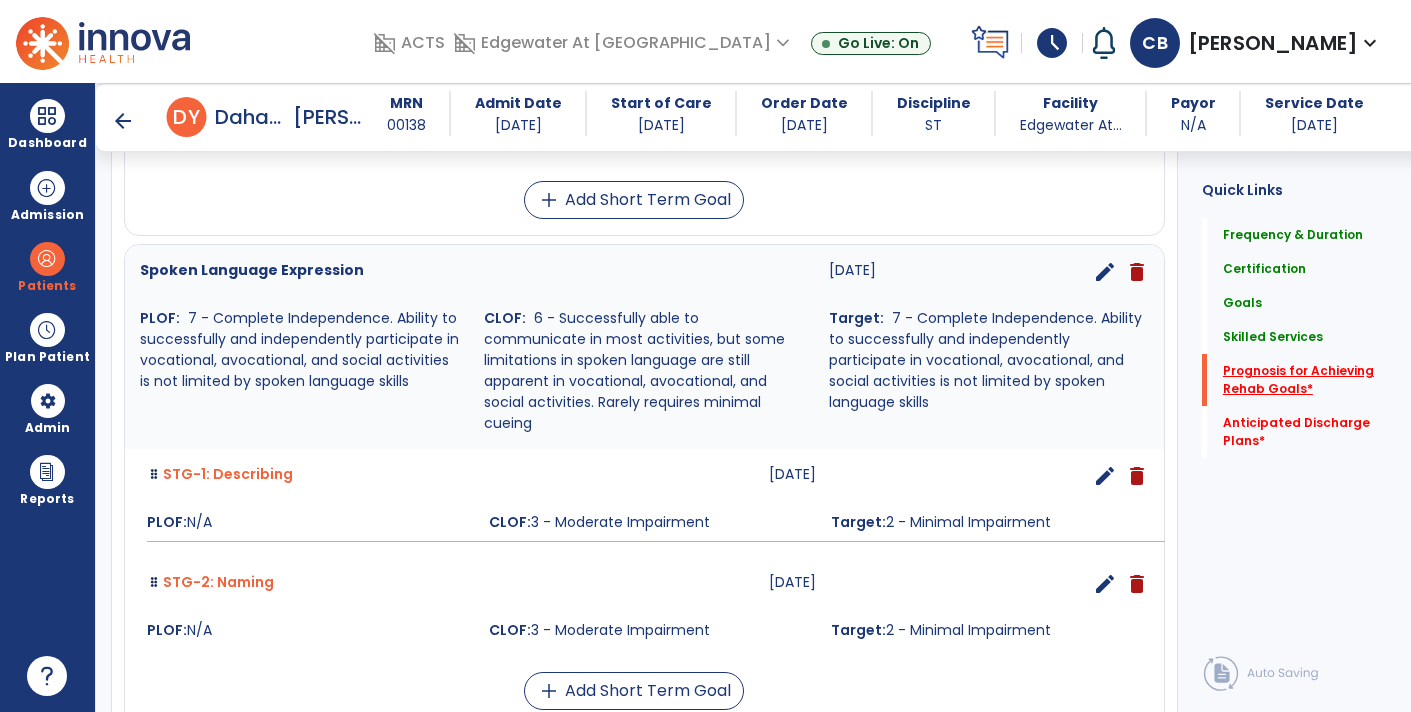 scroll, scrollTop: 41, scrollLeft: 0, axis: vertical 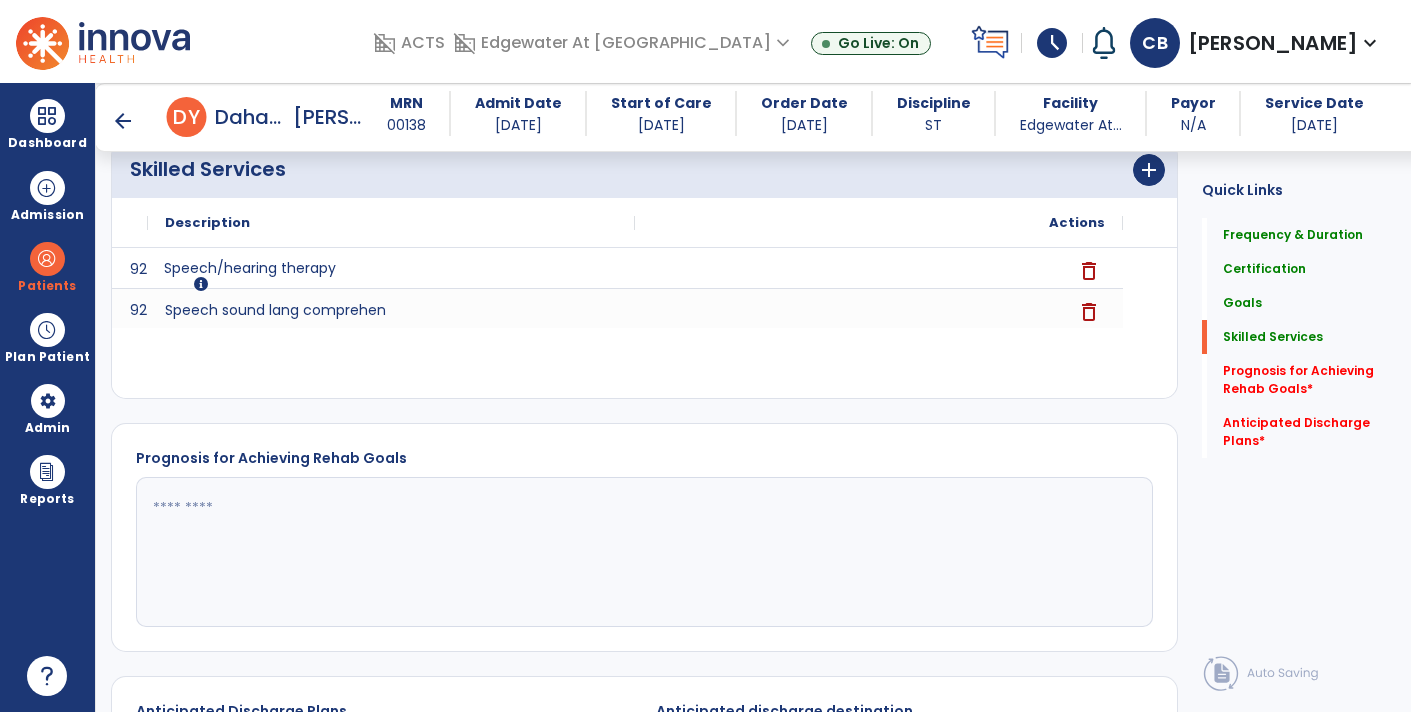 click 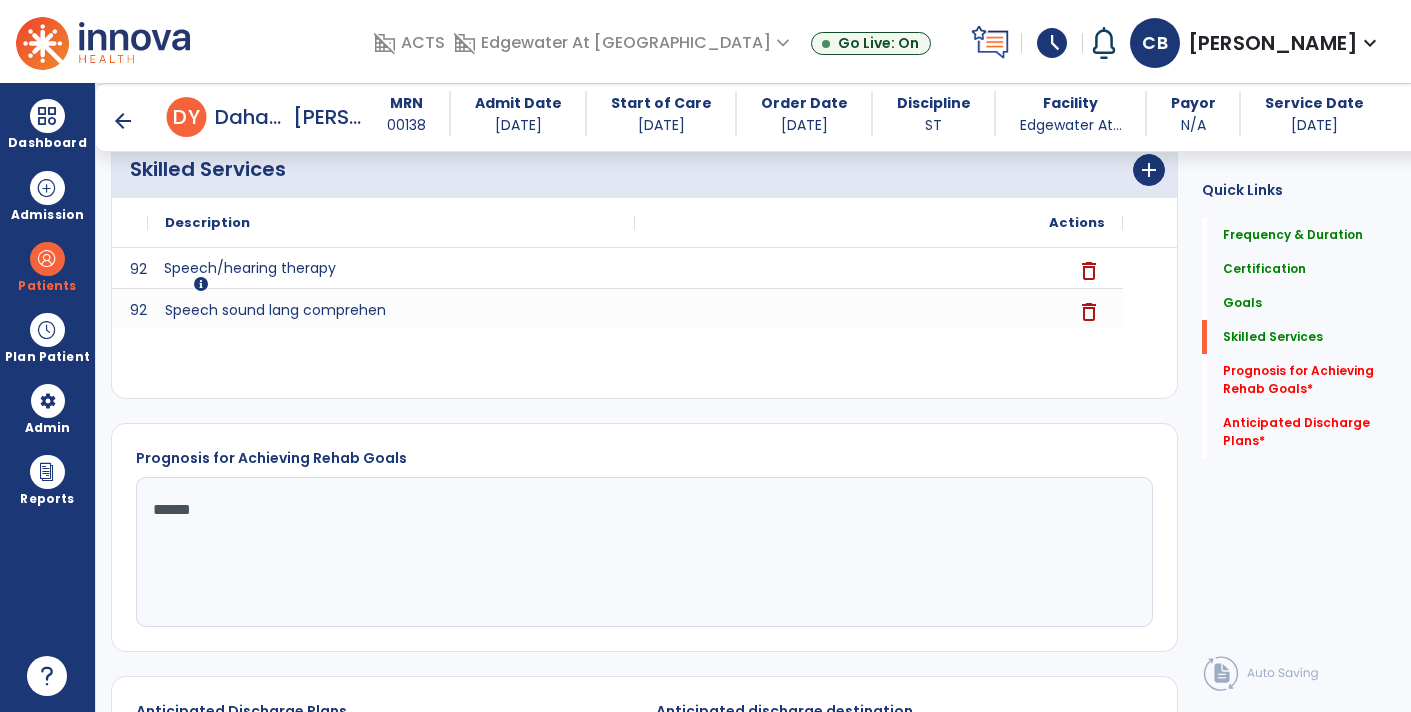 type on "*******" 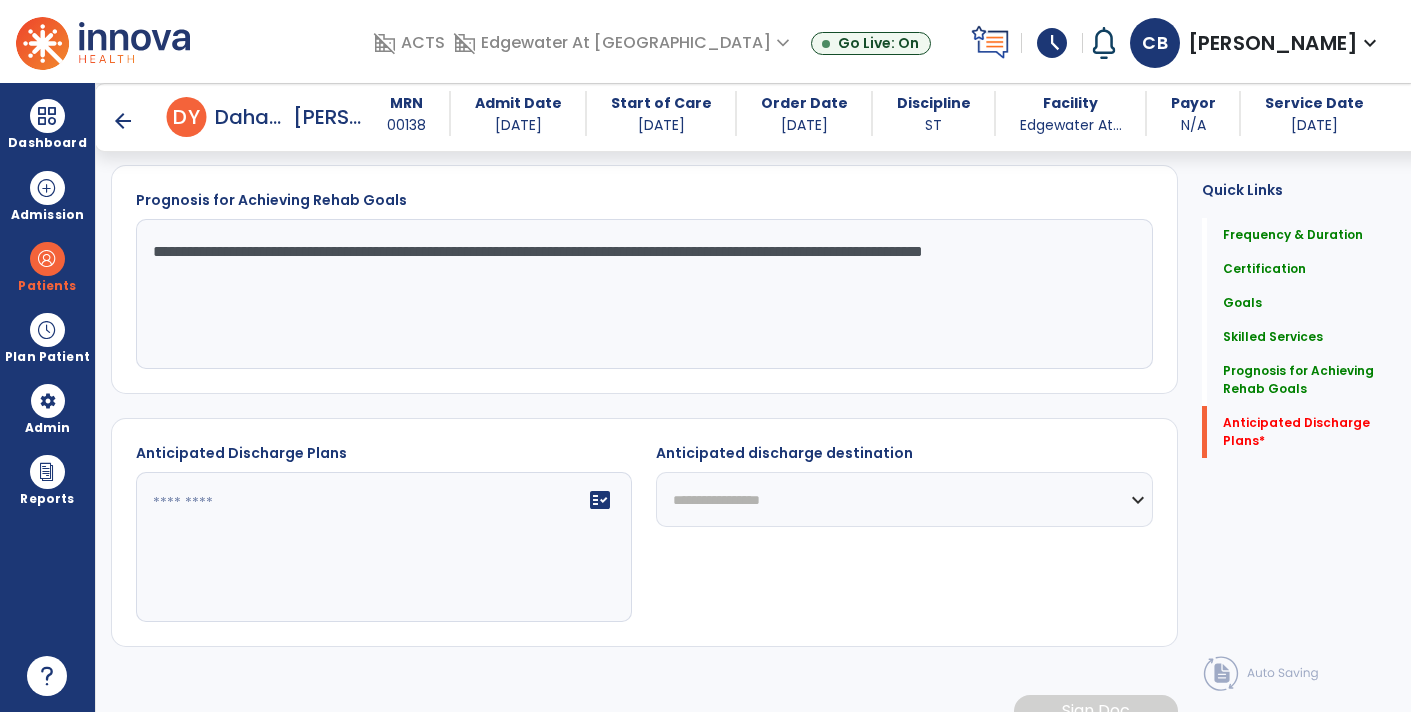 scroll, scrollTop: 1740, scrollLeft: 0, axis: vertical 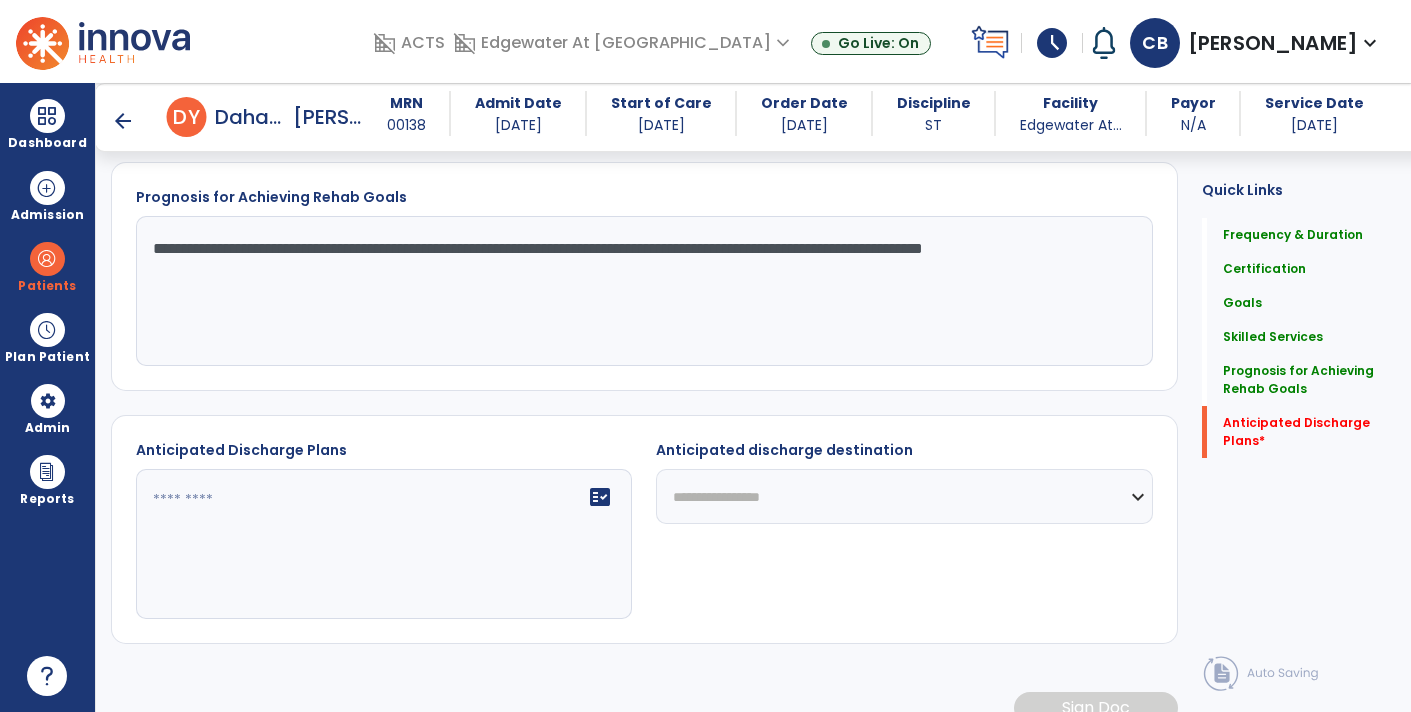 type on "**********" 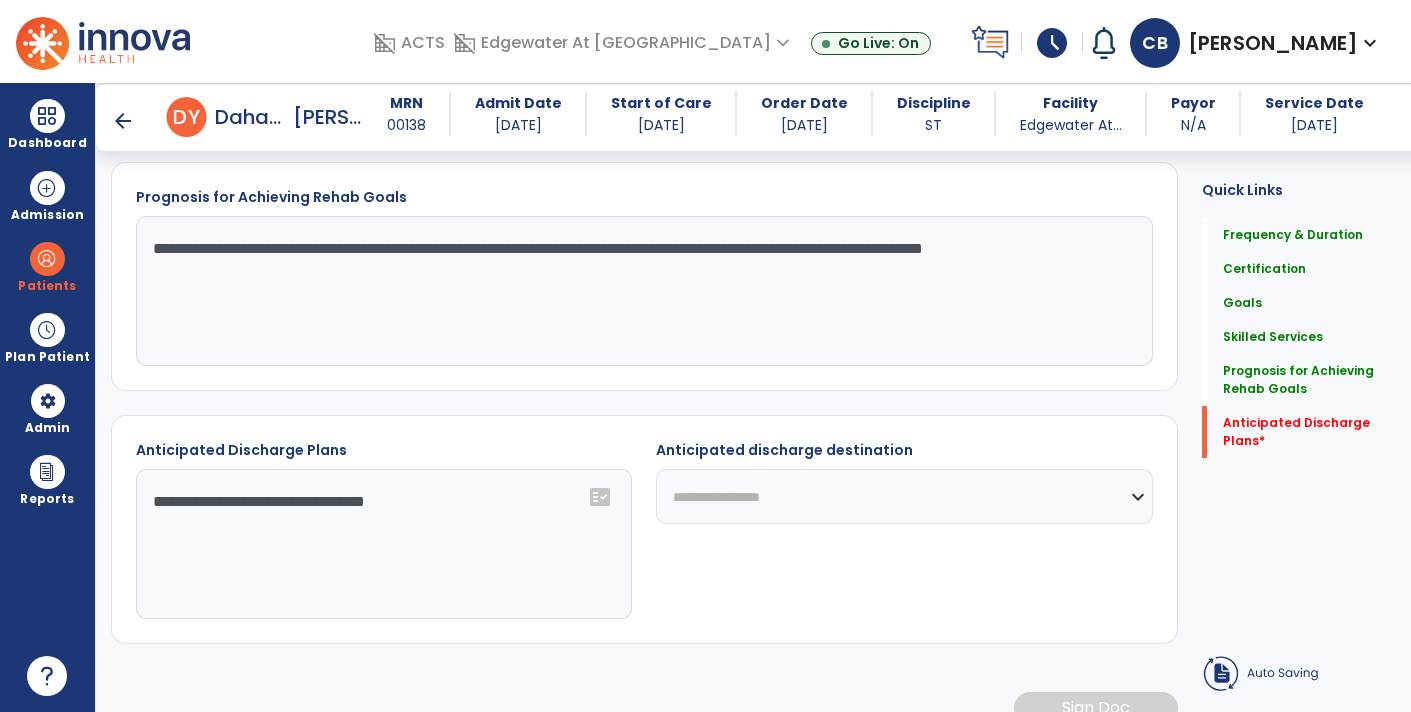 type on "**********" 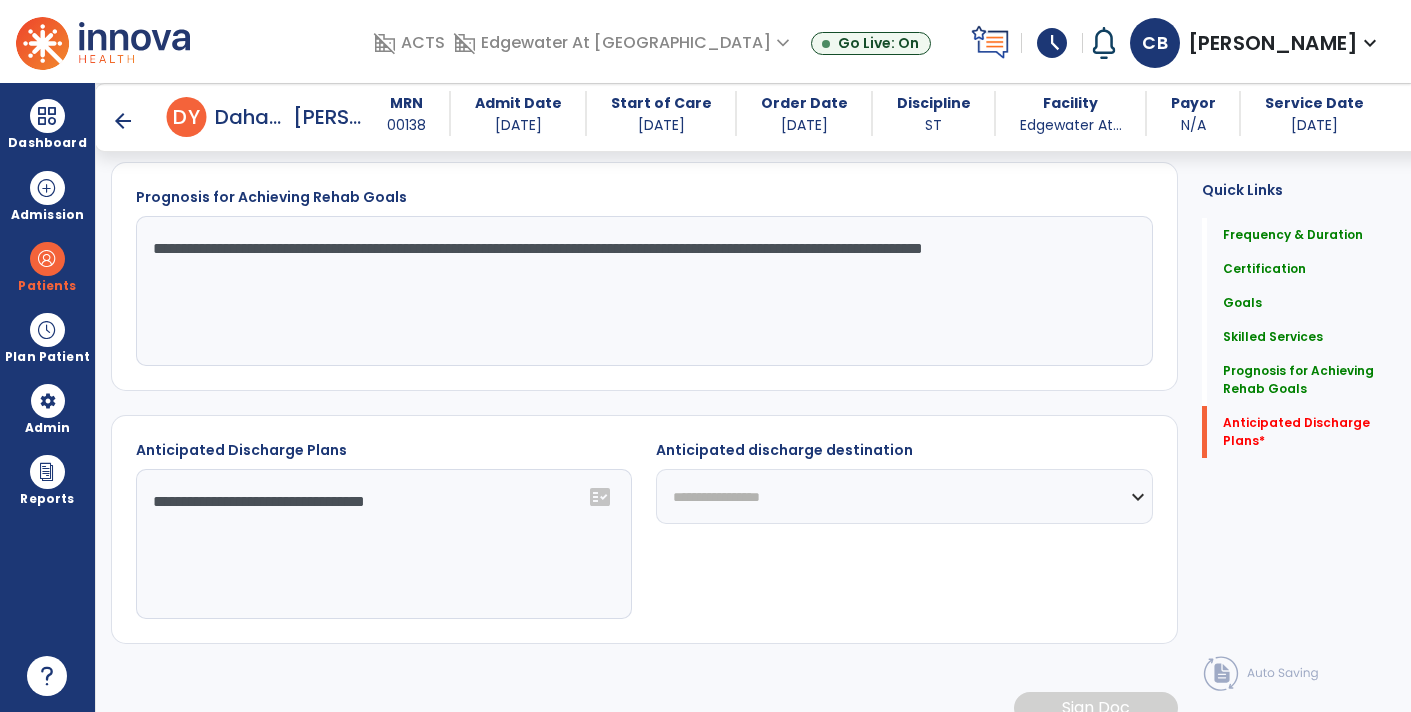 select on "**********" 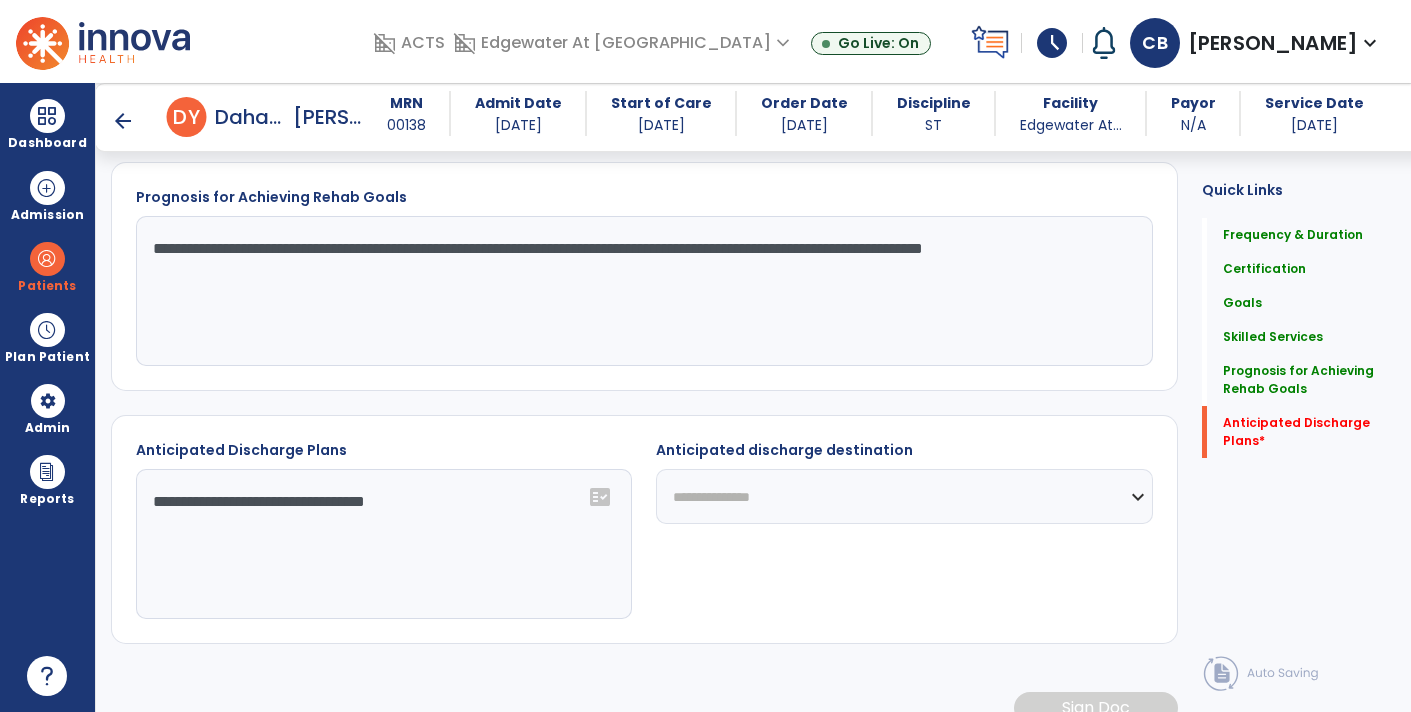 click on "**********" 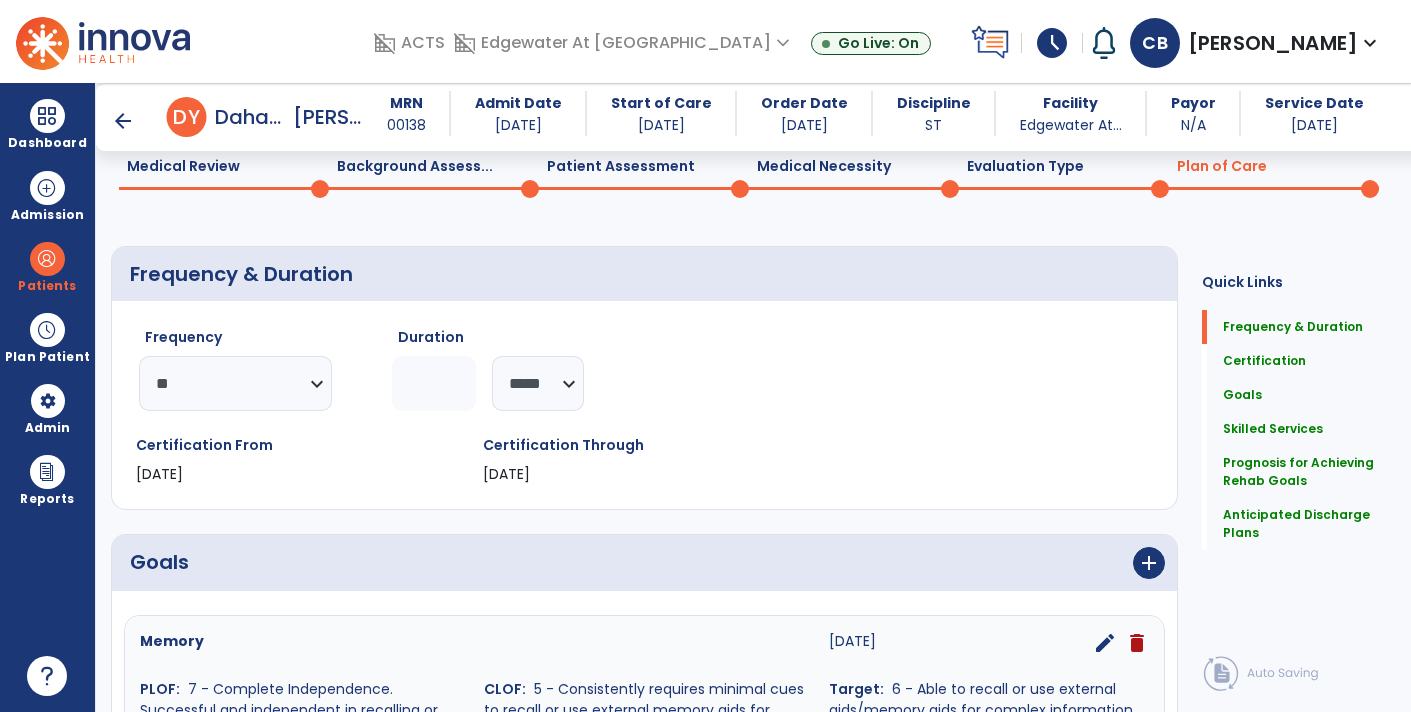 scroll, scrollTop: 0, scrollLeft: 0, axis: both 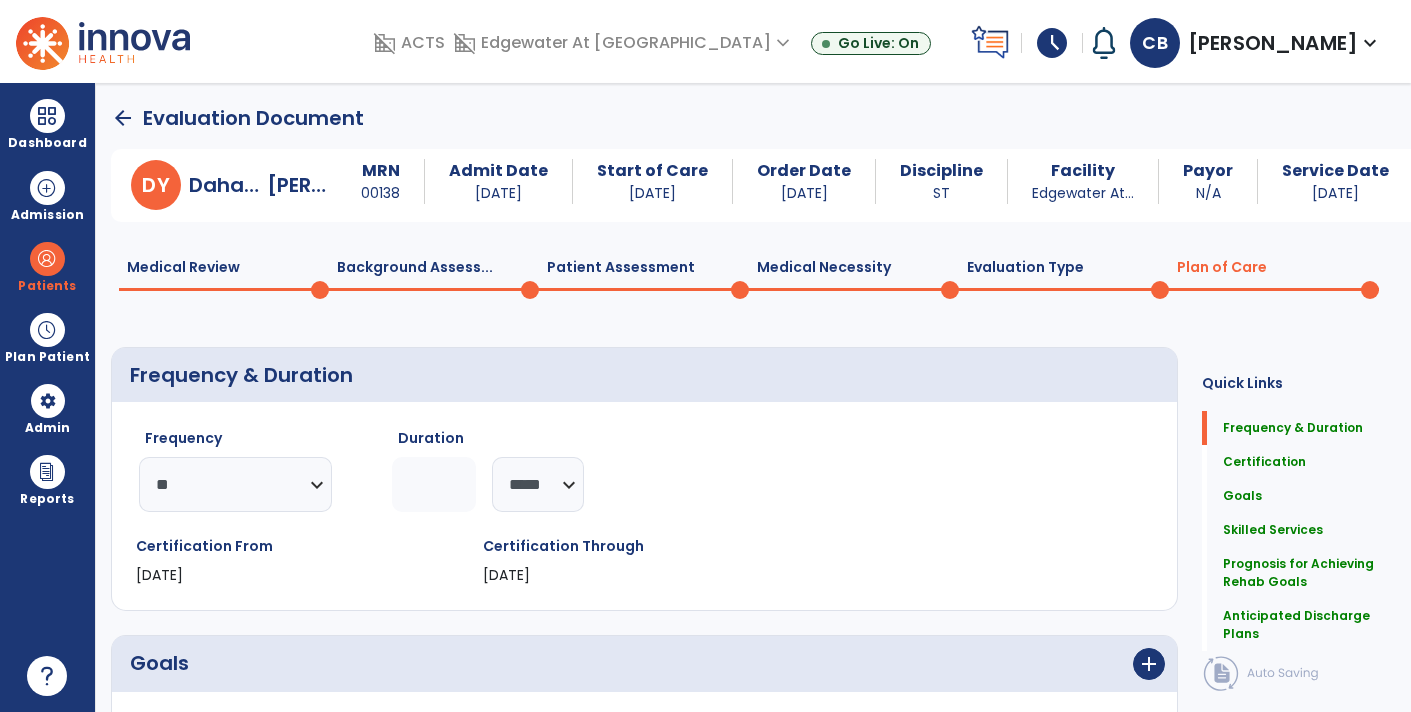 click on "Evaluation Type  0" 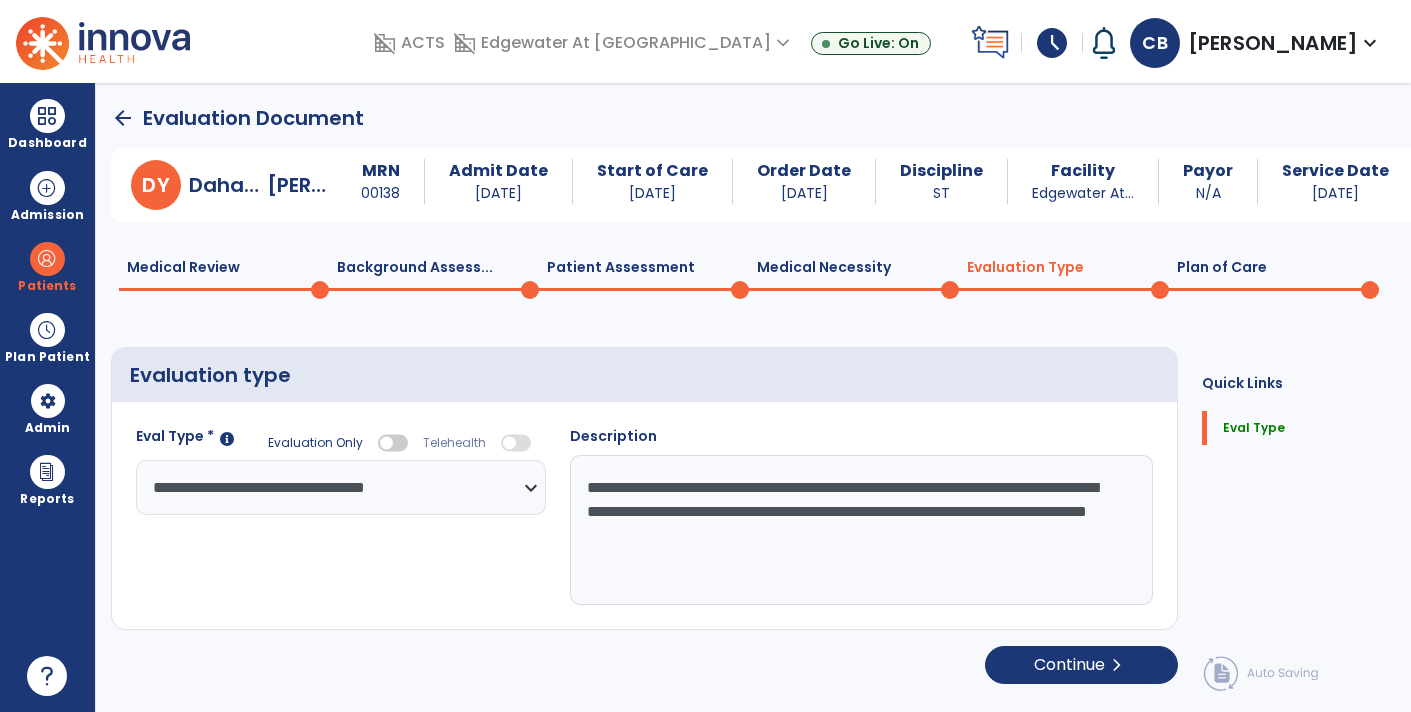 click on "Medical Necessity  0" 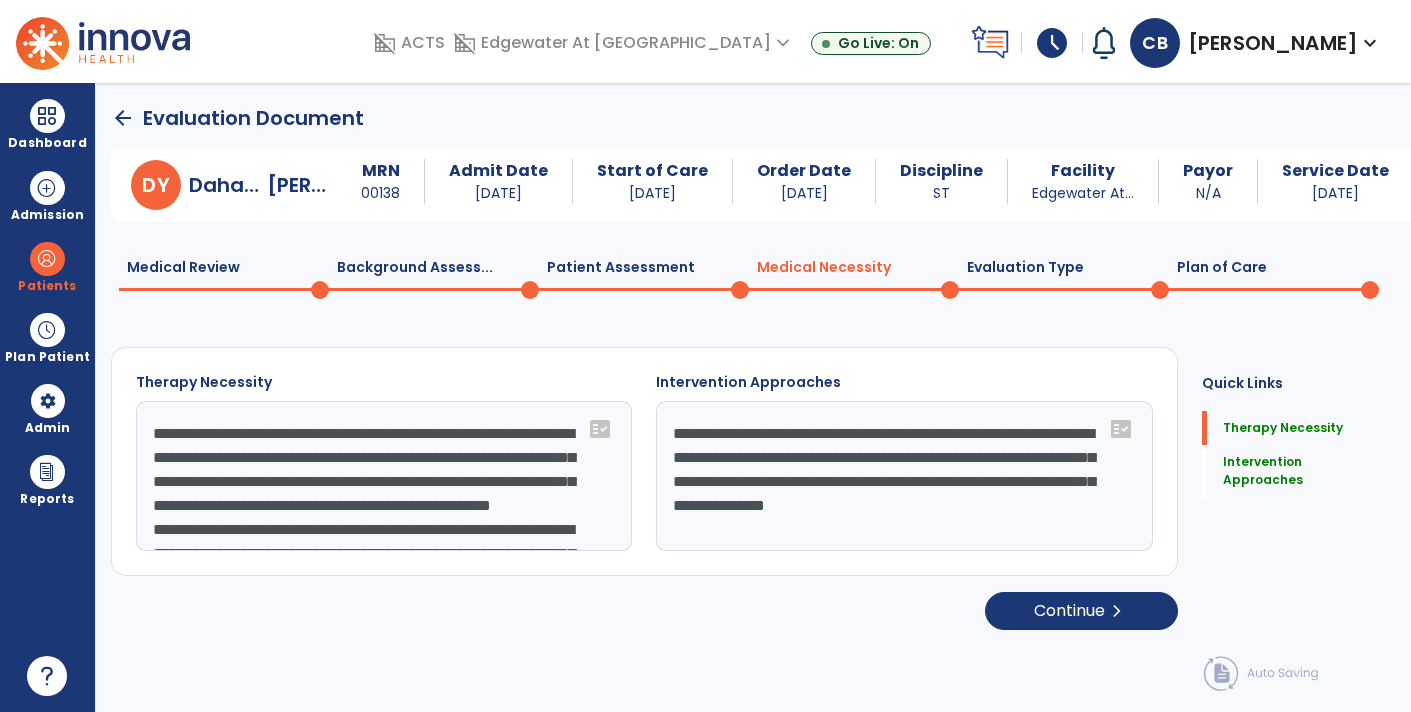 click on "Patient Assessment  0" 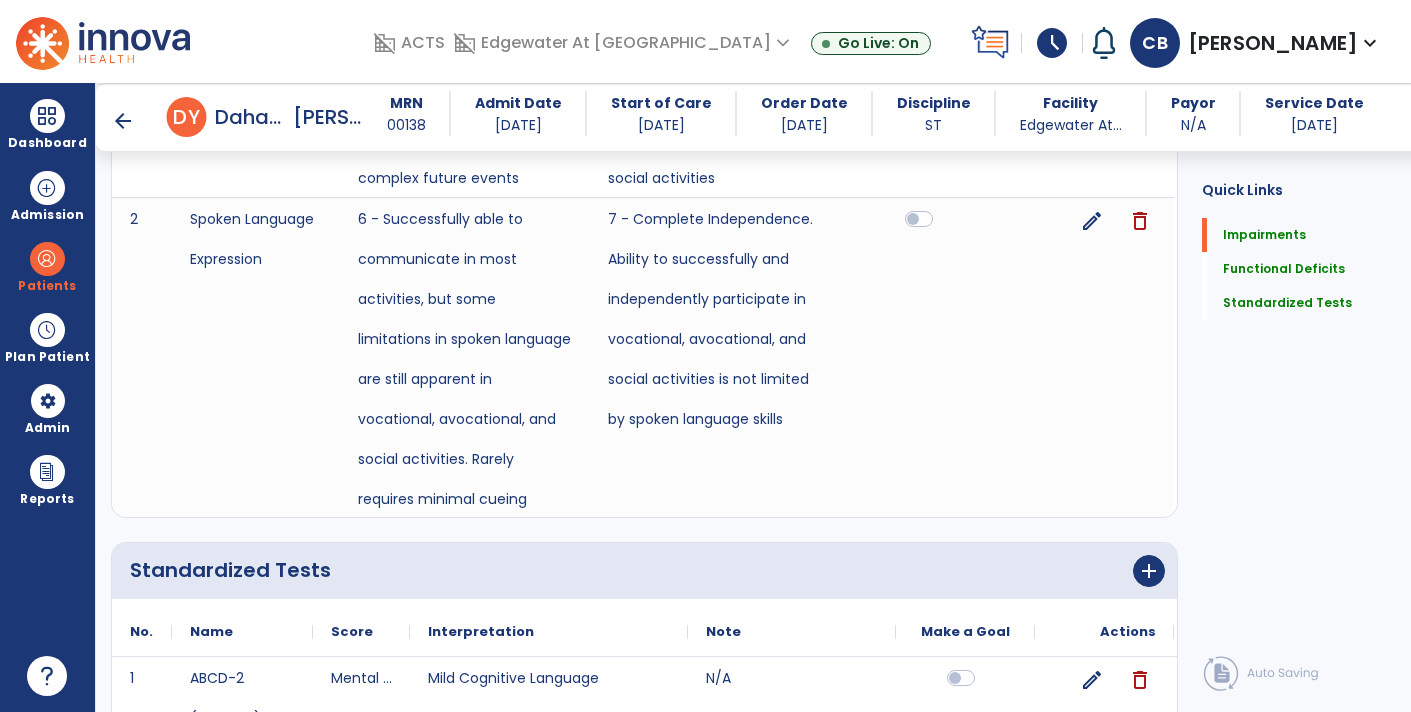 scroll, scrollTop: 1020, scrollLeft: 0, axis: vertical 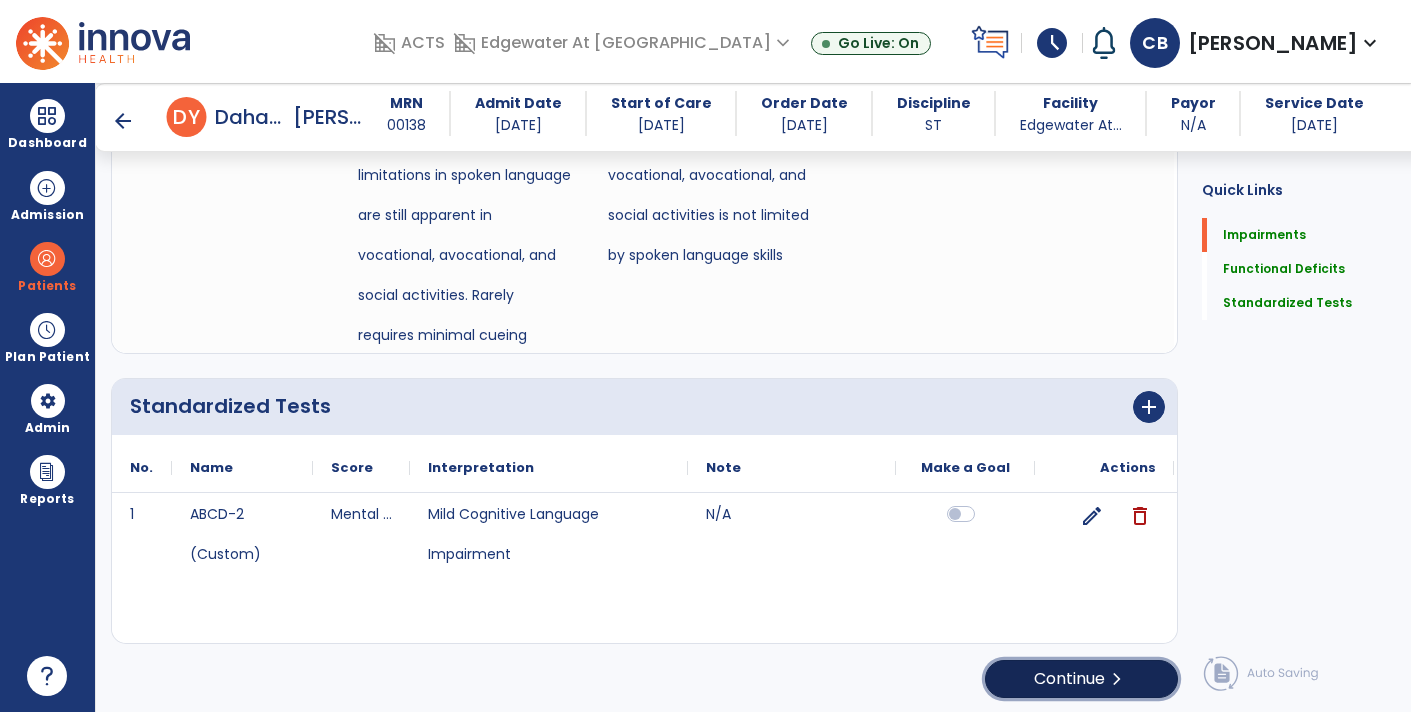 click on "Continue  chevron_right" 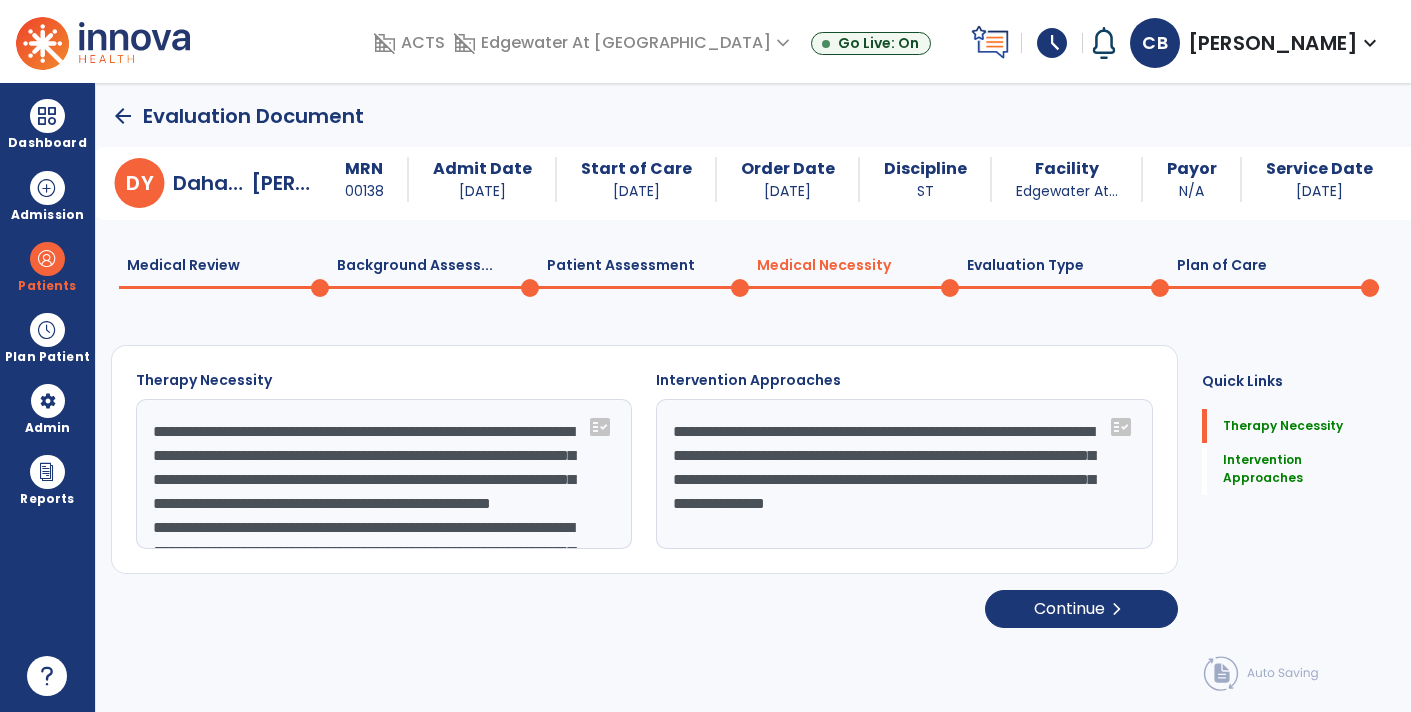scroll, scrollTop: 0, scrollLeft: 0, axis: both 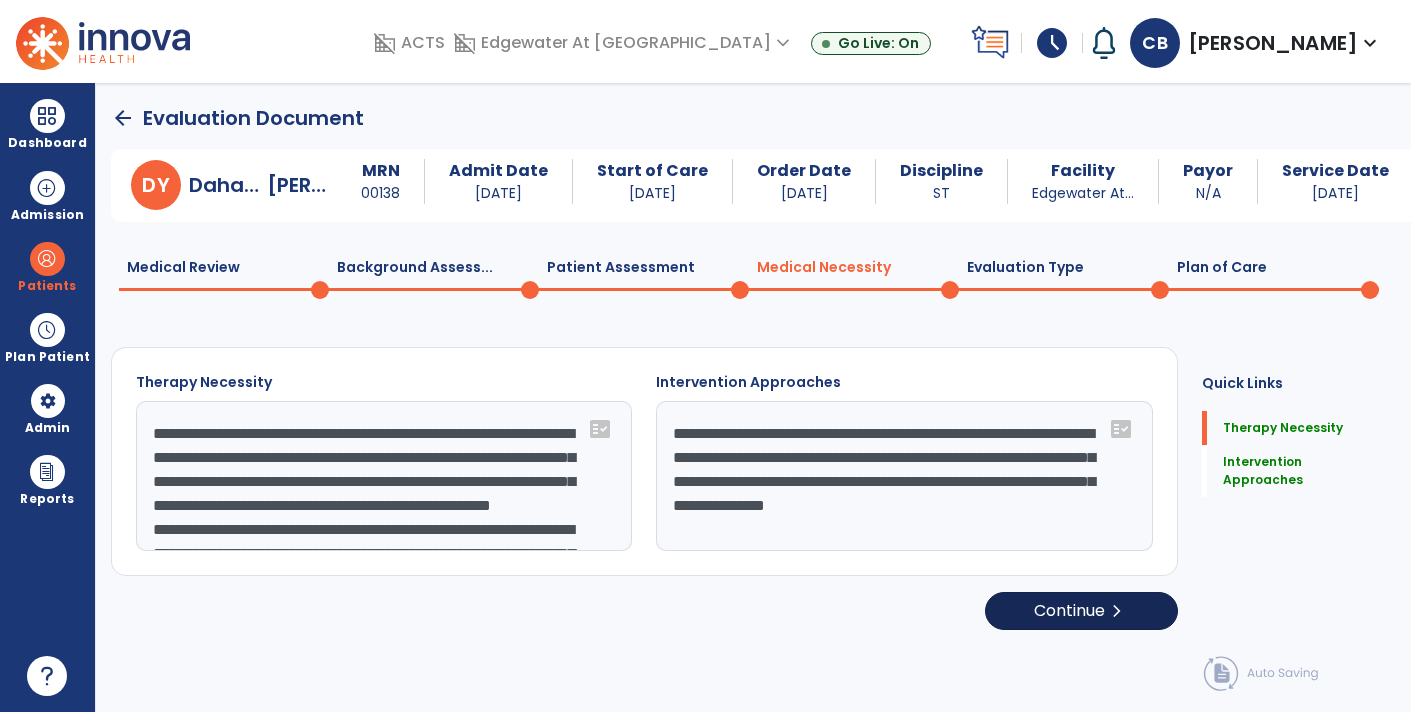 click on "Continue  chevron_right" 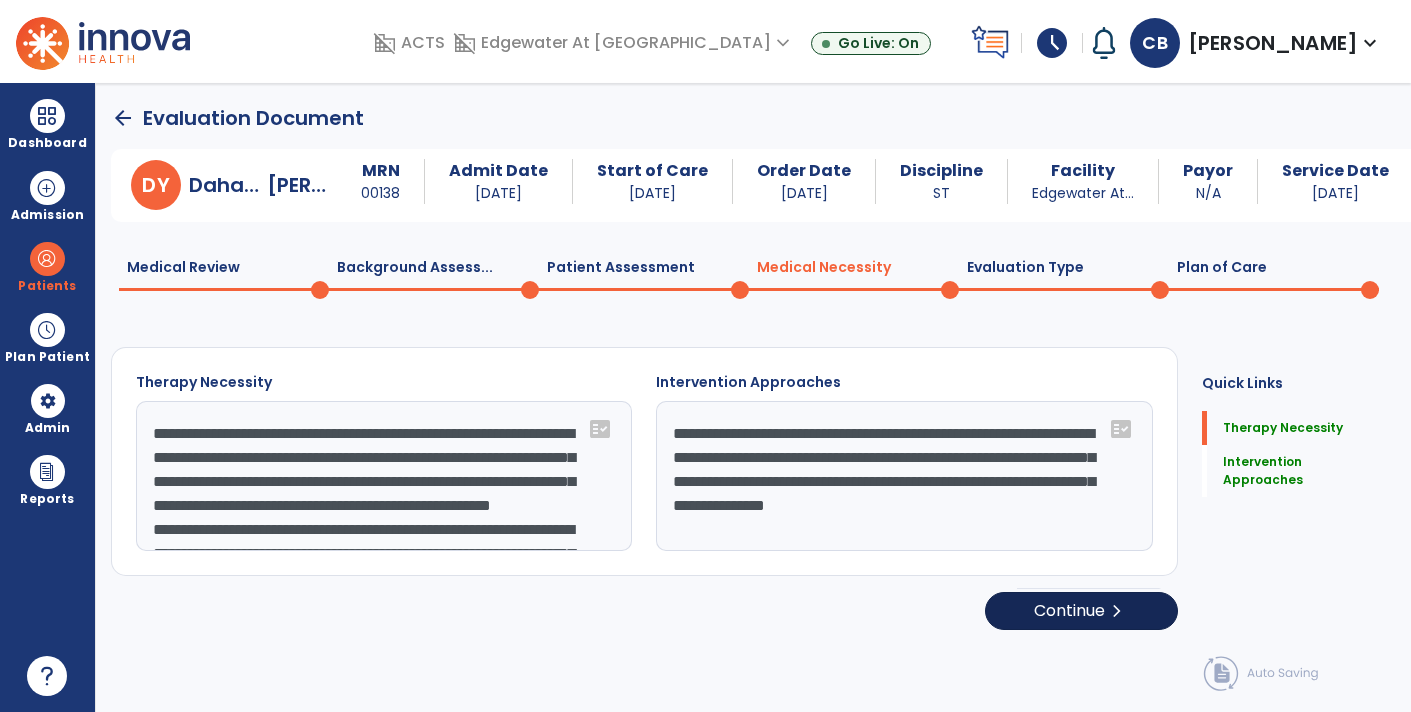 select on "**********" 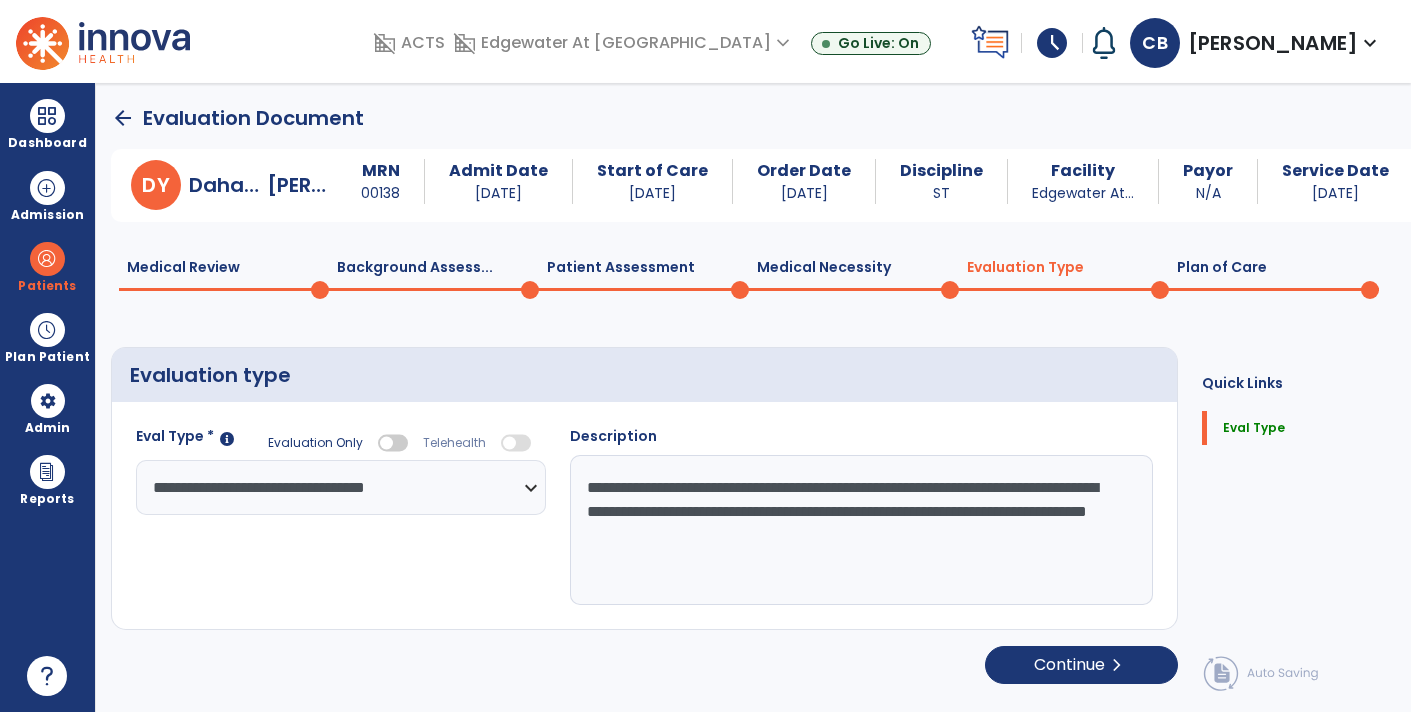 click on "**********" 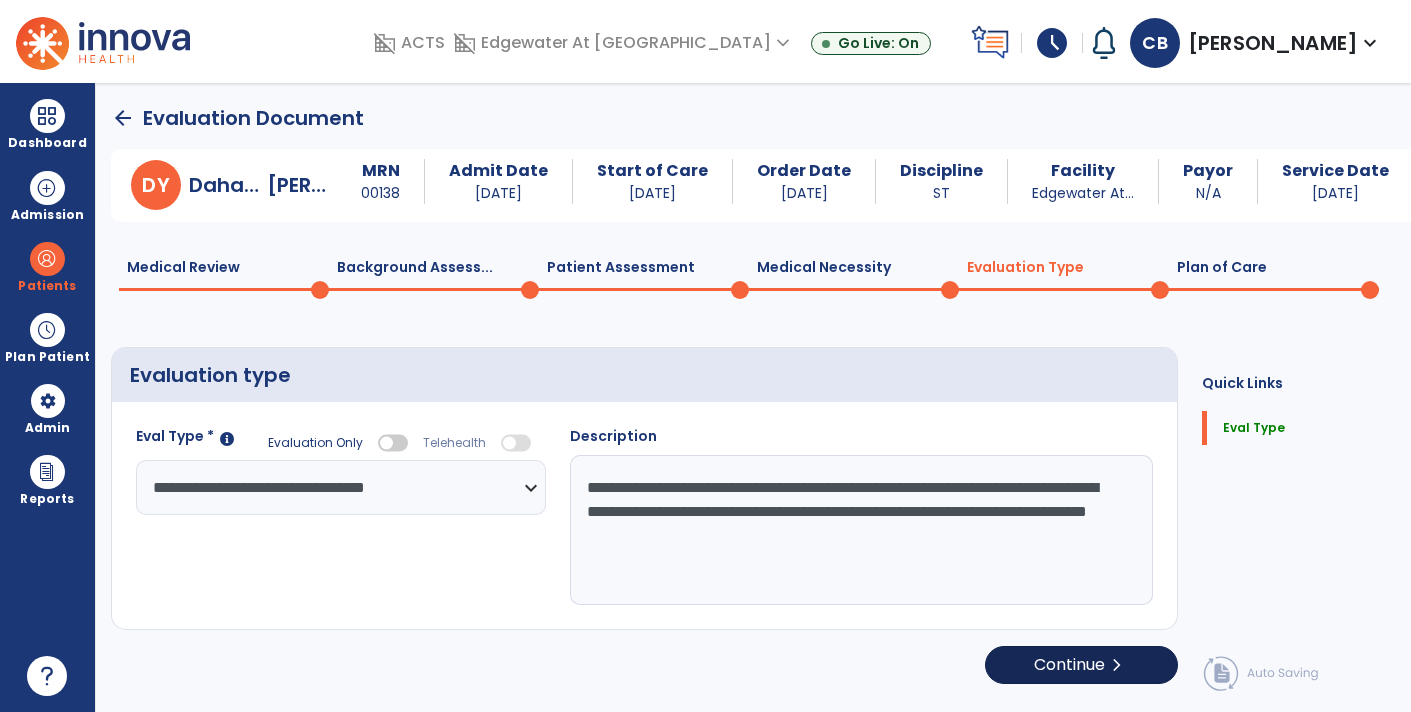 click on "chevron_right" 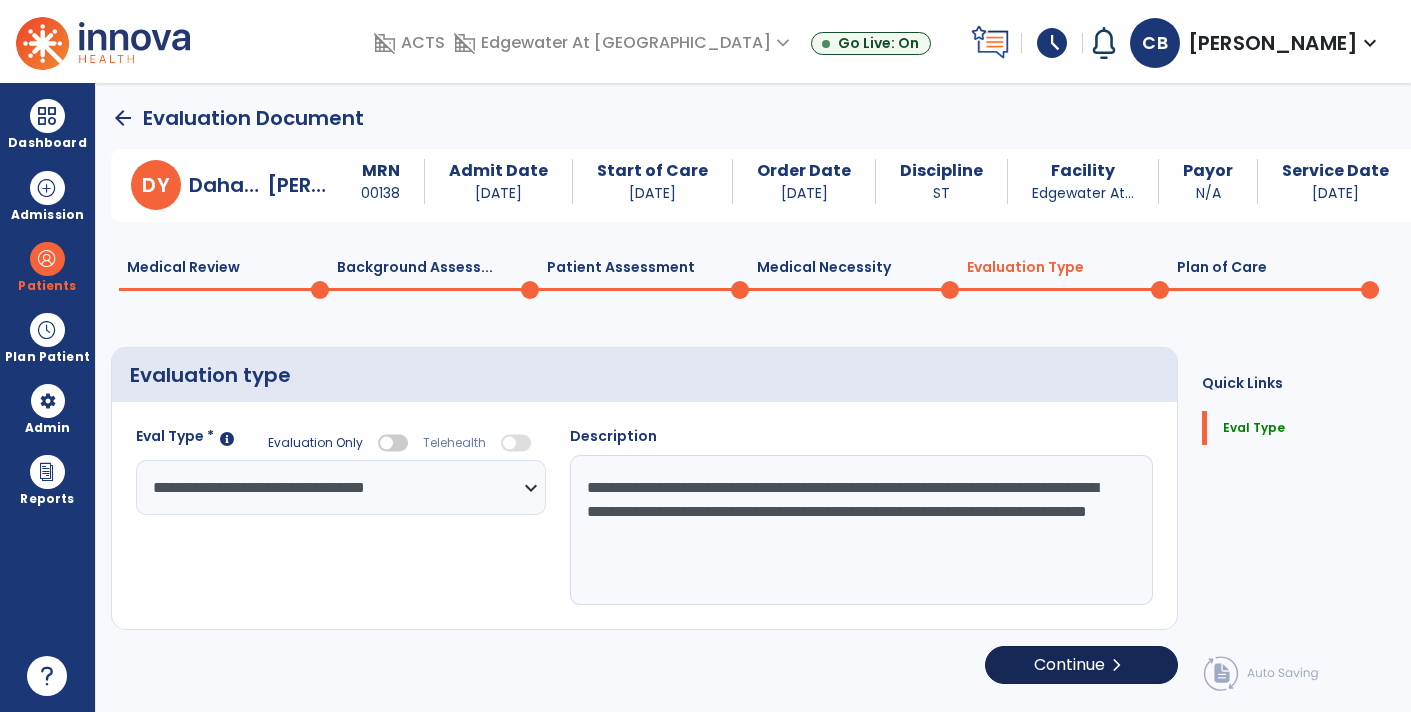 select on "**" 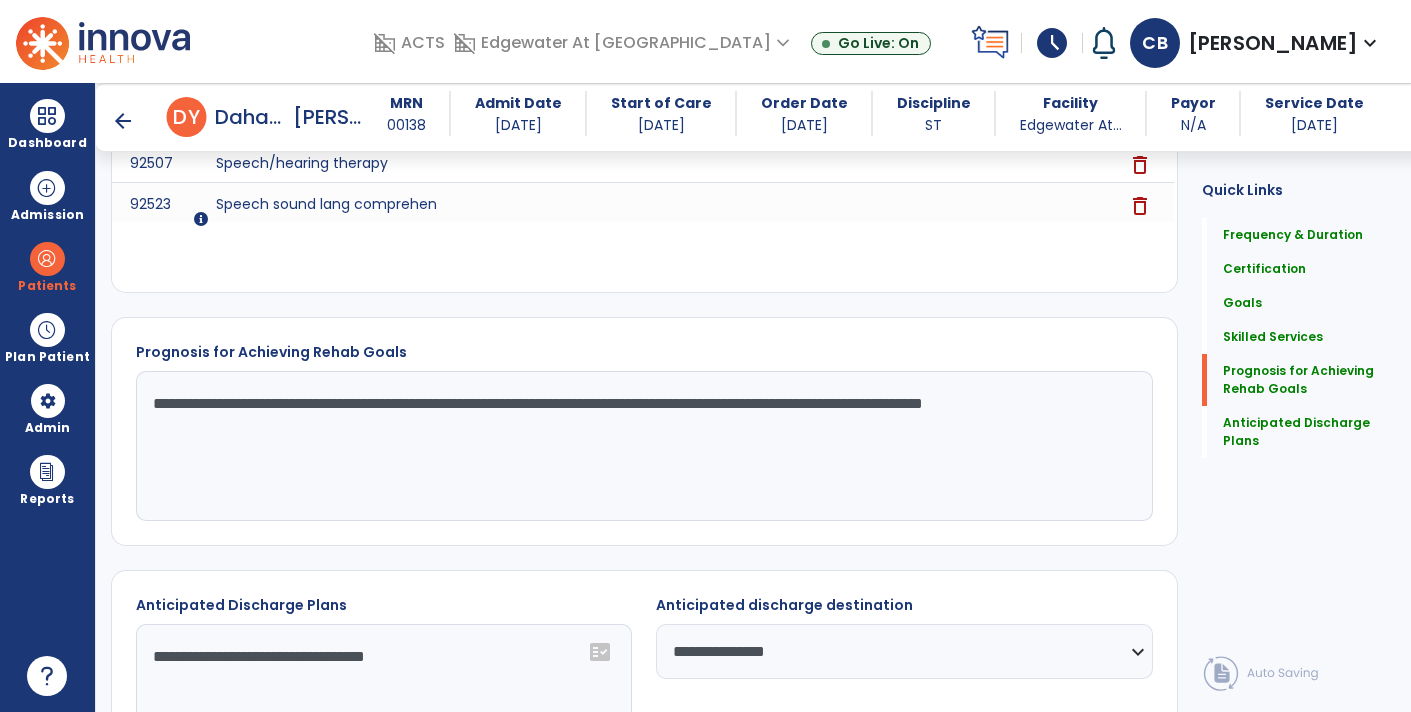 scroll, scrollTop: 1741, scrollLeft: 0, axis: vertical 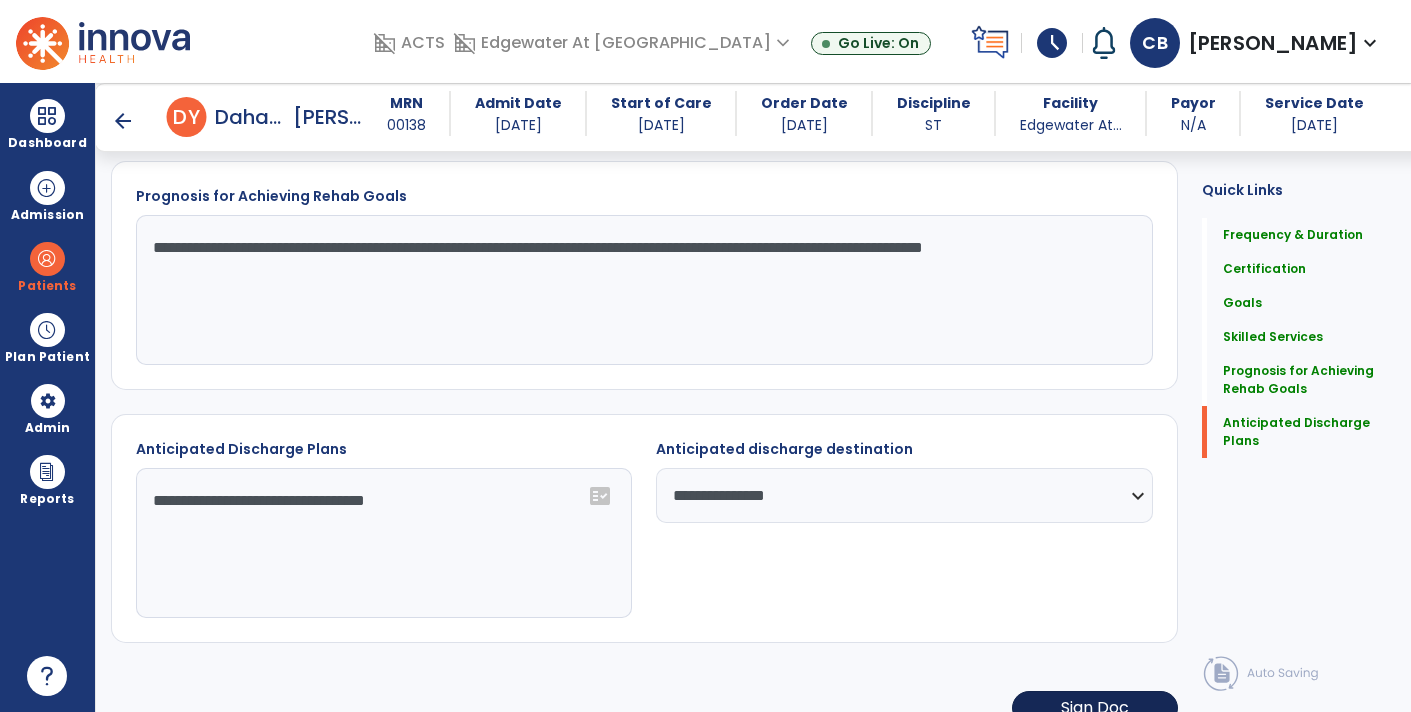 click on "Sign Doc" 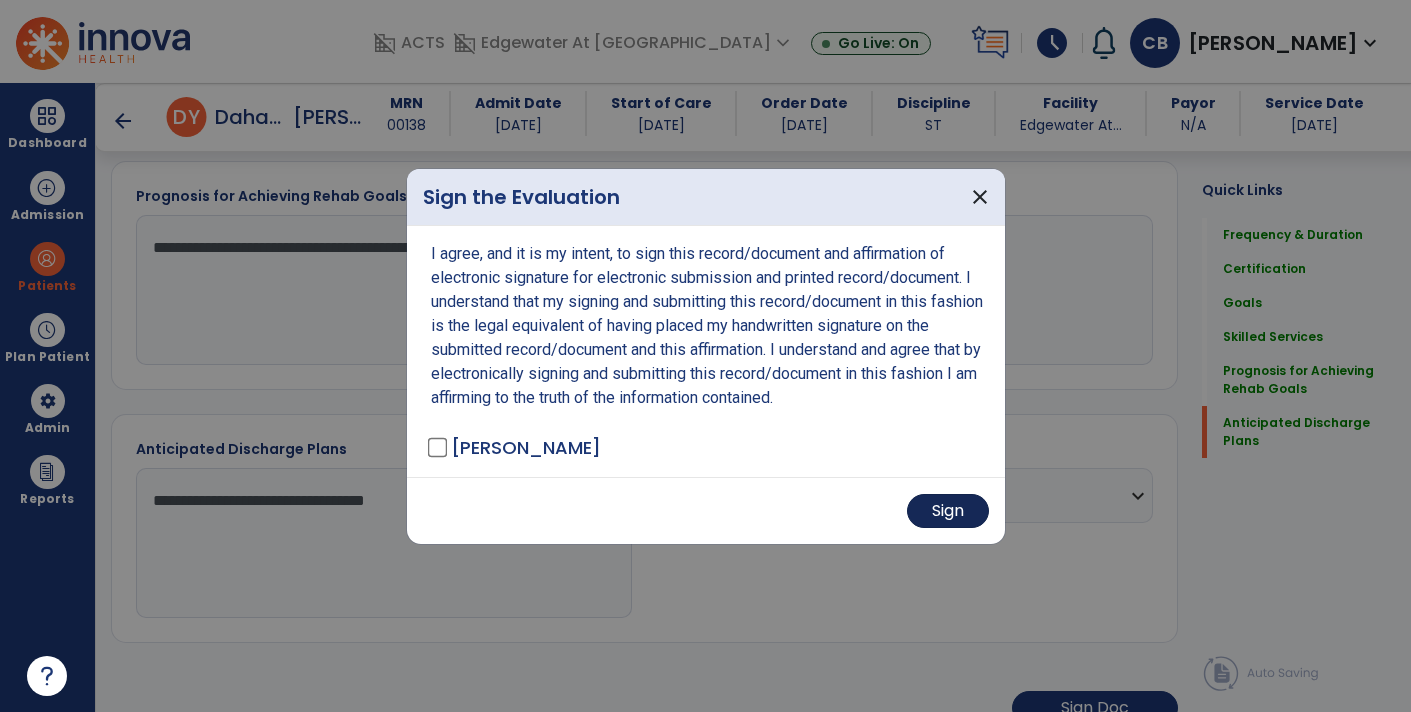 click on "Sign" at bounding box center [948, 511] 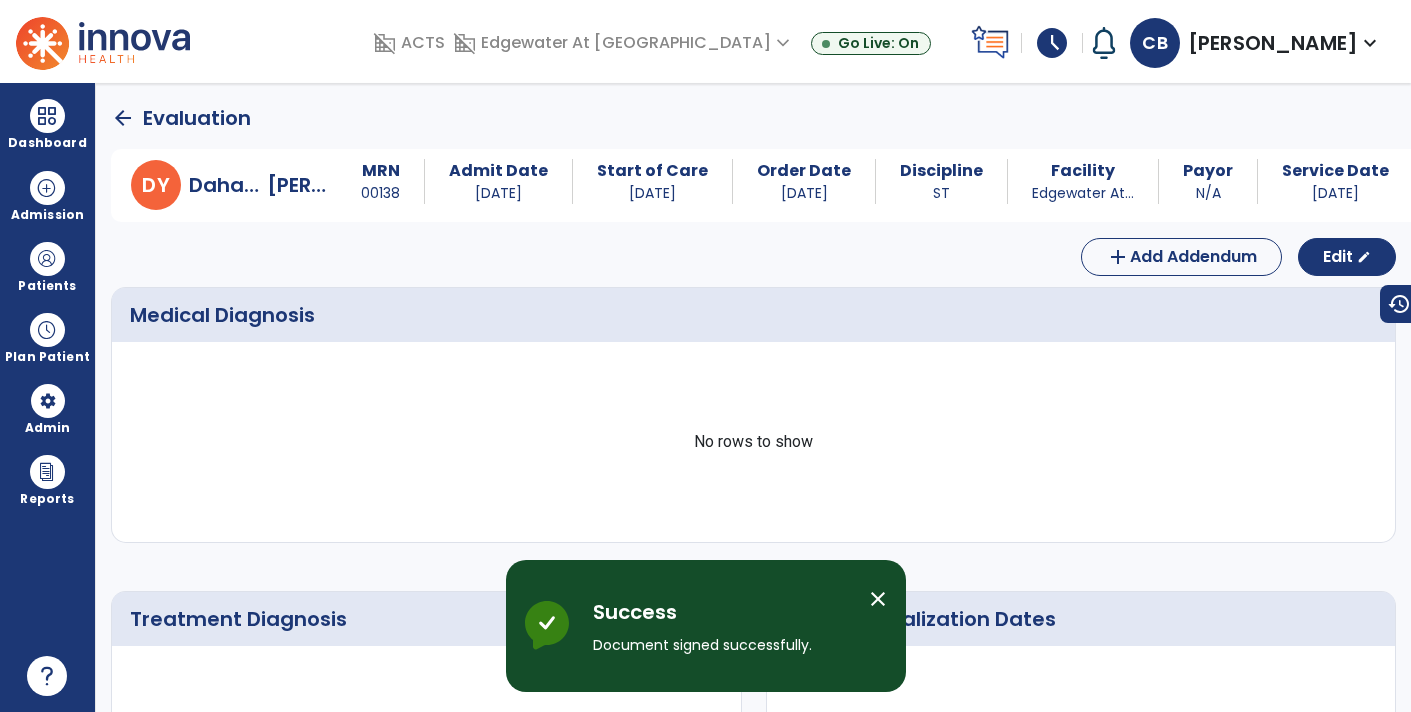 scroll, scrollTop: 0, scrollLeft: 0, axis: both 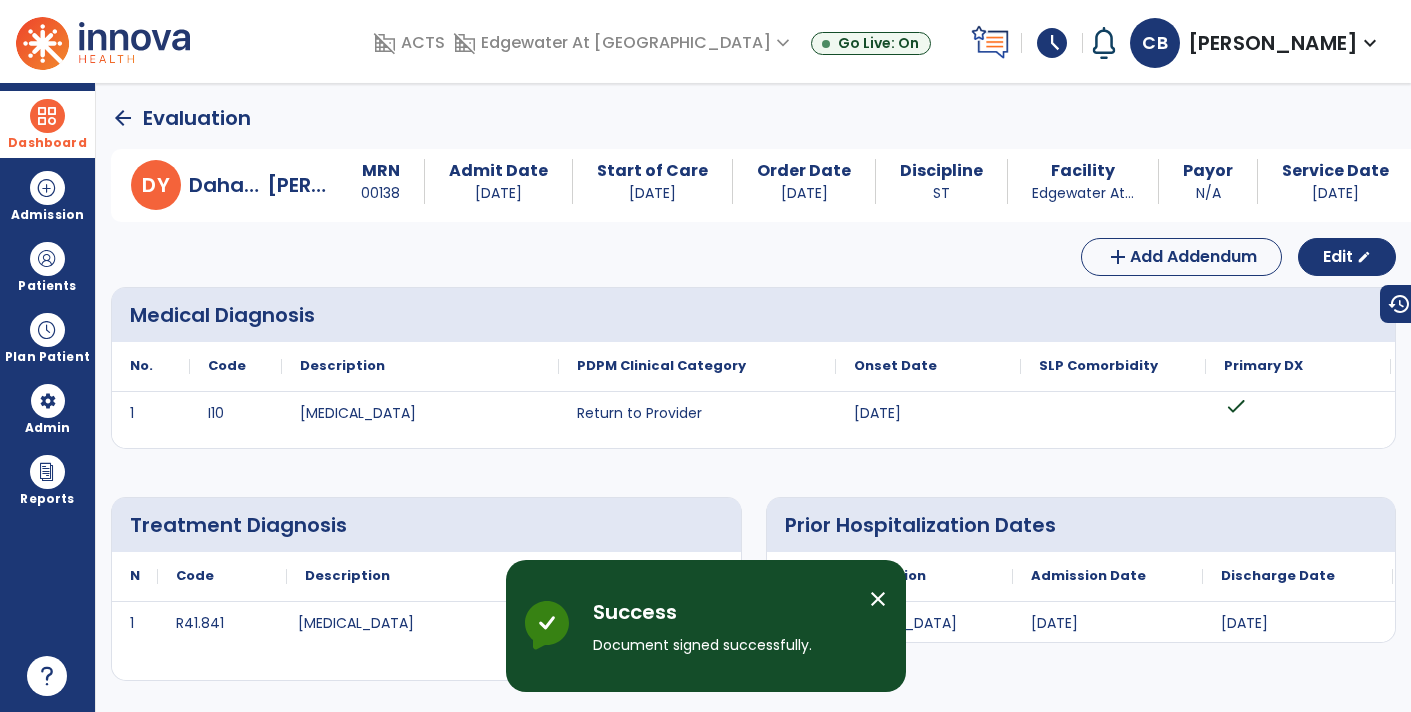 click on "Dashboard" at bounding box center (47, 143) 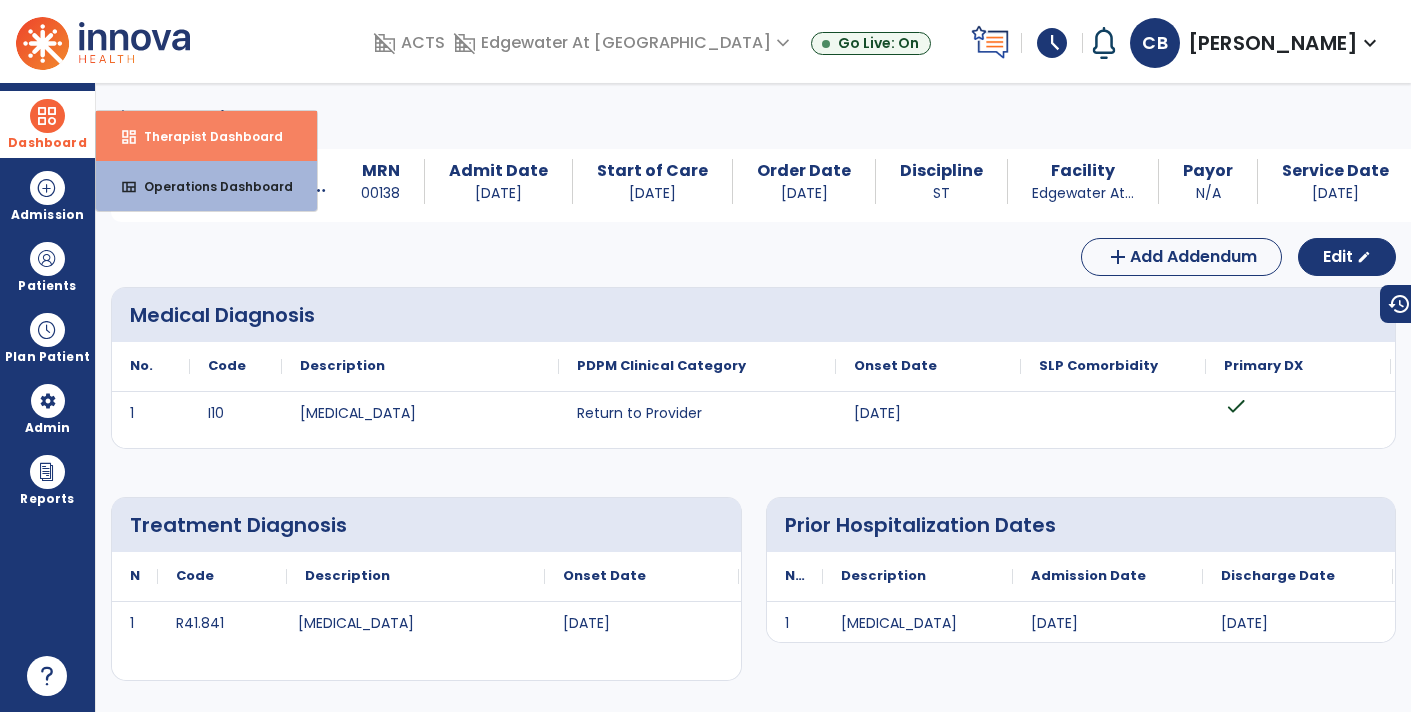 click on "dashboard  Therapist Dashboard" at bounding box center [206, 136] 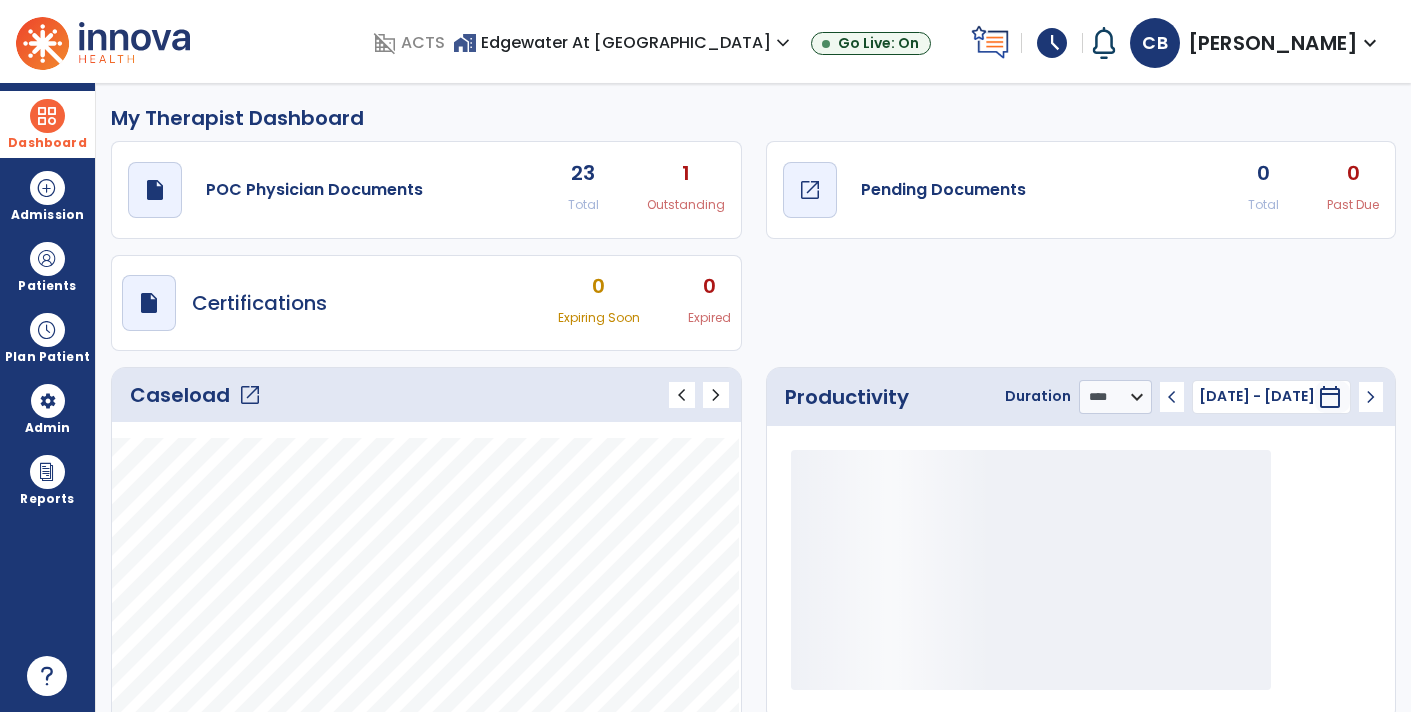 click on "draft   open_in_new  Pending Documents" 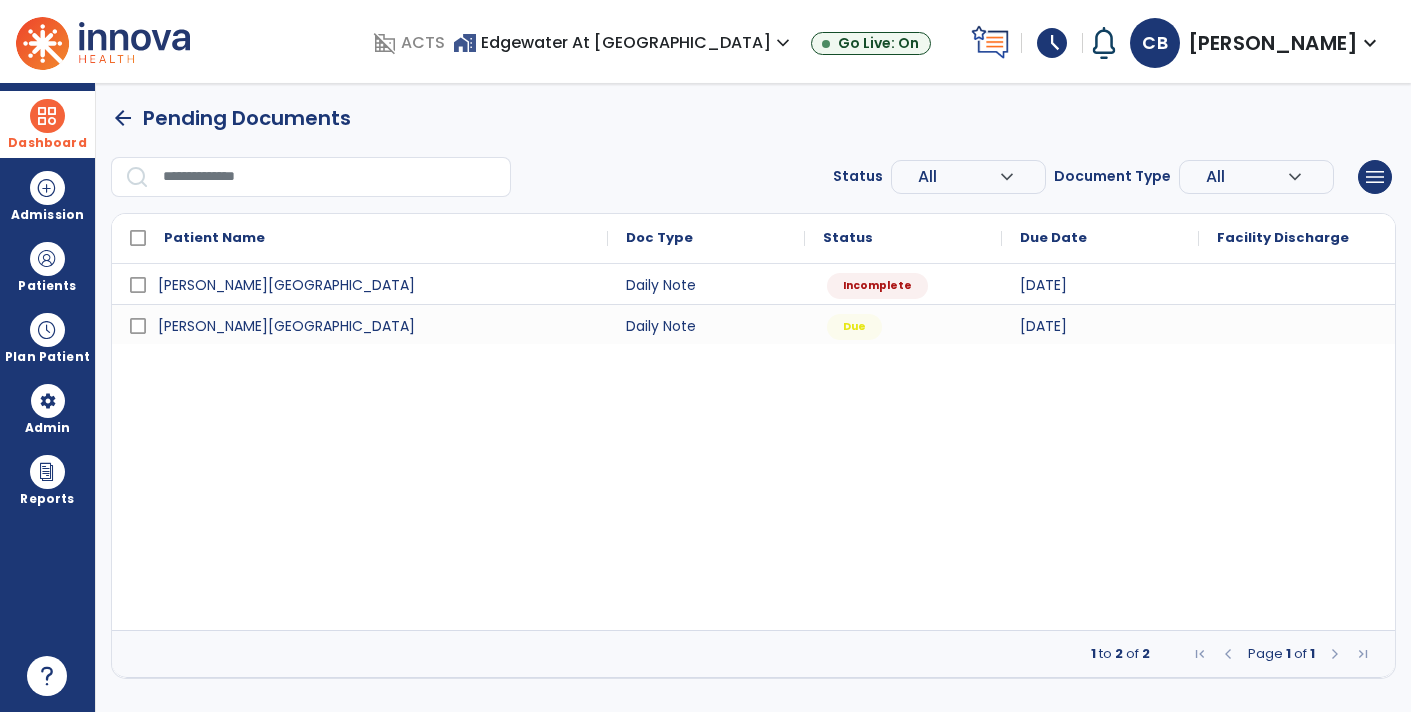 click at bounding box center [1297, 324] 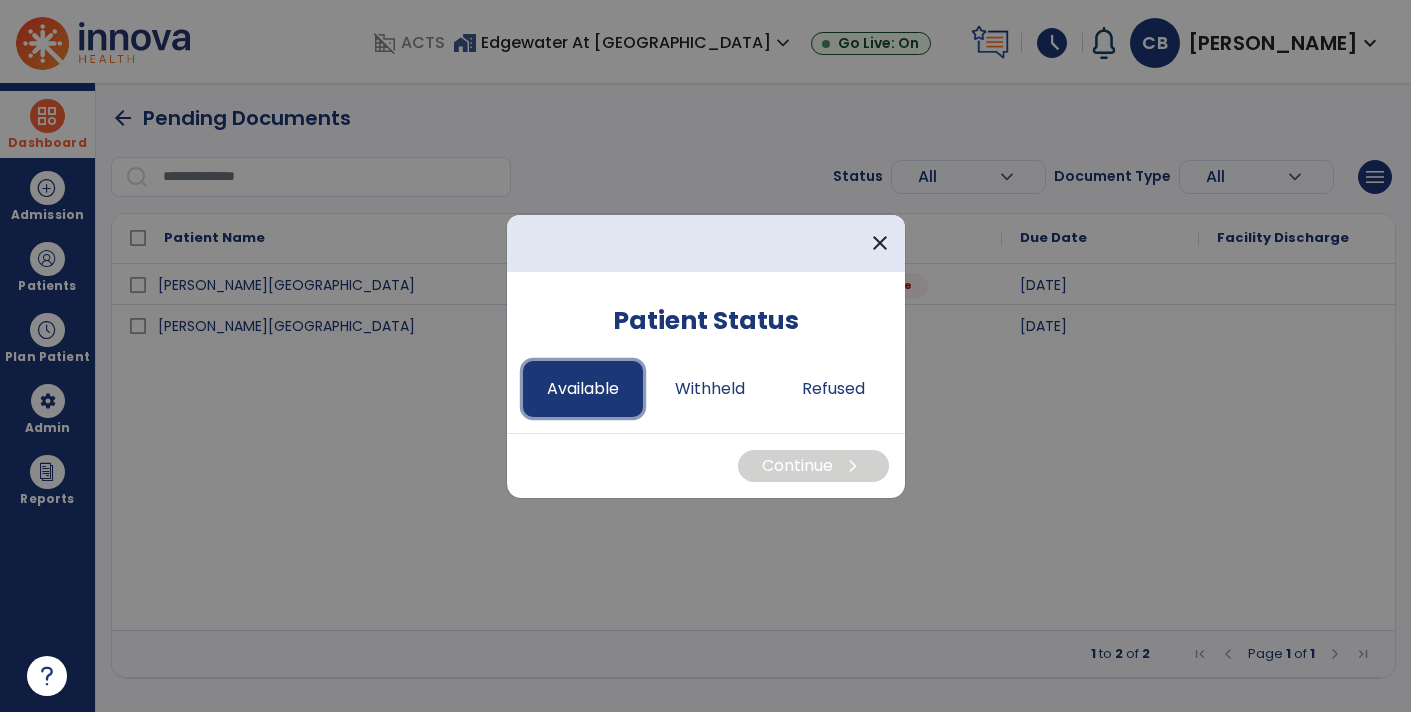 click on "Available" at bounding box center (583, 389) 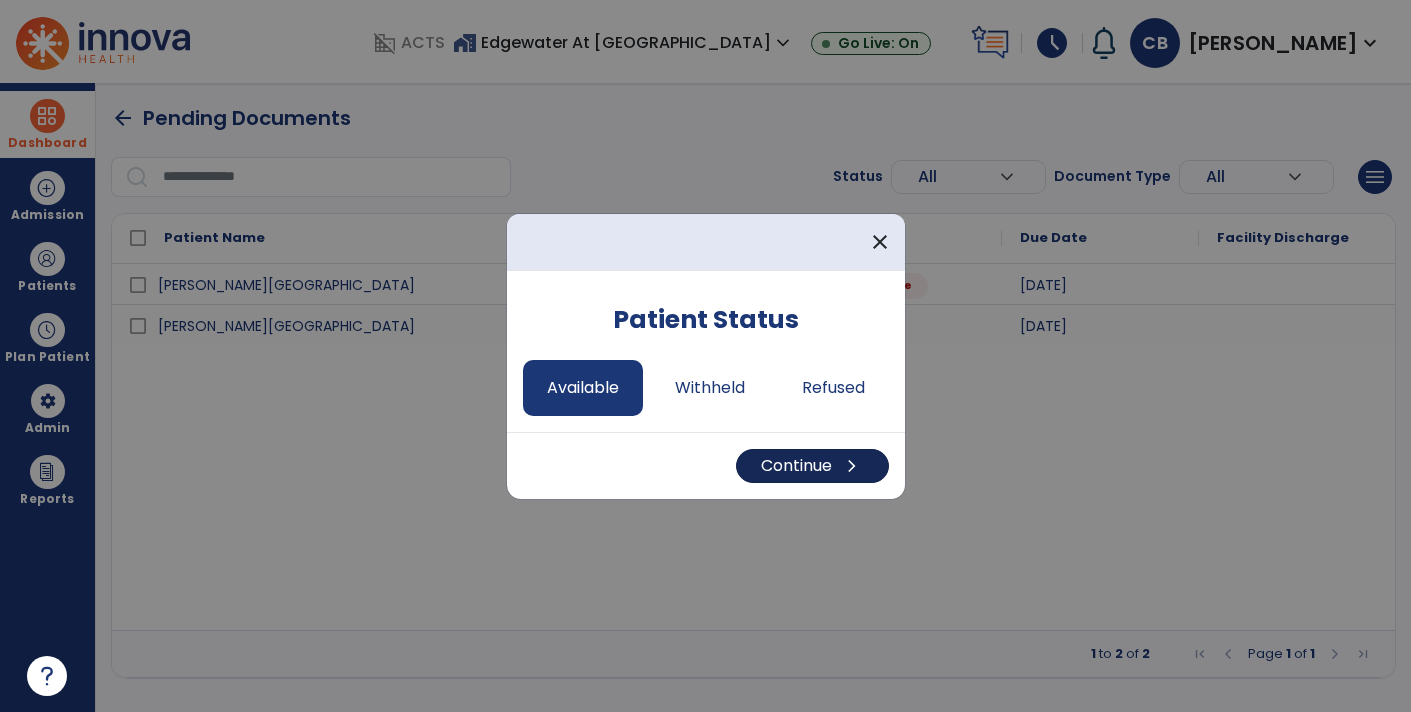 click on "Continue   chevron_right" at bounding box center [812, 466] 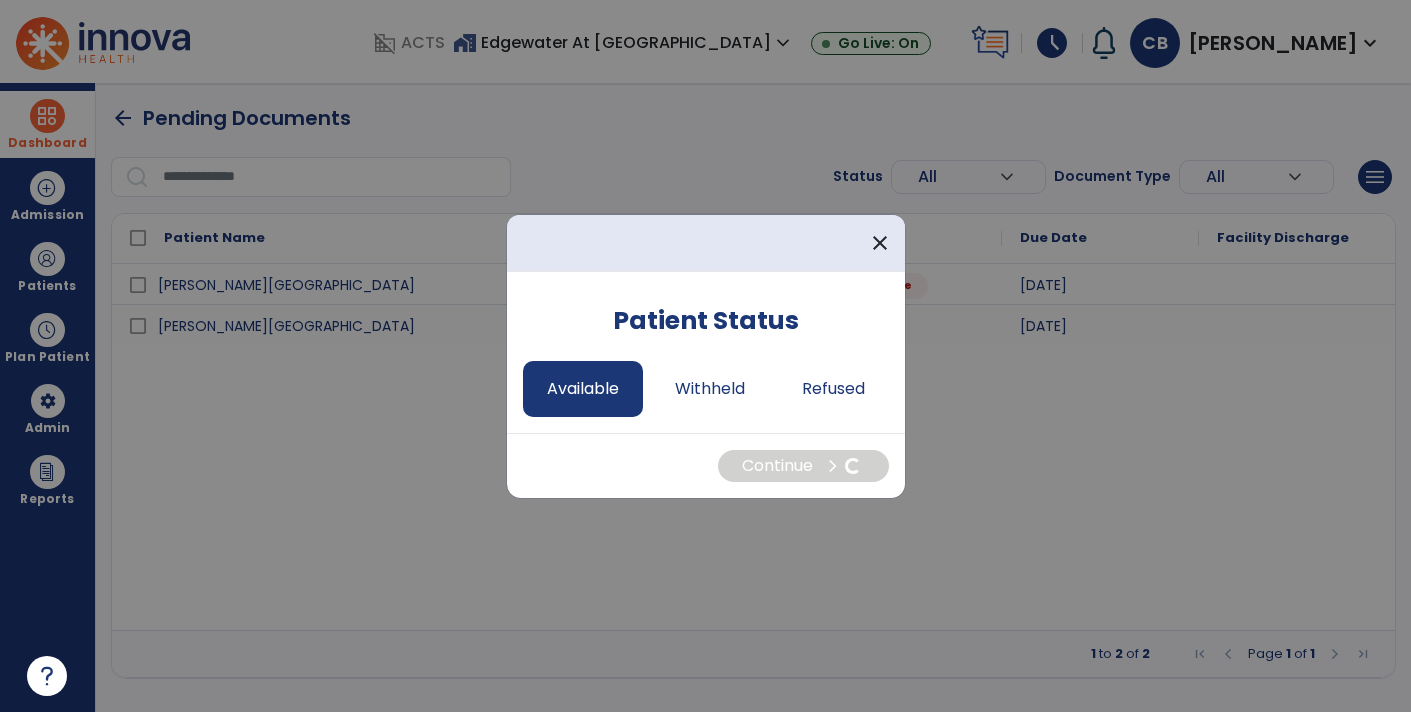 select on "*" 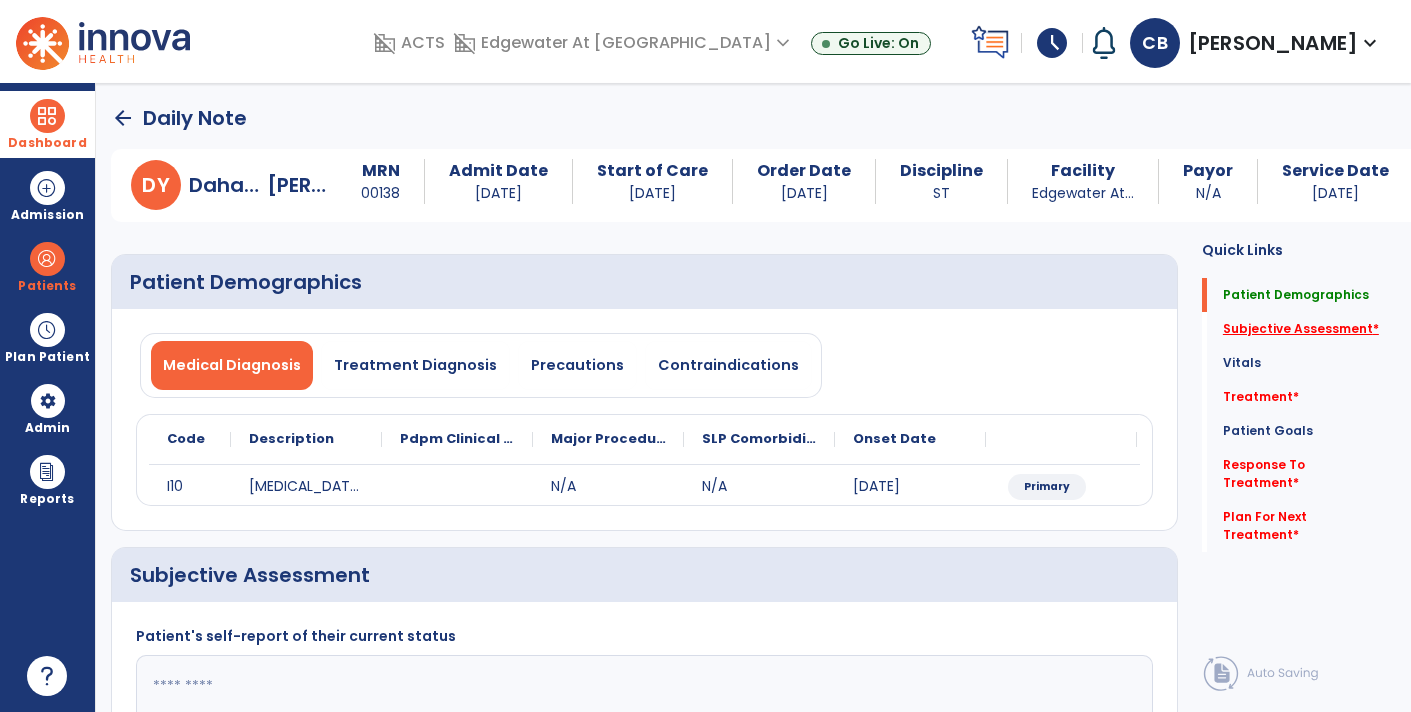 click on "Subjective Assessment   *" 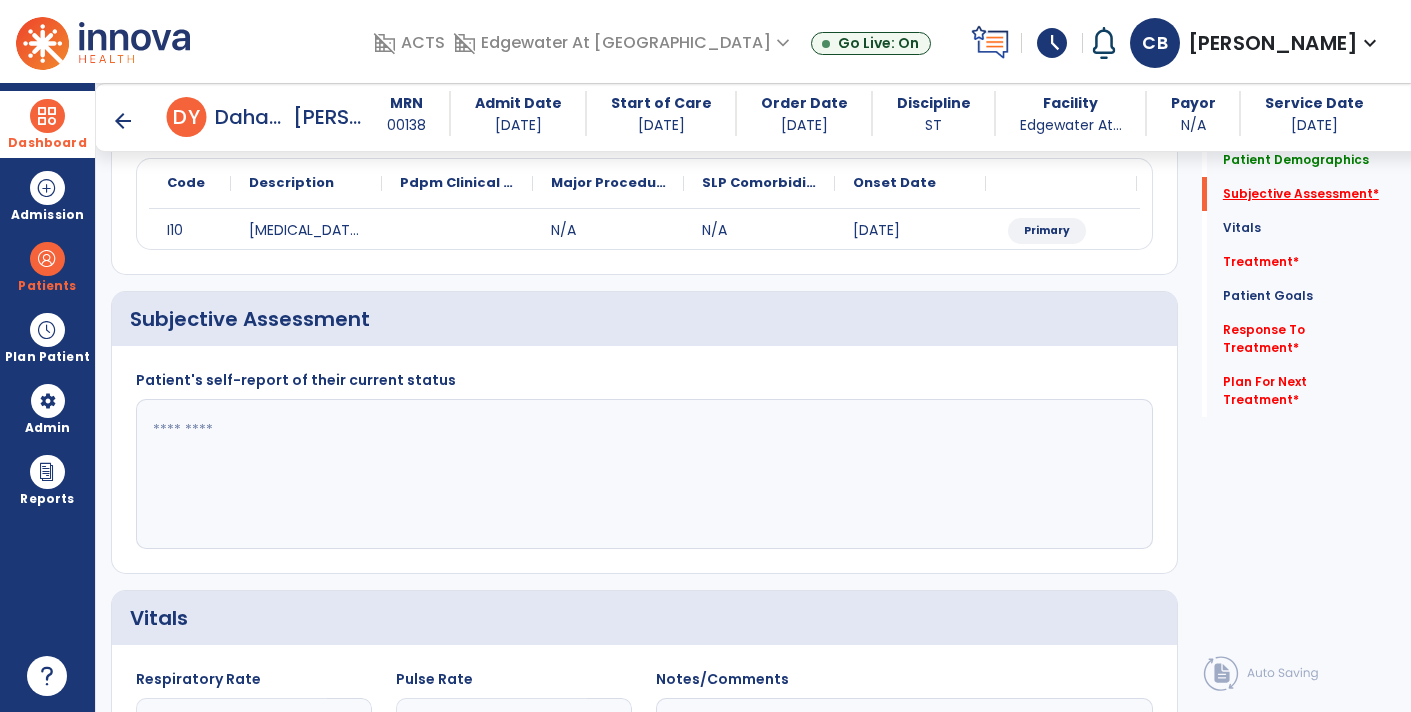 scroll, scrollTop: 288, scrollLeft: 0, axis: vertical 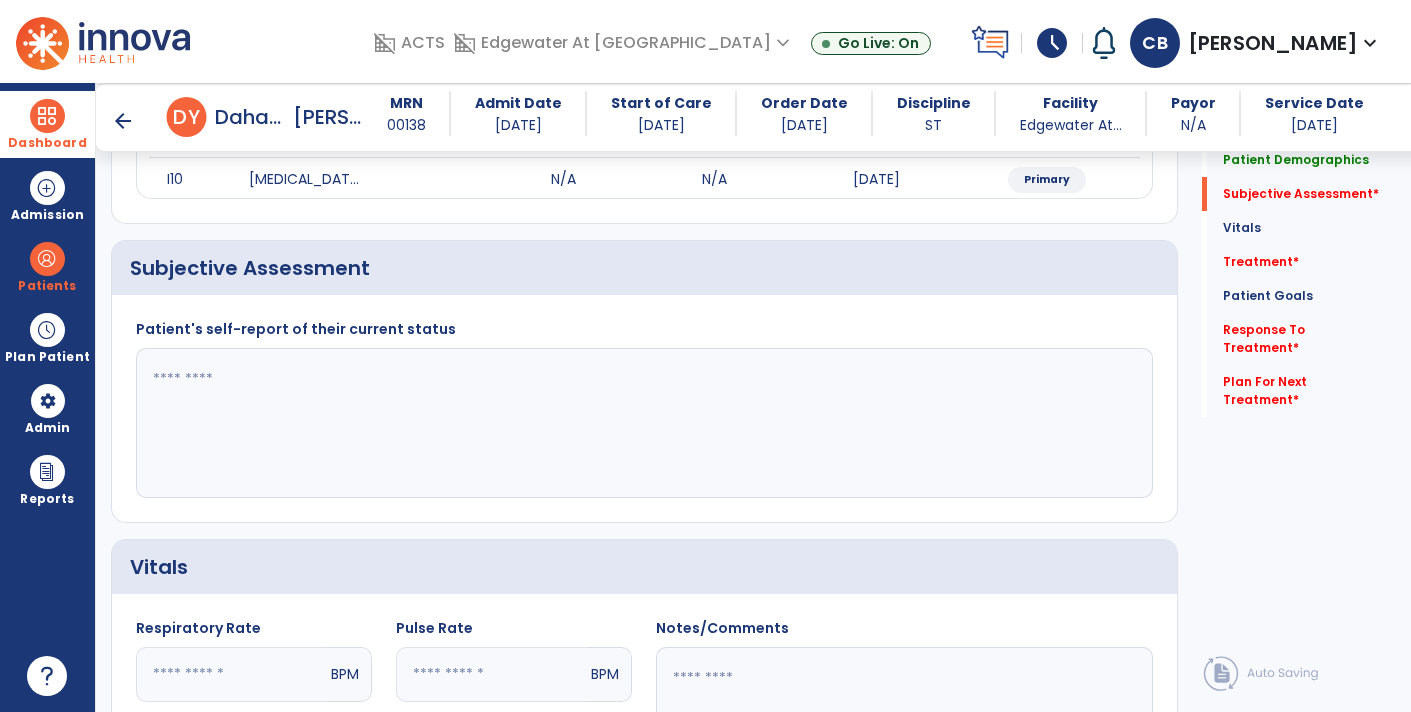 click 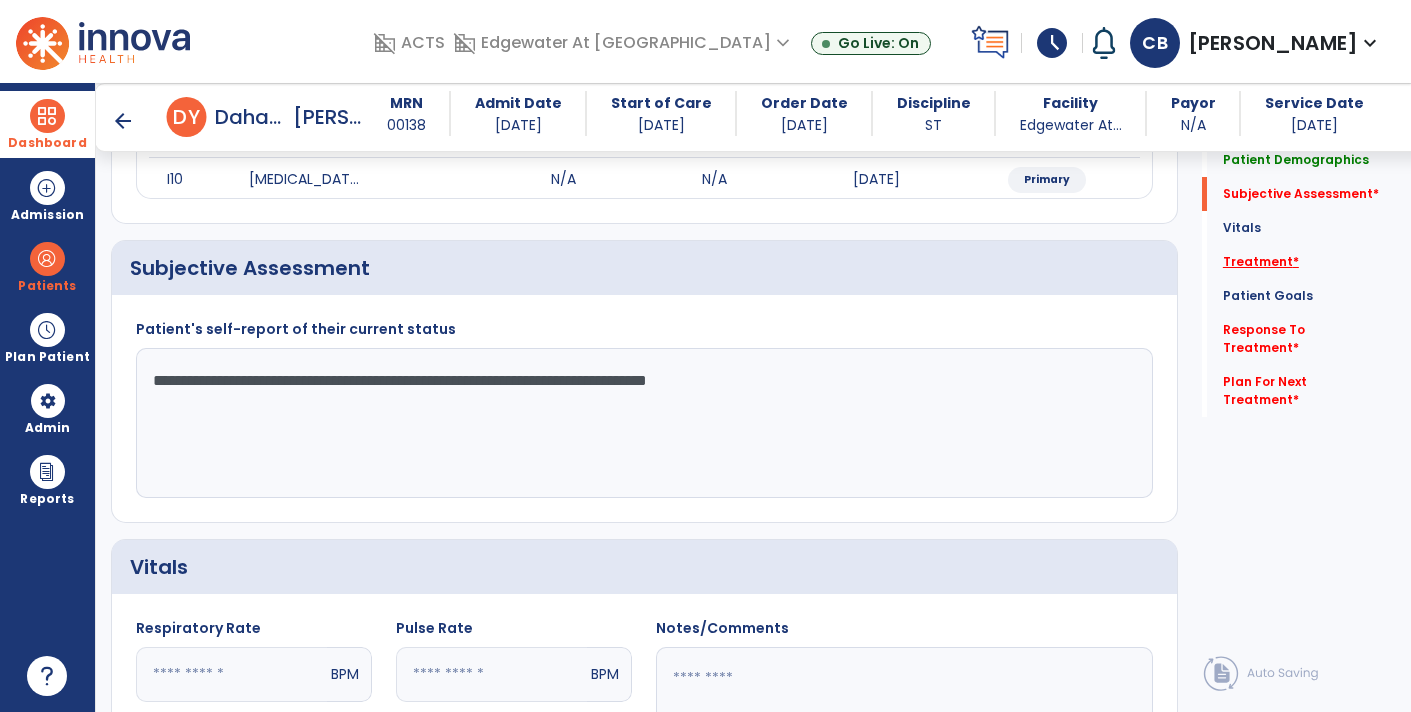 type on "**********" 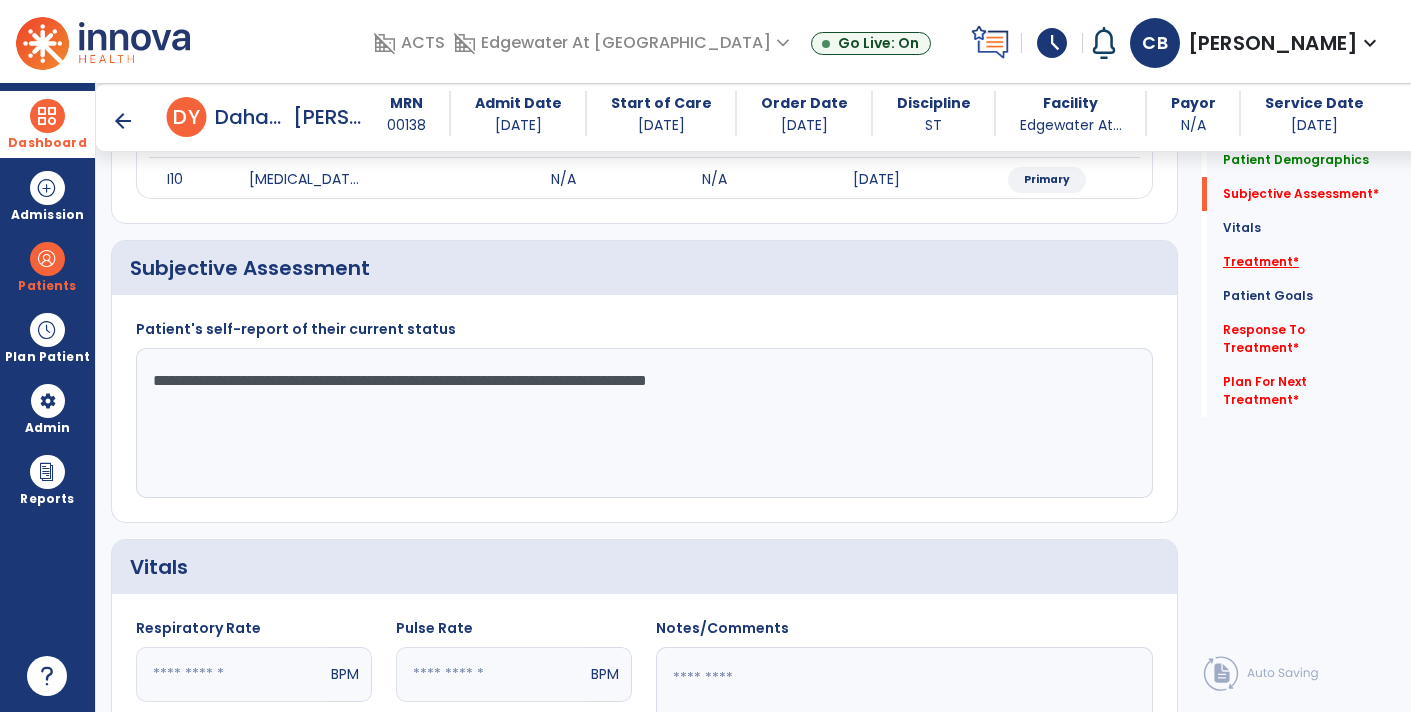 click on "*" 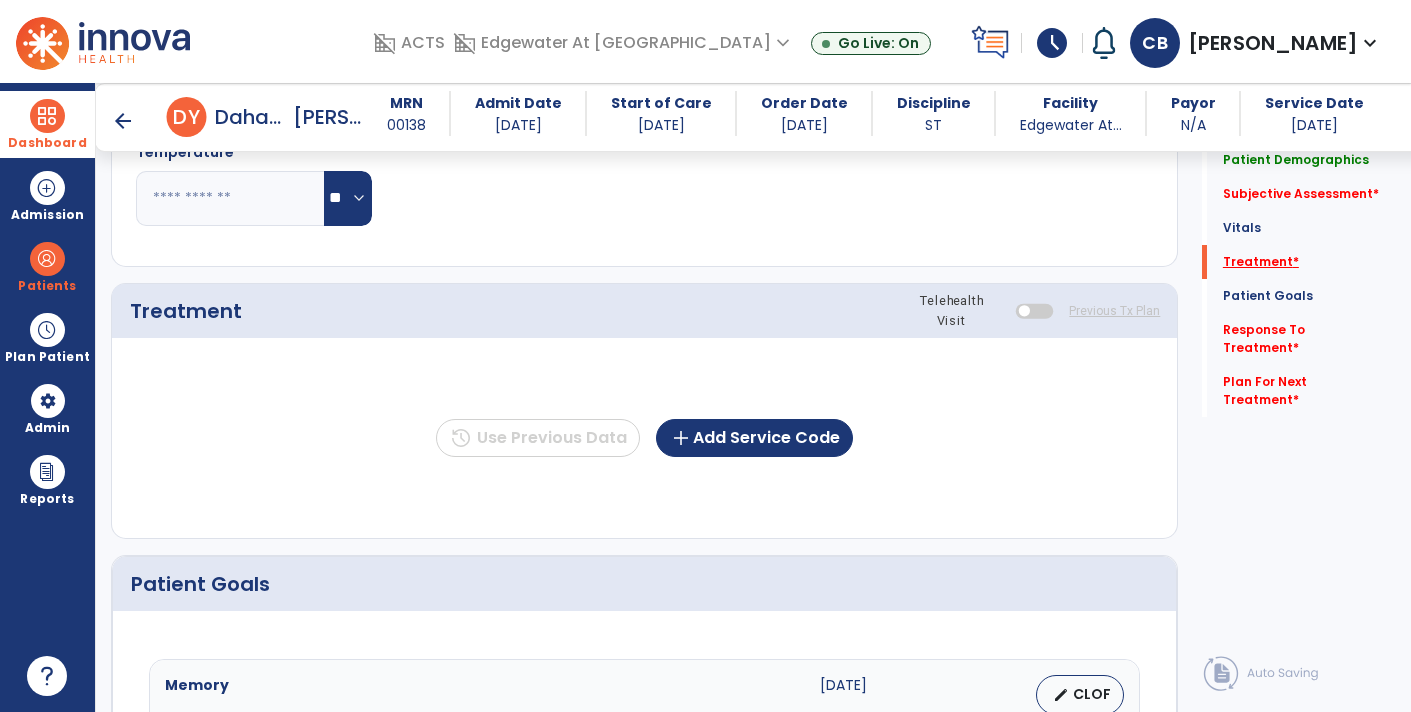 scroll, scrollTop: 975, scrollLeft: 0, axis: vertical 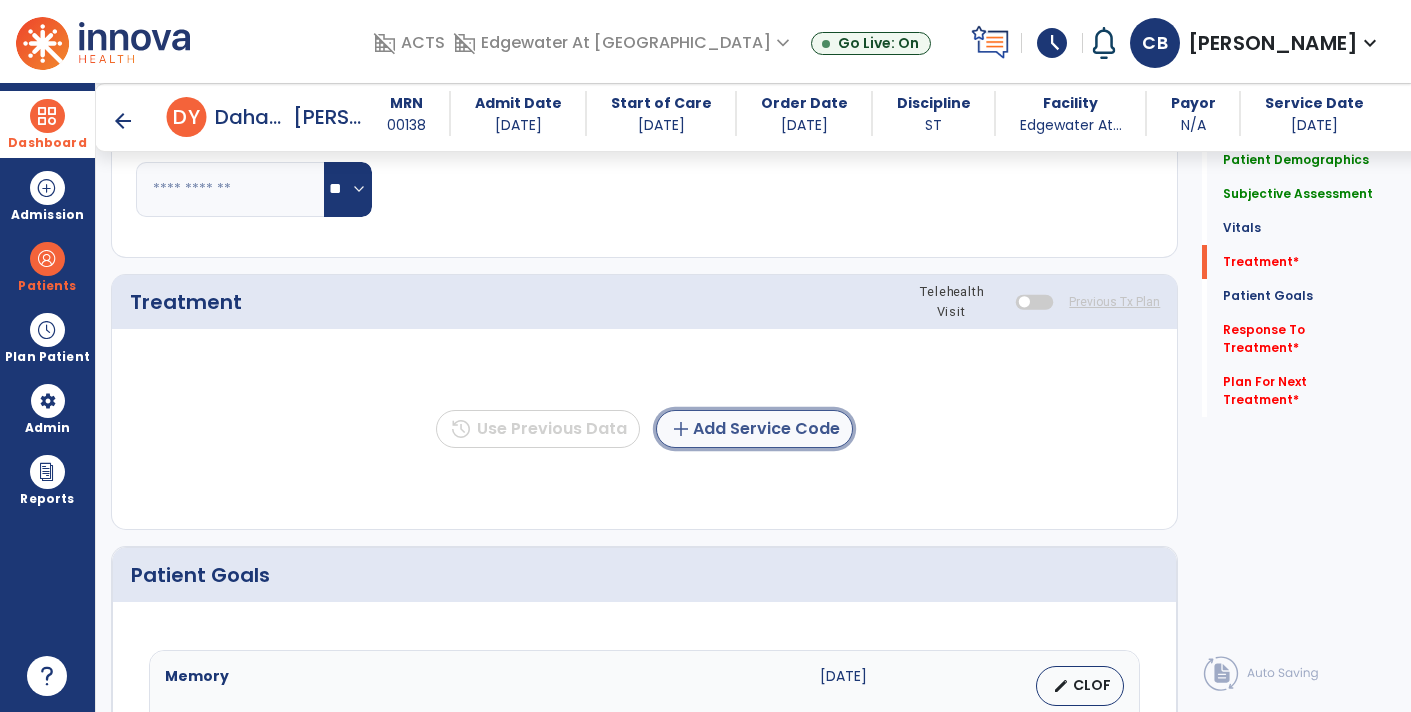 click on "add  Add Service Code" 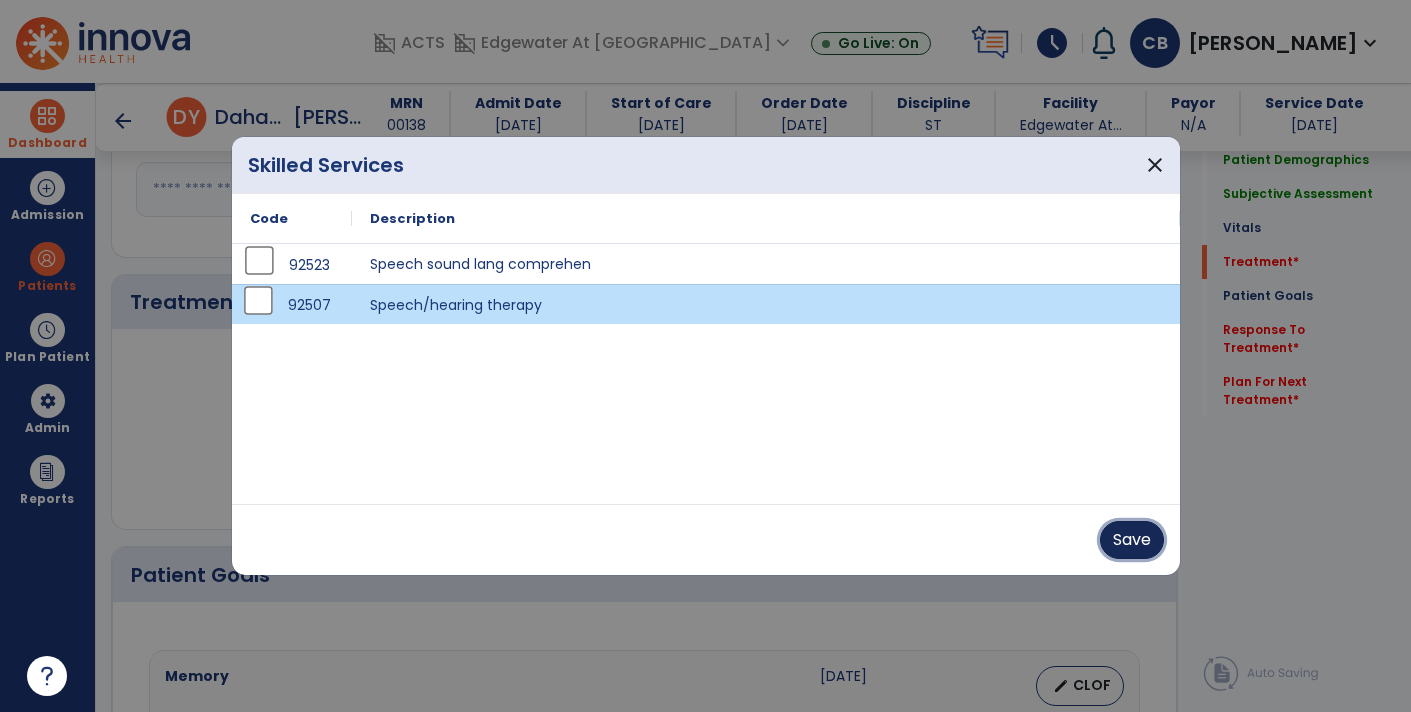 click on "Save" at bounding box center (1132, 540) 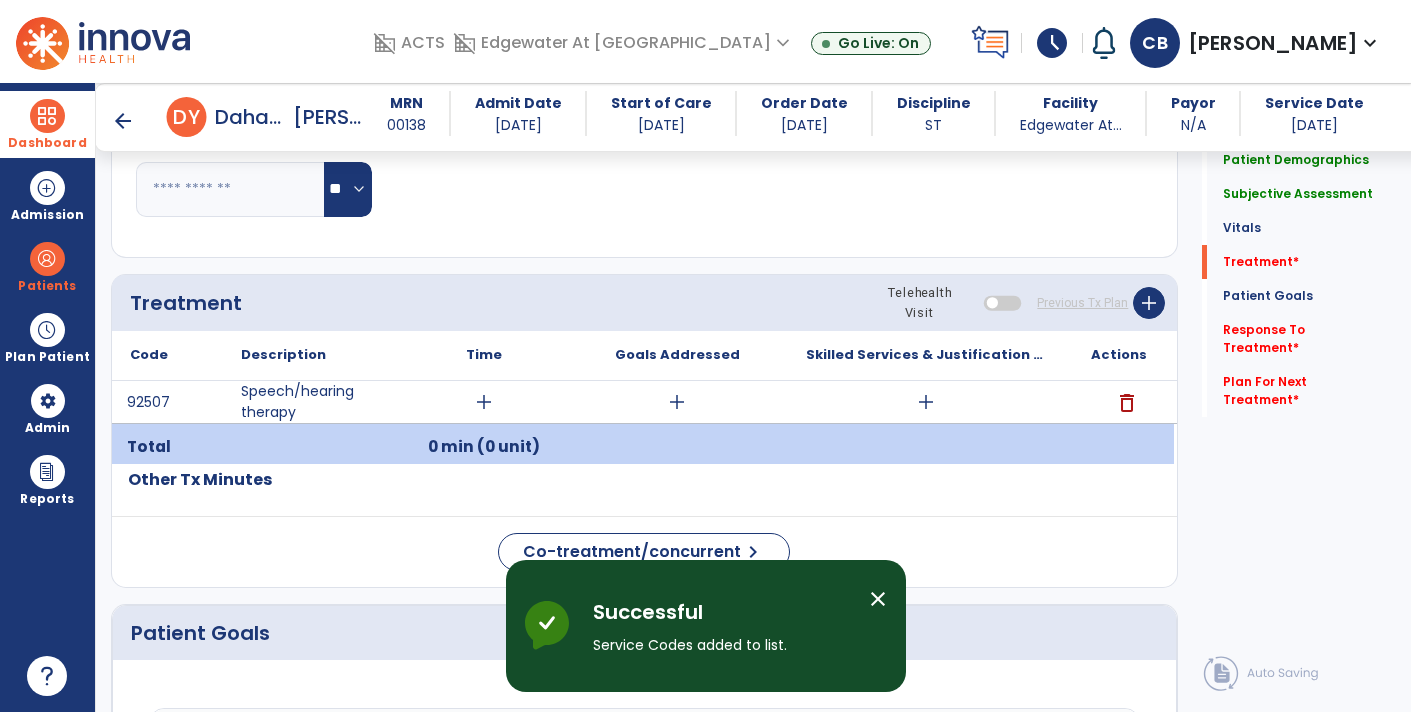 click on "add" at bounding box center [484, 402] 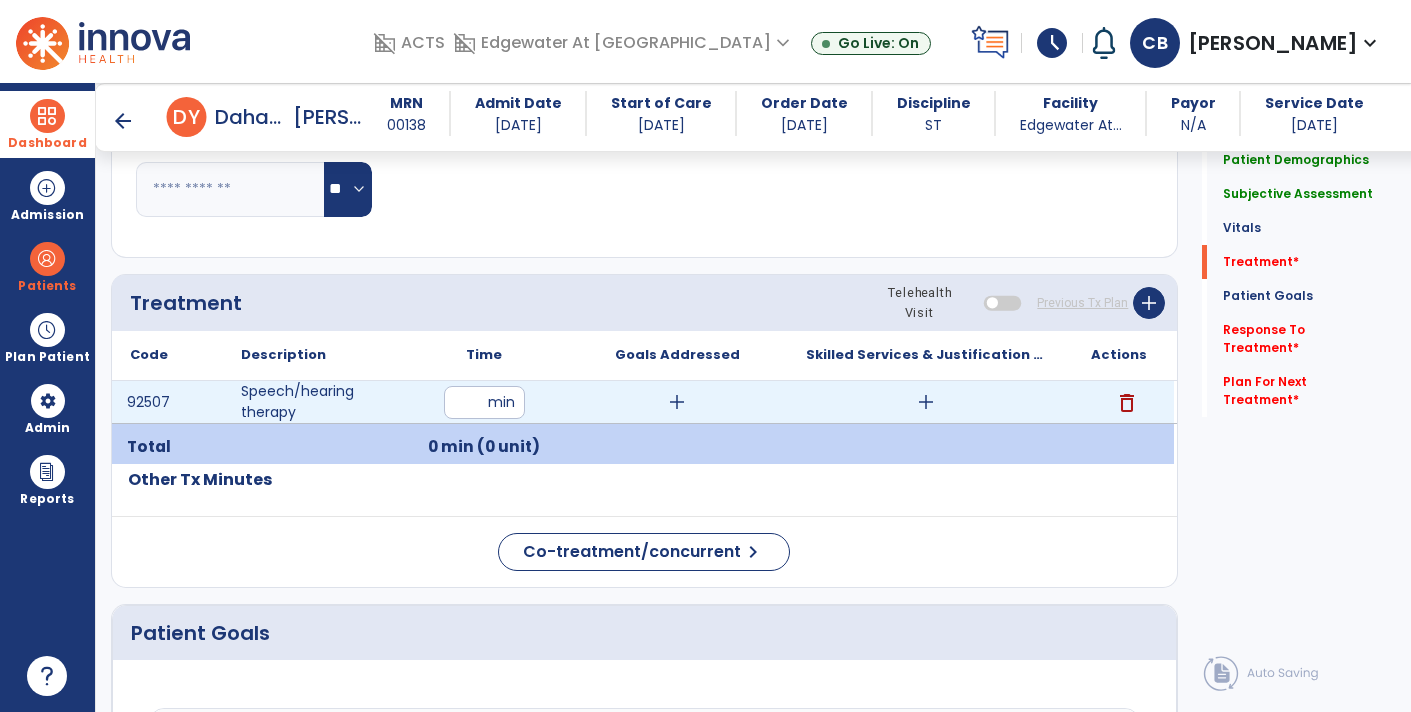 type on "***" 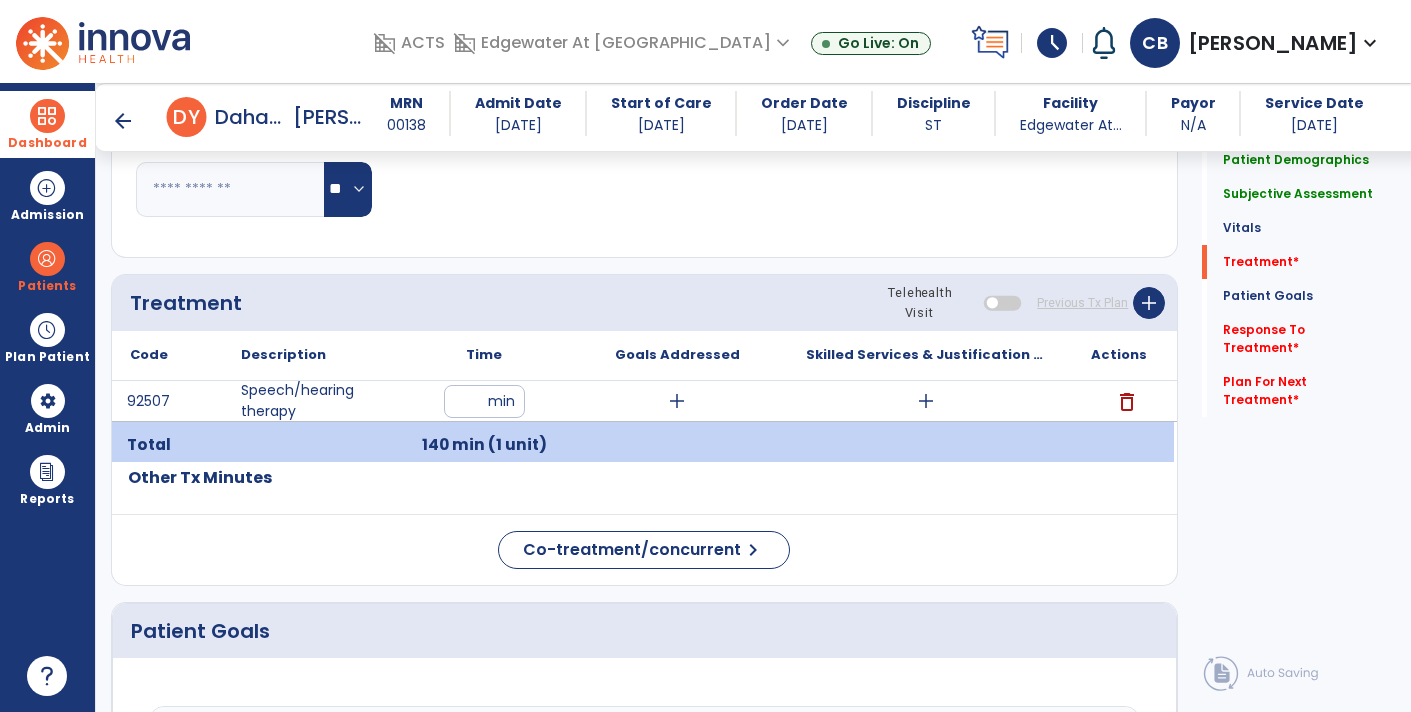 click on "add" at bounding box center (677, 401) 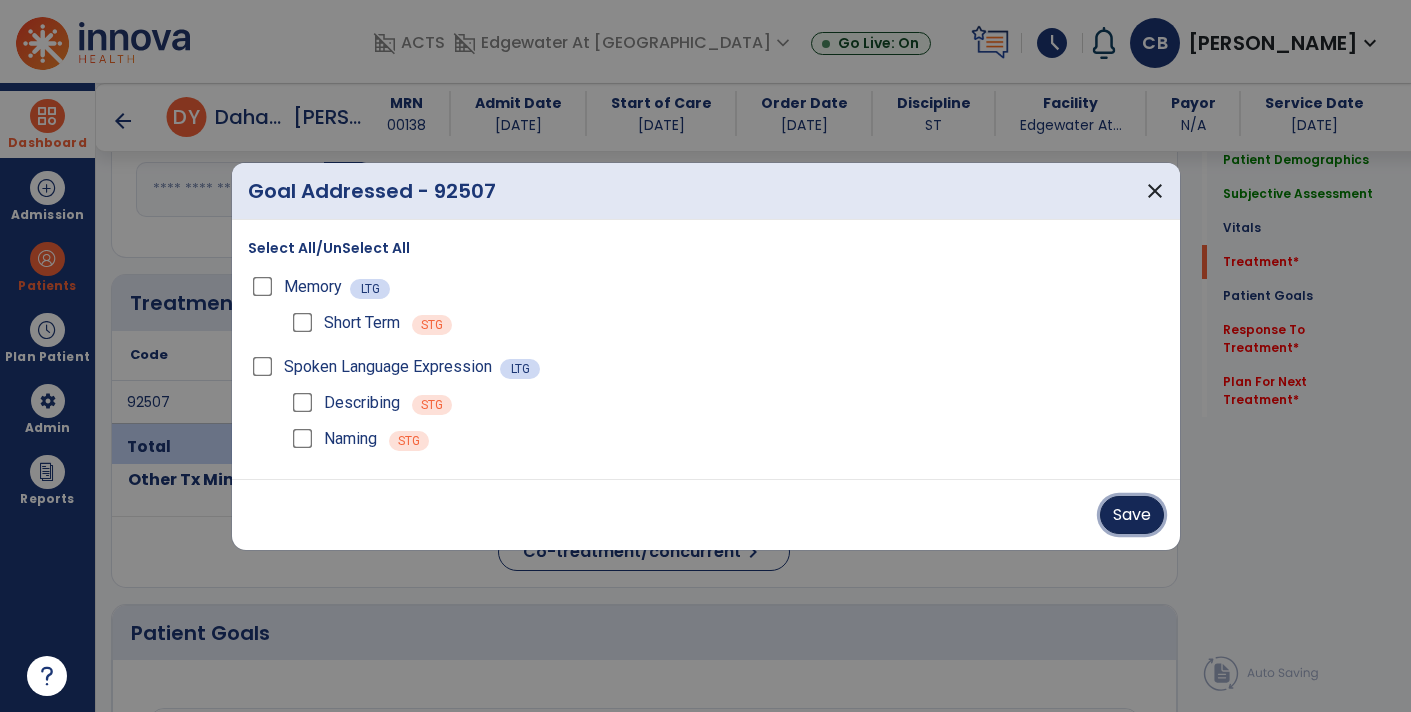 click on "Save" at bounding box center (1132, 515) 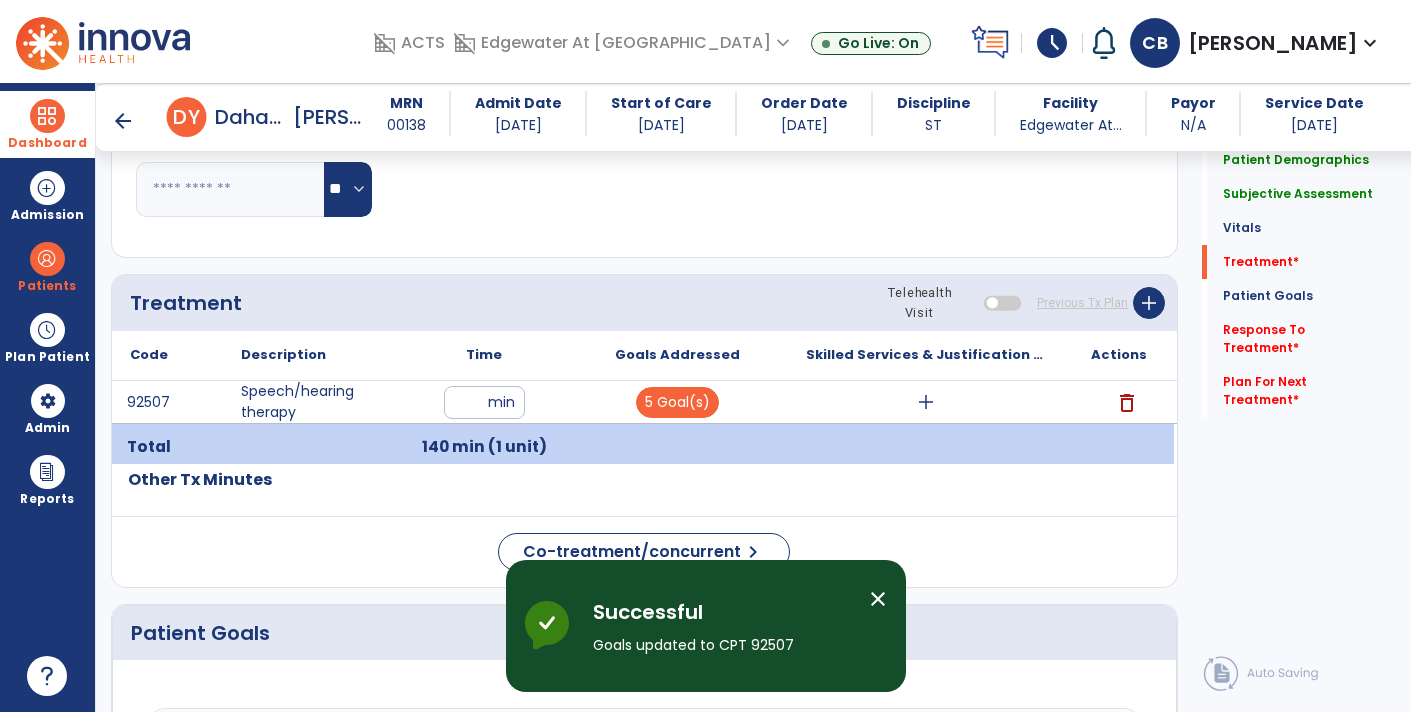 click on "add" at bounding box center [926, 402] 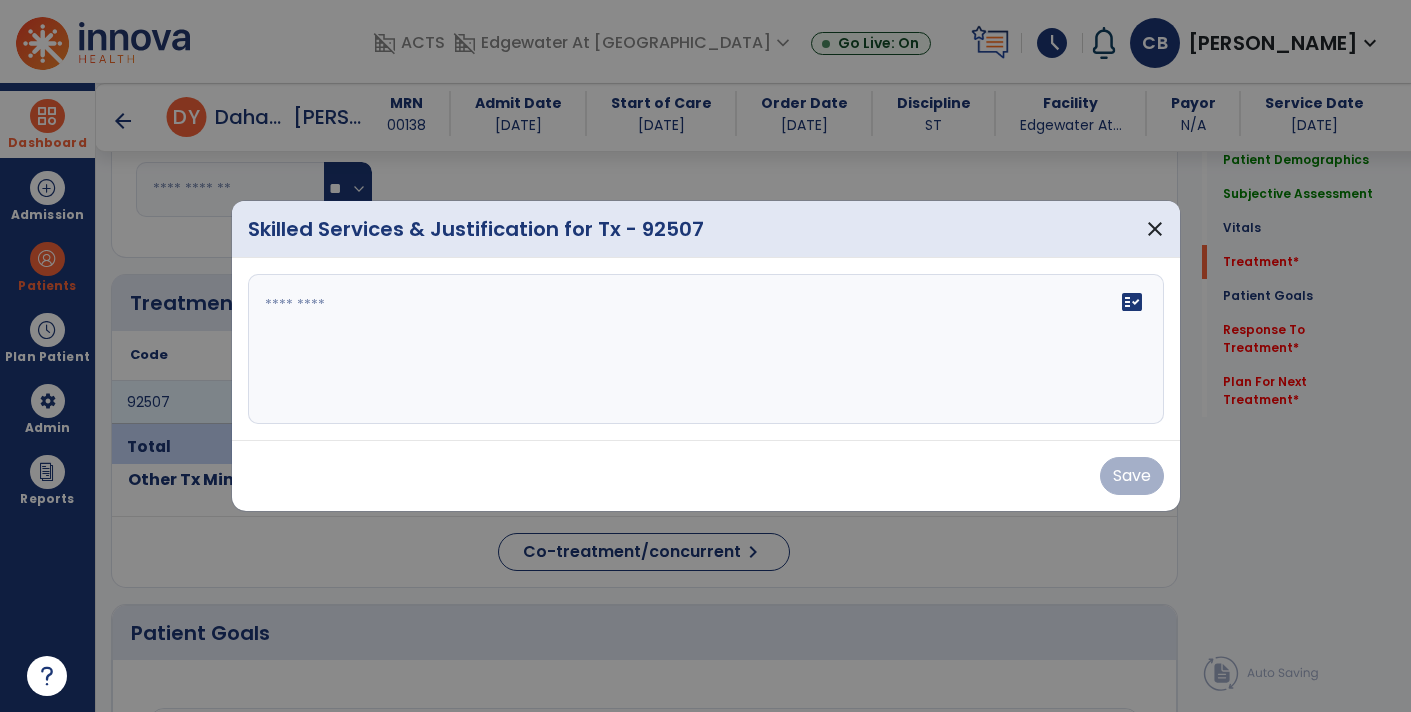 click at bounding box center (706, 349) 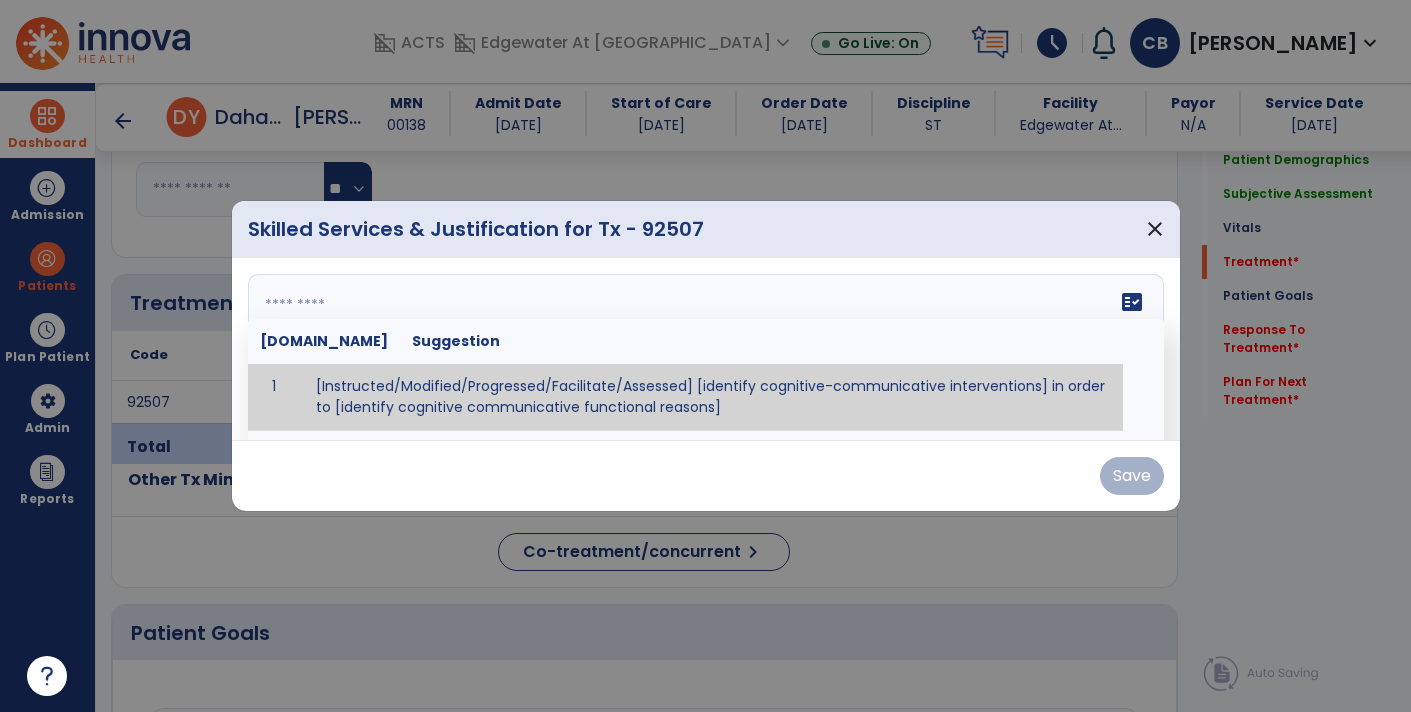 paste on "**********" 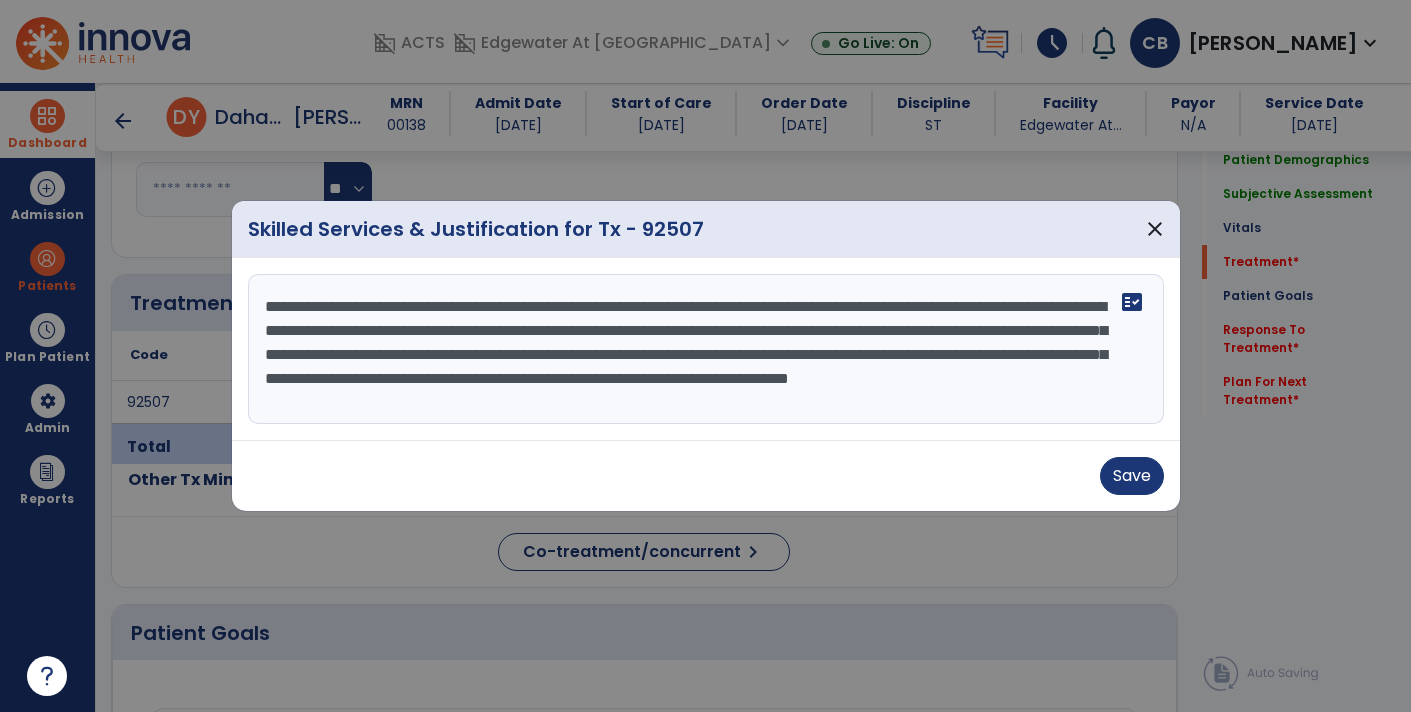scroll, scrollTop: 15, scrollLeft: 0, axis: vertical 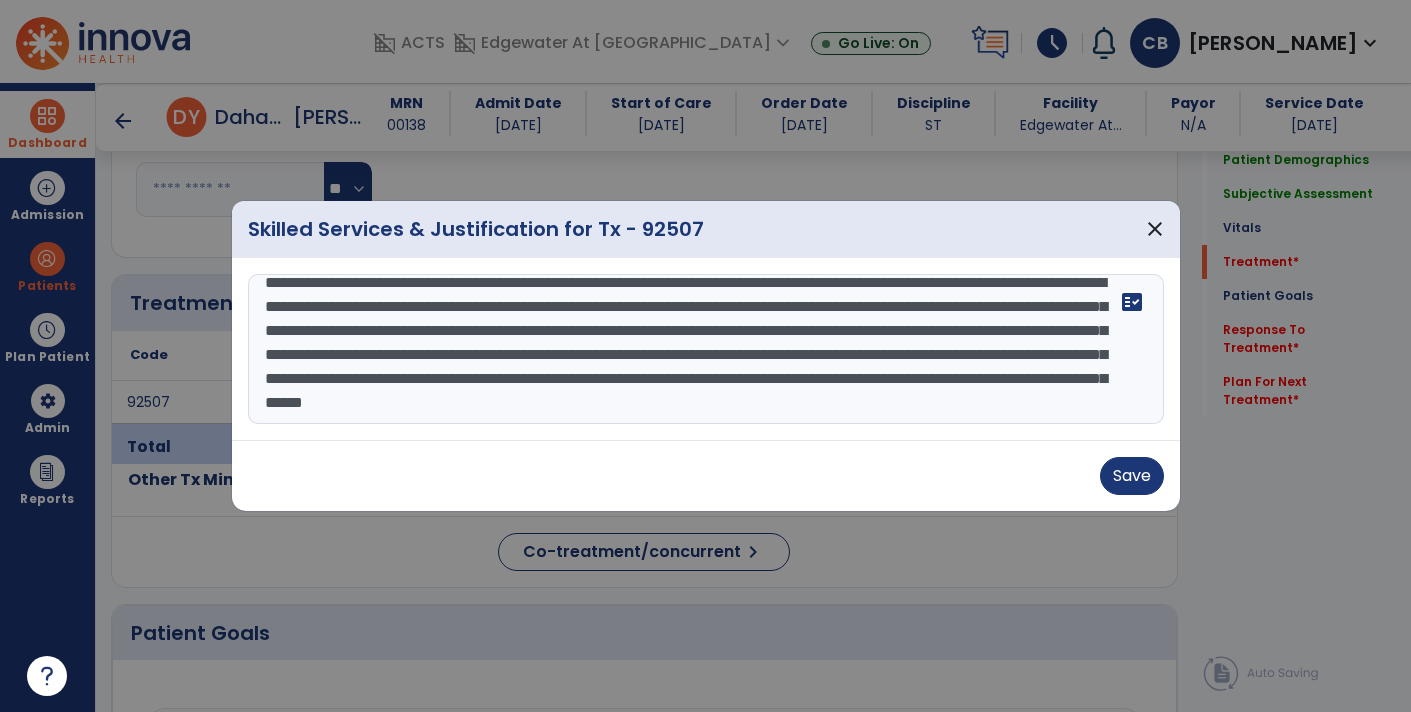 click on "**********" at bounding box center [706, 349] 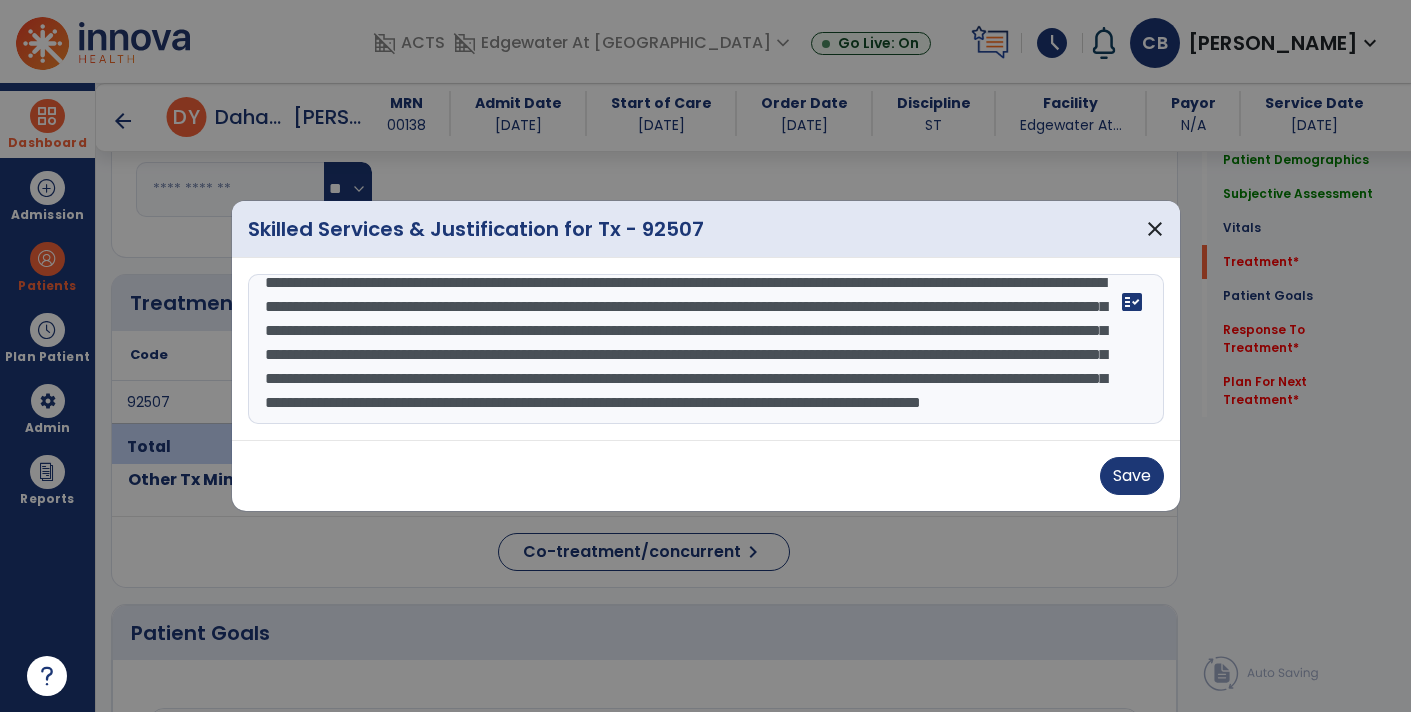 scroll, scrollTop: 87, scrollLeft: 0, axis: vertical 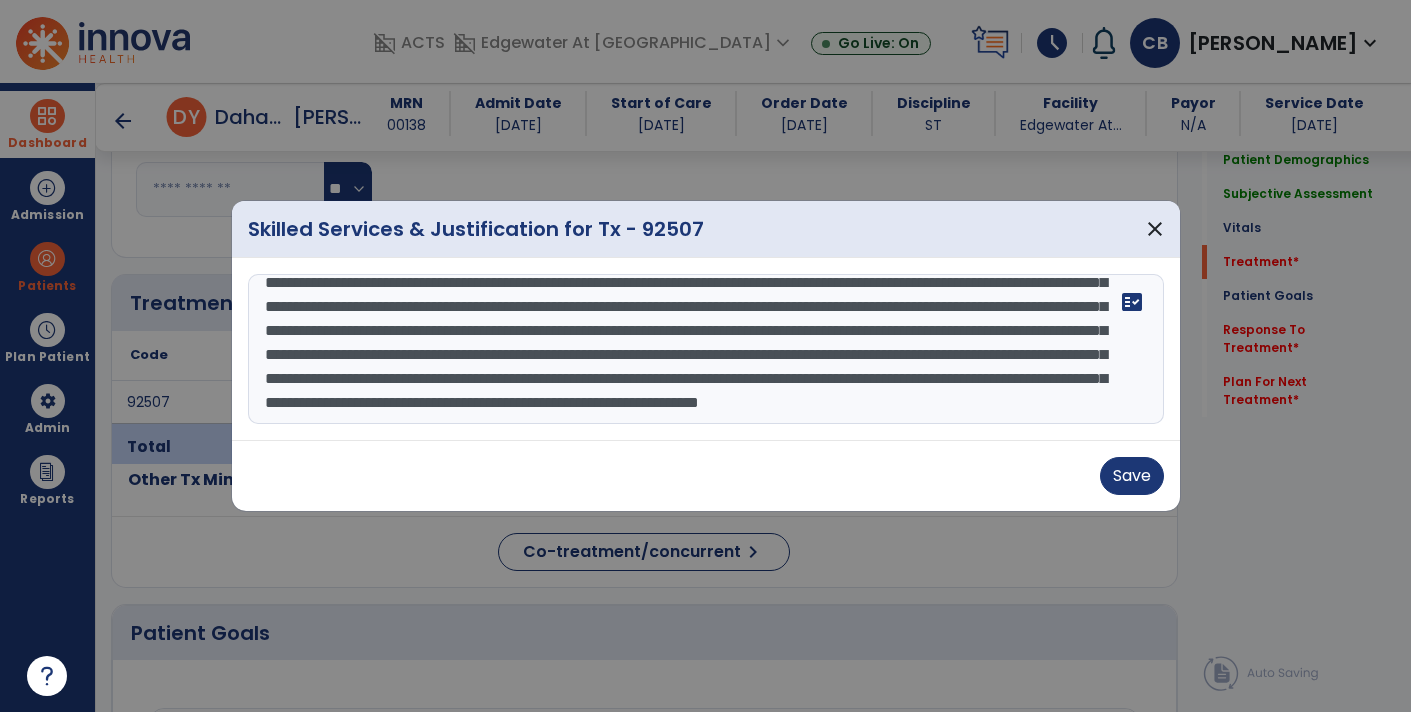 type on "**********" 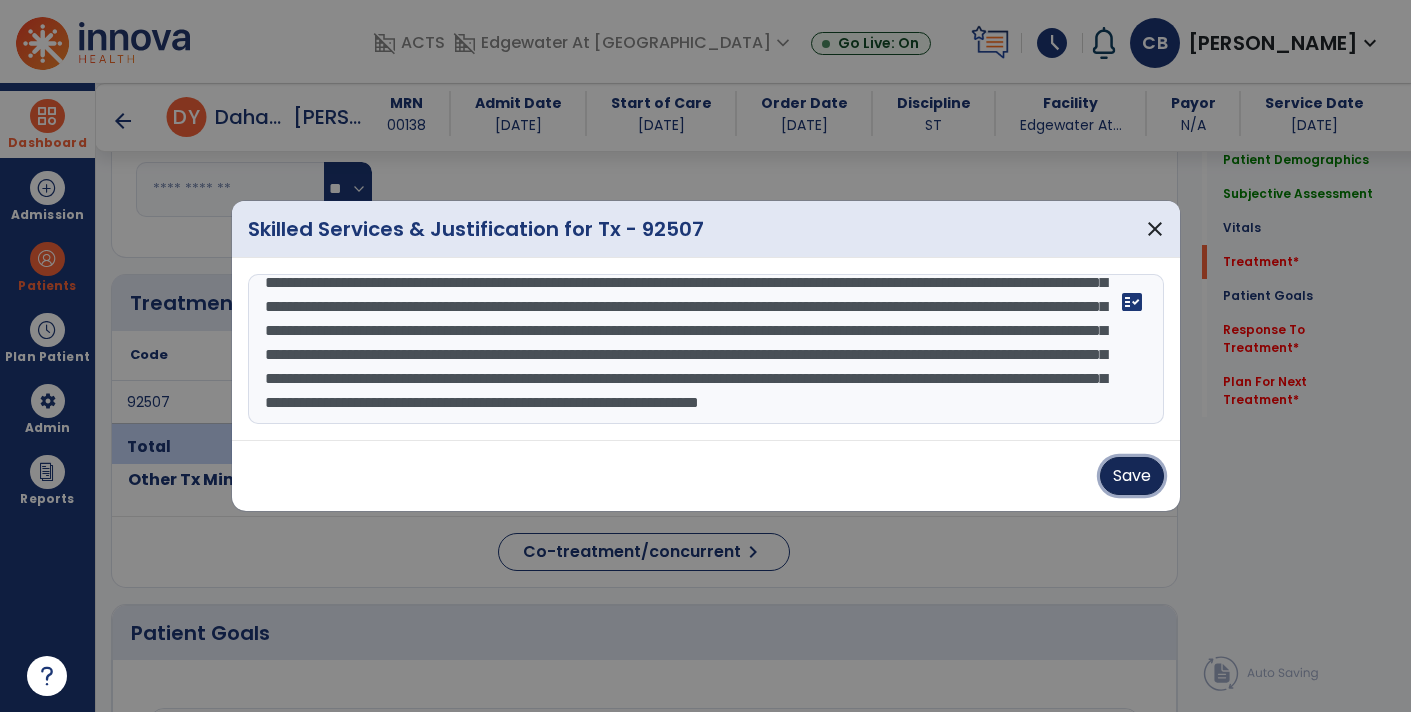 click on "Save" at bounding box center (1132, 476) 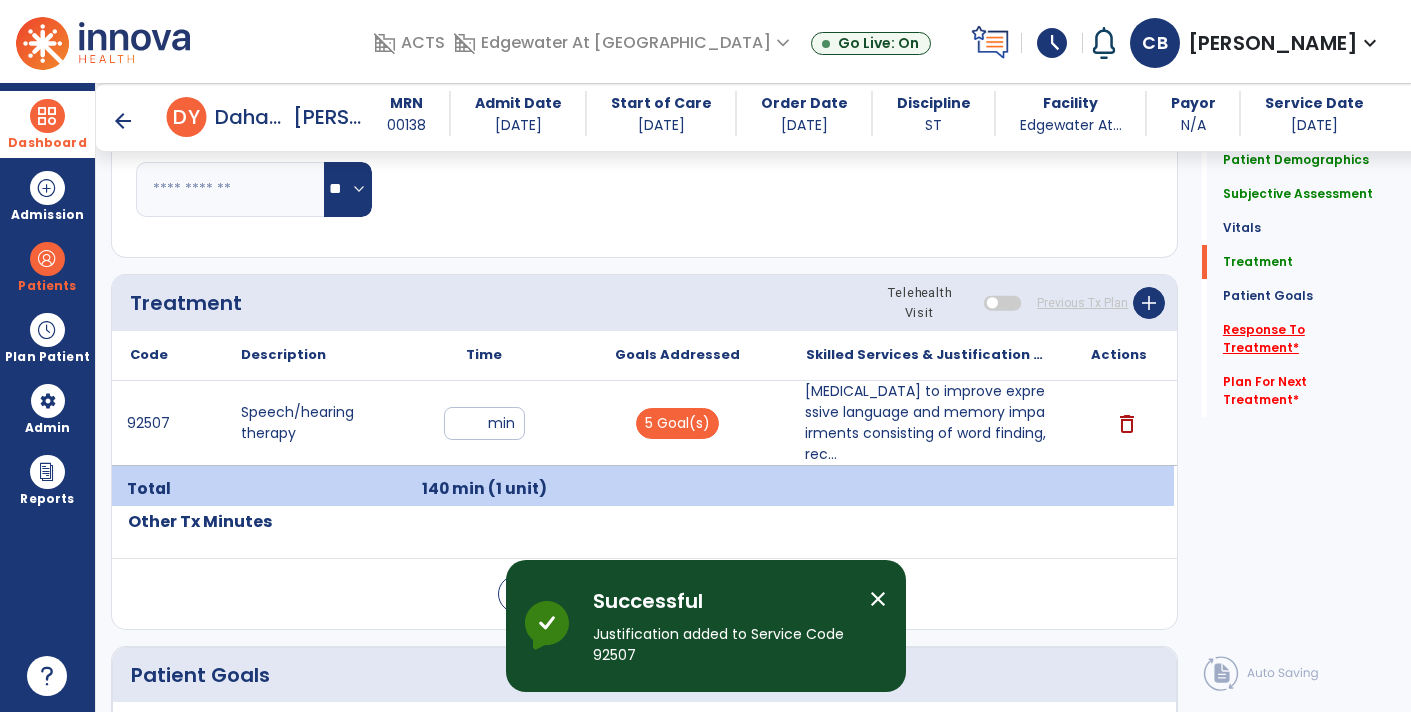 click on "Response To Treatment   *" 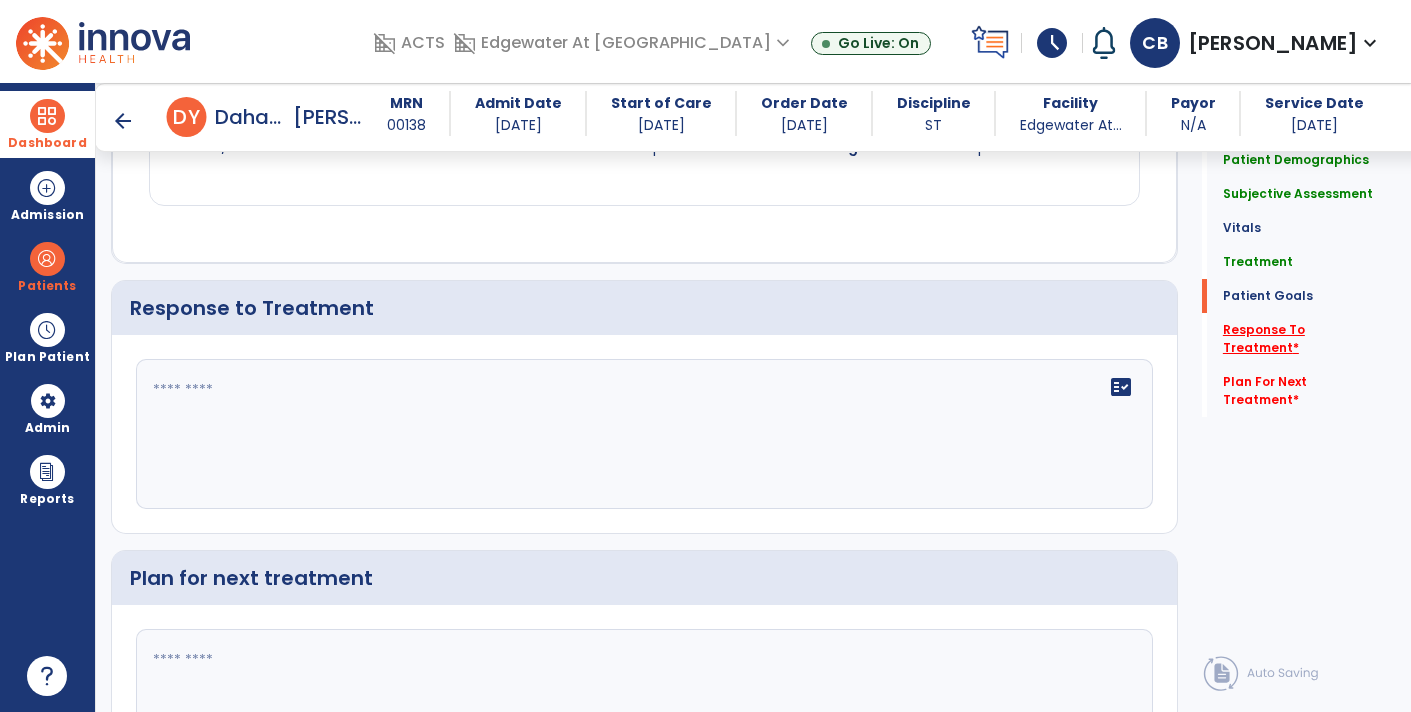 scroll, scrollTop: 2390, scrollLeft: 0, axis: vertical 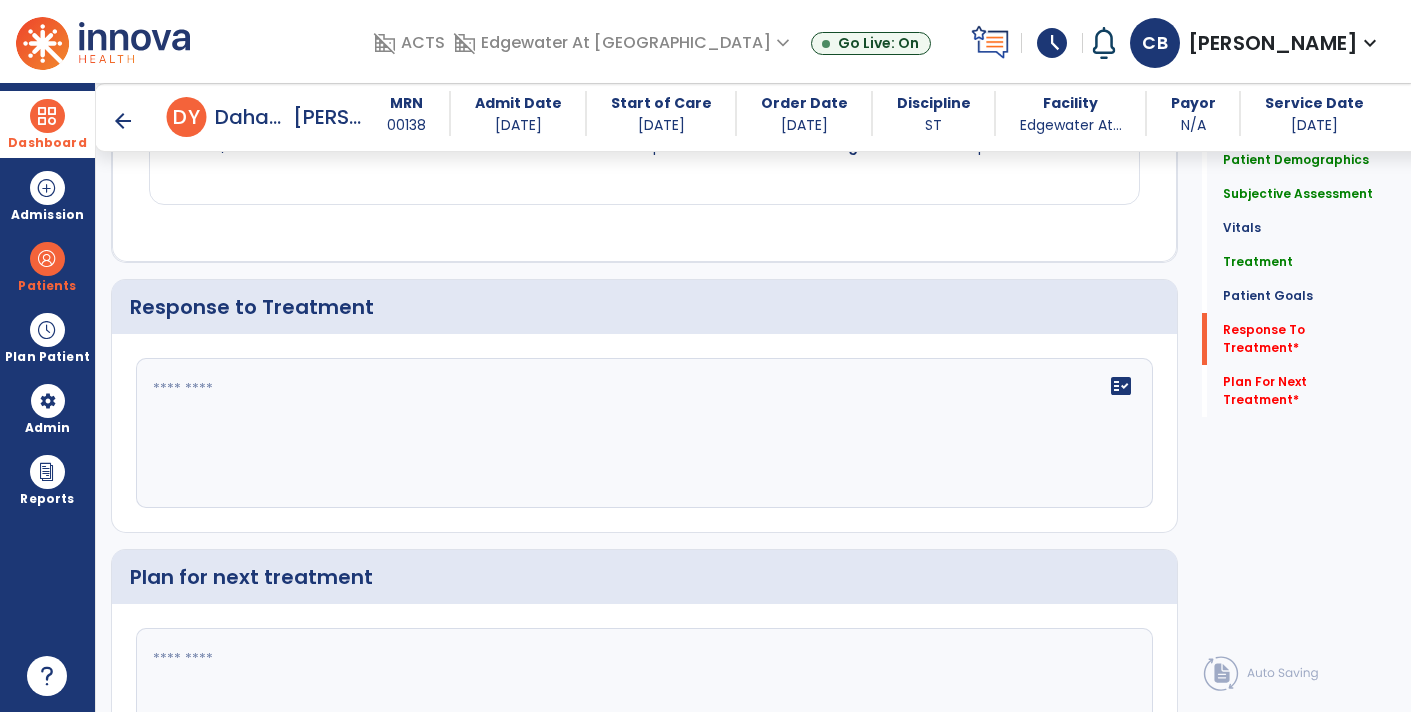 click on "fact_check" 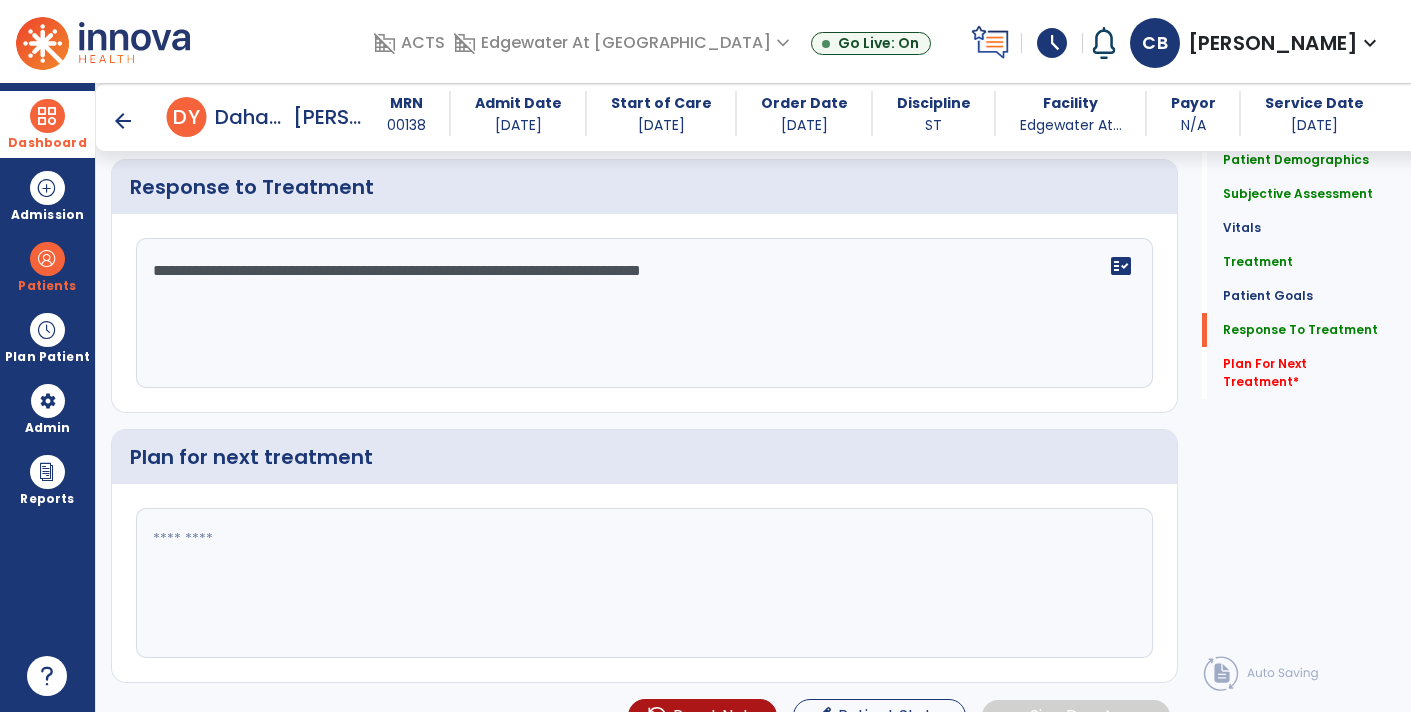 scroll, scrollTop: 2536, scrollLeft: 0, axis: vertical 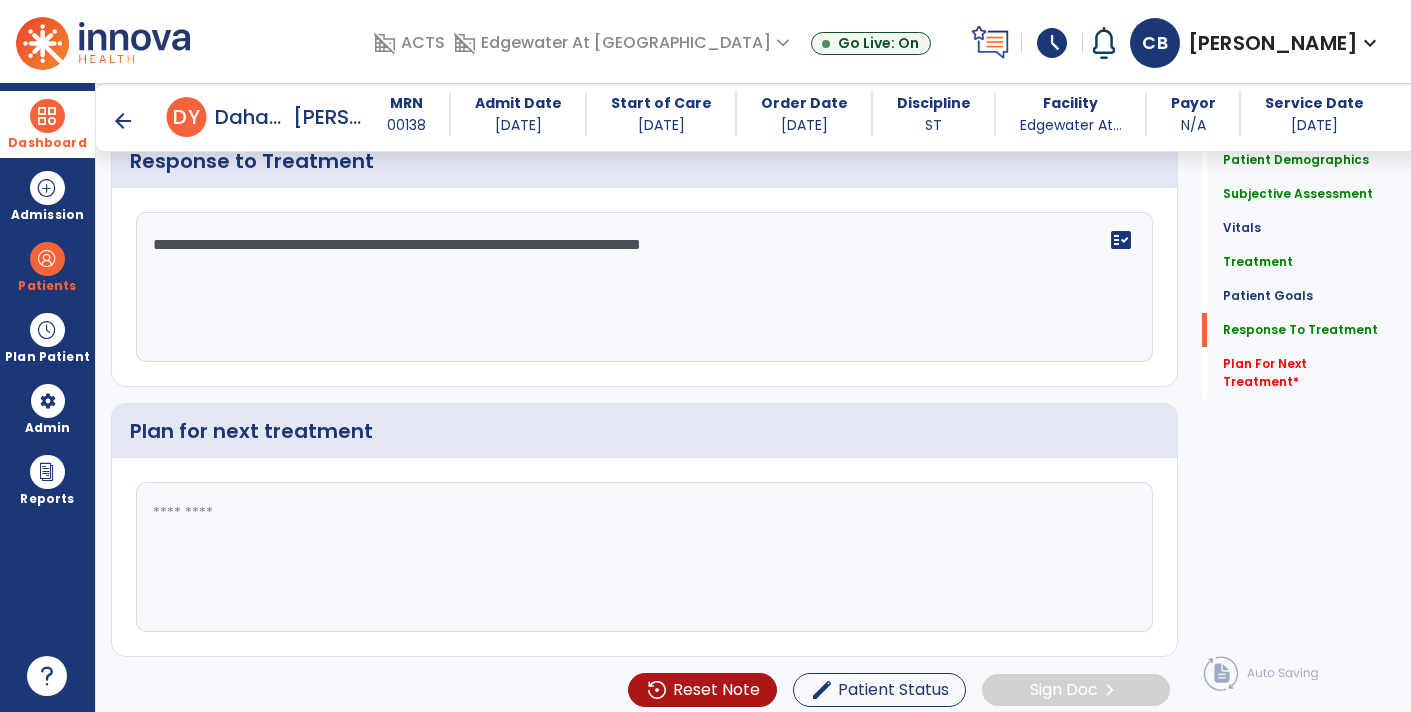type on "**********" 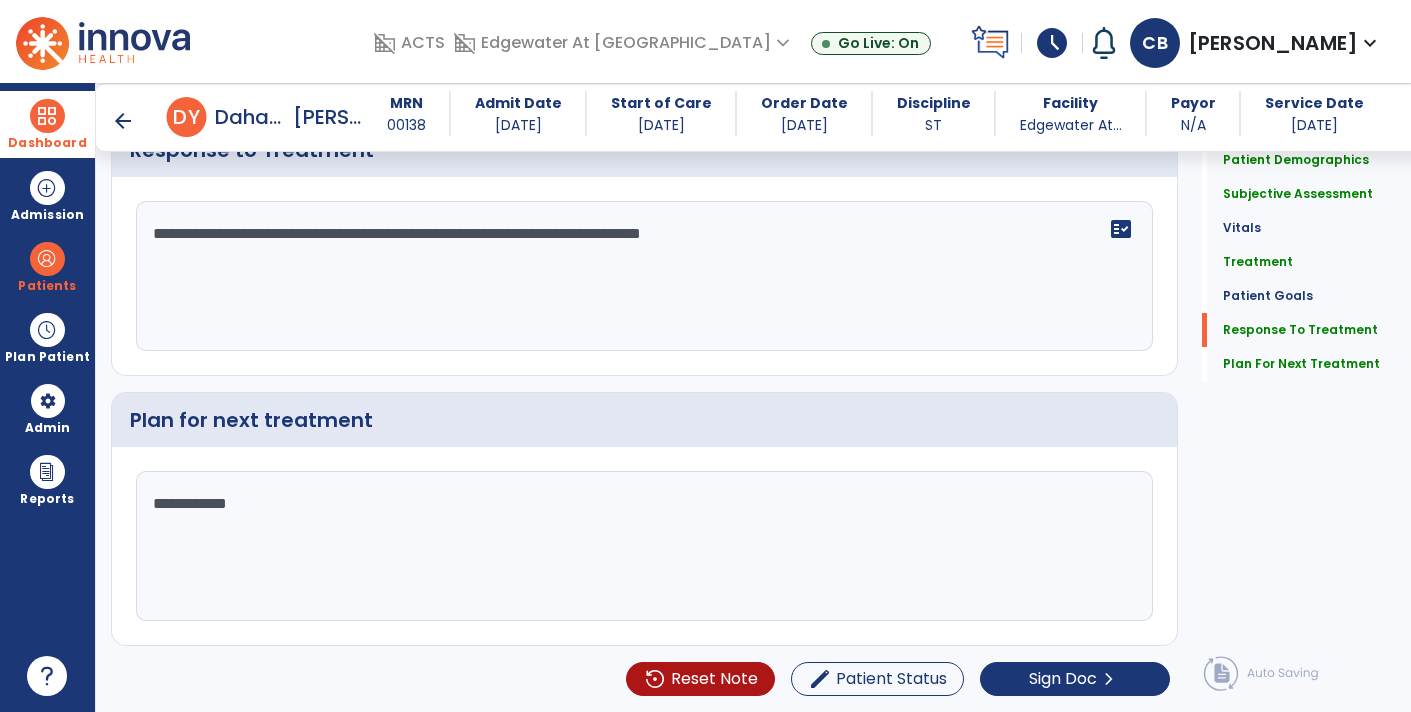 scroll, scrollTop: 2536, scrollLeft: 0, axis: vertical 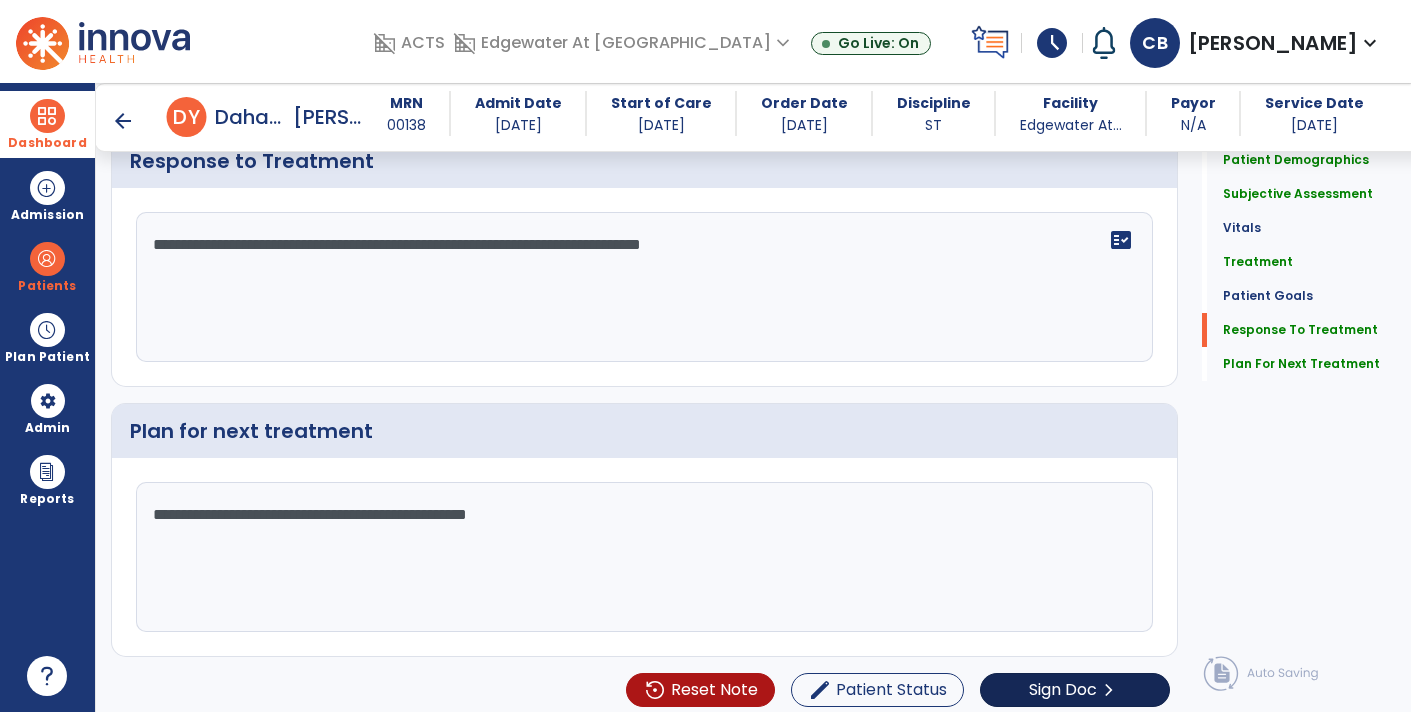 type on "**********" 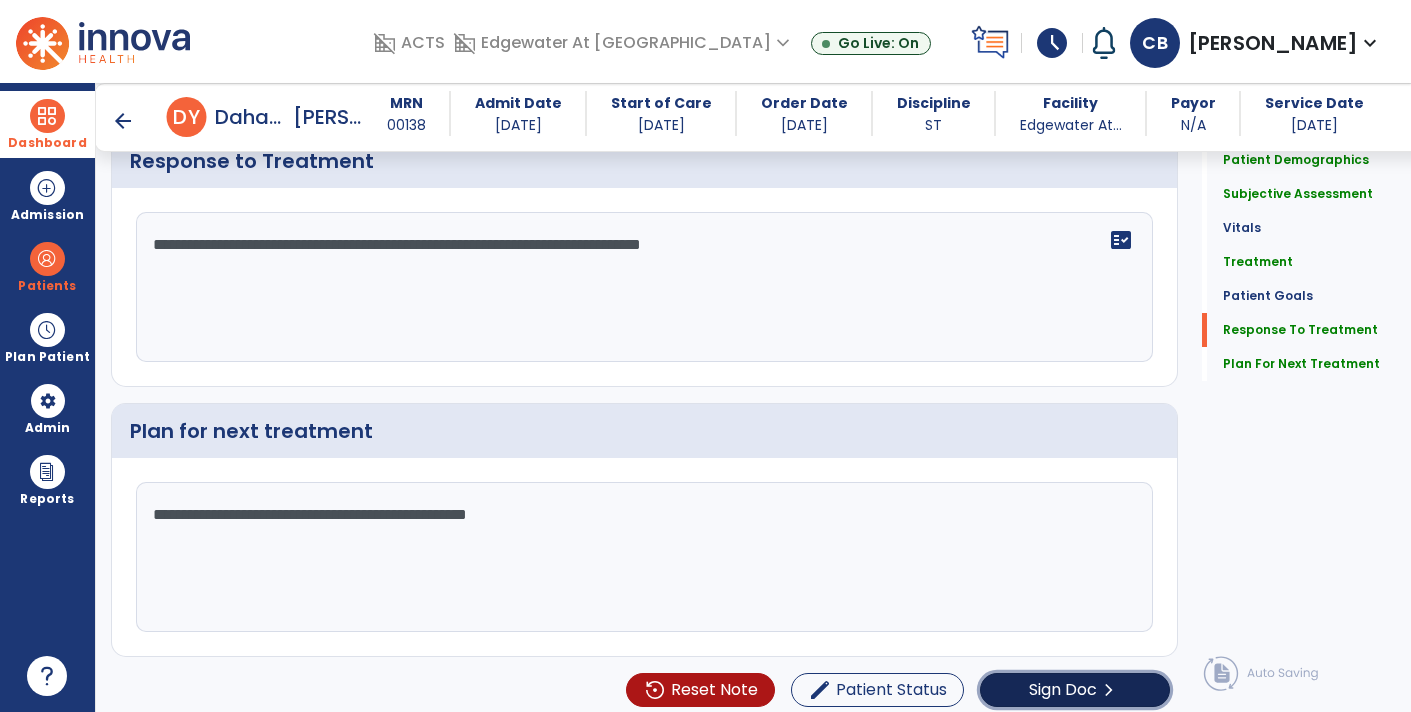 click on "Sign Doc" 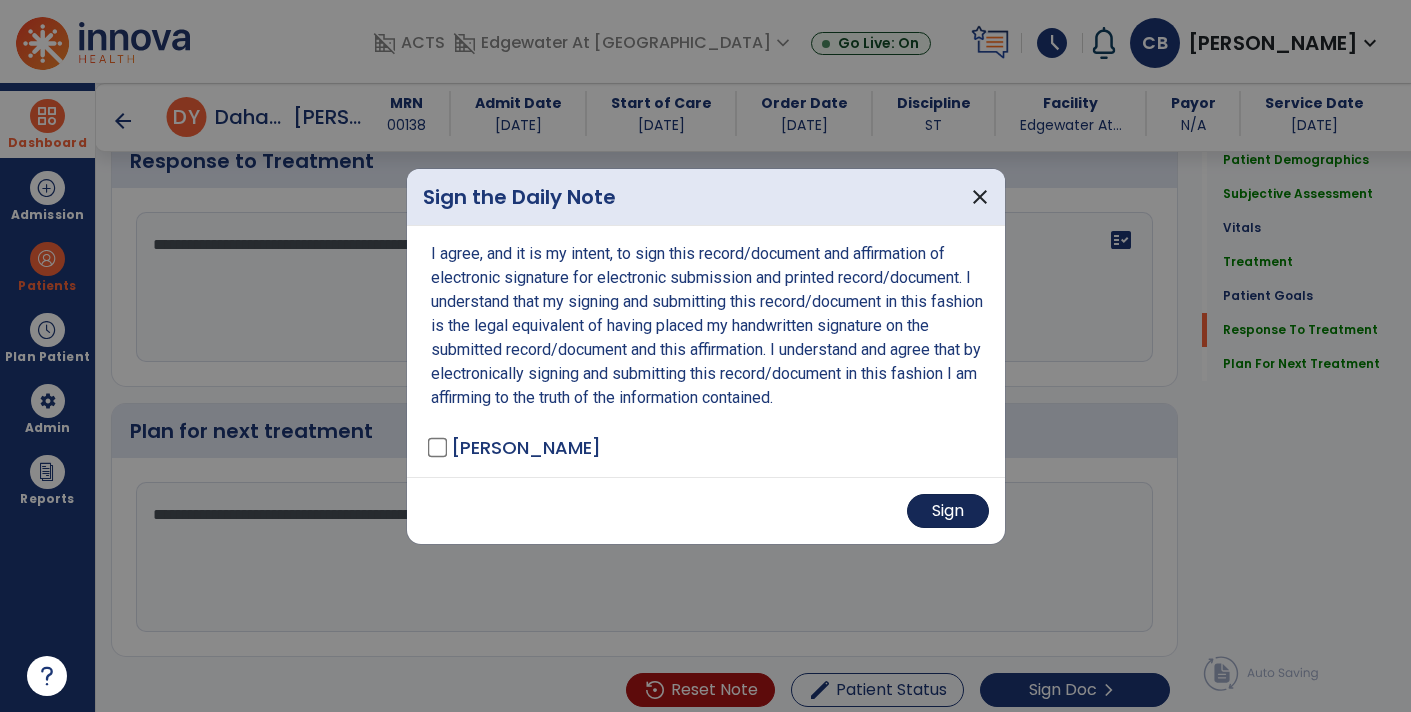 click on "Sign" at bounding box center (948, 511) 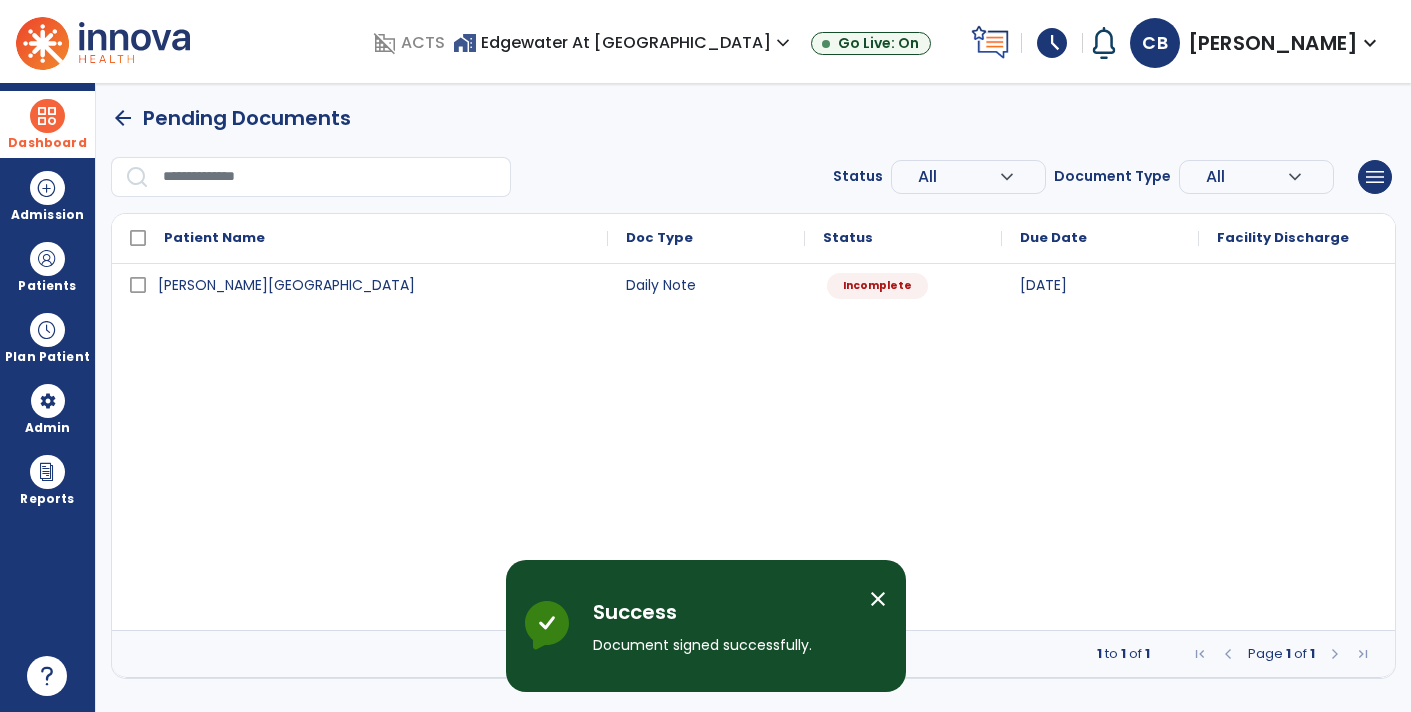 scroll, scrollTop: 0, scrollLeft: 0, axis: both 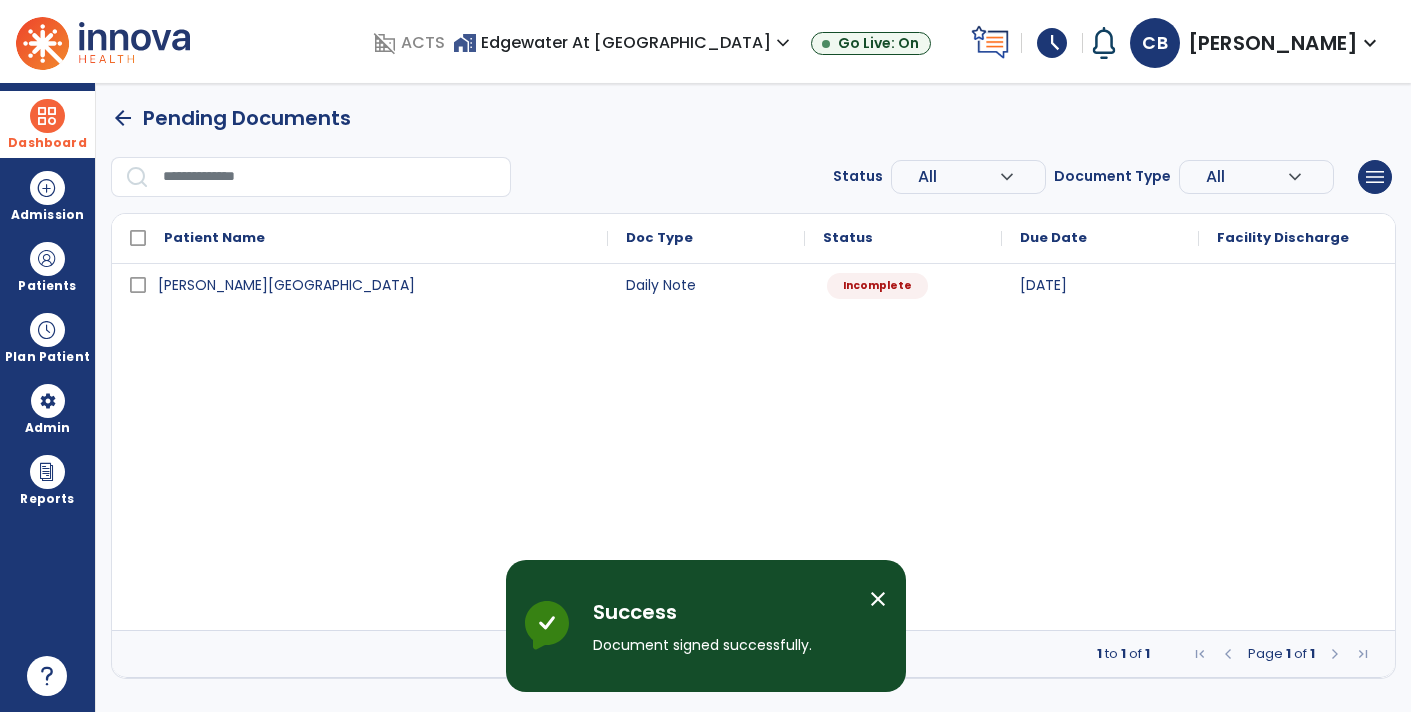click at bounding box center [47, 116] 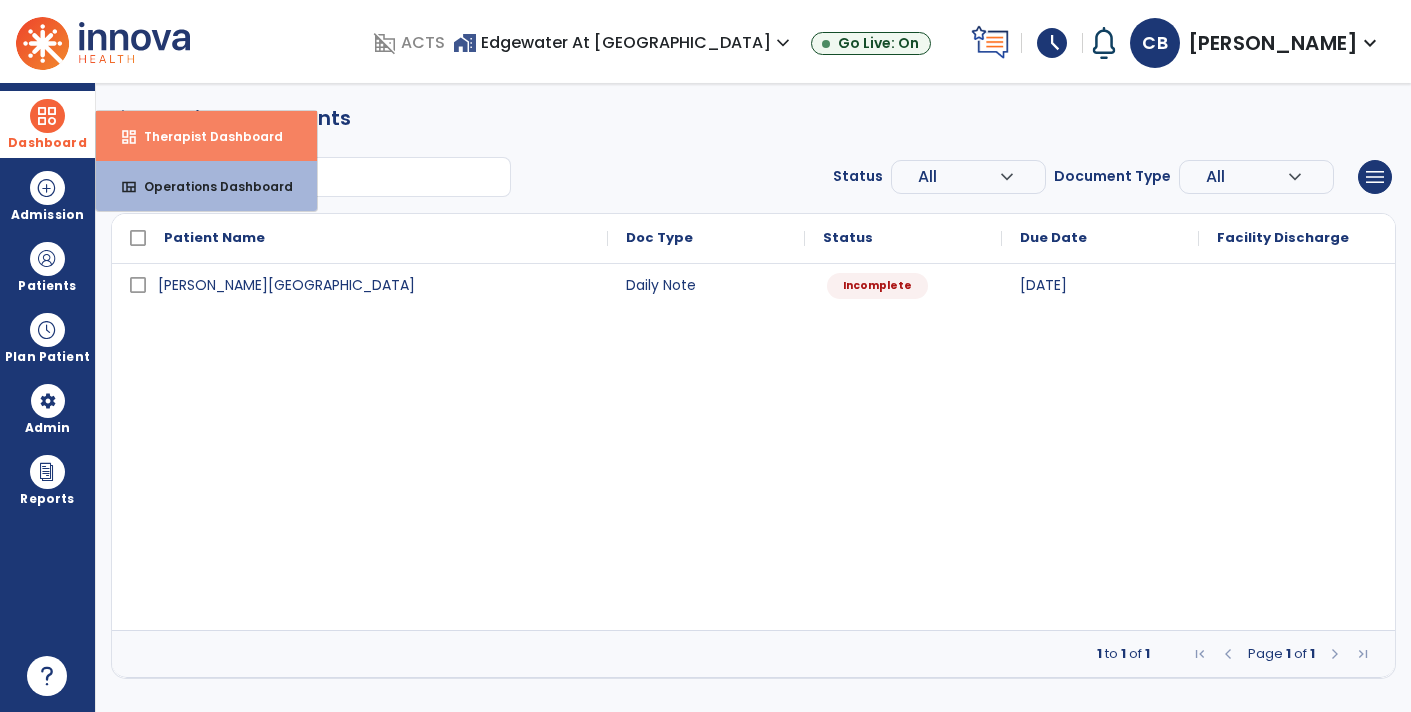 click on "dashboard  Therapist Dashboard" at bounding box center [206, 136] 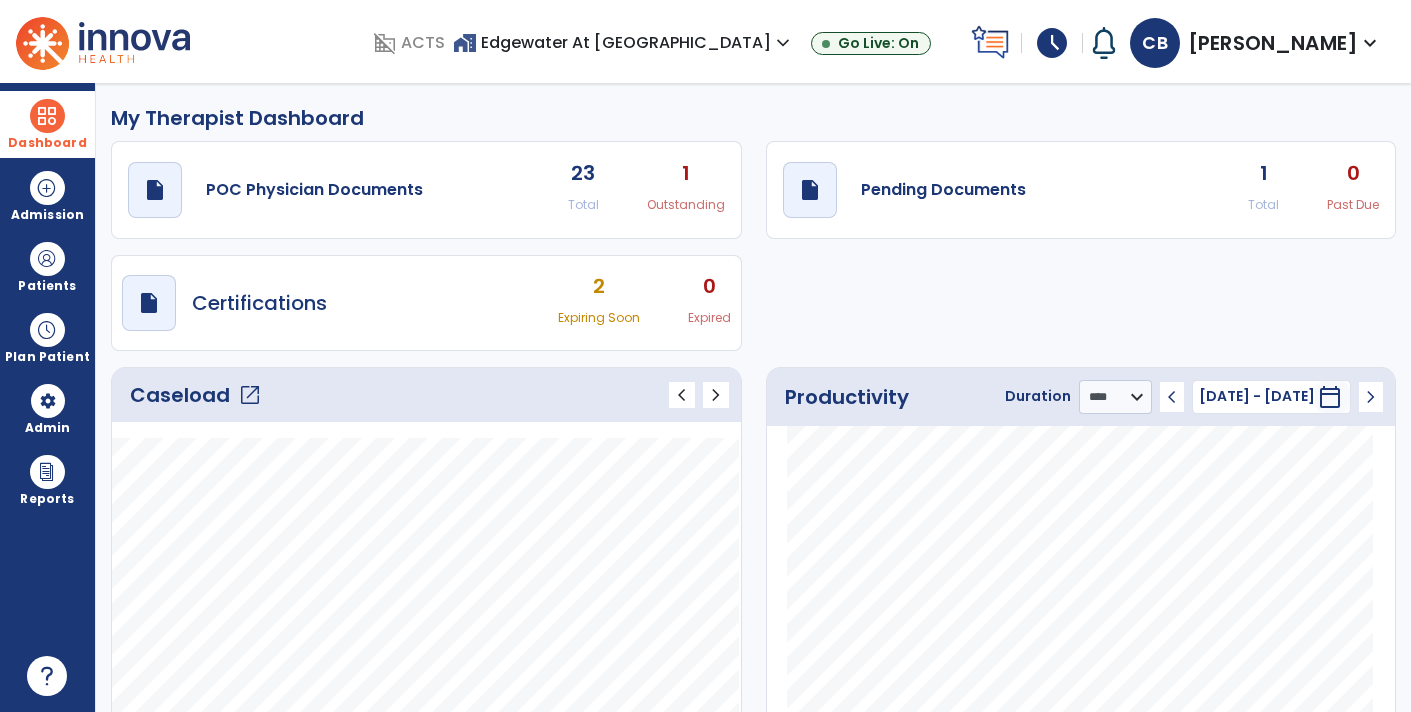 click on "schedule" at bounding box center (1052, 43) 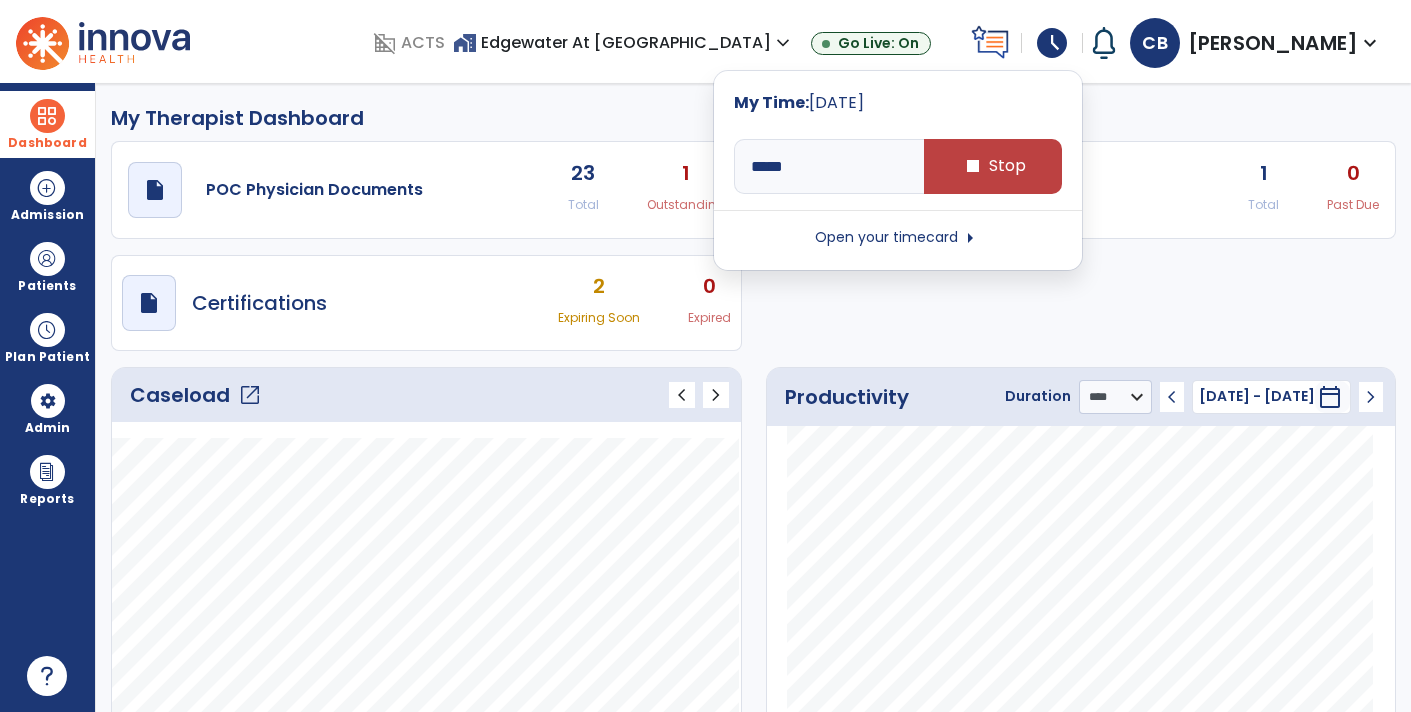type on "*****" 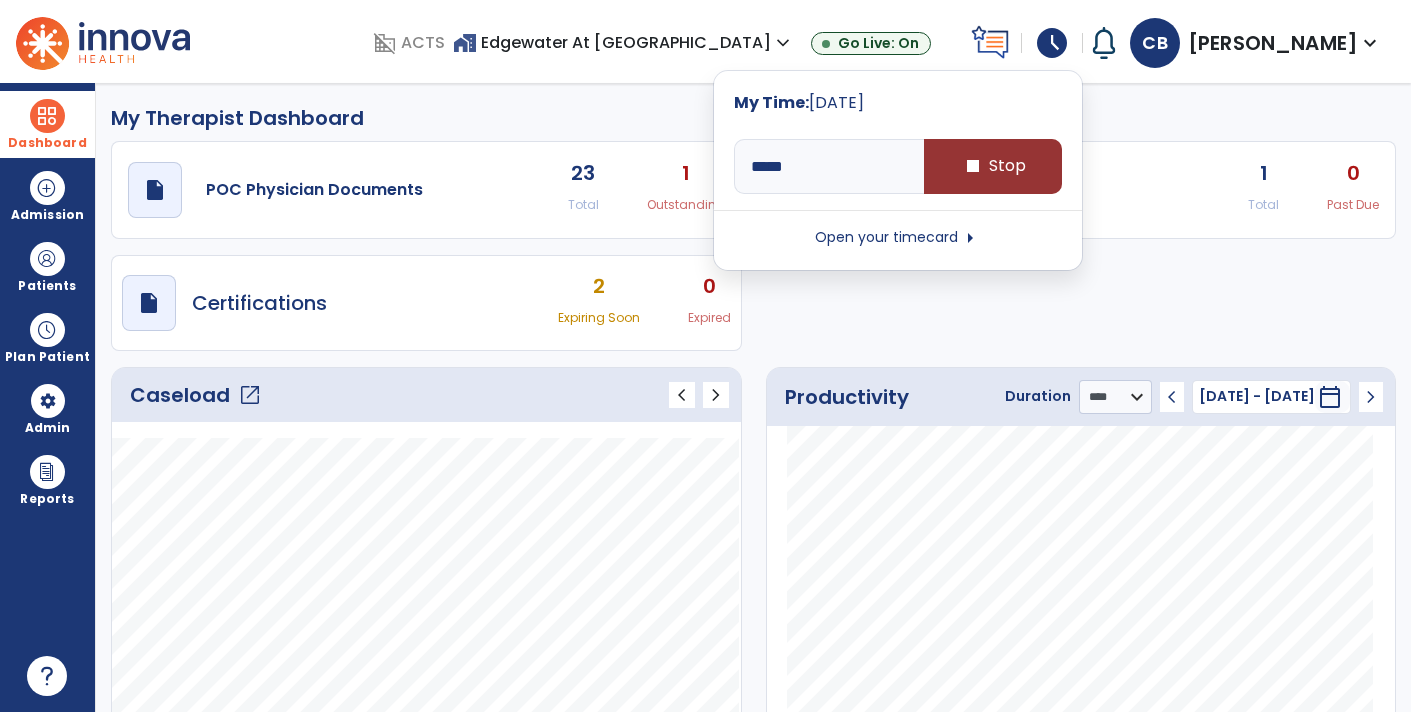 click on "stop  Stop" at bounding box center [993, 166] 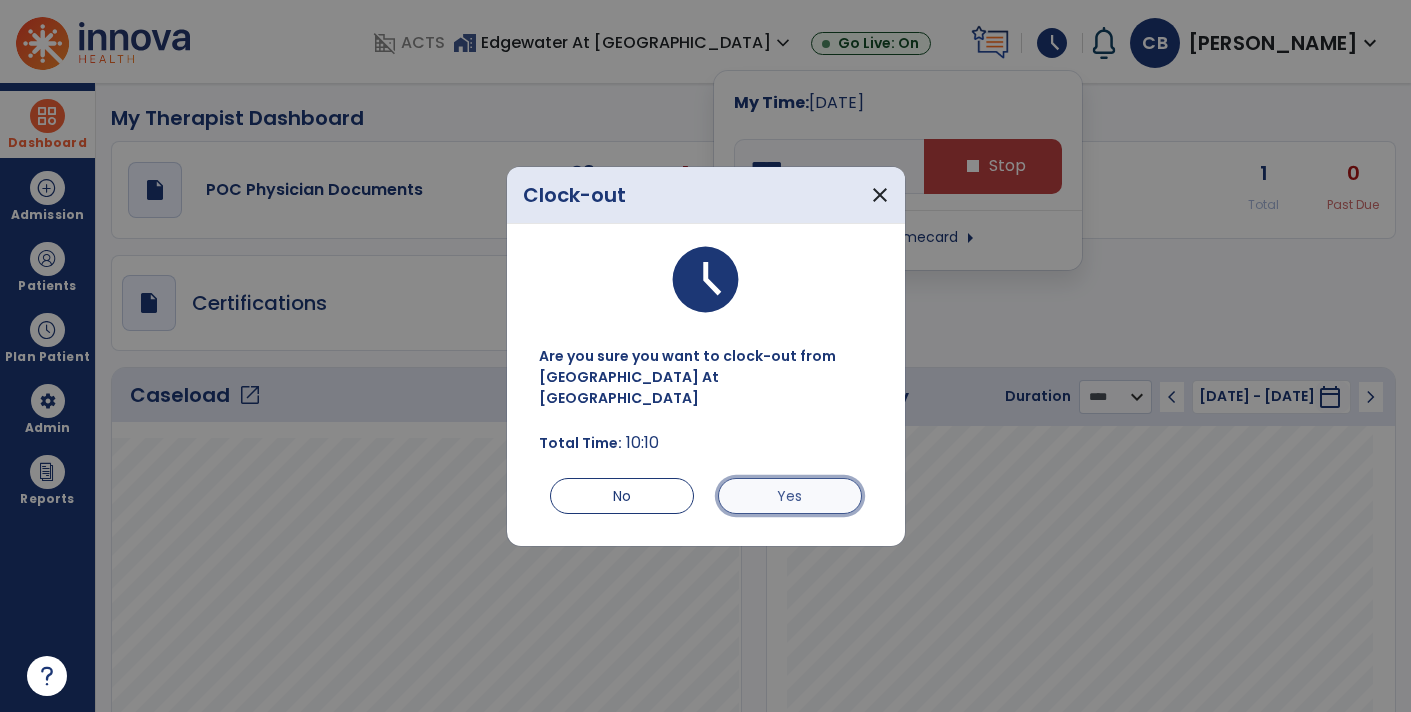 click on "Yes" at bounding box center [790, 496] 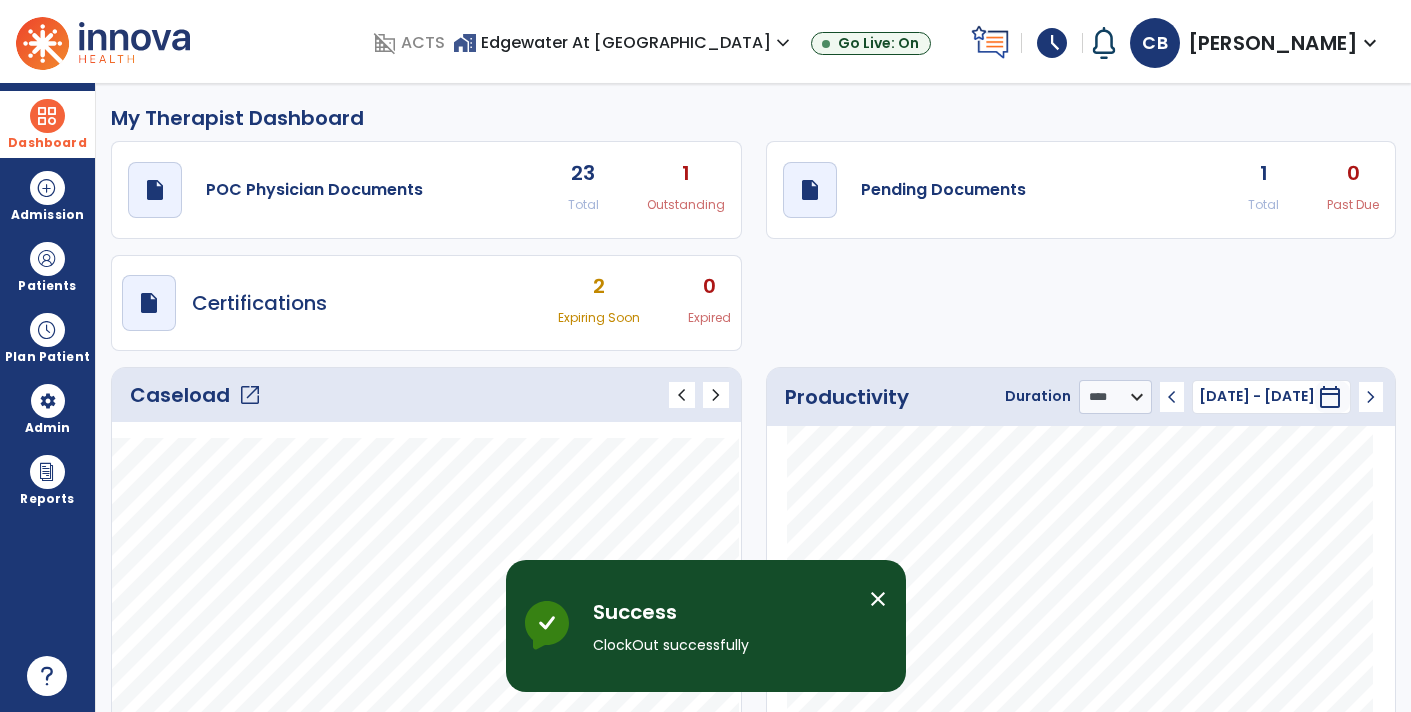 click on "schedule" at bounding box center [1052, 43] 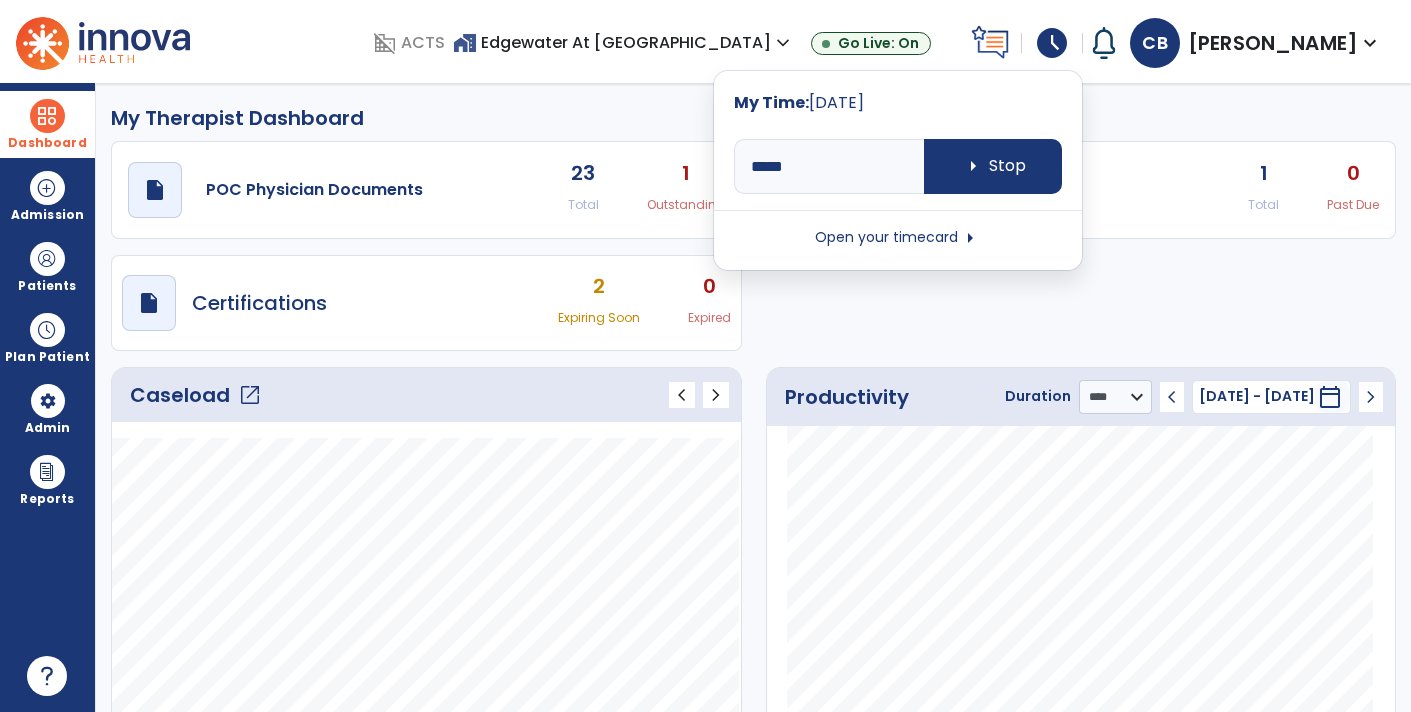 type on "****" 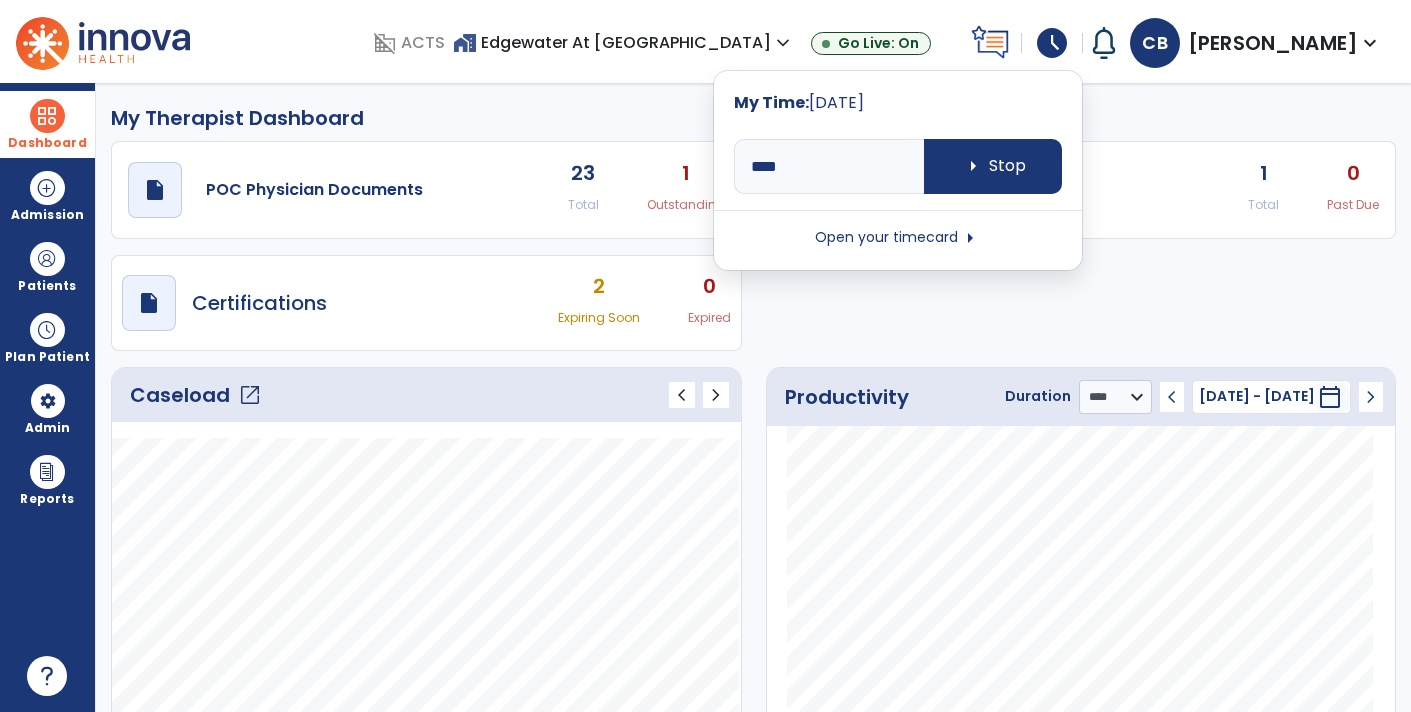 click on "Open your timecard  arrow_right" at bounding box center [898, 238] 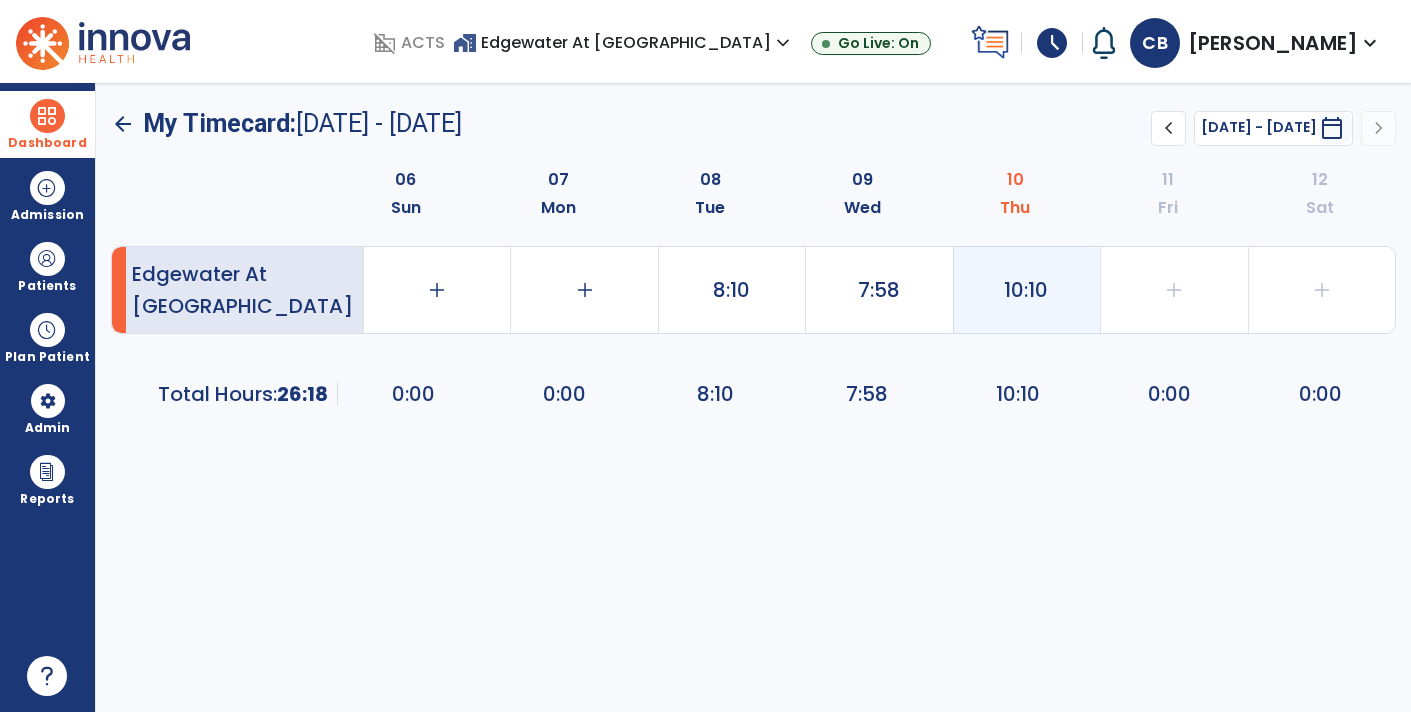 click on "10:10" 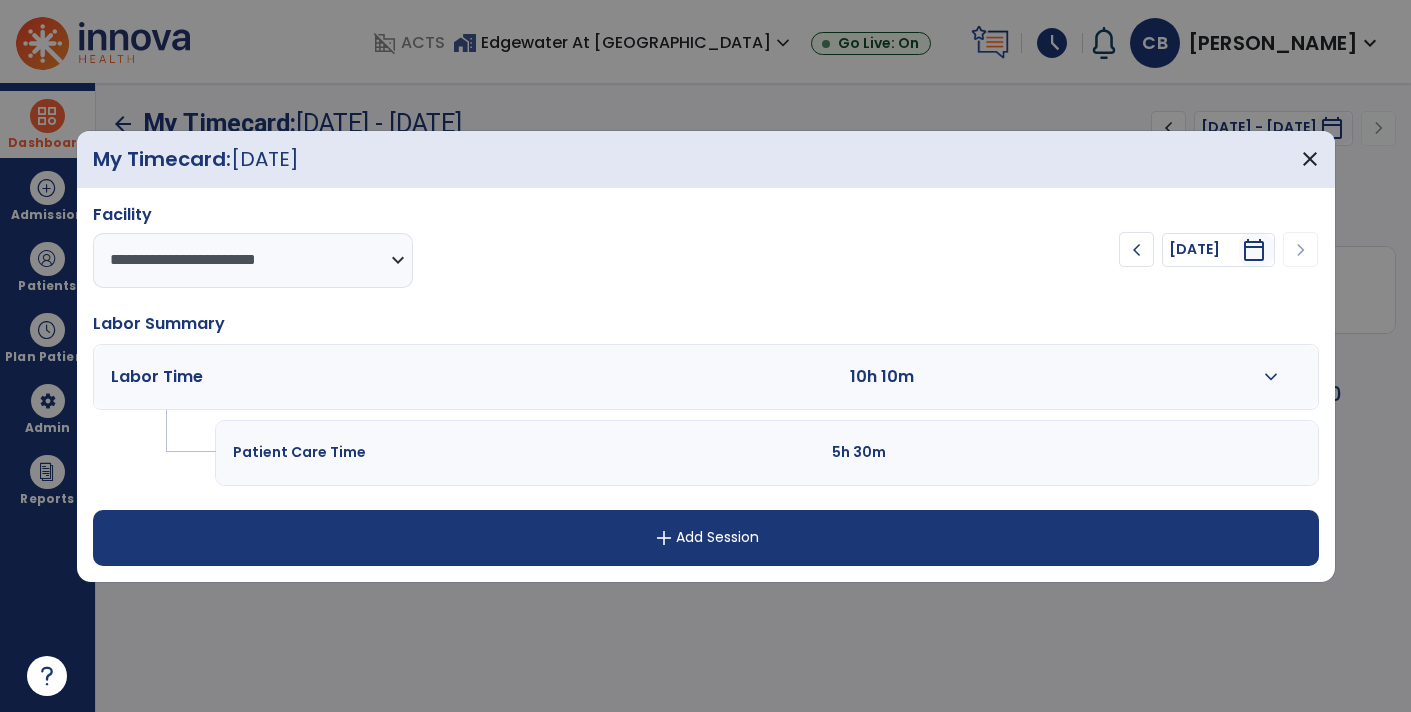 click at bounding box center [1093, 377] 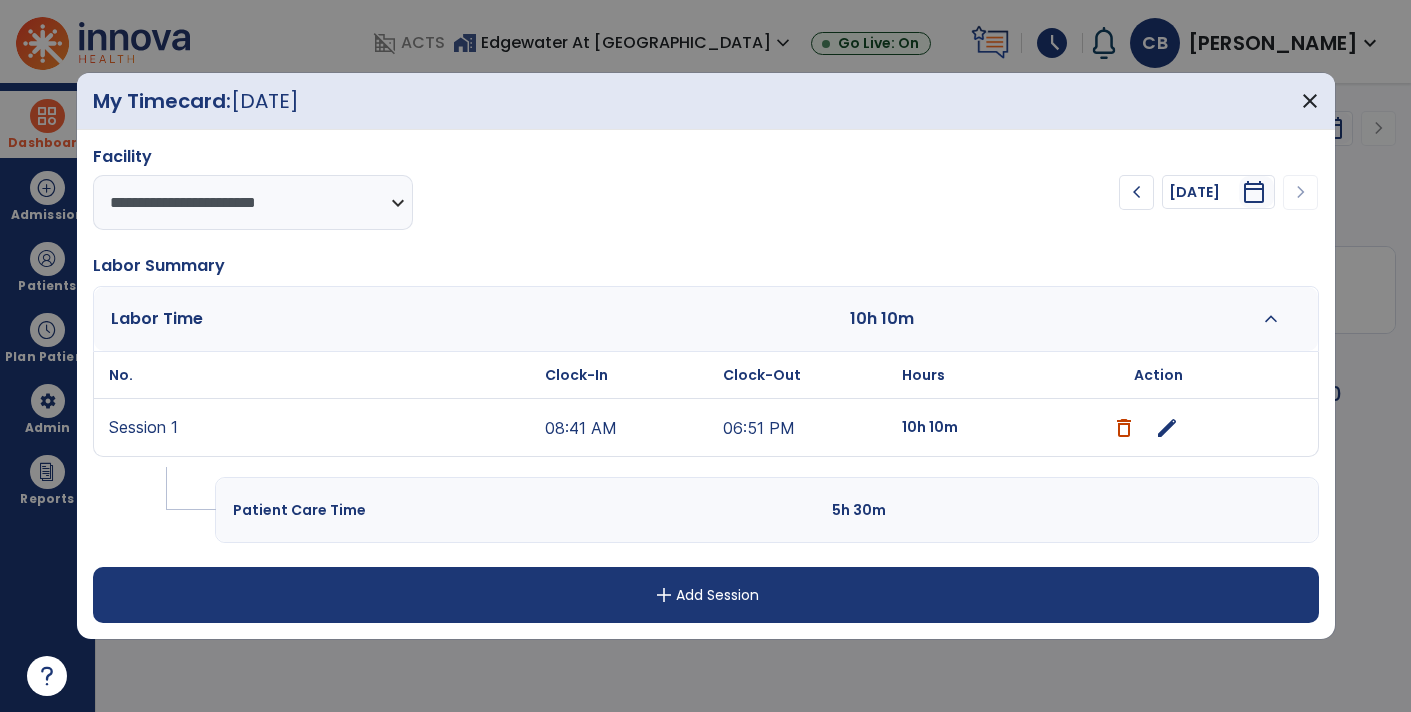 click on "edit" at bounding box center (1167, 428) 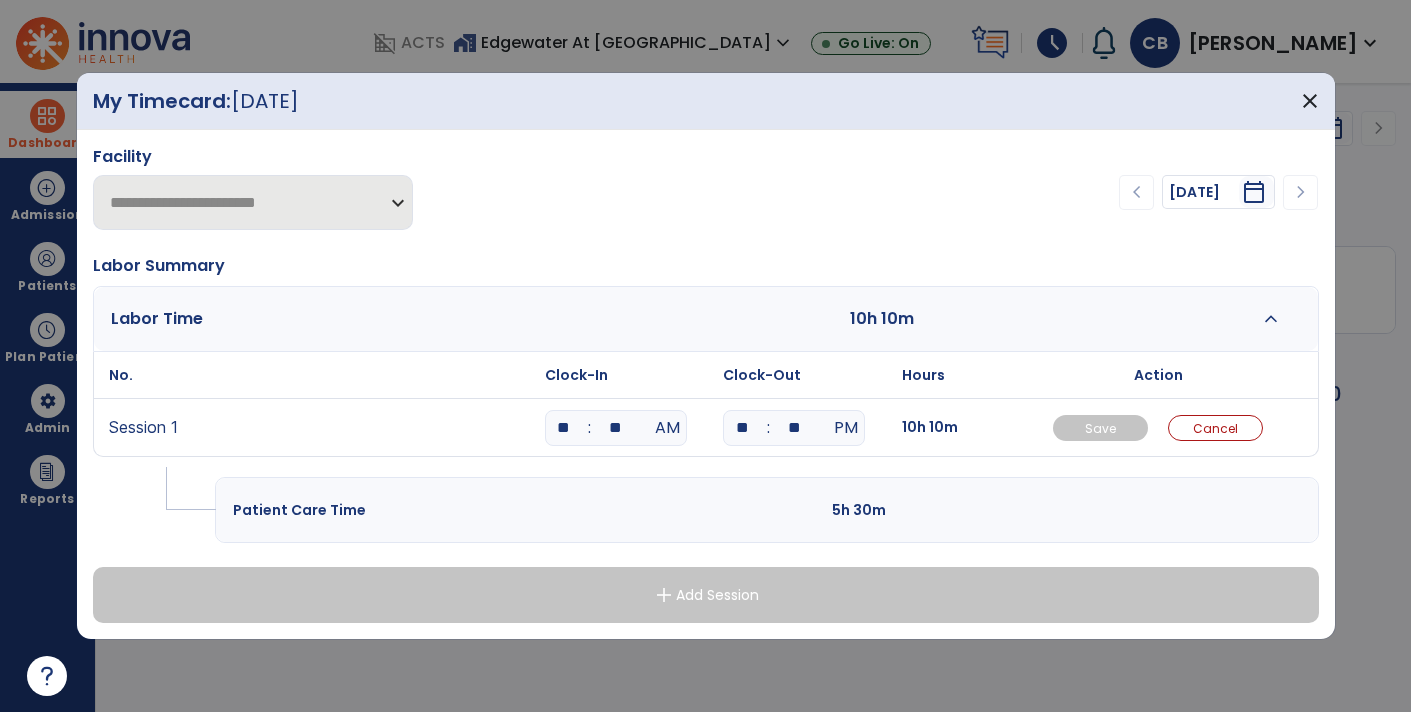 click on "**" at bounding box center [794, 428] 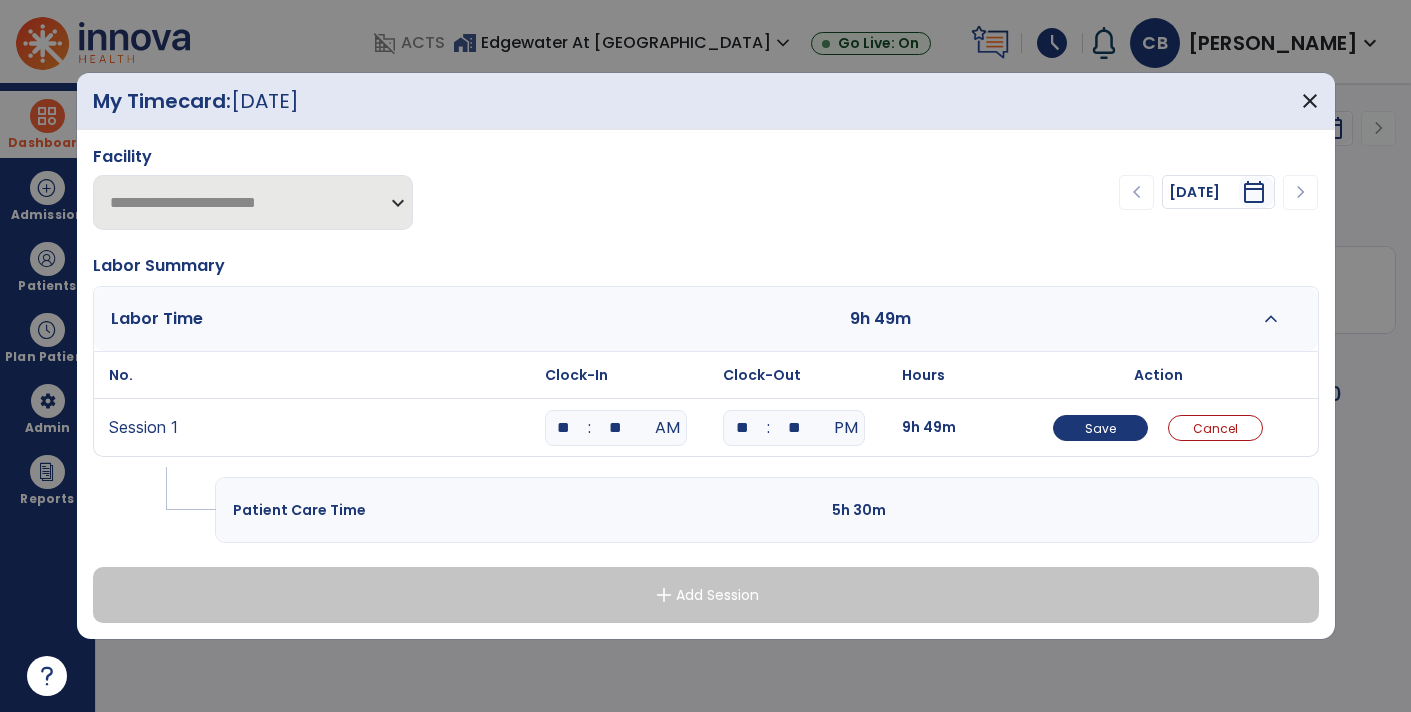 click on "**" at bounding box center [794, 428] 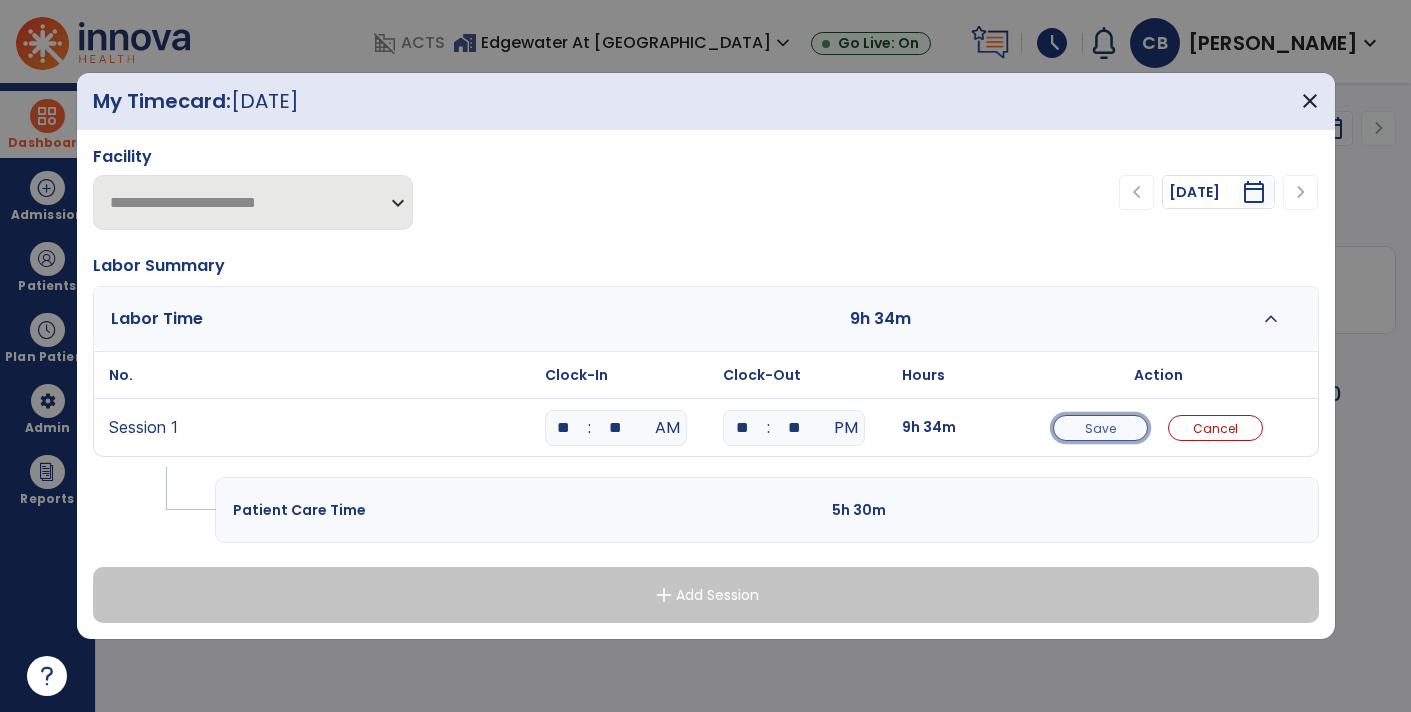 click on "Save" at bounding box center [1100, 428] 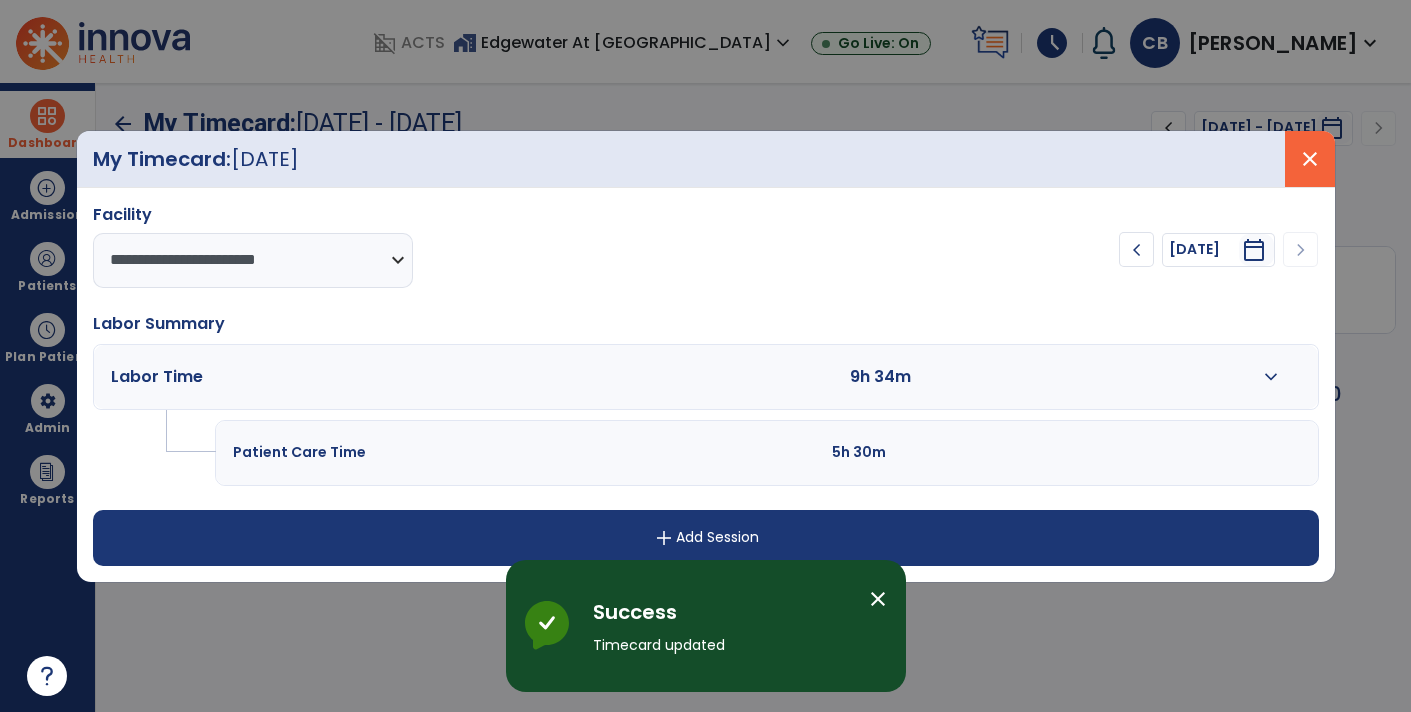 click on "close" at bounding box center [1310, 159] 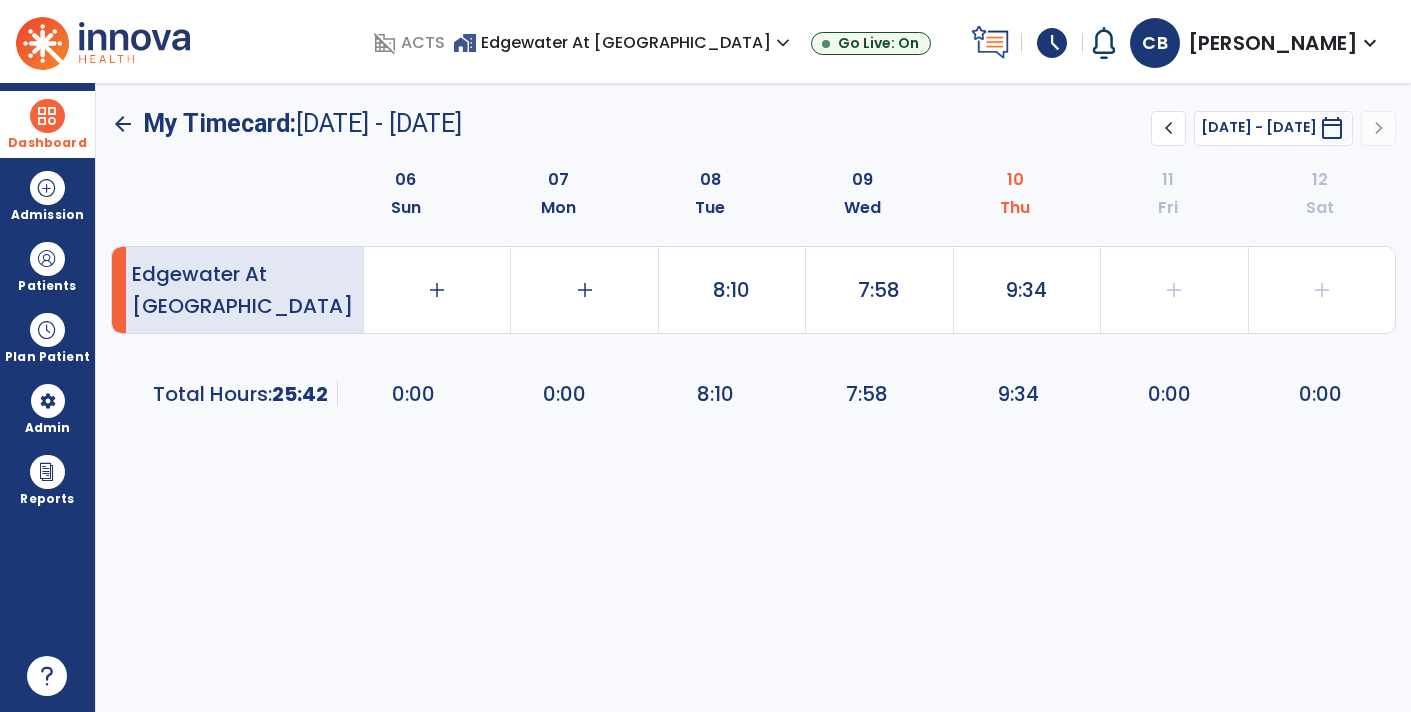 click at bounding box center (47, 116) 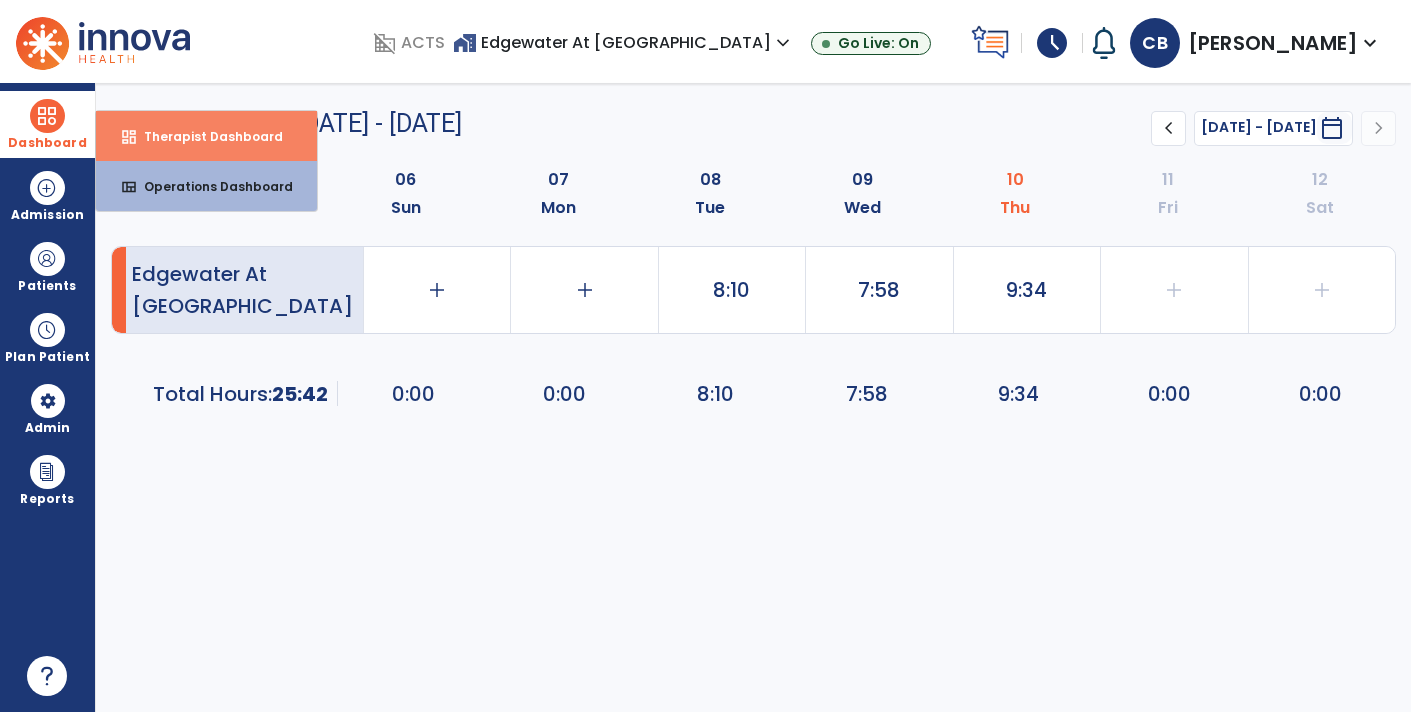 click on "Therapist Dashboard" at bounding box center (205, 136) 